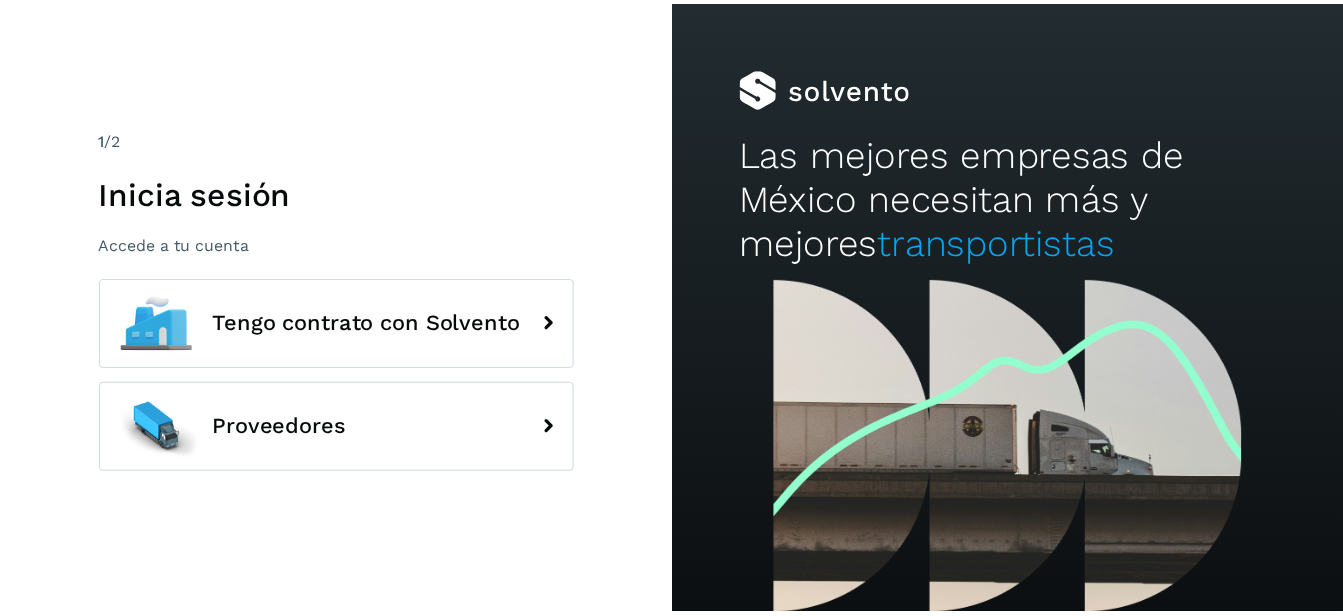 scroll, scrollTop: 0, scrollLeft: 0, axis: both 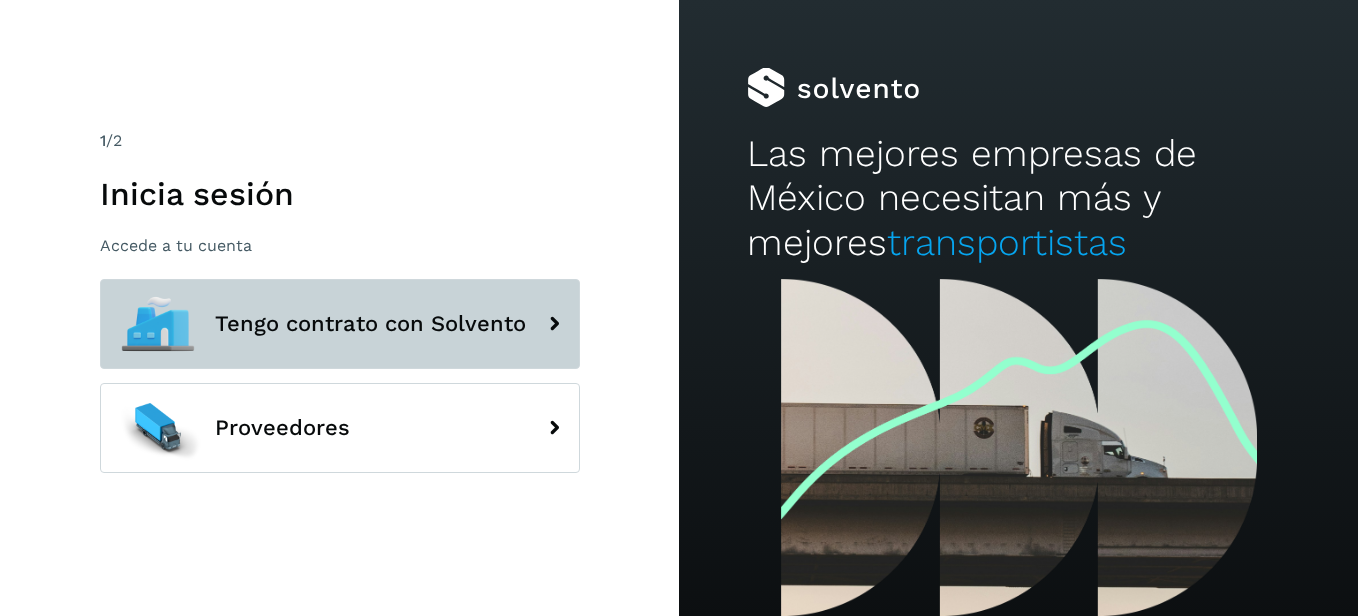 click on "Tengo contrato con Solvento" 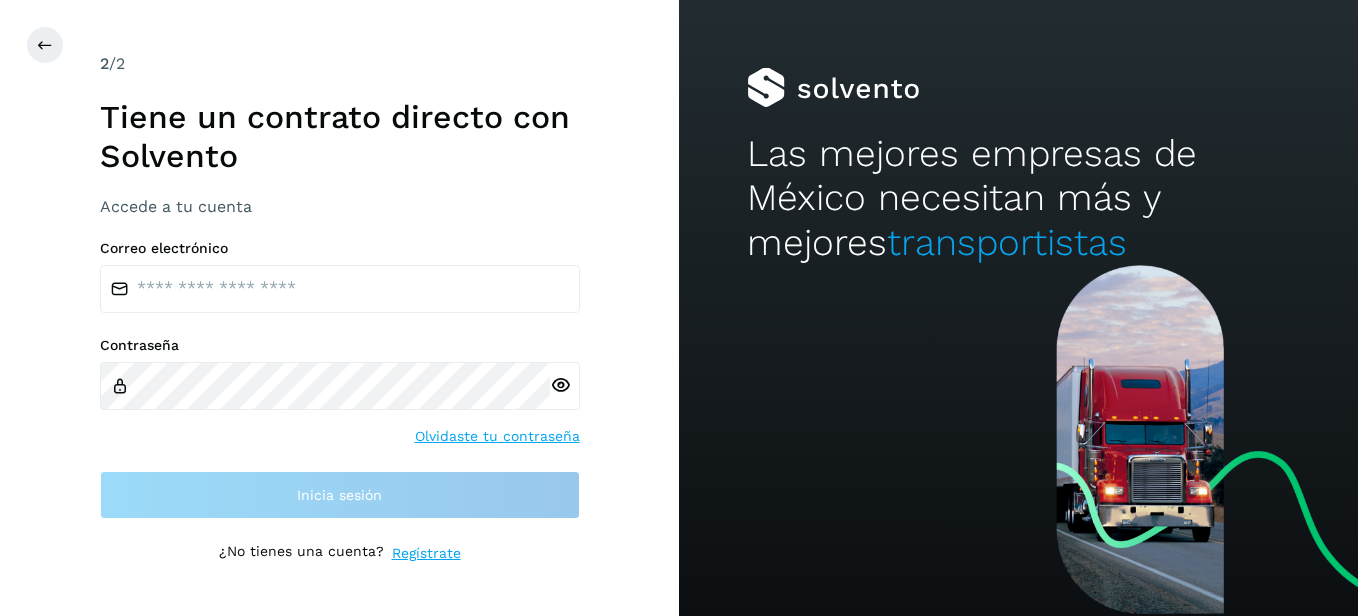 click on "Correo electrónico  Contraseña  Olvidaste tu contraseña Inicia sesión" at bounding box center [340, 379] 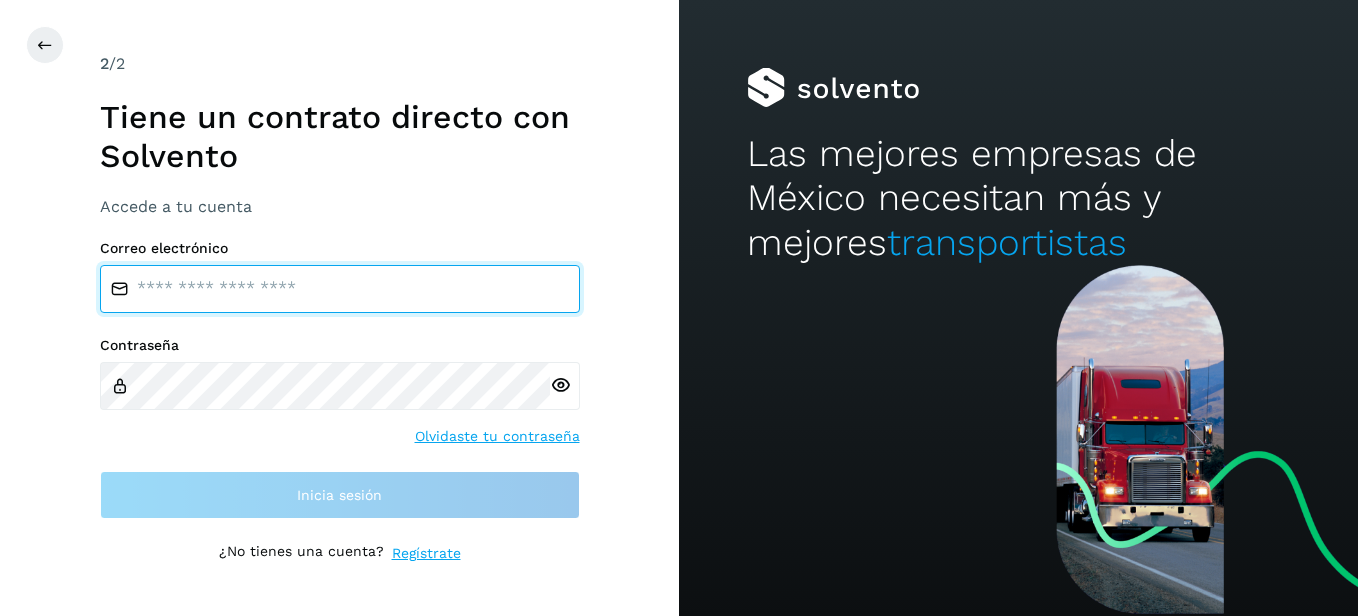 click at bounding box center [340, 289] 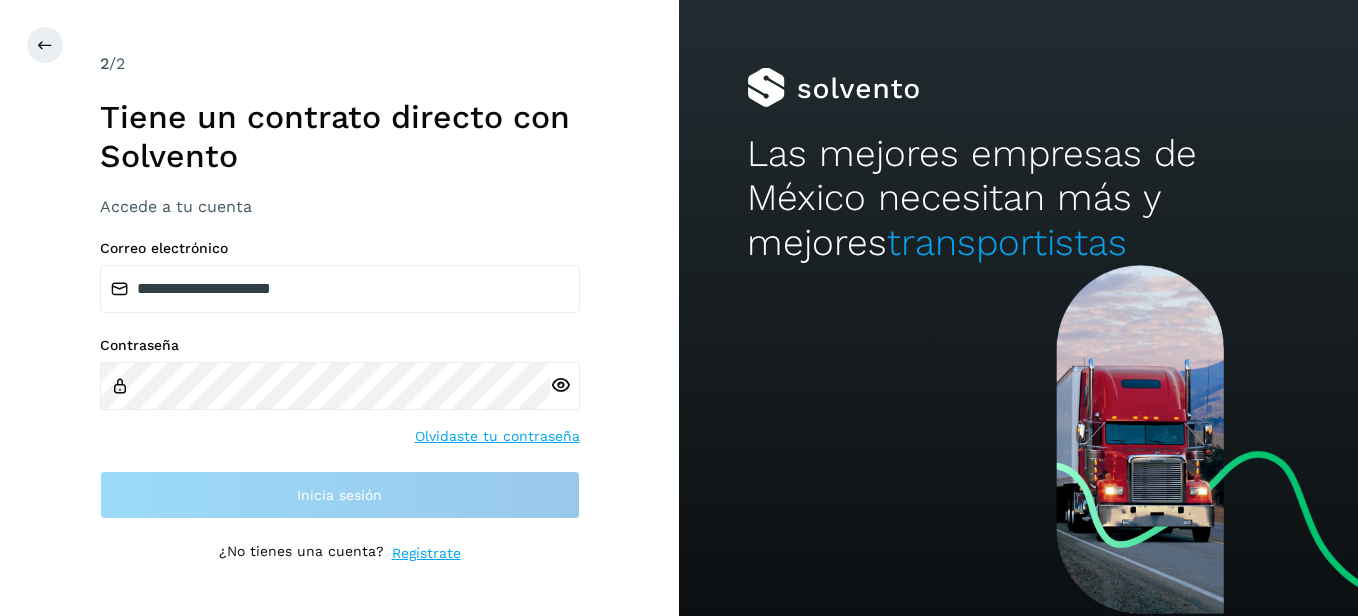 click at bounding box center (565, 386) 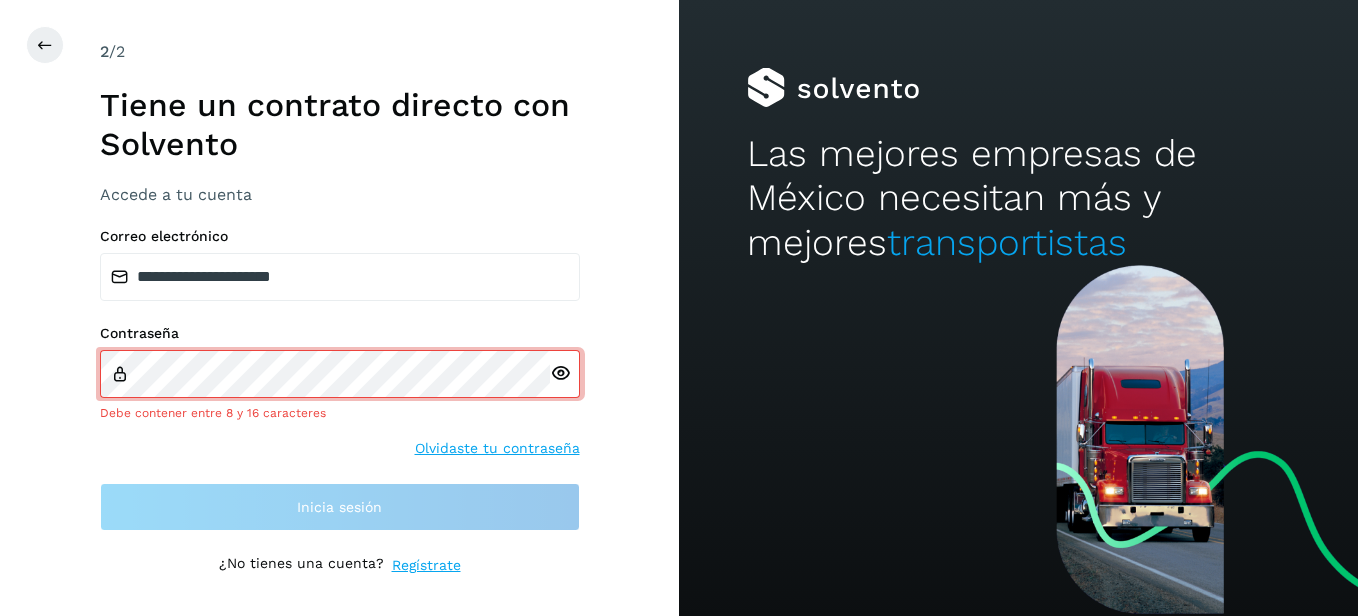 click at bounding box center (565, 374) 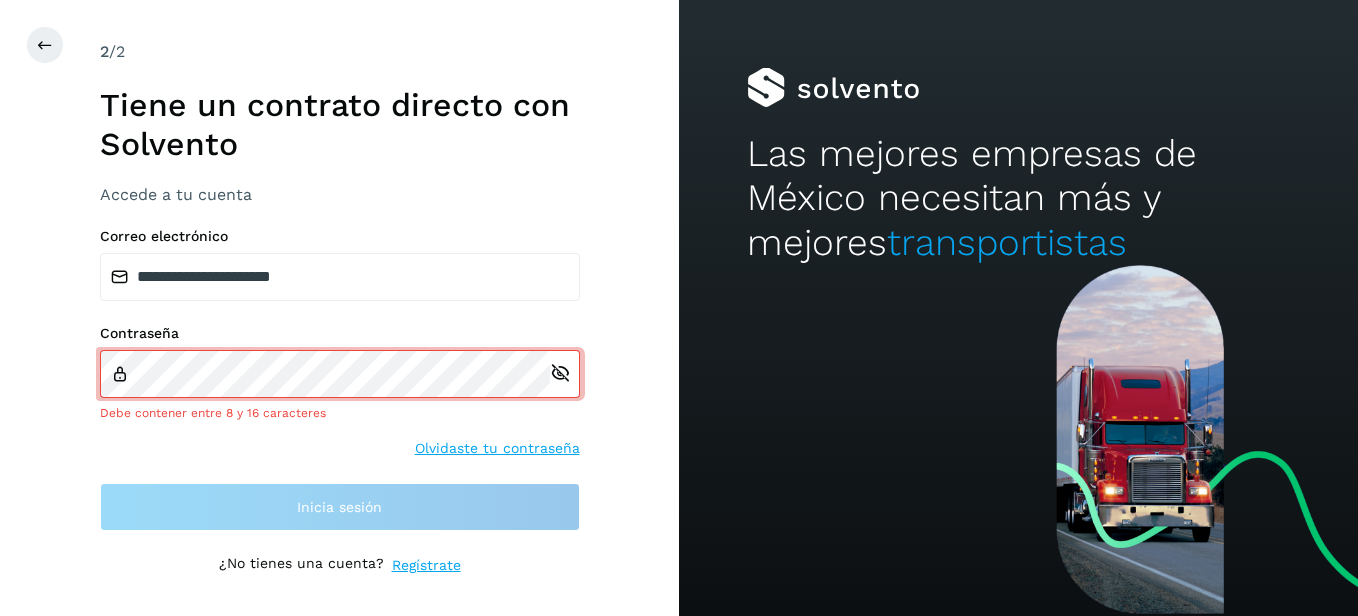 click at bounding box center [560, 373] 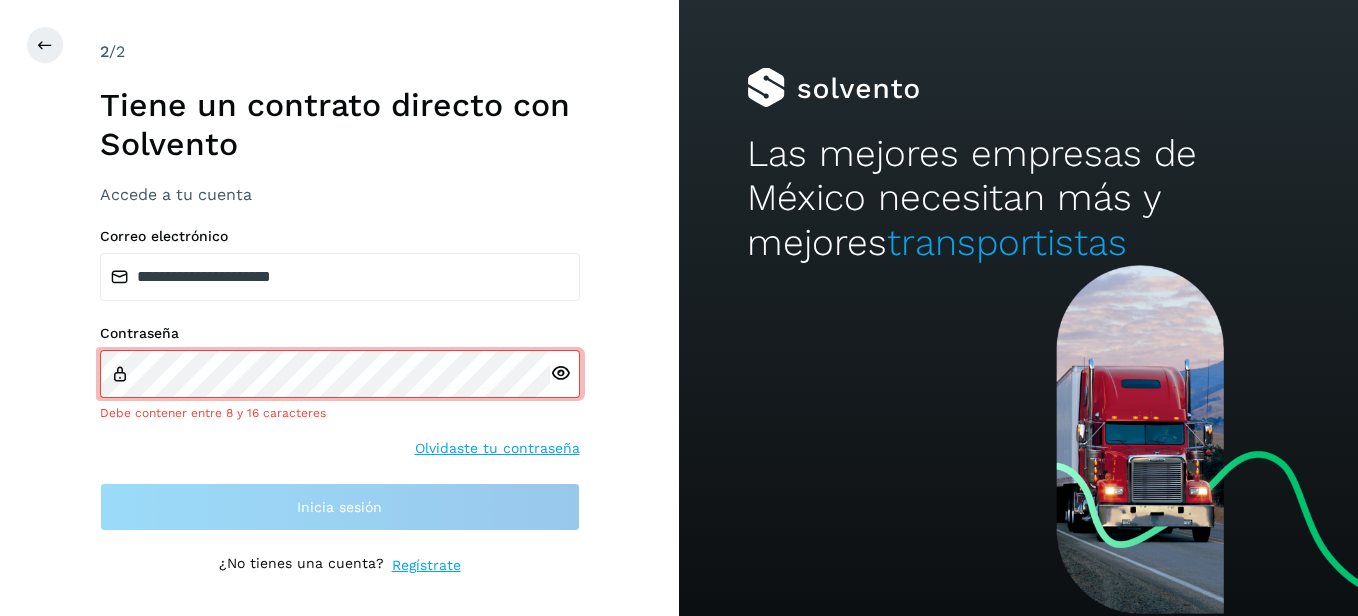 click at bounding box center (560, 373) 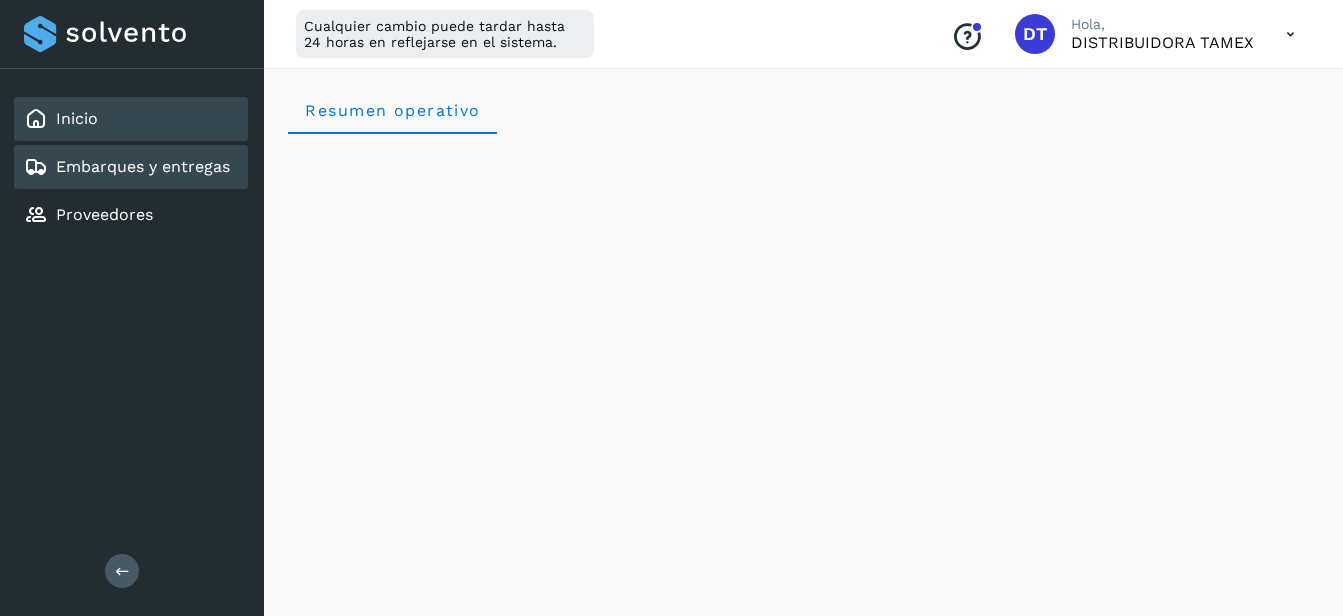 click on "Embarques y entregas" at bounding box center [143, 166] 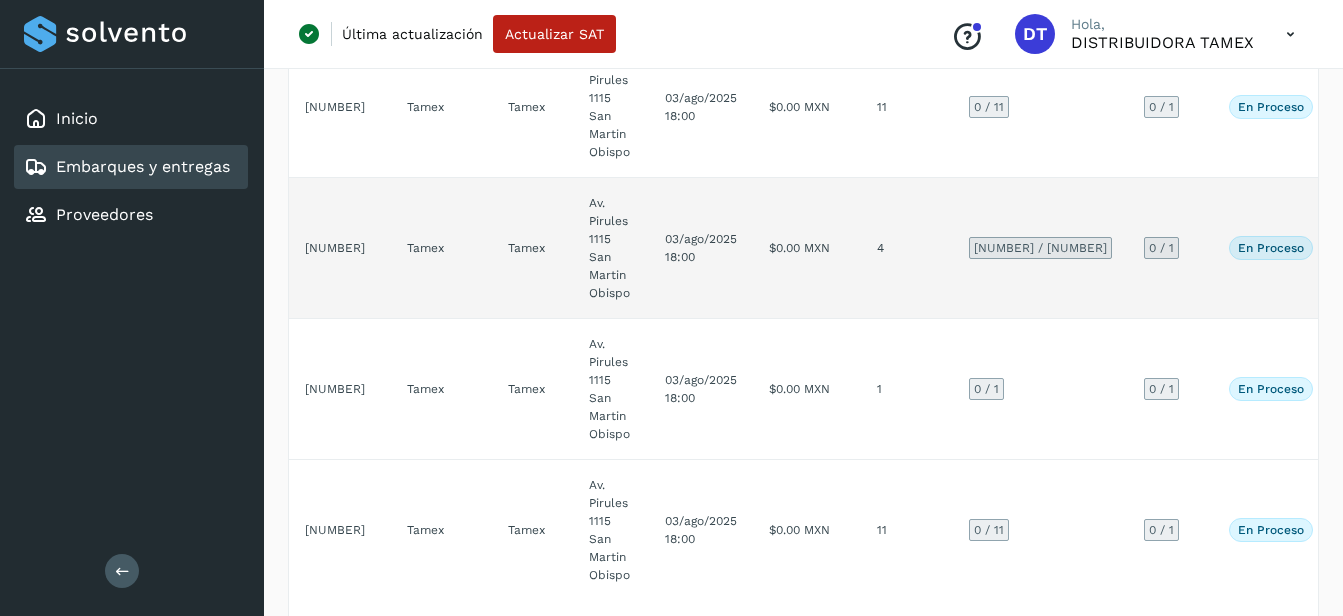 scroll, scrollTop: 1174, scrollLeft: 0, axis: vertical 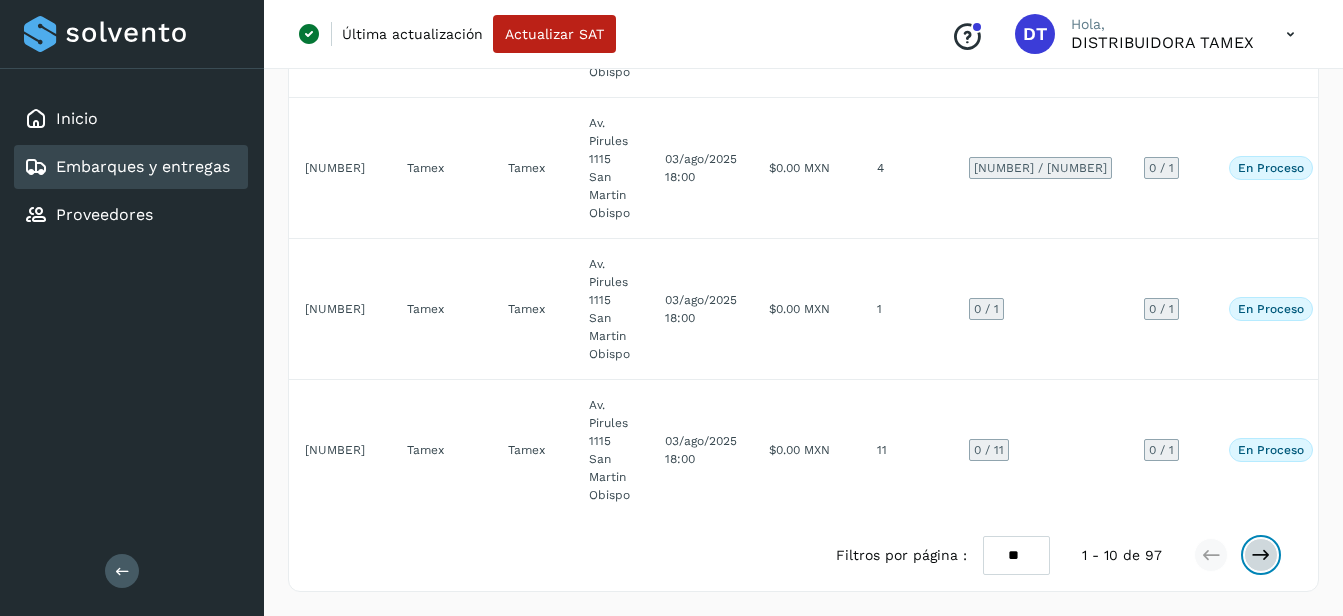 click at bounding box center [1261, 555] 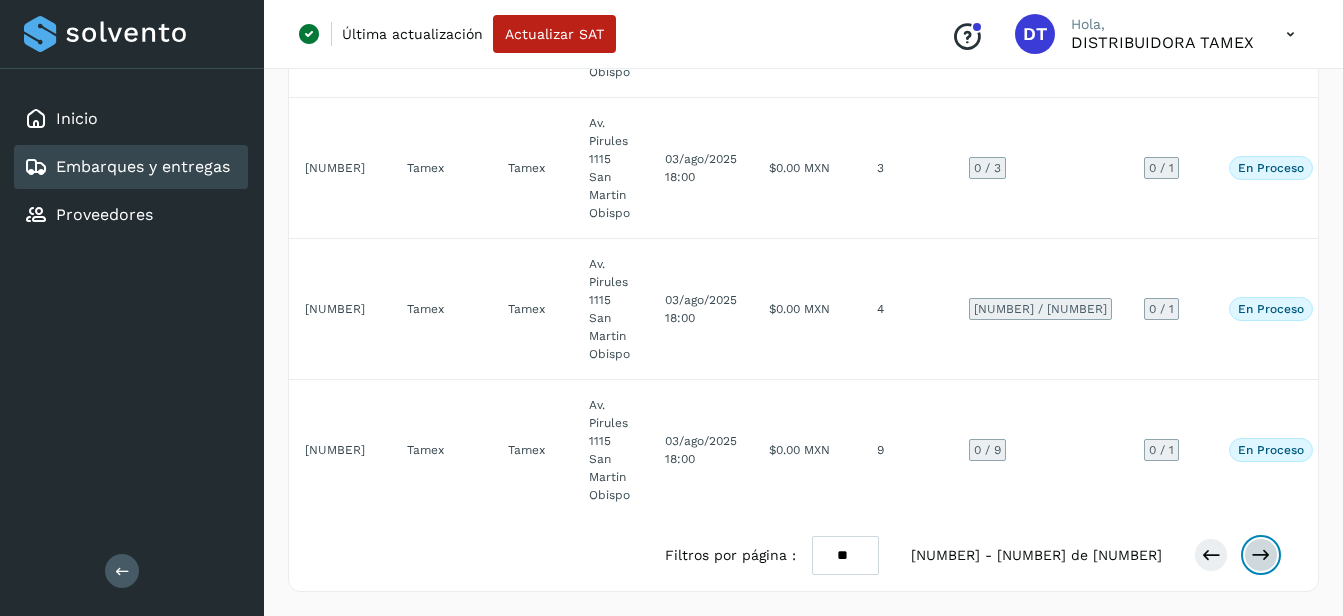 scroll, scrollTop: 1174, scrollLeft: 0, axis: vertical 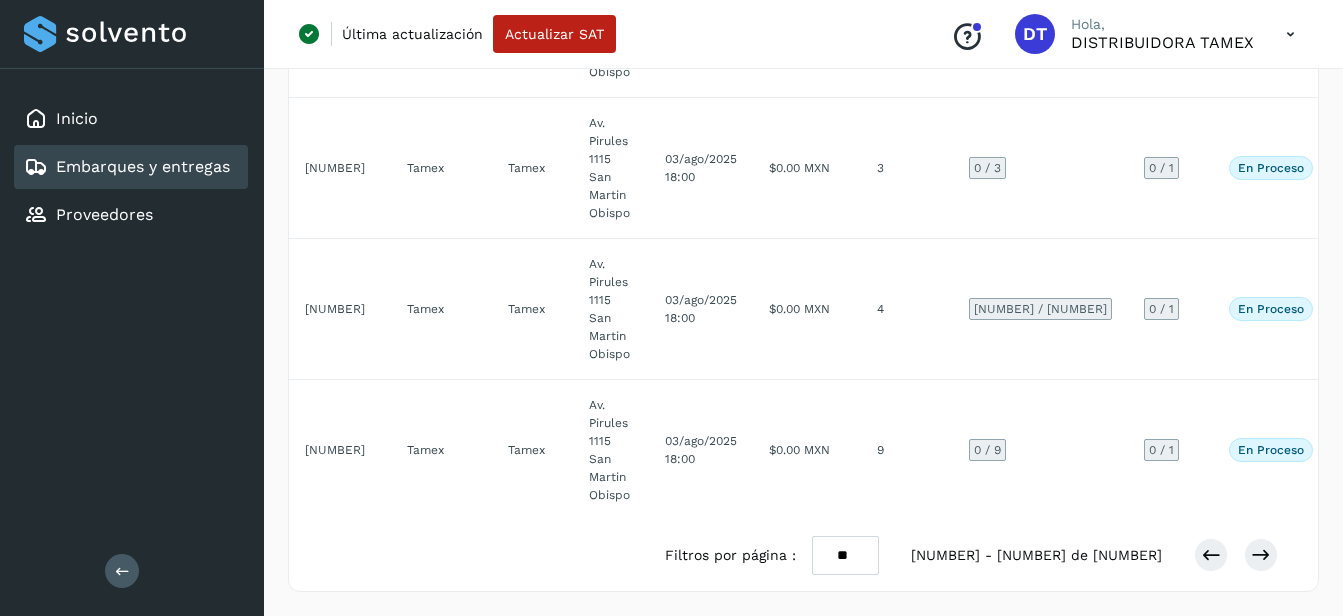click on "** ** **" at bounding box center [845, 555] 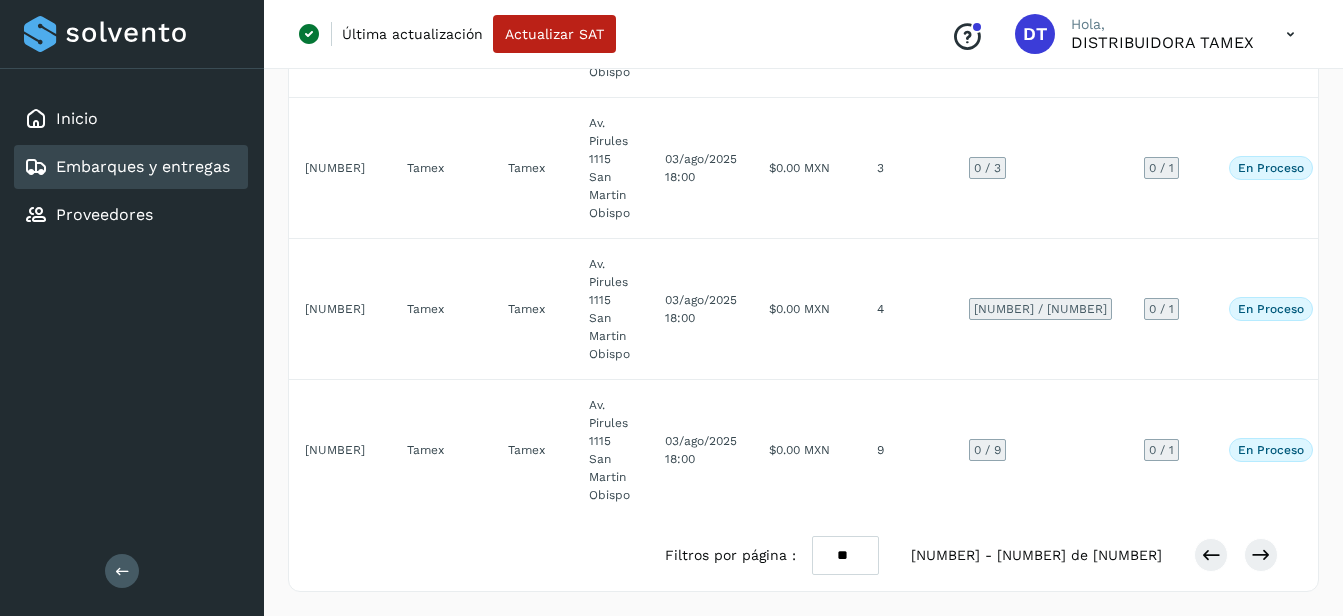 select on "**" 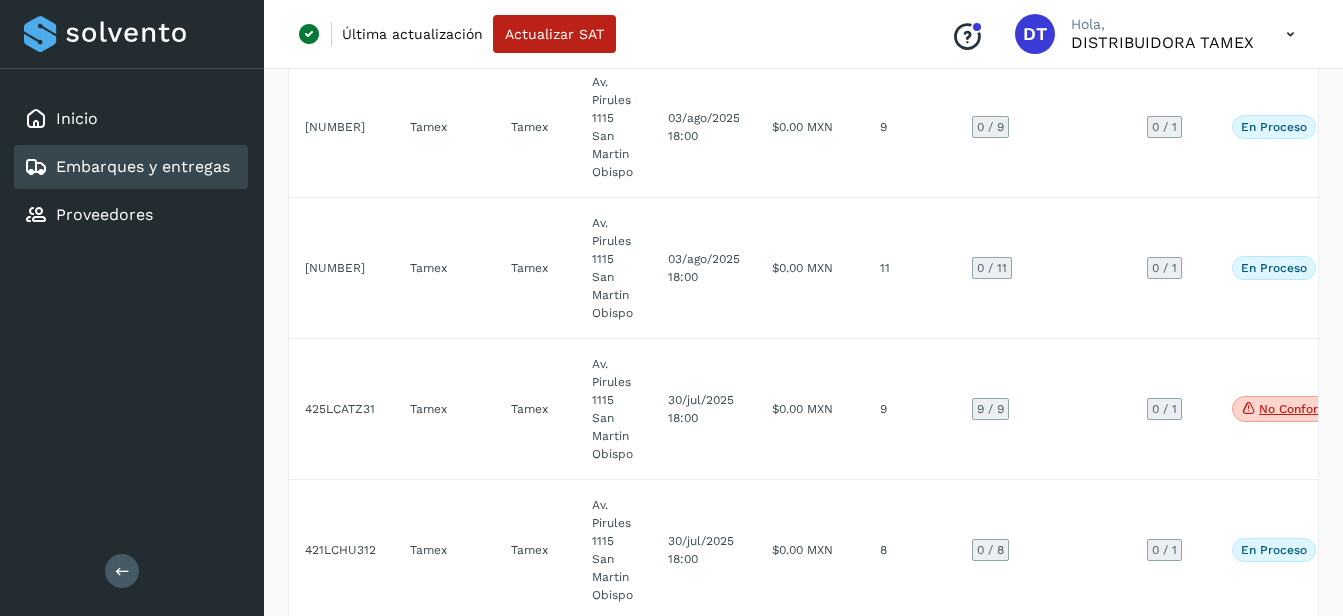 scroll, scrollTop: 3074, scrollLeft: 0, axis: vertical 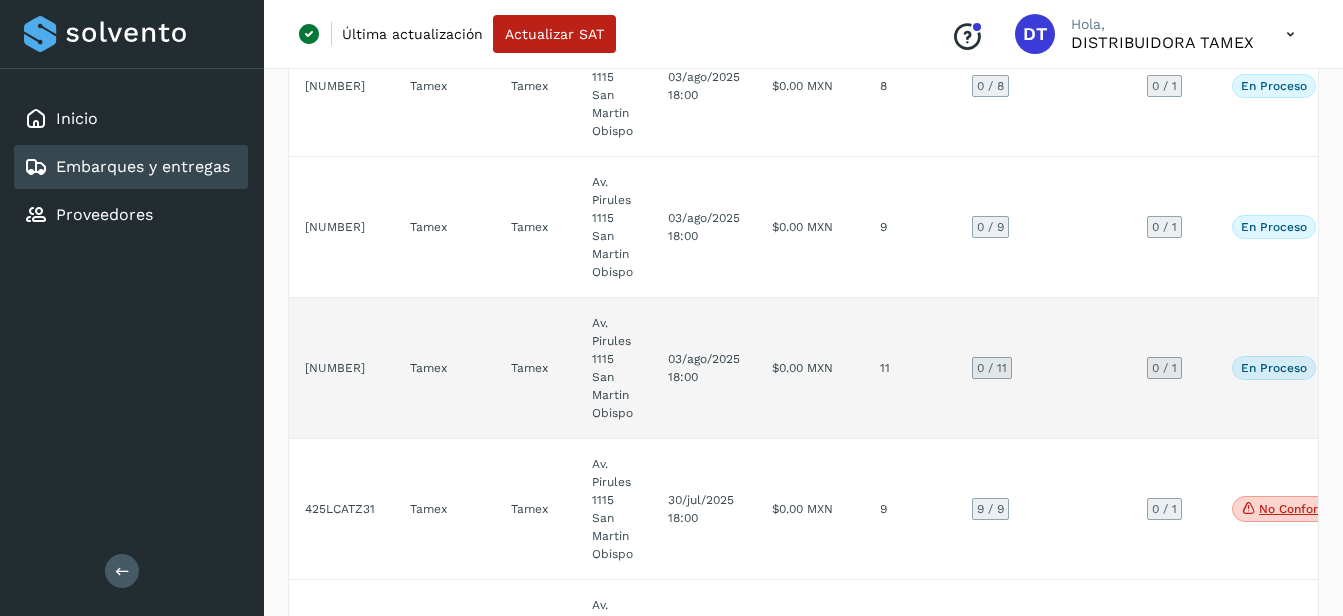 click on "$0.00 MXN" 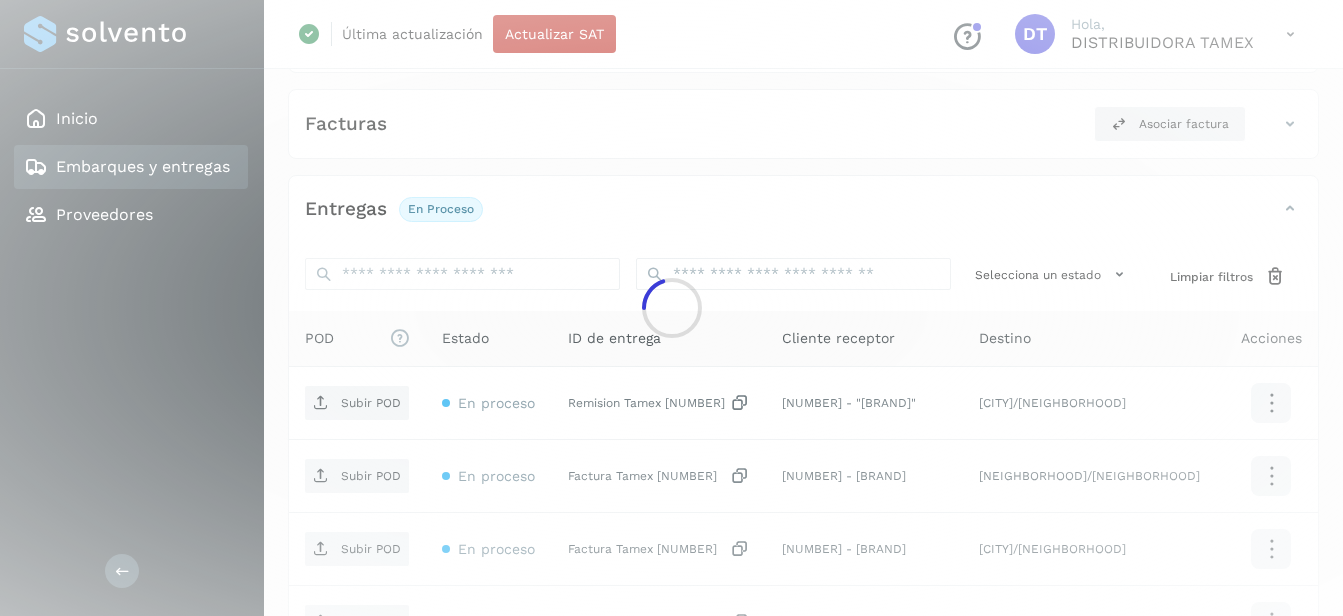 scroll, scrollTop: 996, scrollLeft: 0, axis: vertical 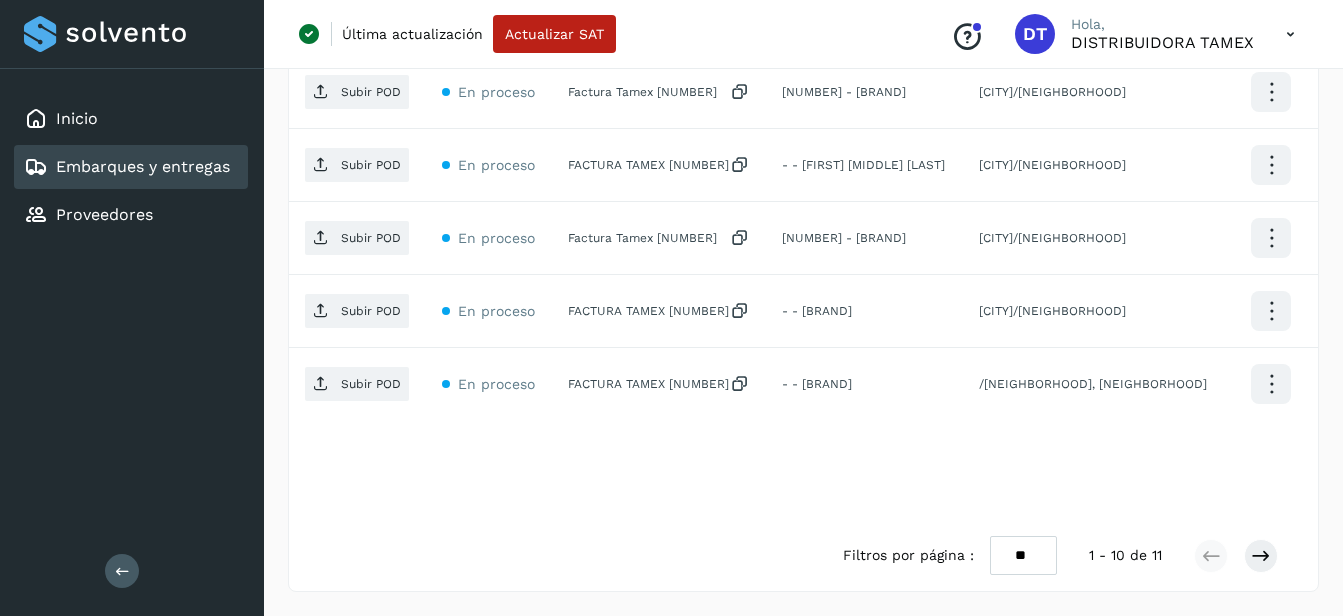 click on "** ** **" at bounding box center [1023, 555] 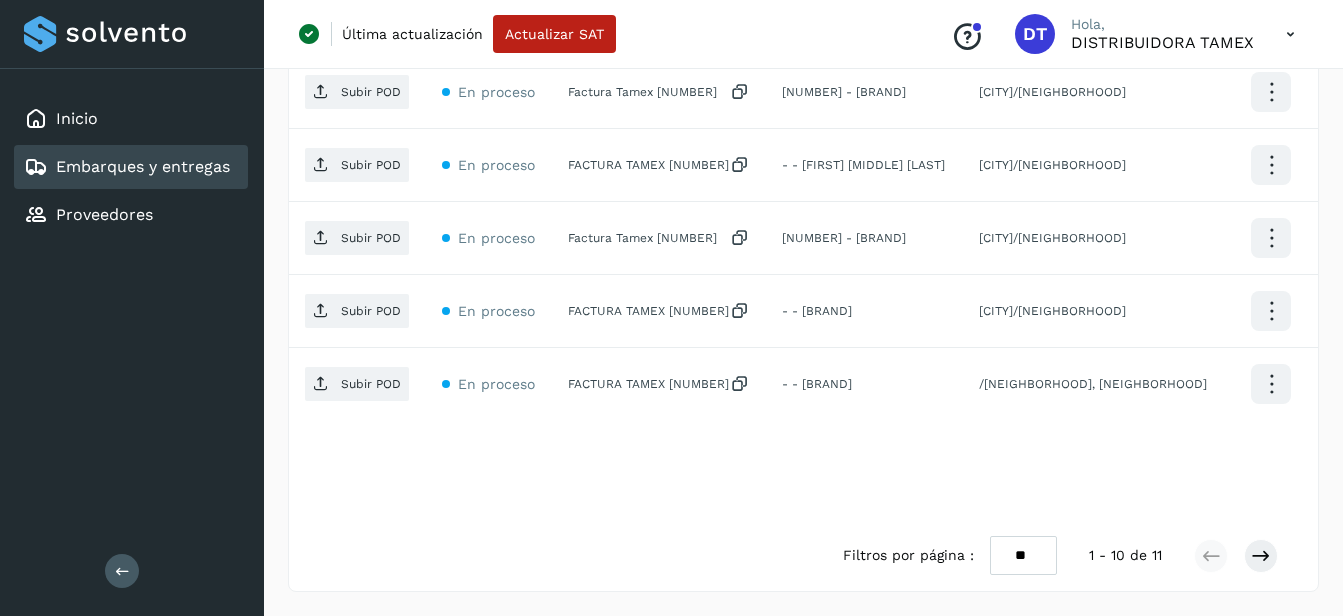 select on "**" 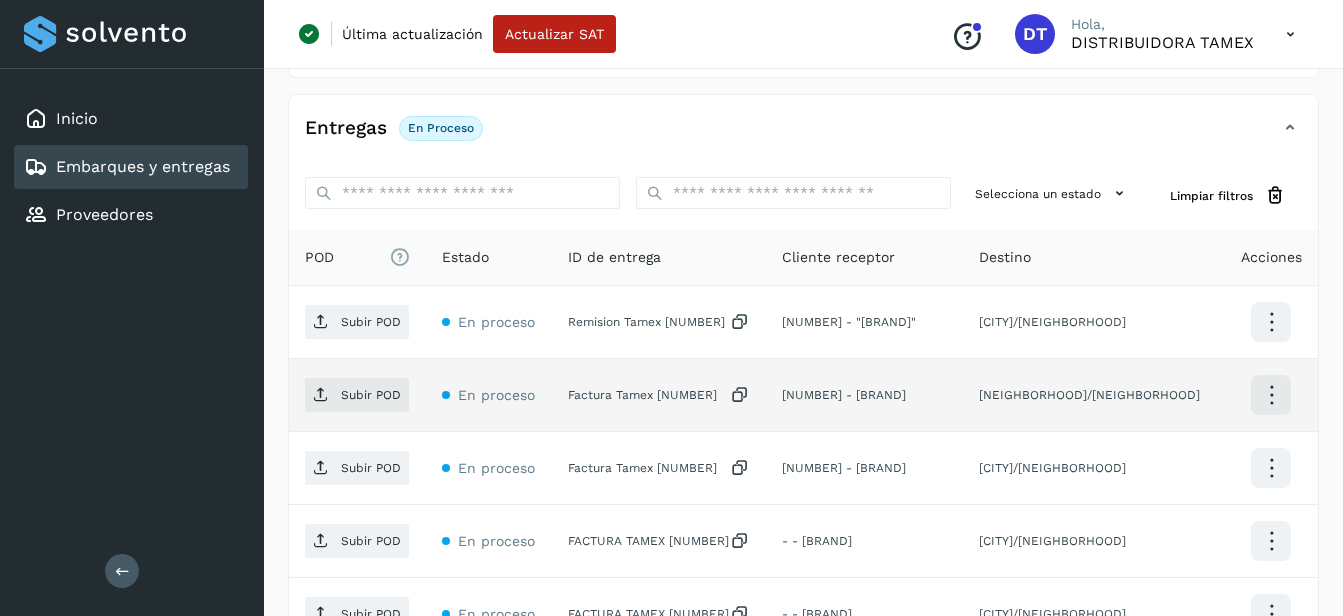 scroll, scrollTop: 500, scrollLeft: 0, axis: vertical 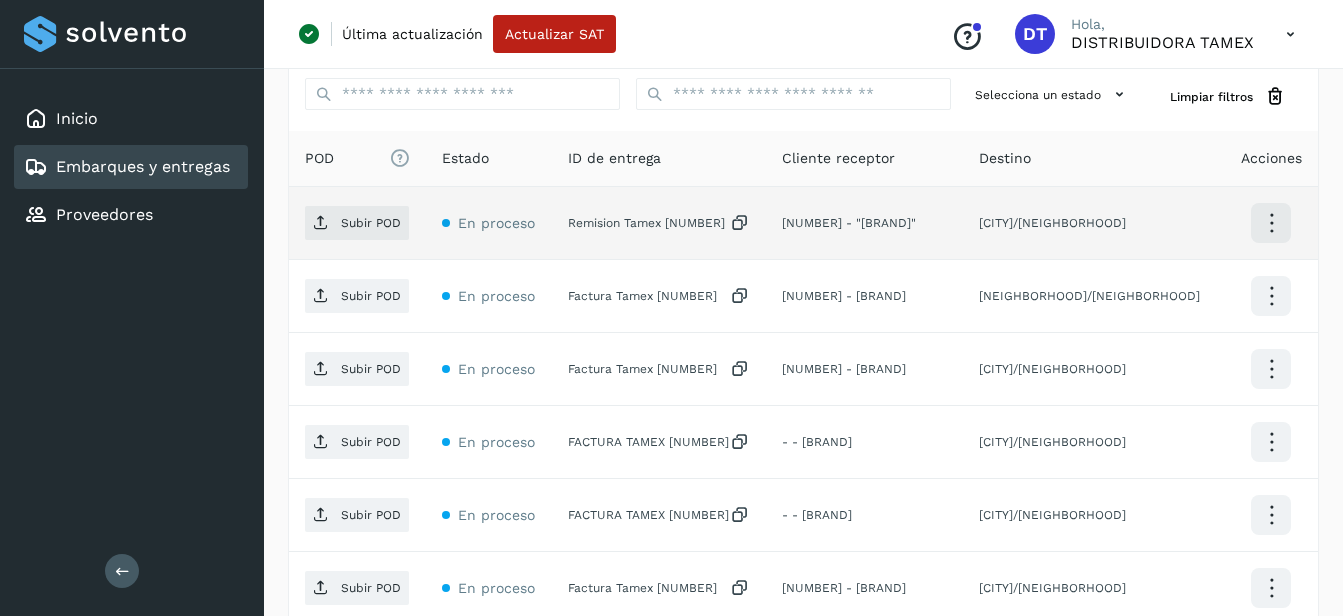 click on "Remision Tamex 54974" 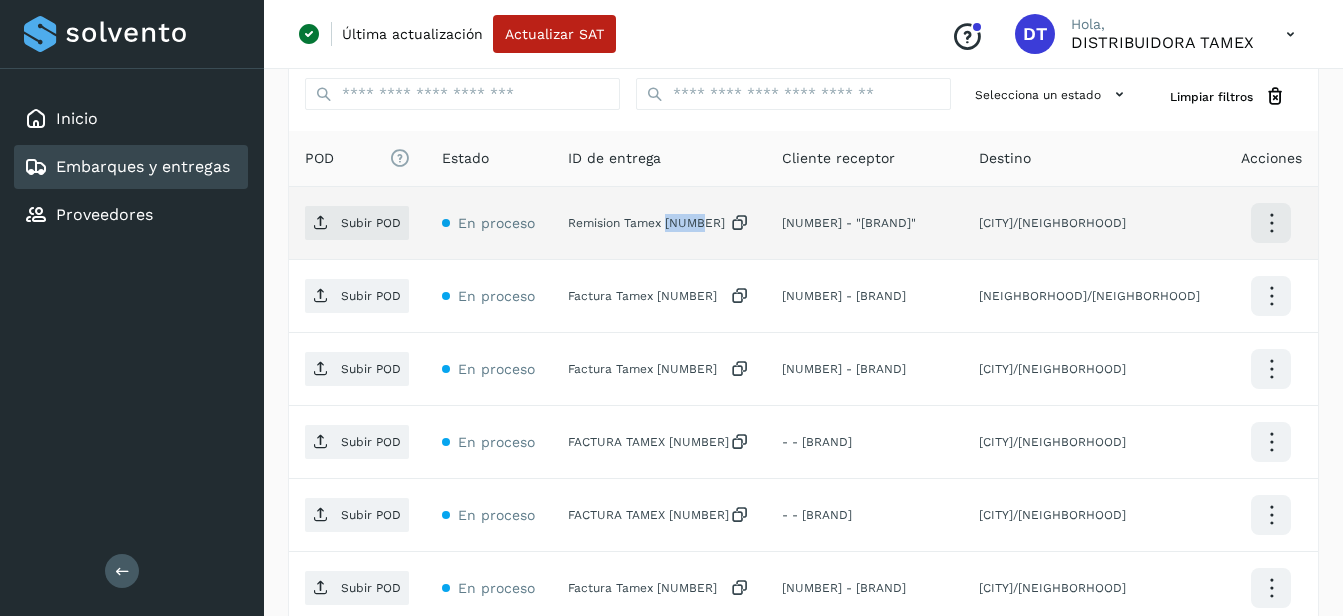click on "Remision Tamex 54974" 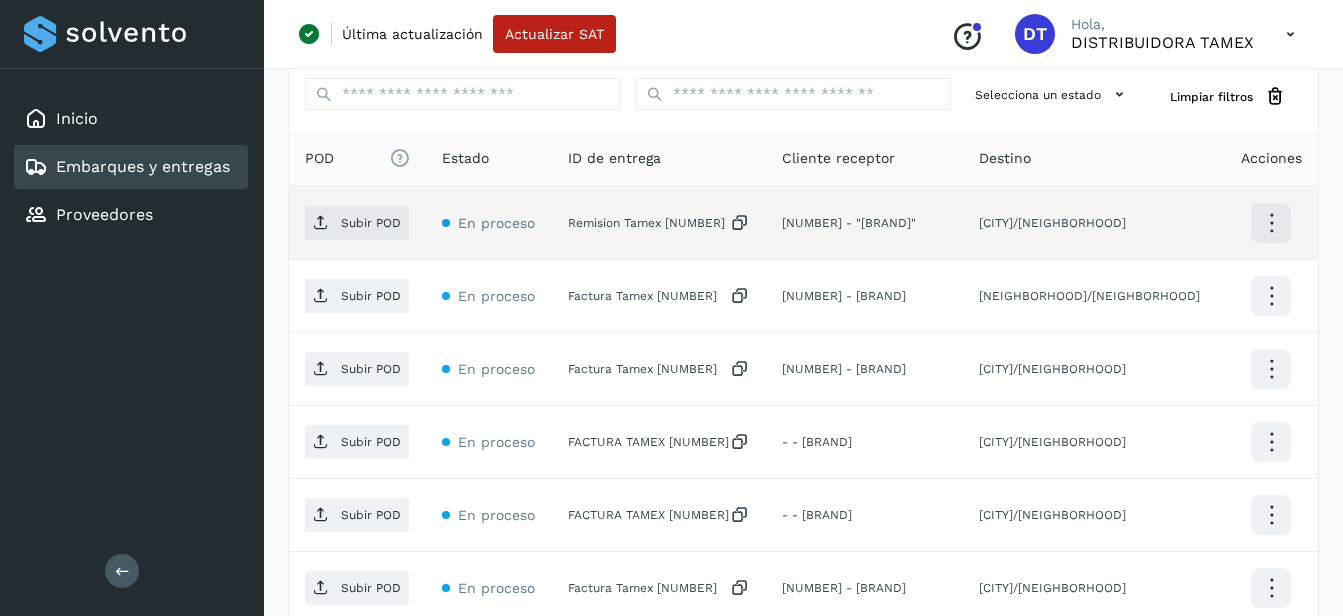 click on "Subir POD" 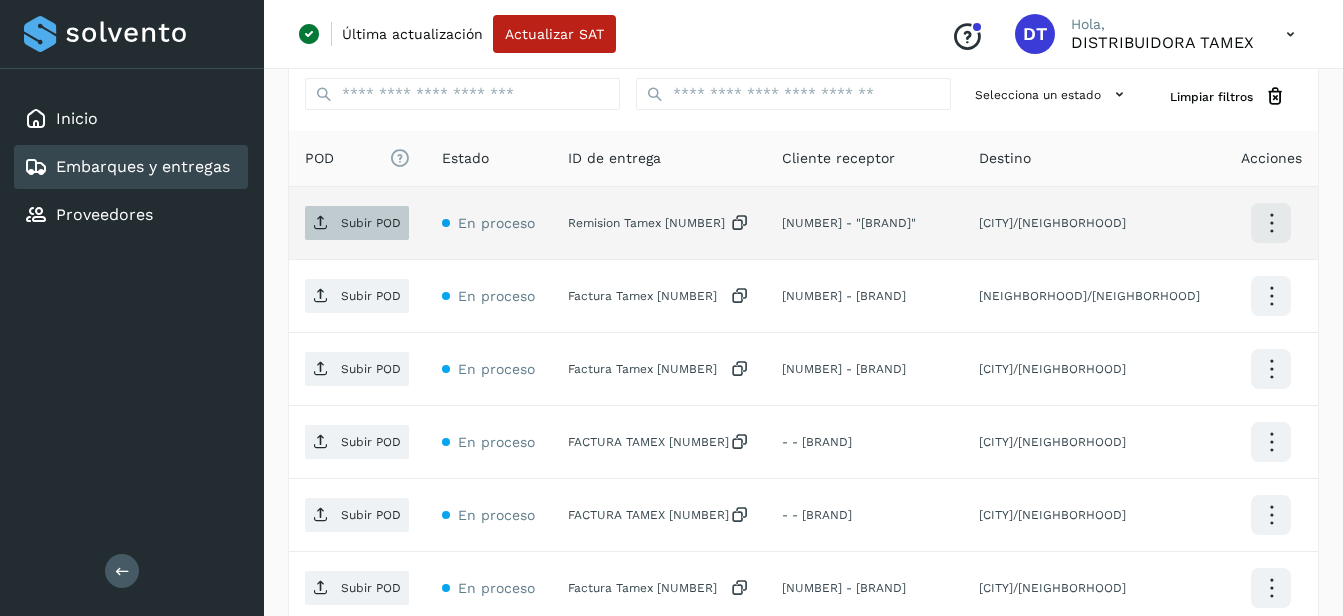 click on "Subir POD" at bounding box center [371, 223] 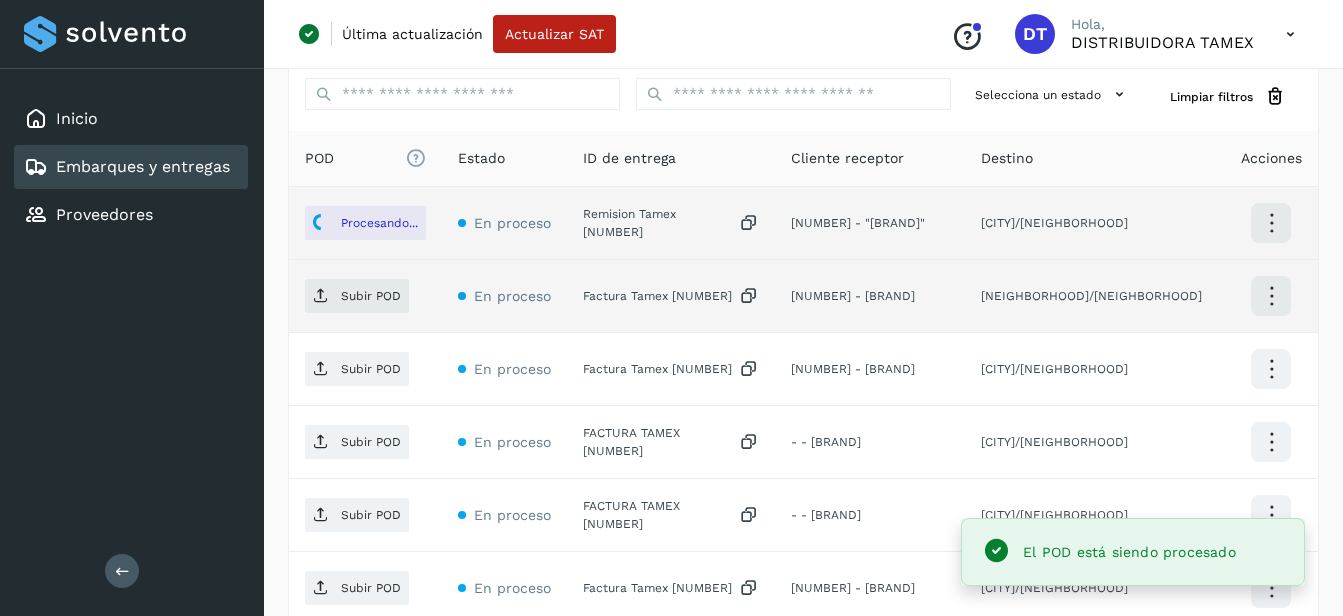 click on "Factura Tamex 3273034" 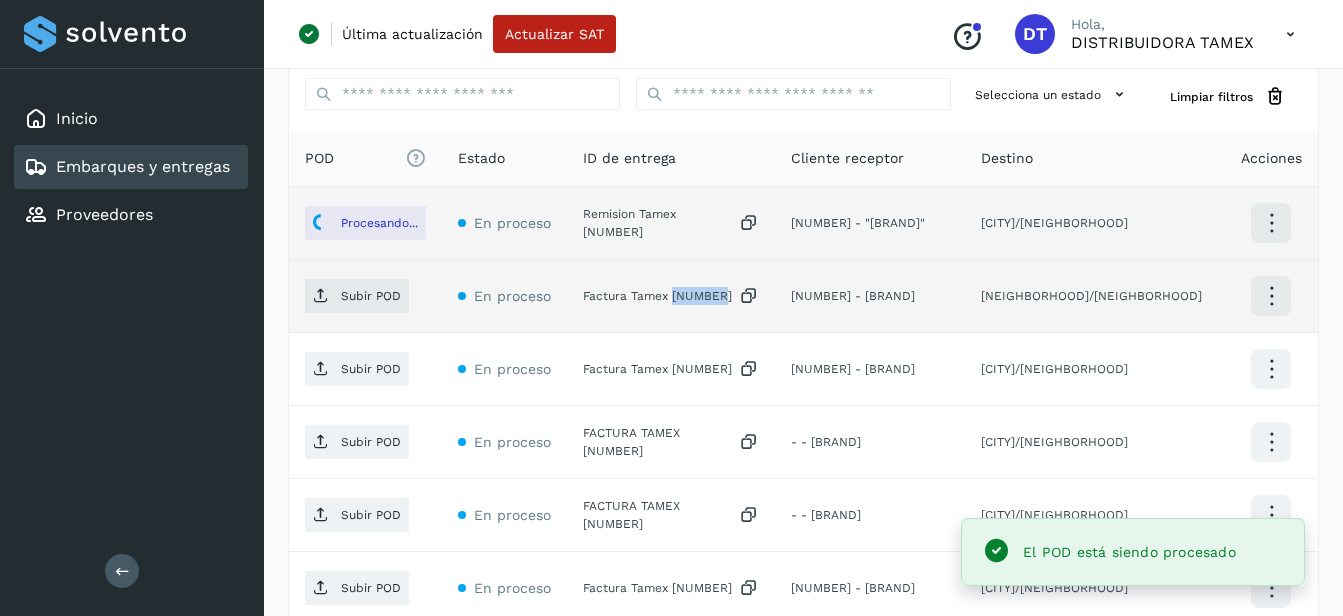 click on "Factura Tamex 3273034" 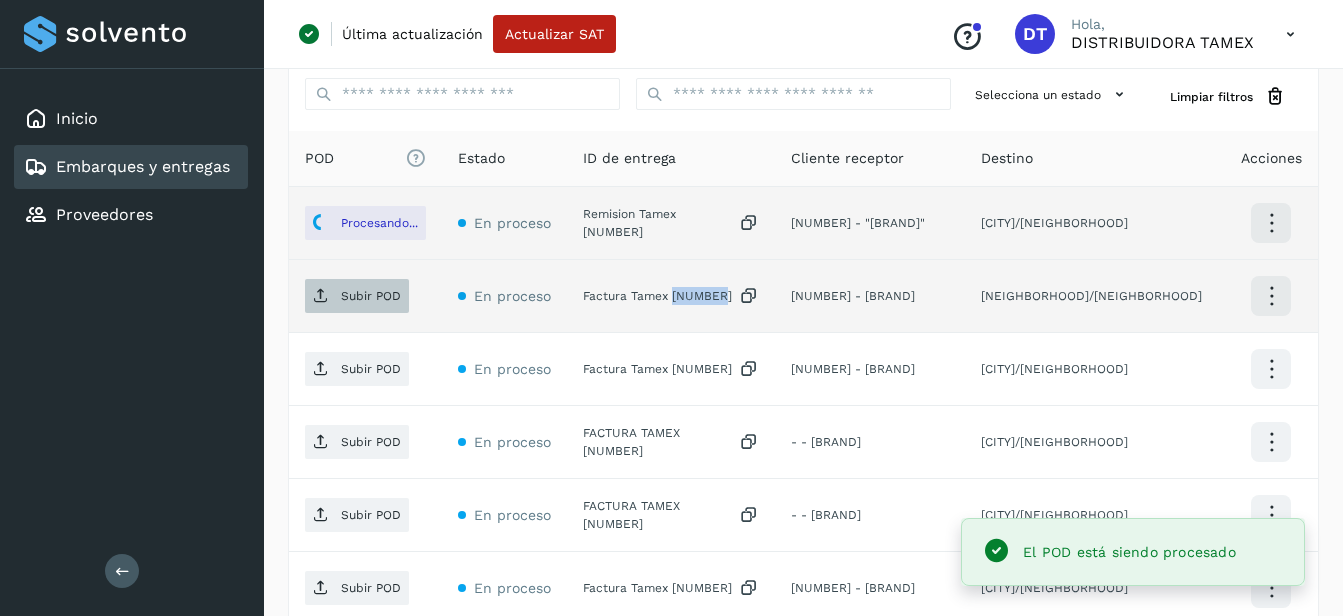 click on "Subir POD" at bounding box center (357, 296) 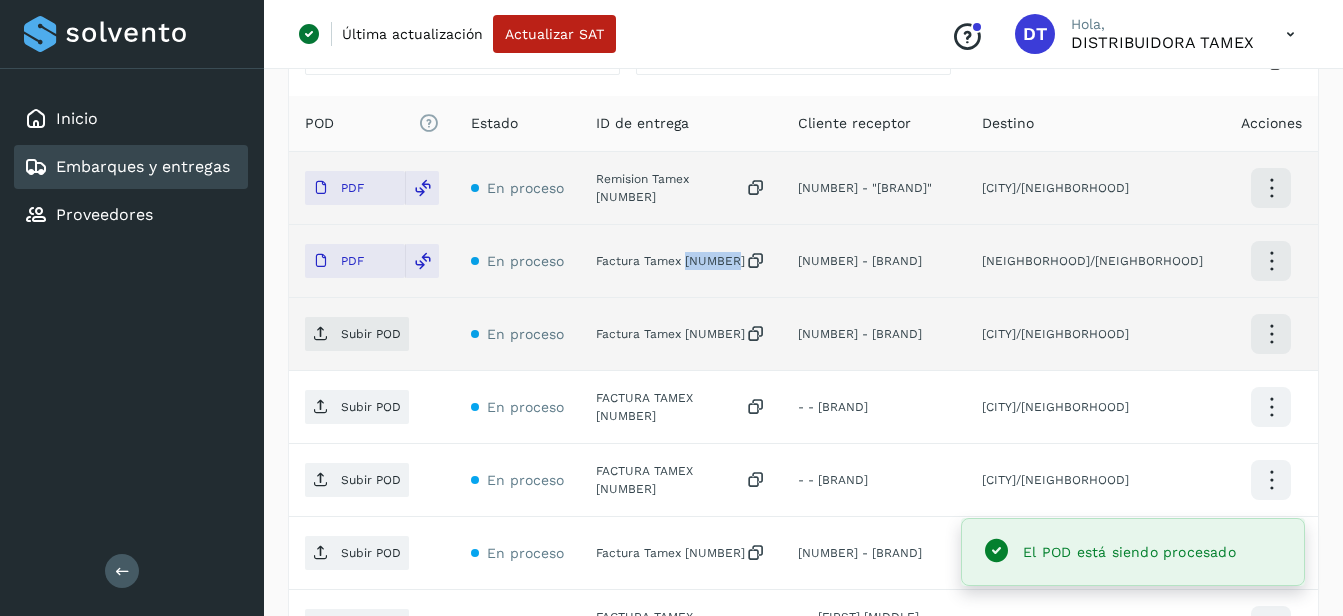scroll, scrollTop: 500, scrollLeft: 0, axis: vertical 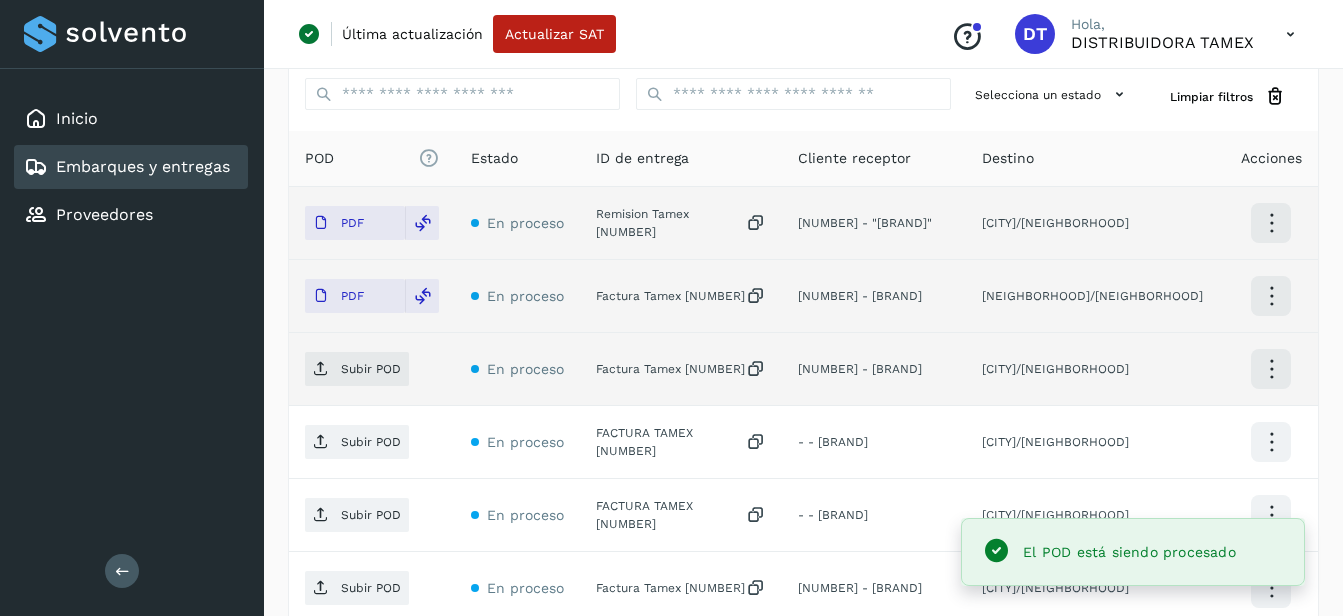click on "Factura Tamex 3274883" 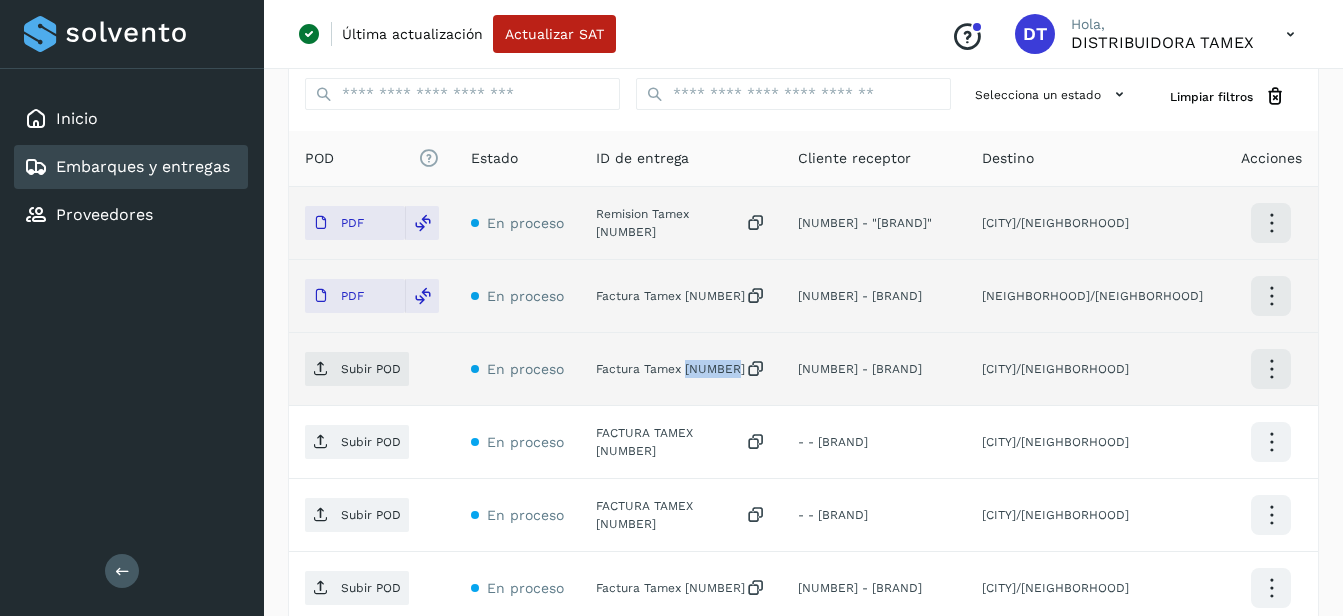 click on "Factura Tamex 3274883" 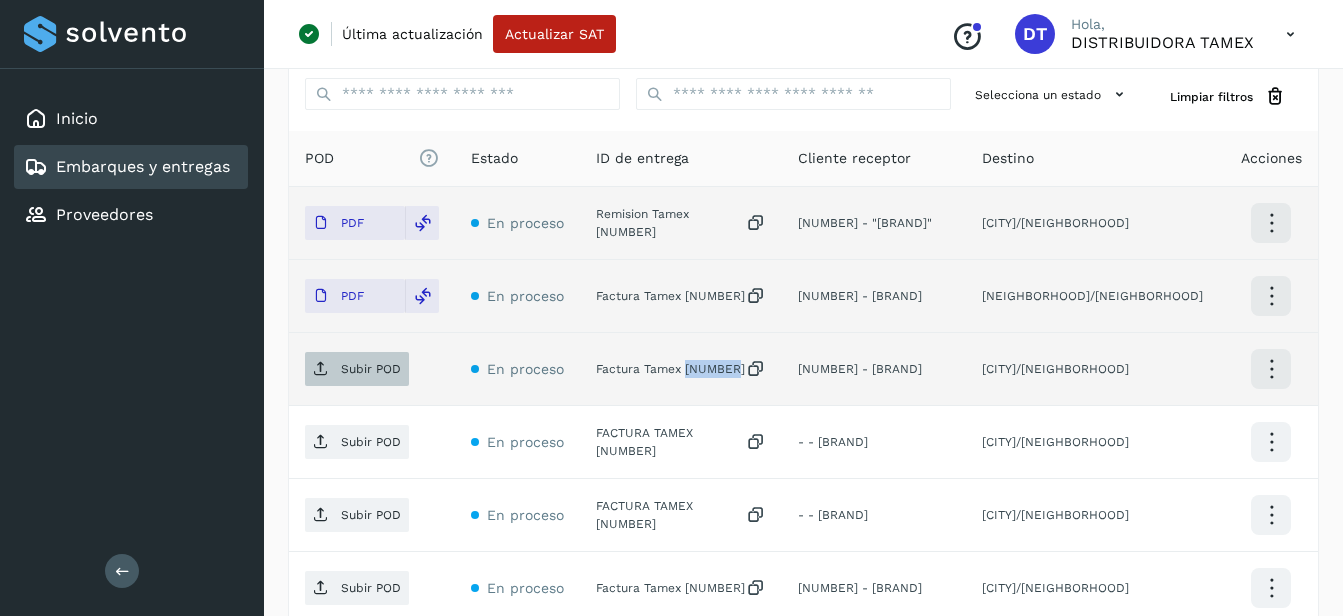 click on "Subir POD" at bounding box center (357, 369) 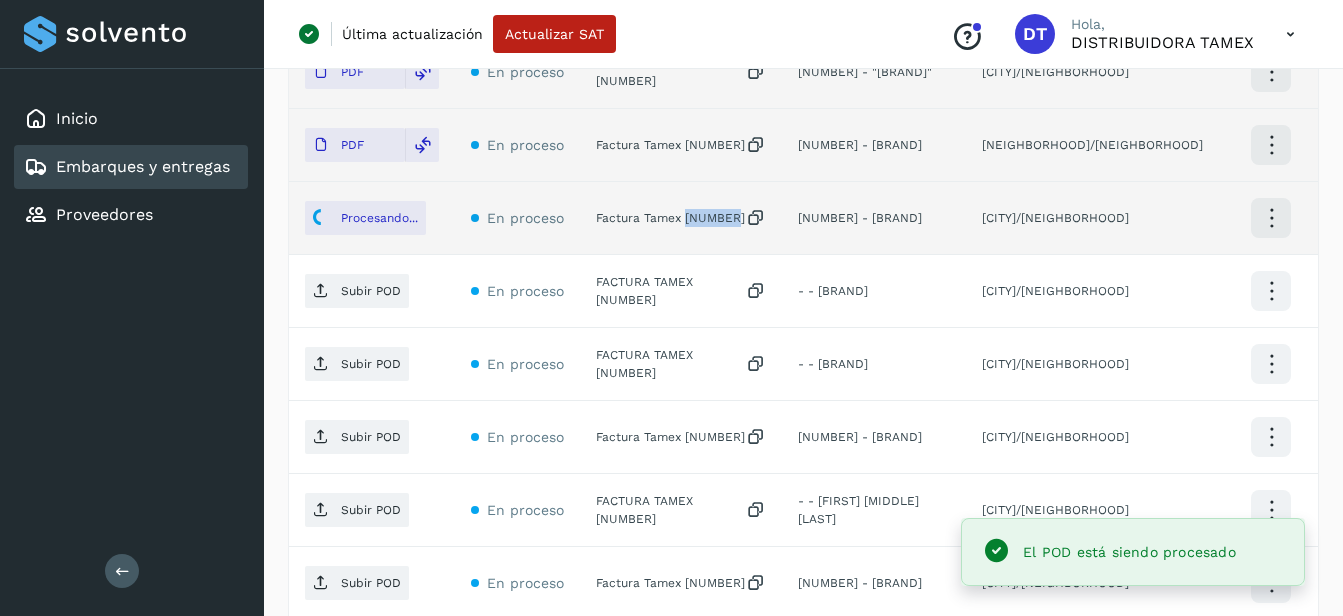 scroll, scrollTop: 700, scrollLeft: 0, axis: vertical 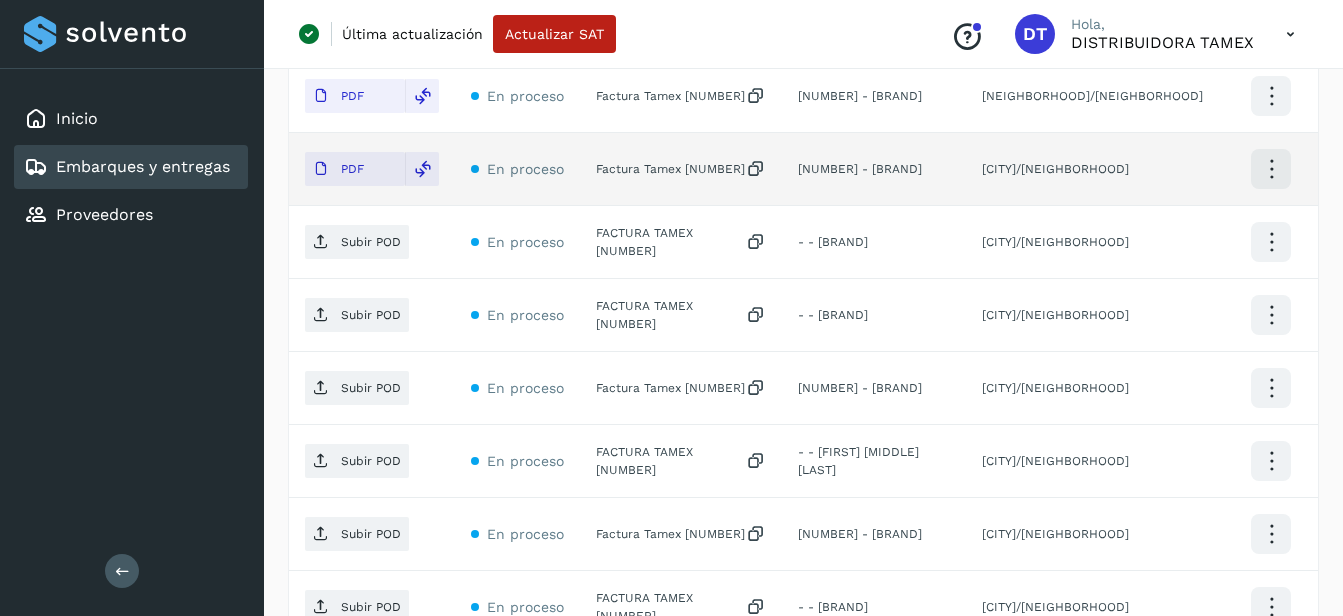 click on "FACTURA TAMEX 3271536" 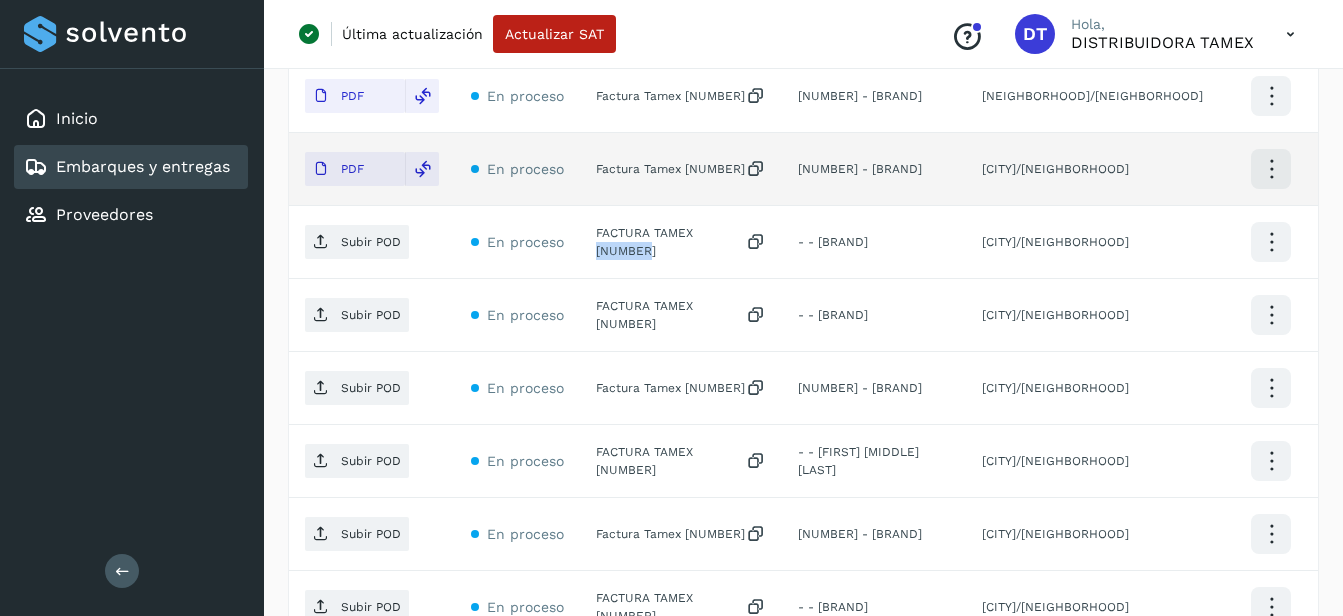 click on "FACTURA TAMEX 3271536" 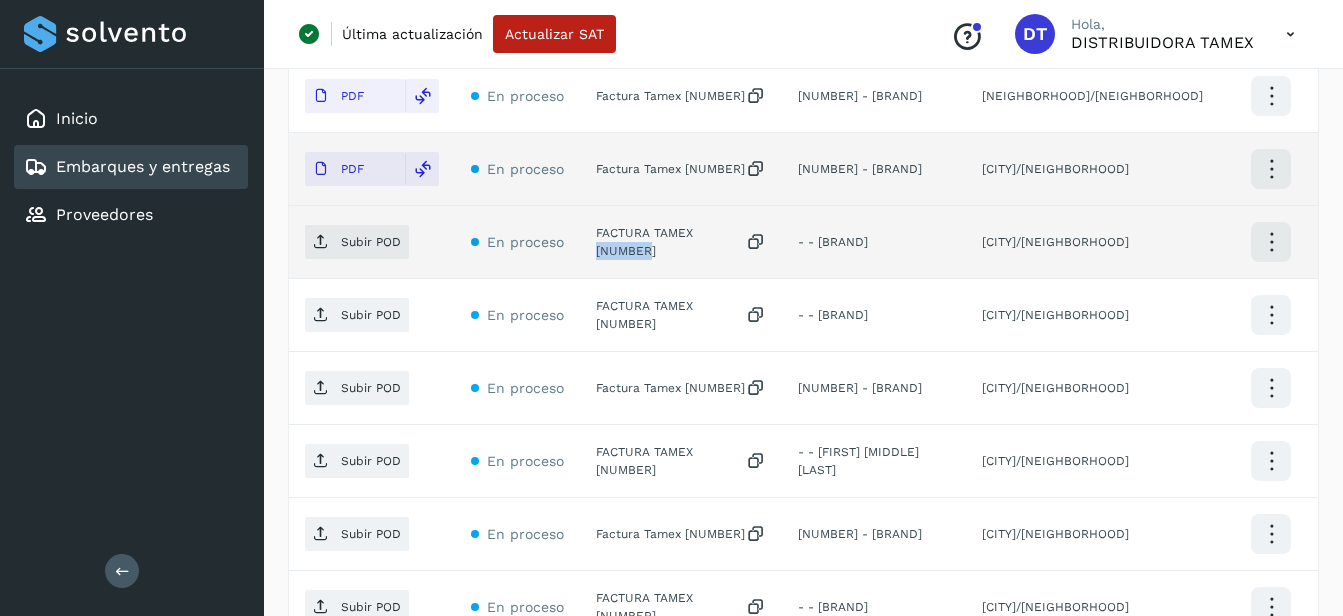 copy on "3271536" 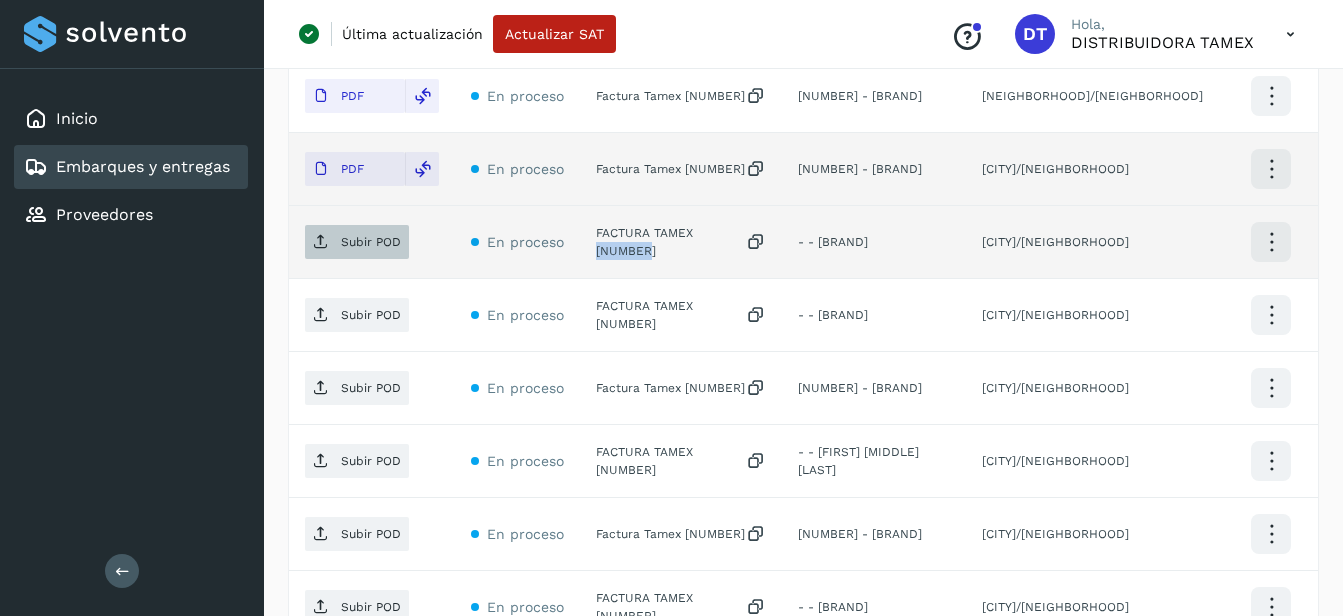 click on "Subir POD" at bounding box center [371, 242] 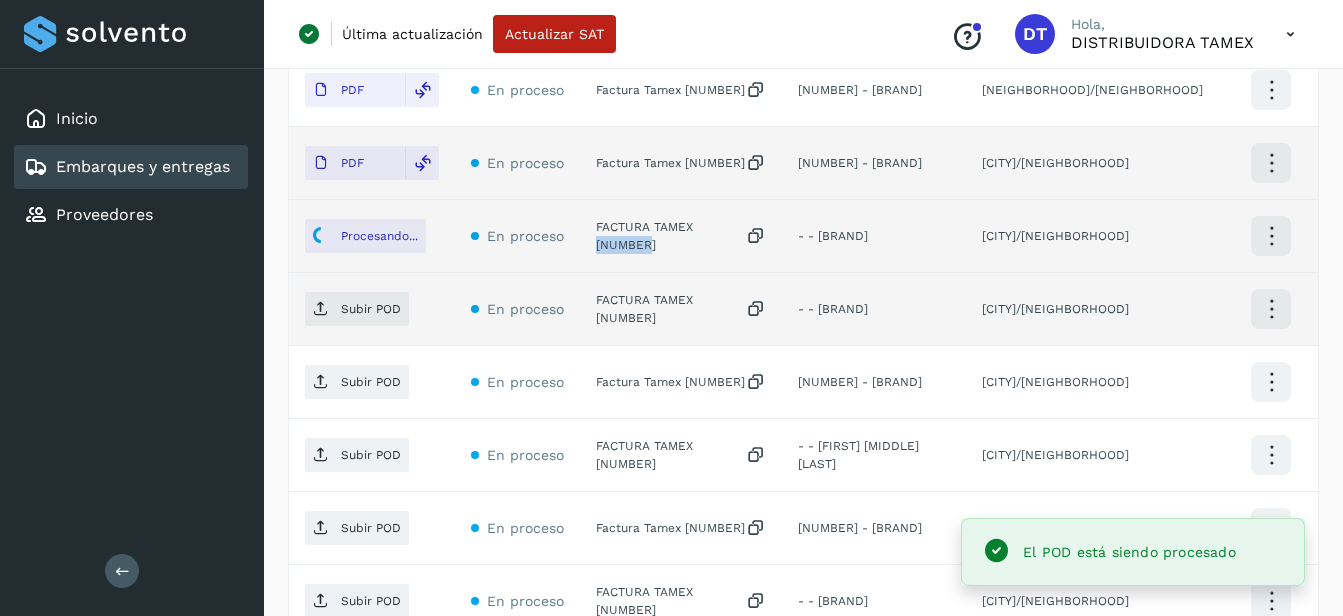 scroll, scrollTop: 800, scrollLeft: 0, axis: vertical 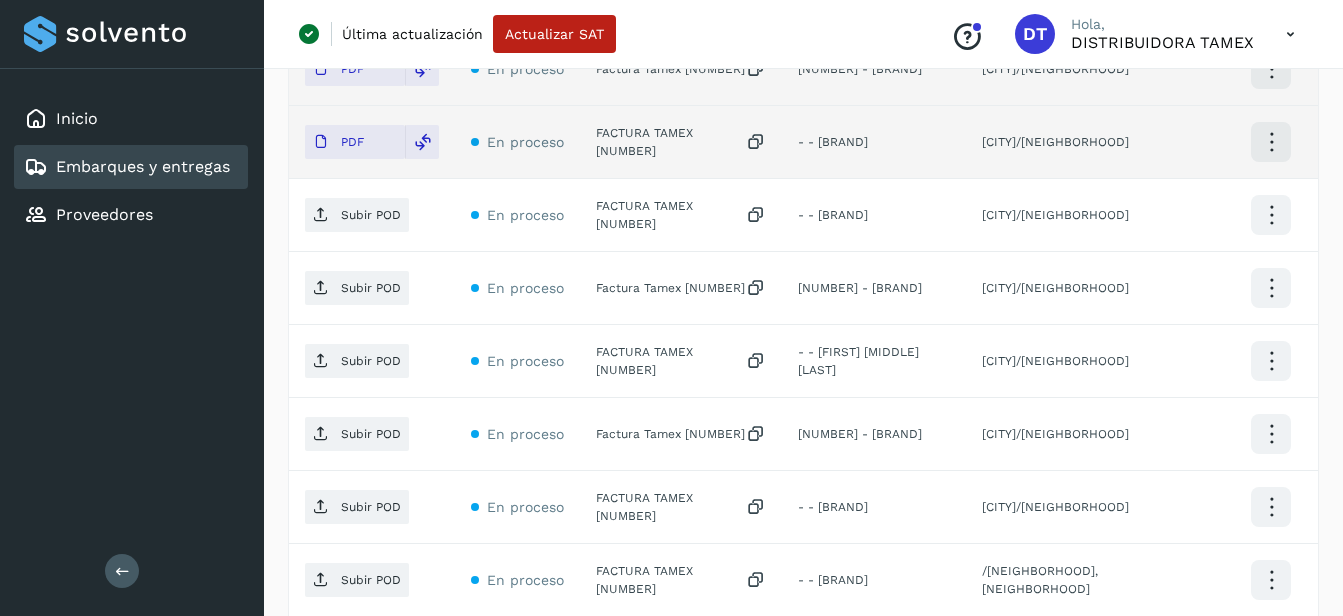 click on "FACTURA TAMEX 3273092" 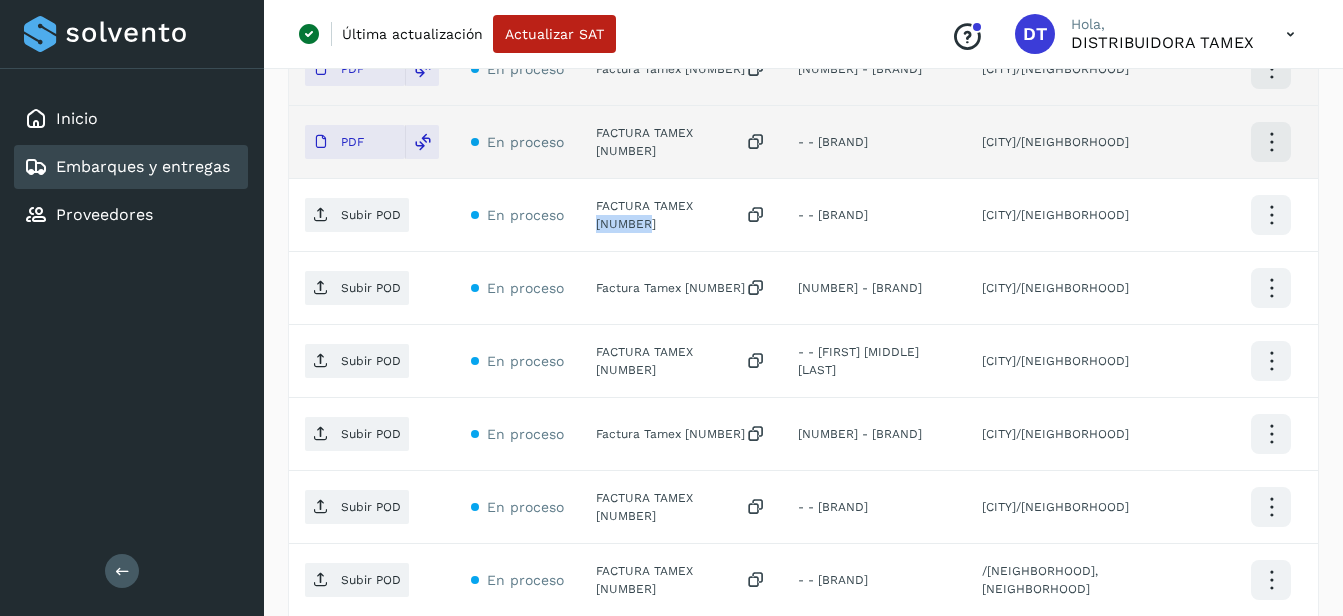 click on "FACTURA TAMEX 3273092" 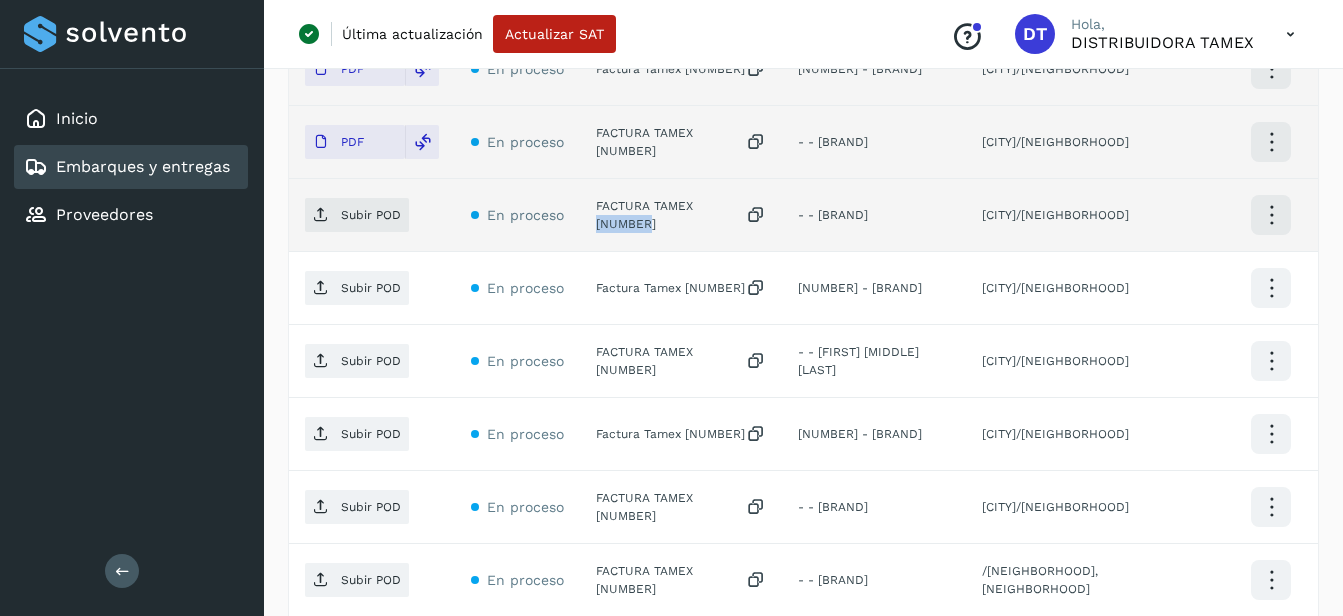 copy on "3273092" 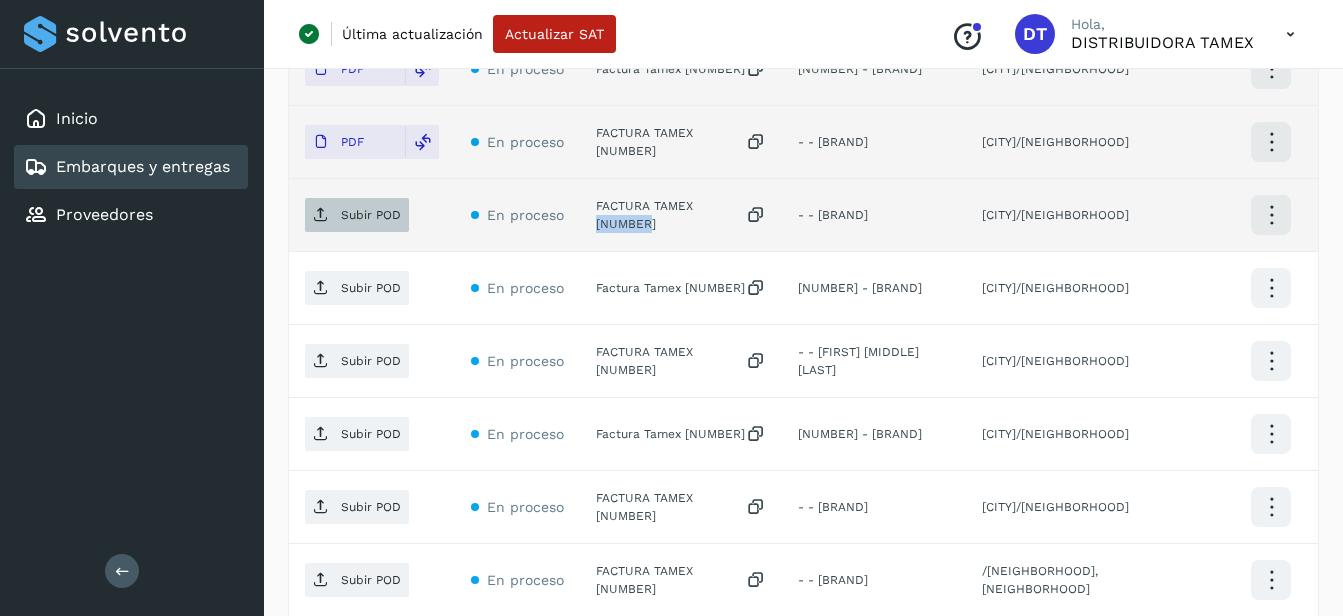 click on "Subir POD" at bounding box center [371, 215] 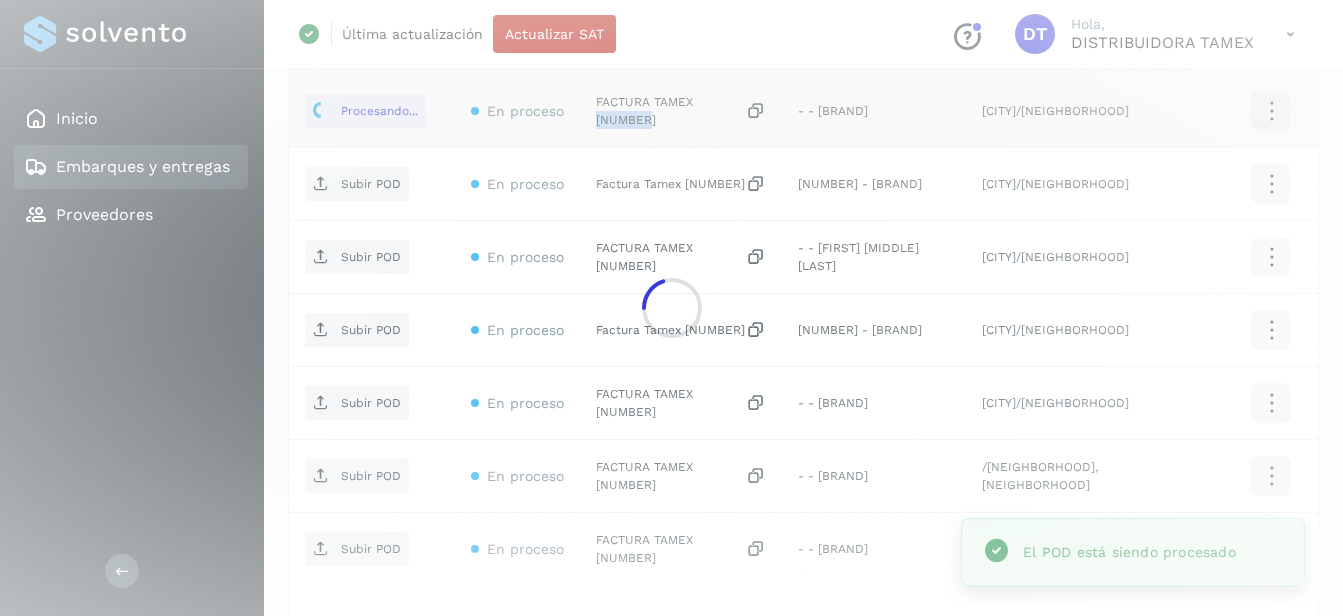 scroll, scrollTop: 869, scrollLeft: 0, axis: vertical 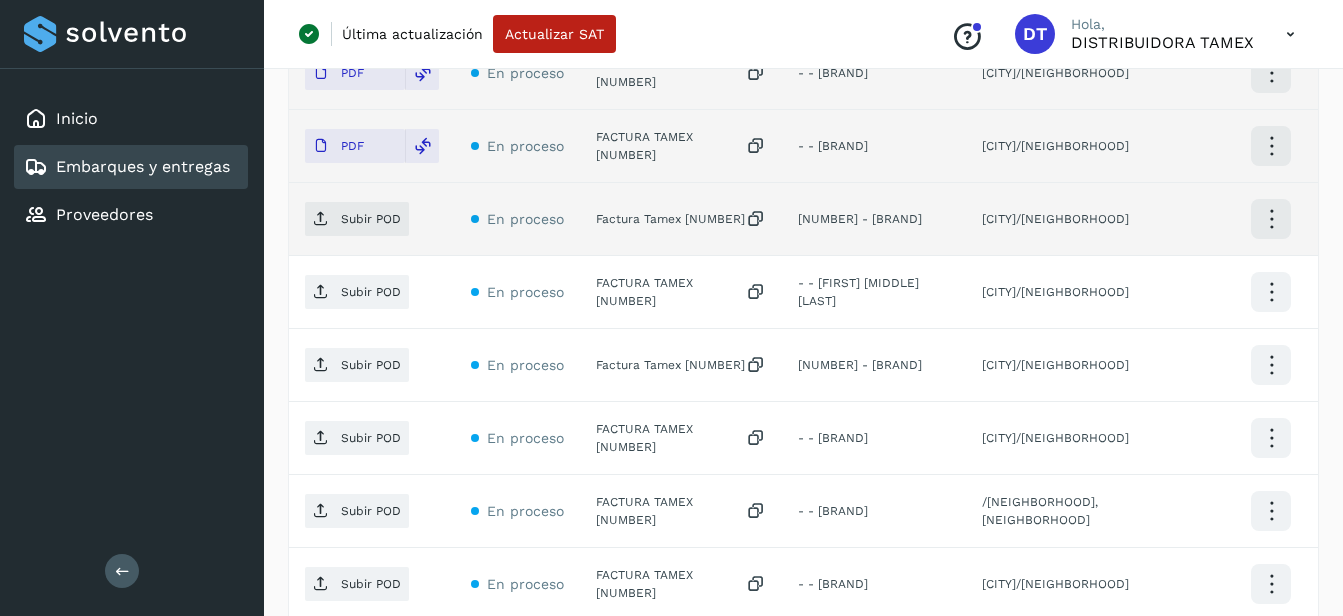 click on "Factura Tamex 3274885" 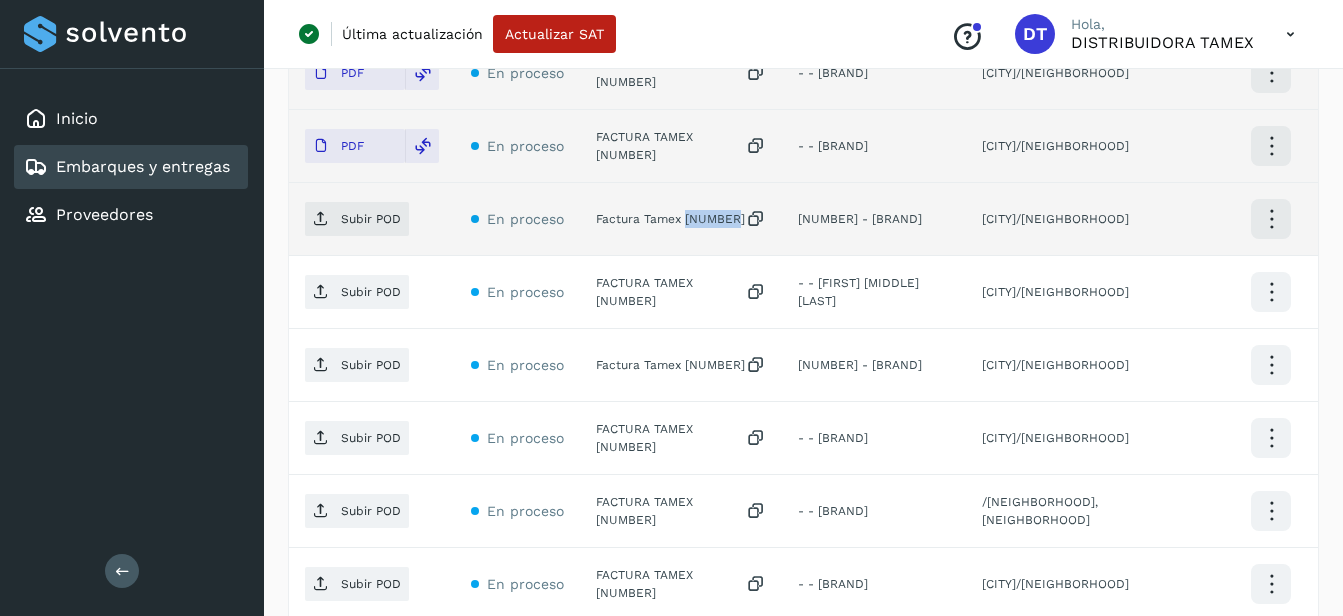 click on "Factura Tamex 3274885" 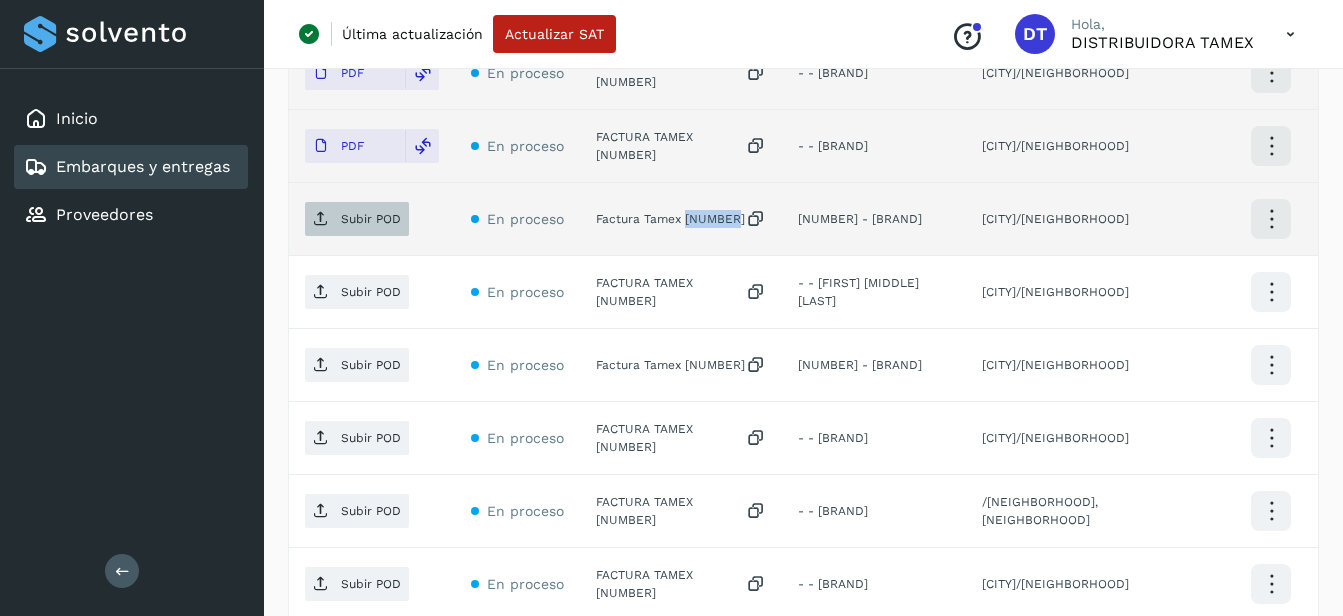 click on "Subir POD" at bounding box center (371, 219) 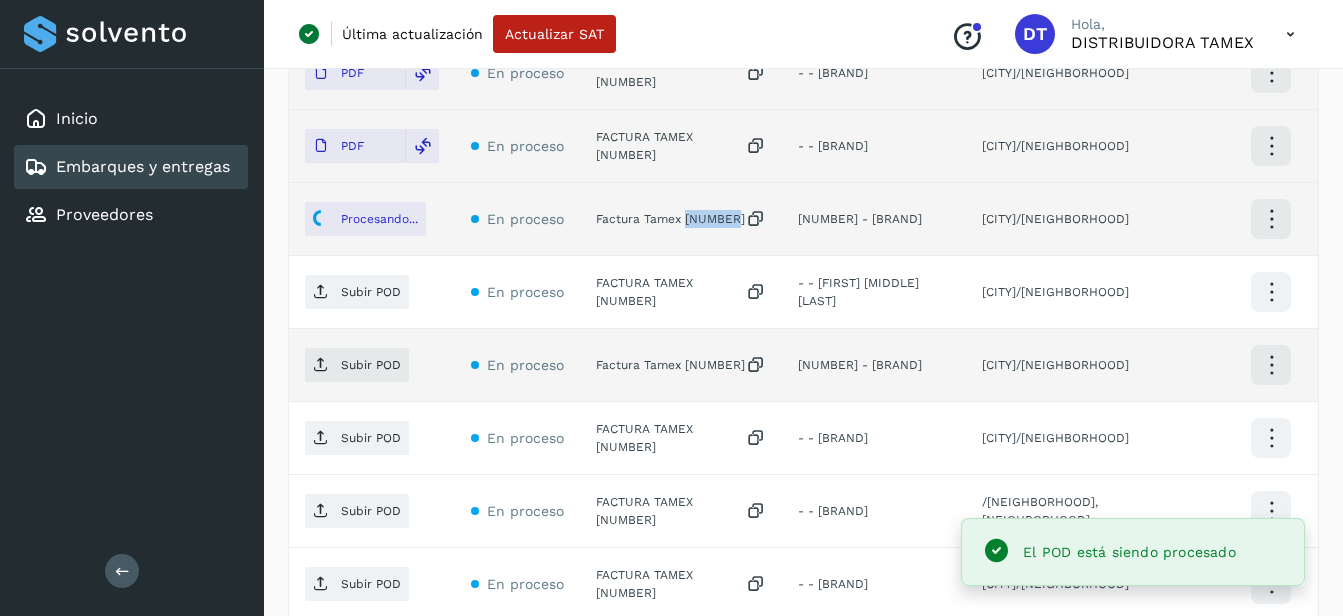 scroll, scrollTop: 969, scrollLeft: 0, axis: vertical 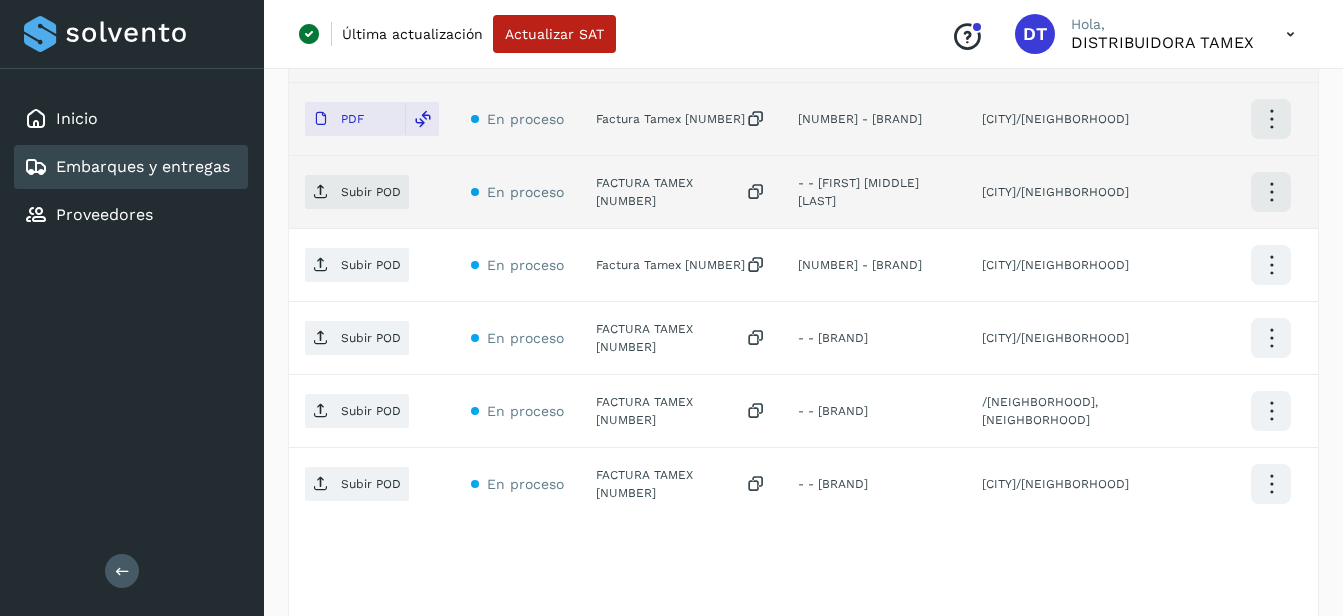 click on "FACTURA TAMEX 3268399" 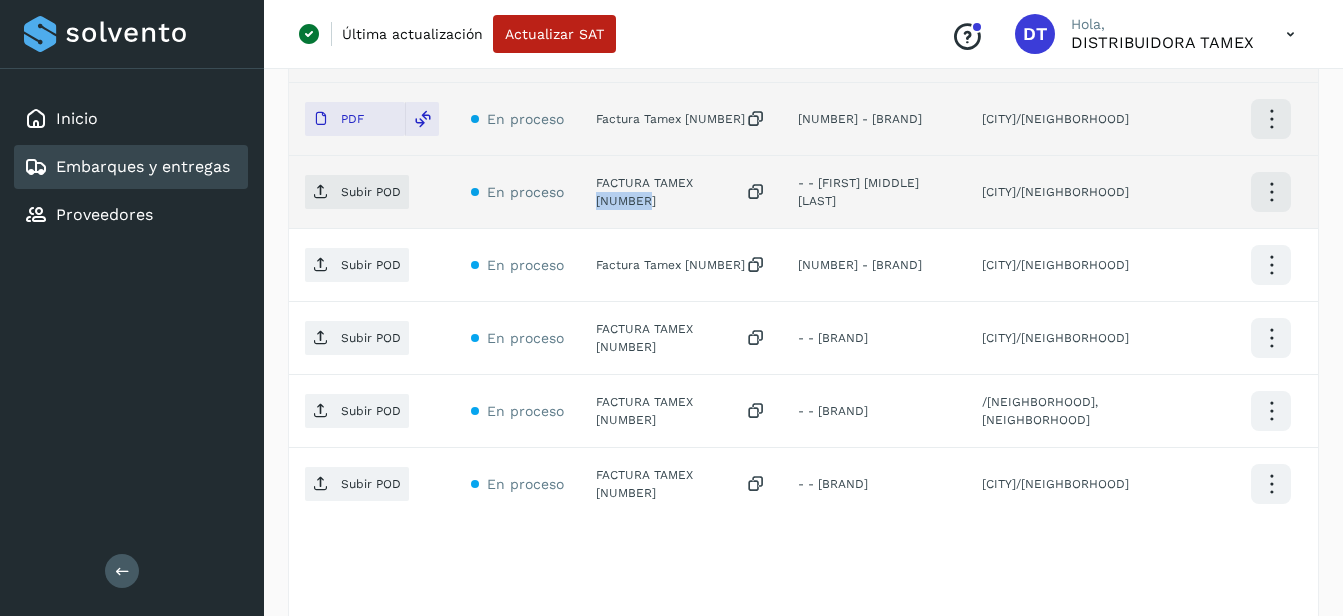 click on "FACTURA TAMEX 3268399" 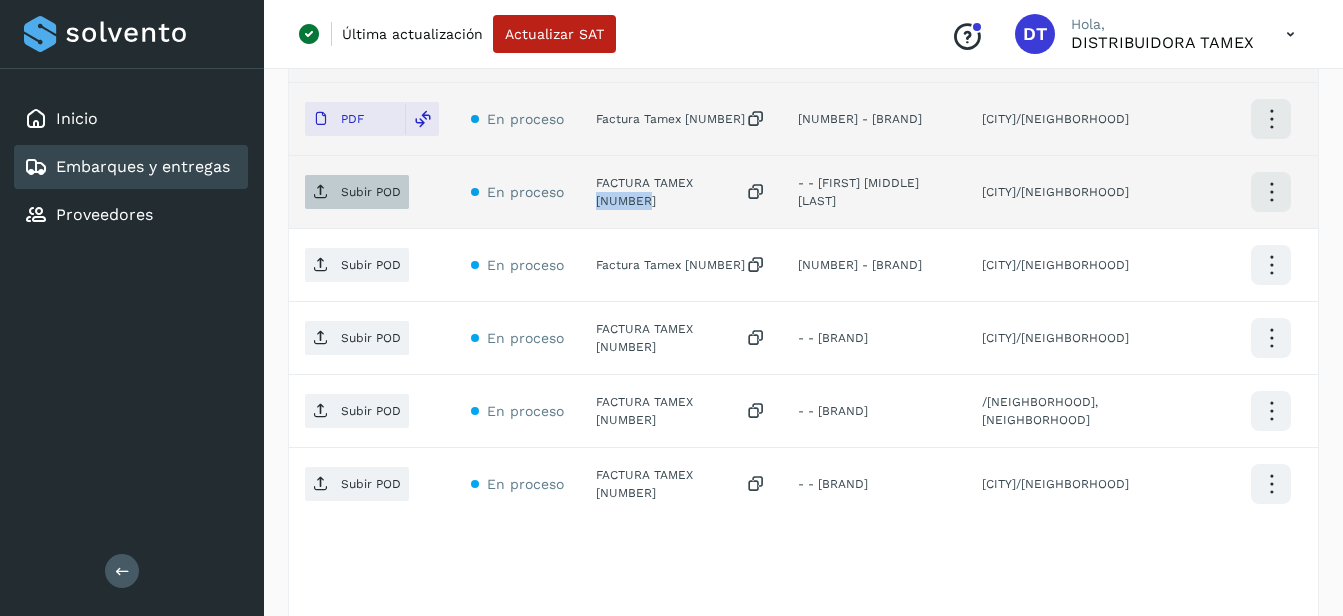 click on "Subir POD" at bounding box center (357, 192) 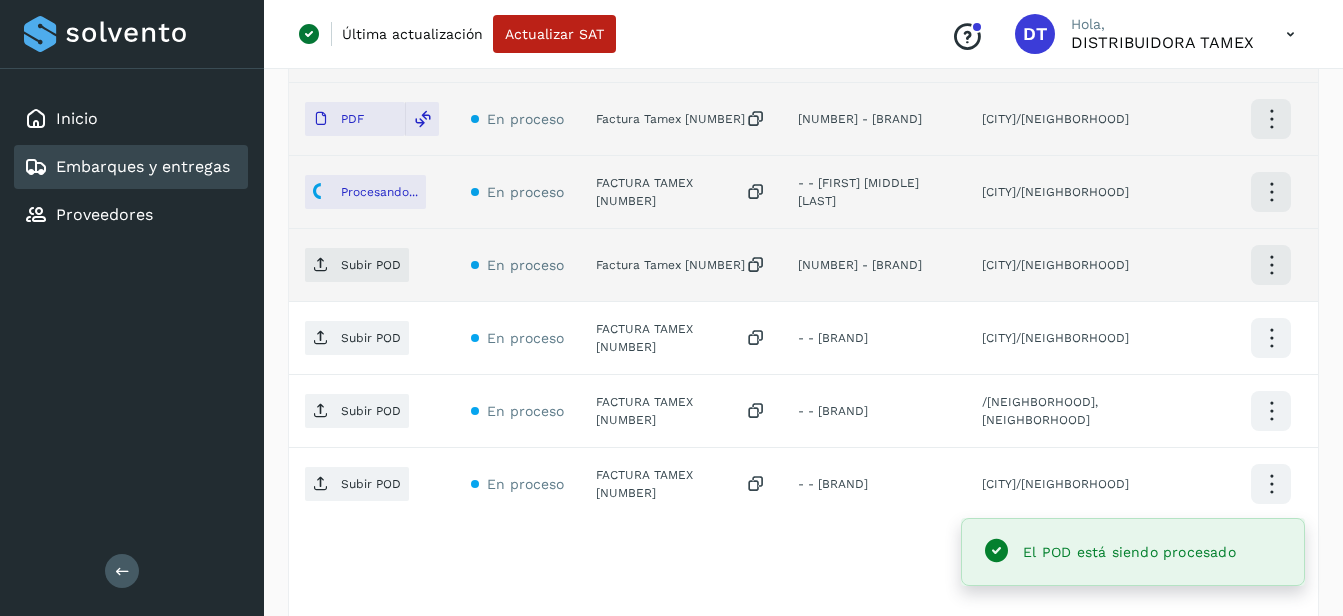 click on "Factura Tamex 3274884" 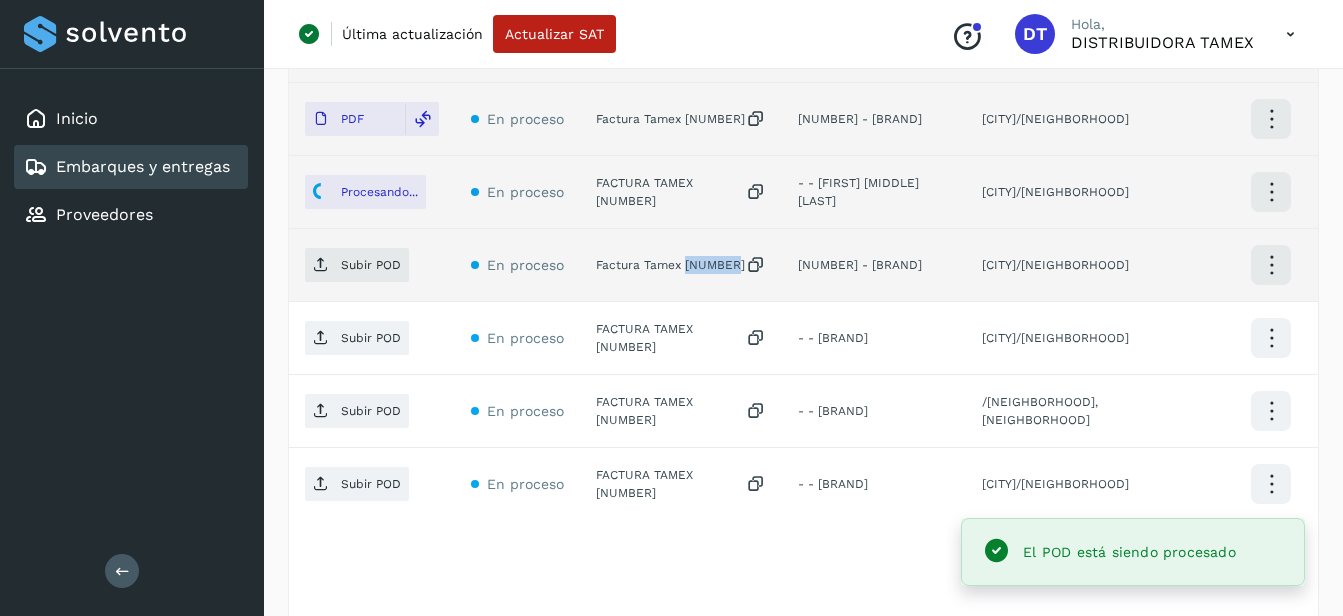 click on "Factura Tamex 3274884" 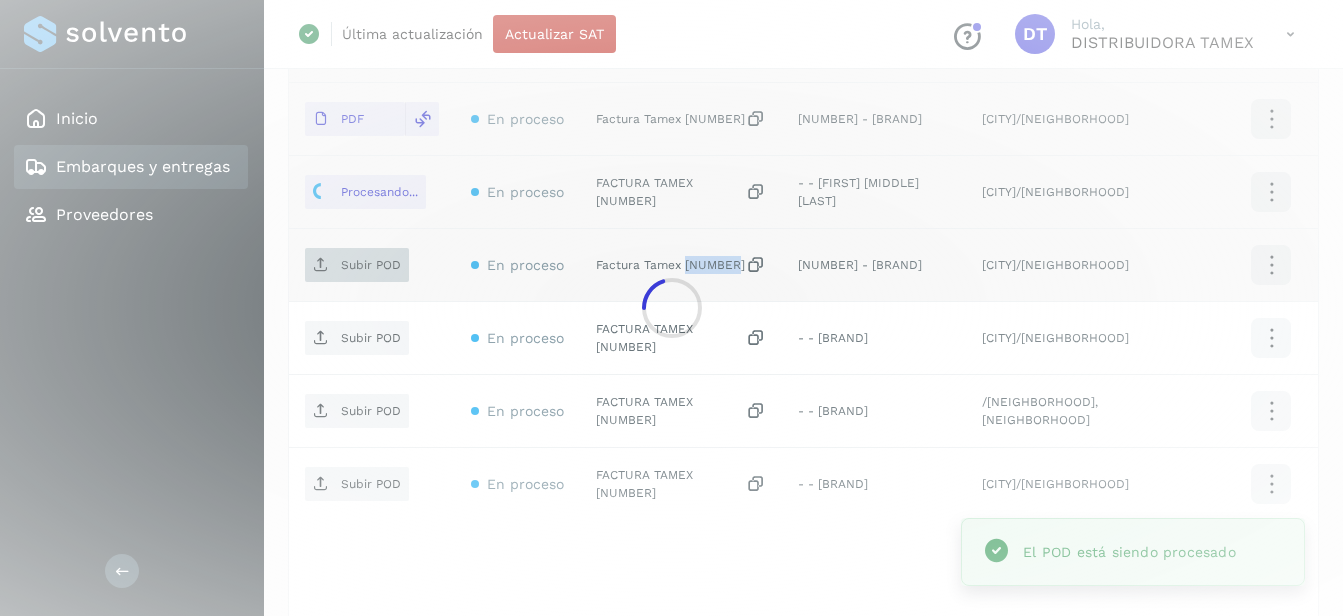 click on "Inicio Embarques y entregas Proveedores Salir Última actualización Actualizar SAT
Conoce nuestros beneficios
DT Hola, DISTRIBUIDORA TAMEX Embarques y entregas Embarque #113LLIZ041  ✨ Muy pronto podrás gestionar todos tus accesorios desde esta misma página. Conocer más Embarque En proceso
Verifica el estado de la factura o entregas asociadas a este embarque
ID de embarque 113LLIZ041 Fecha de embarque 03/ago/2025 18:00 Proveedor Tamex Costo planificado  $0.00 MXN  Cliente emisor Tamex Entregas 11 Origen Av. Pirules 1115 San Martin Obispo Facturas Asociar factura Aún no has subido ninguna factura Entregas En proceso Selecciona un estado Limpiar filtros POD
El tamaño máximo de archivo es de 20 Mb.
Estado ID de entrega Cliente receptor Destino Acciones PDF En proceso Remision Tamex 54974  168415 - "INVERSA INTEGRAL" Ciudad de Mexico/Actipan PDF PDF" 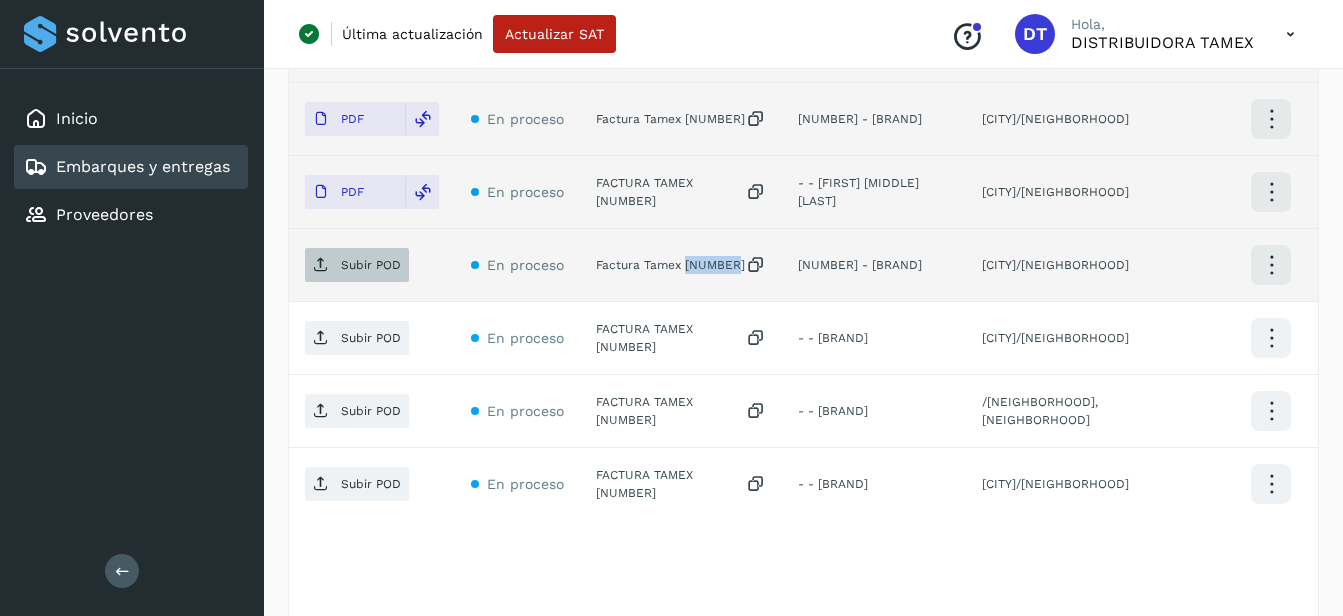 click on "Subir POD" at bounding box center [371, 265] 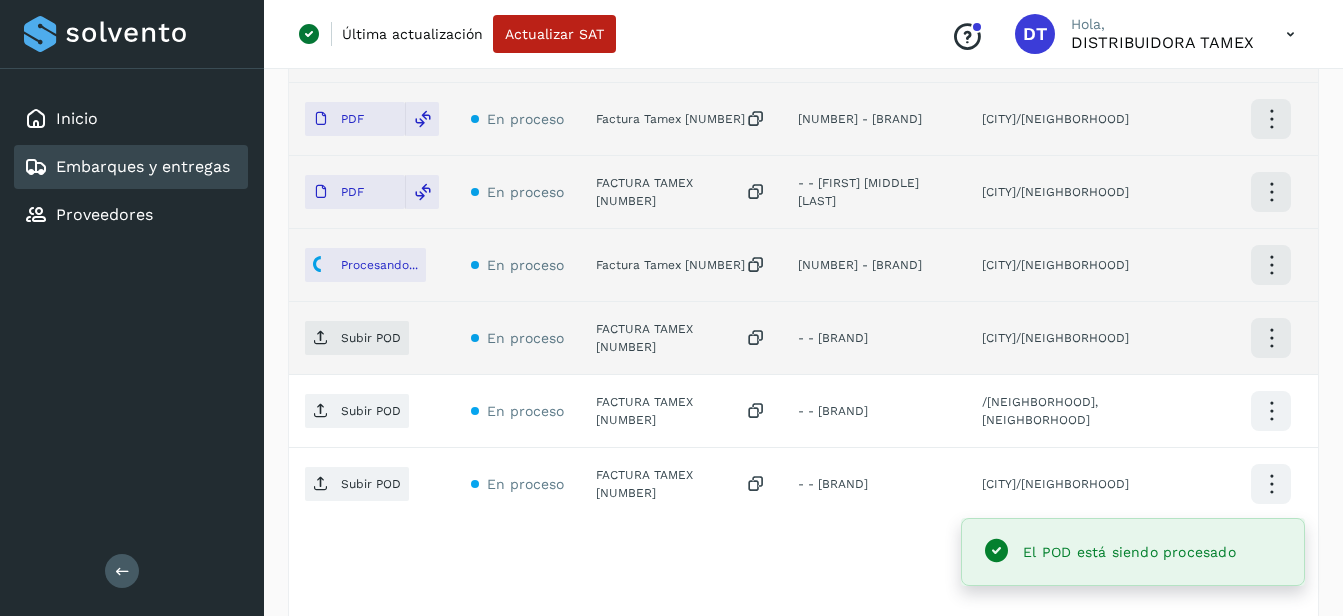 click on "FACTURA TAMEX 3272171" 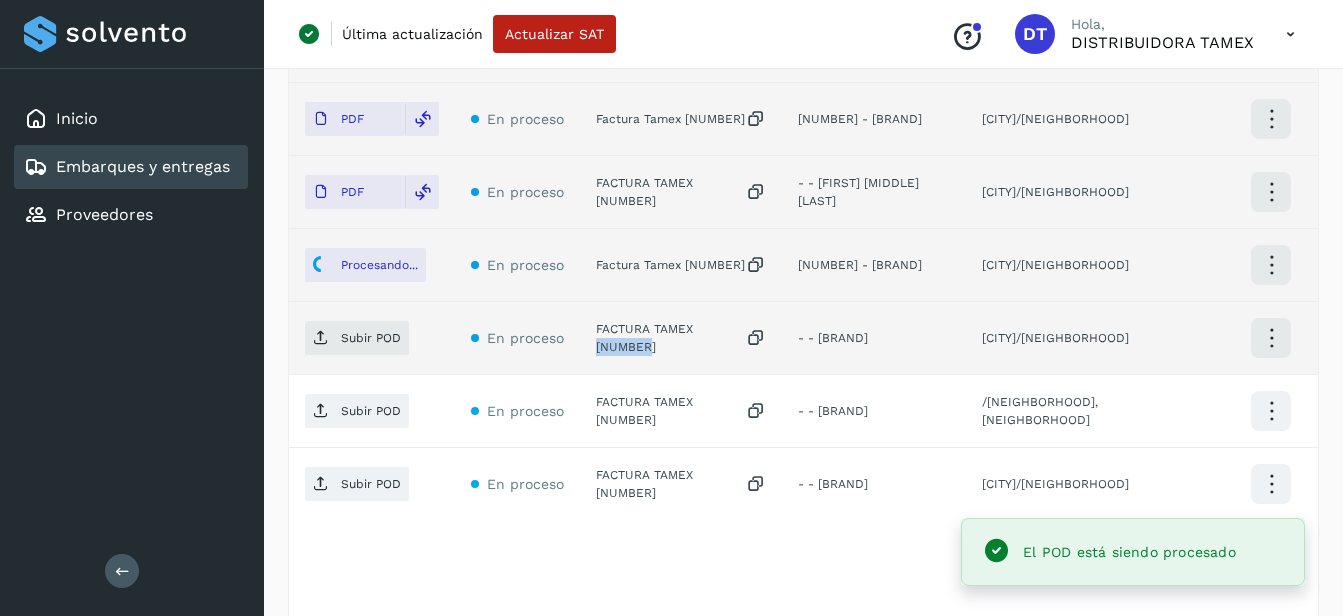 click on "FACTURA TAMEX 3272171" 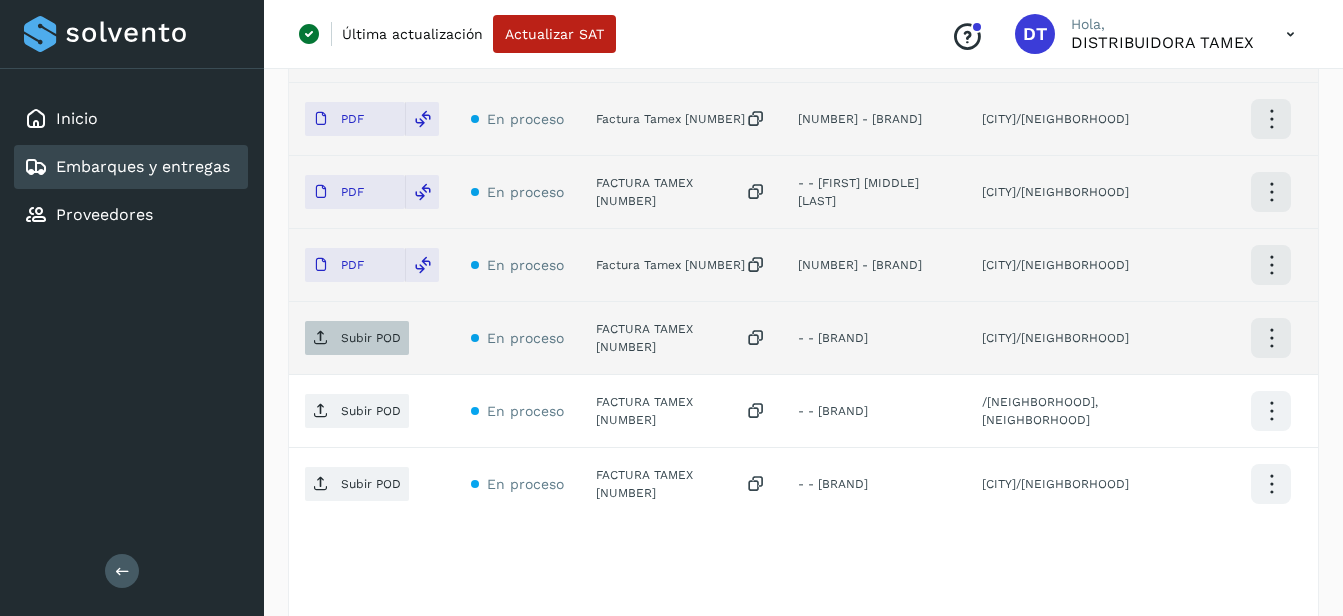 click on "Subir POD" at bounding box center [357, 338] 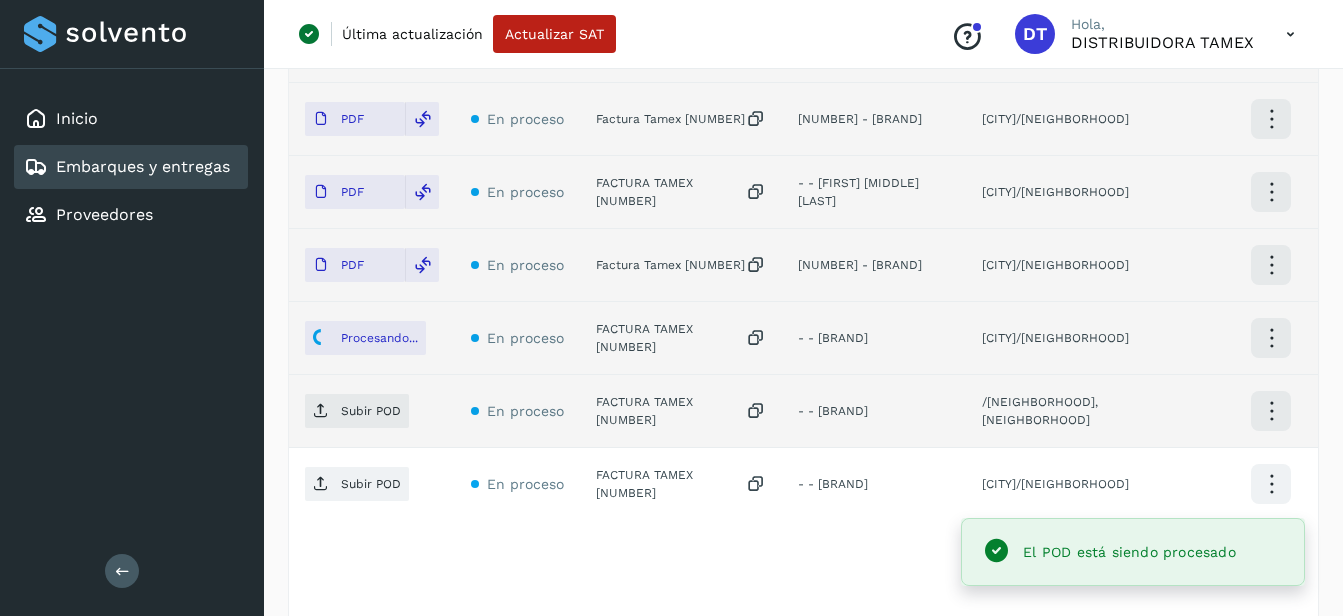 click on "FACTURA TAMEX 3271432" 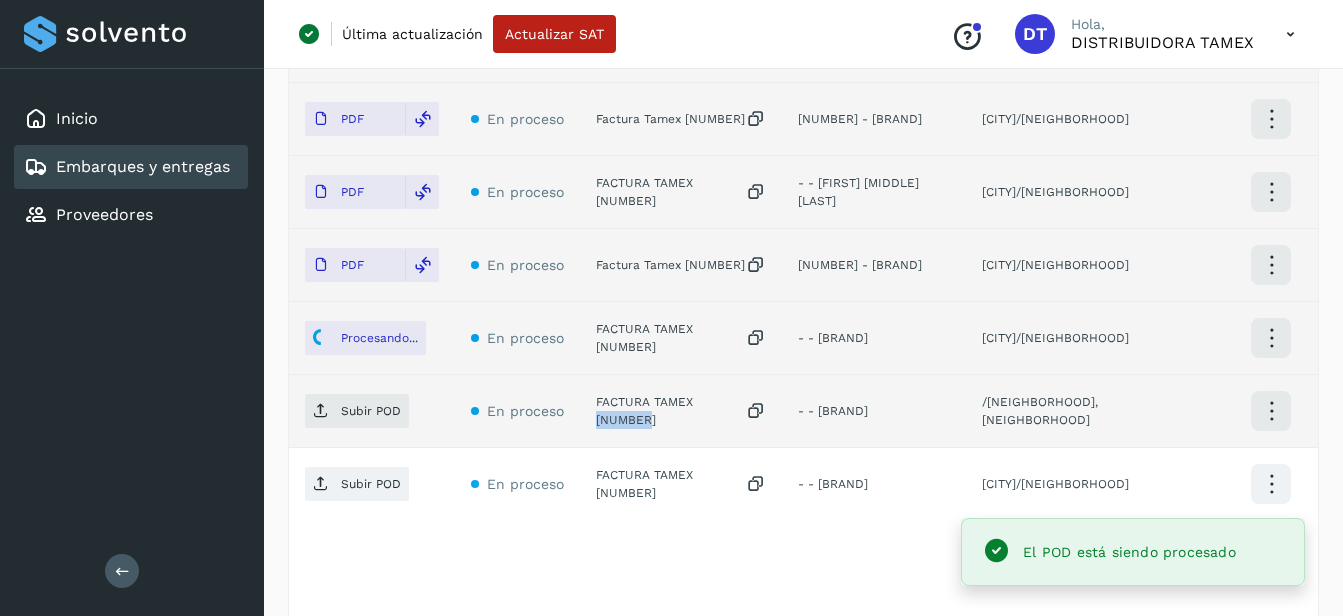 click on "FACTURA TAMEX 3271432" 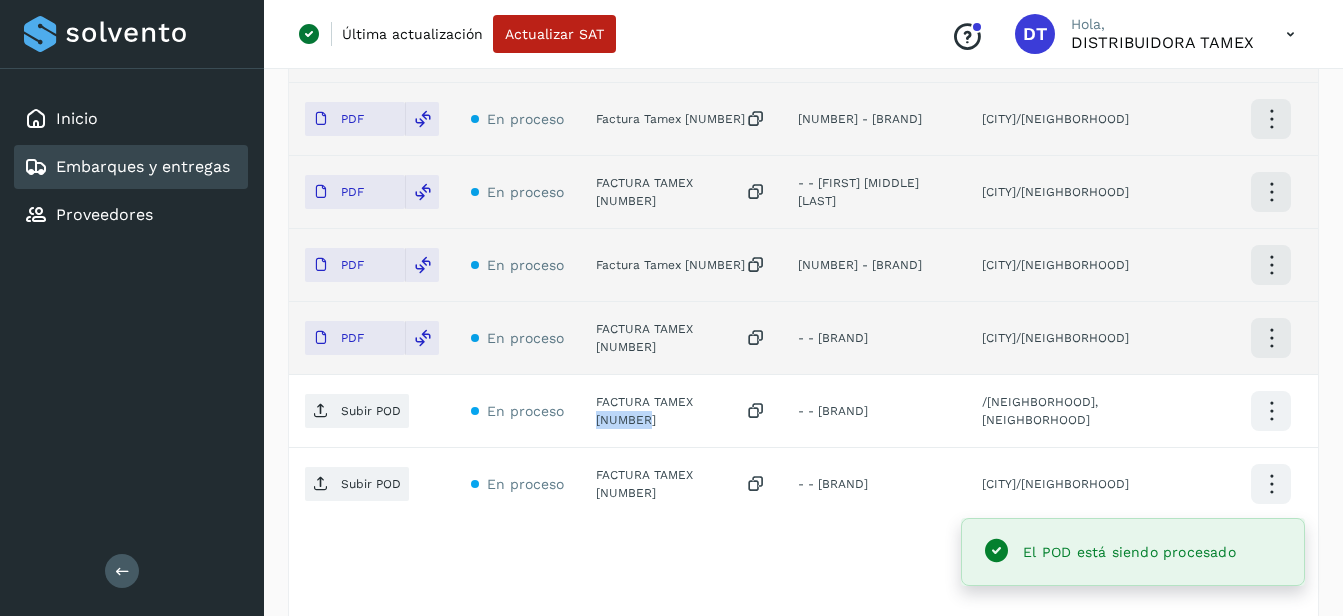 click on "Subir POD" at bounding box center [371, 411] 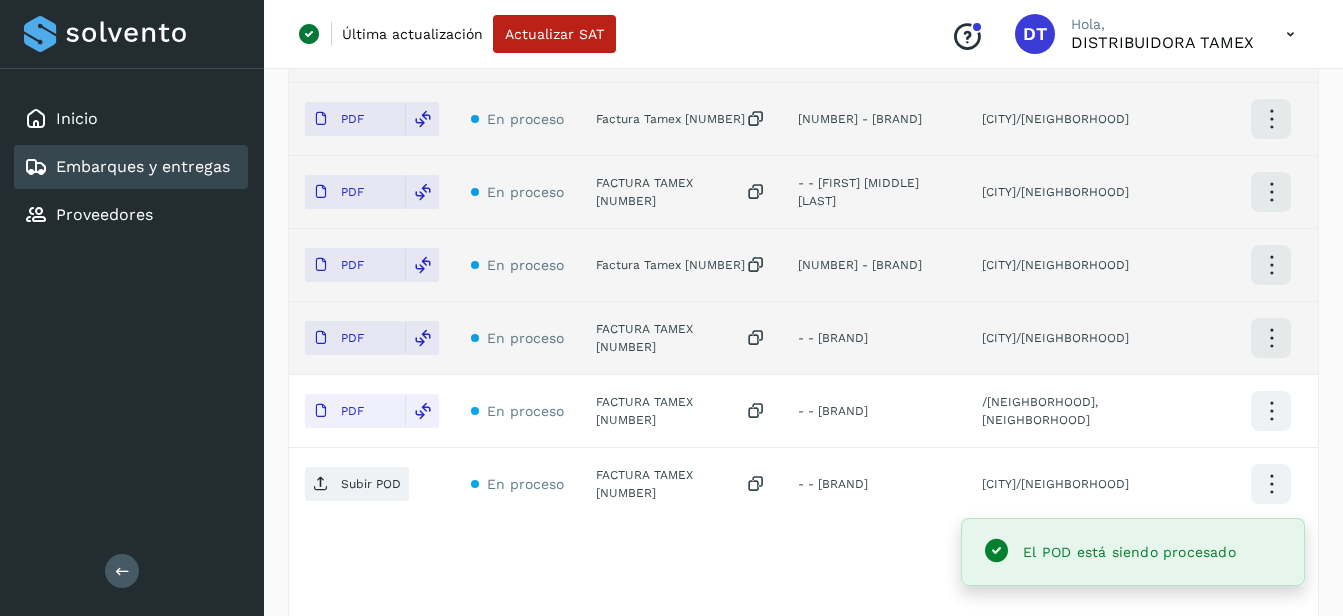 click on "FACTURA TAMEX 3271996" 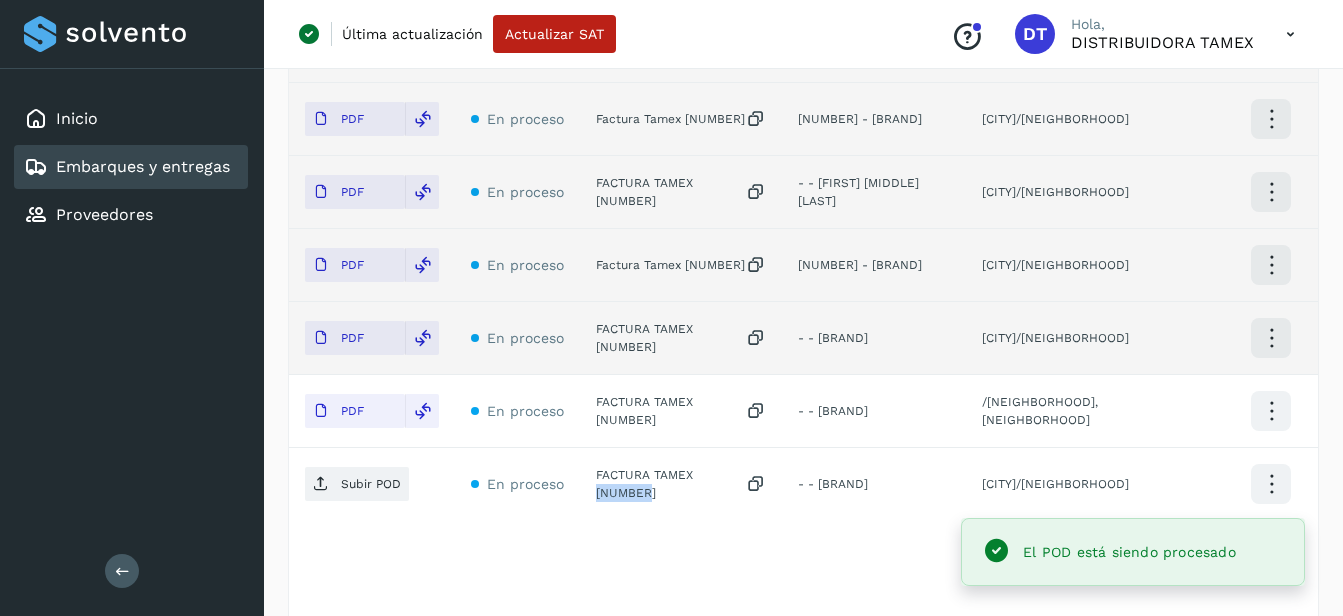 click on "FACTURA TAMEX 3271996" 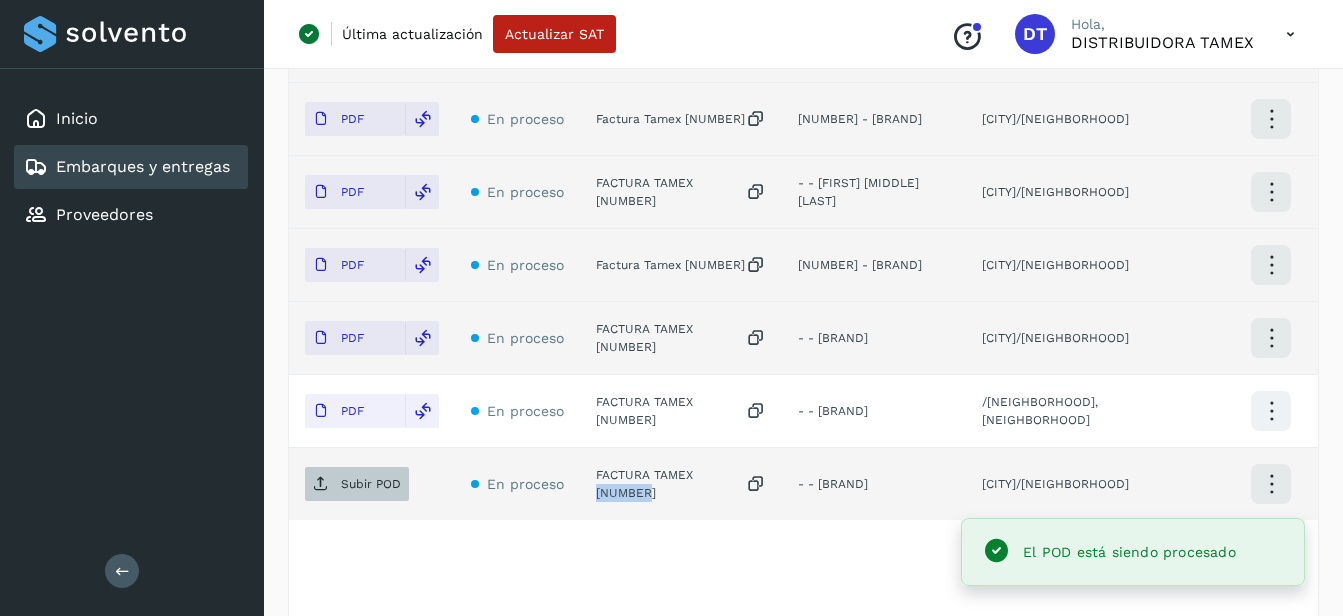 click on "Subir POD" at bounding box center (371, 484) 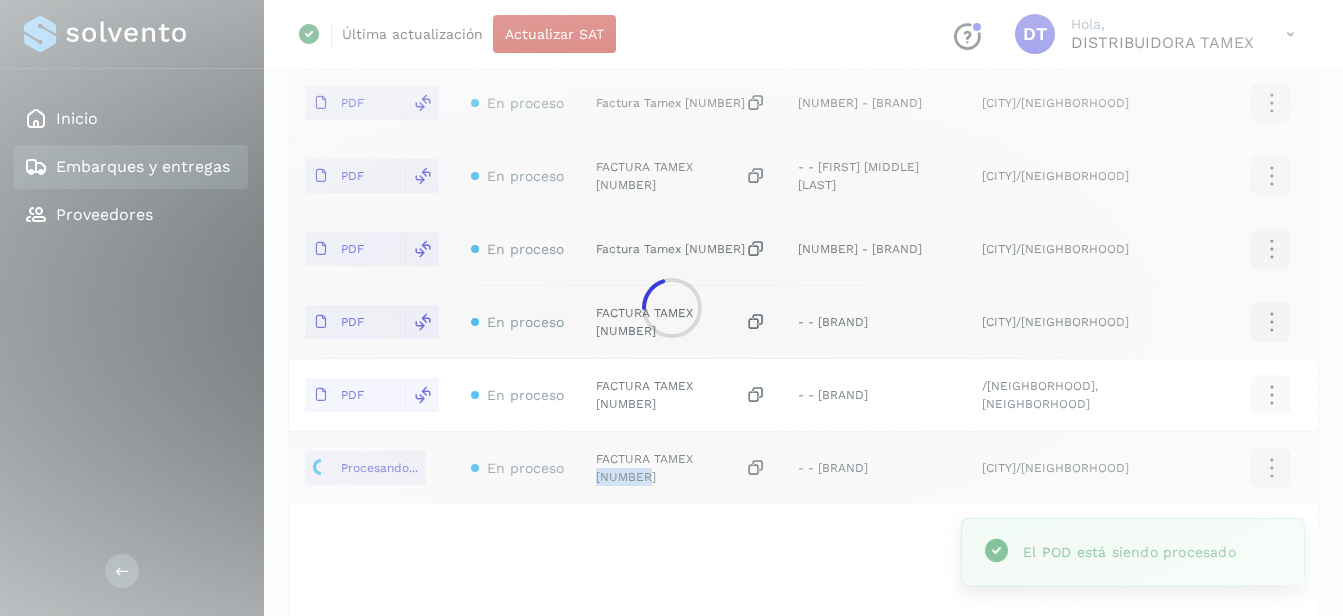 scroll, scrollTop: 1000, scrollLeft: 0, axis: vertical 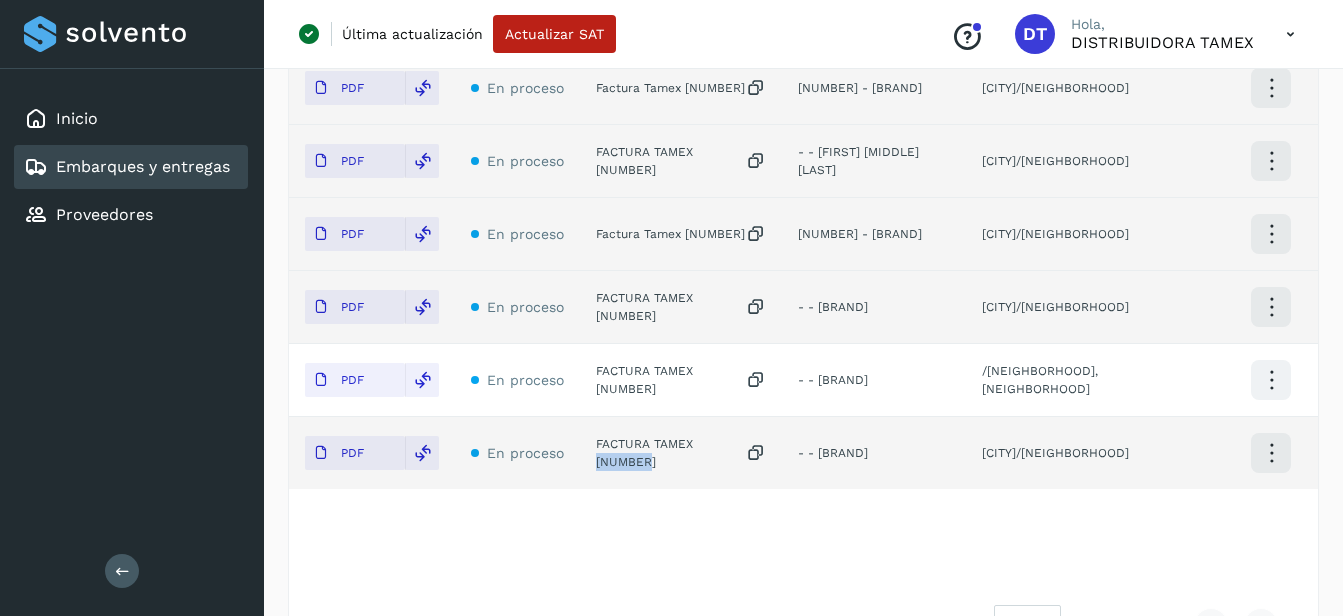 select on "**" 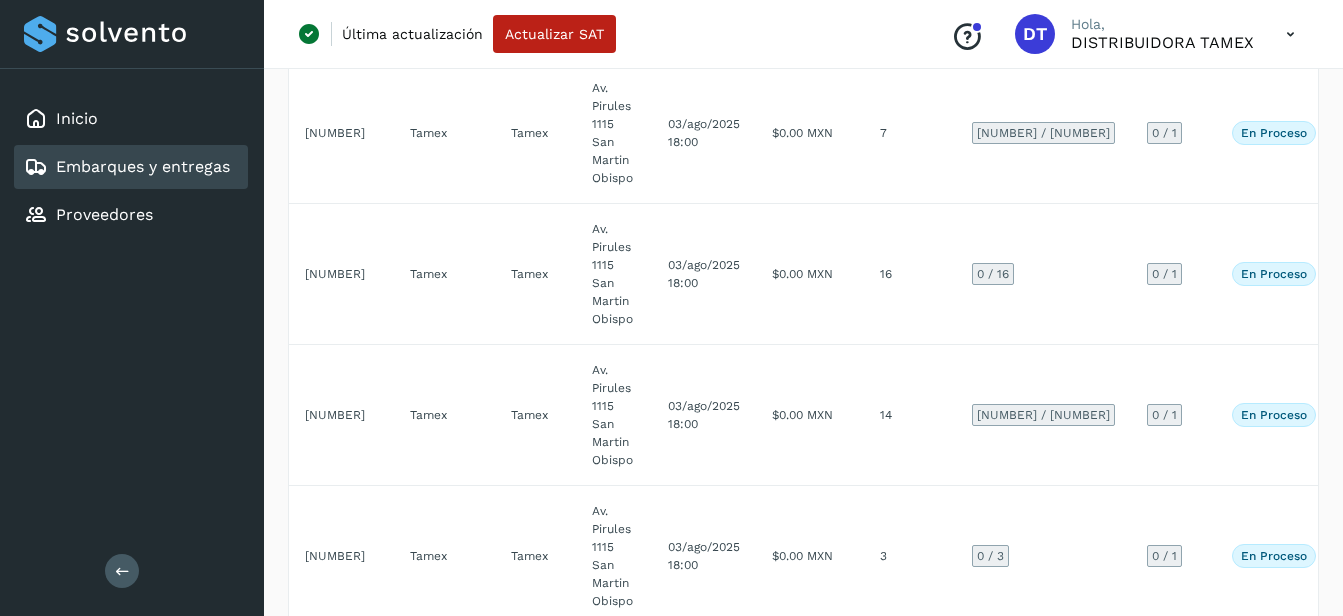 scroll, scrollTop: 2200, scrollLeft: 0, axis: vertical 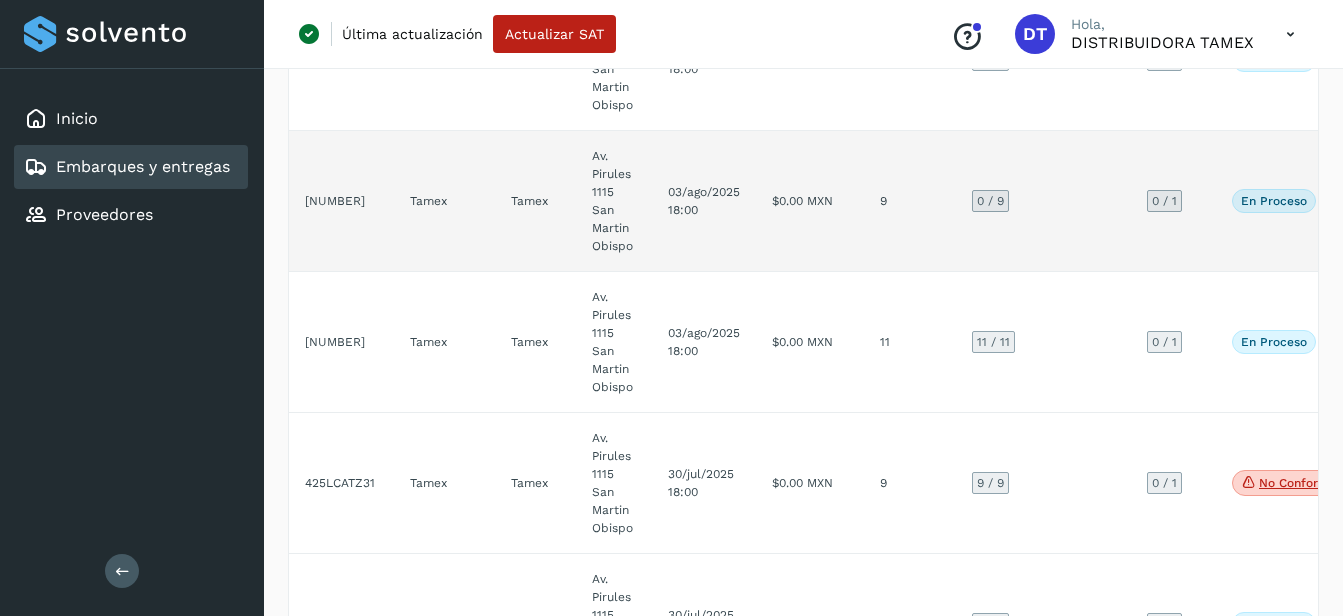 click on "03/ago/2025 18:00" 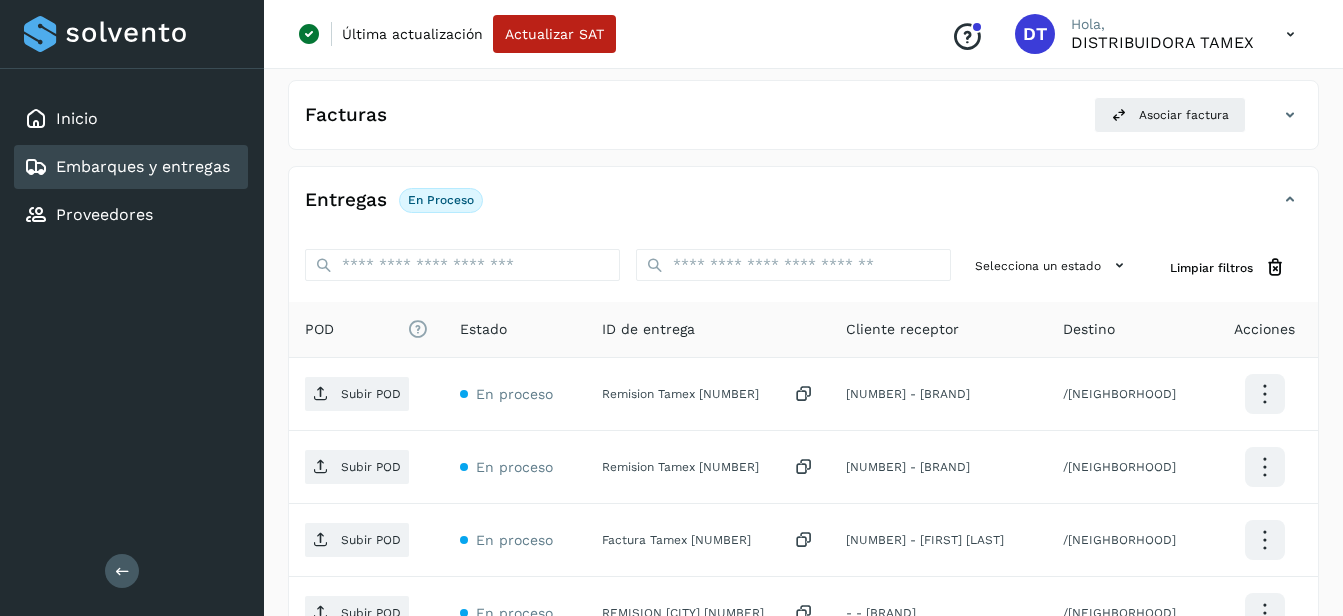 scroll, scrollTop: 523, scrollLeft: 0, axis: vertical 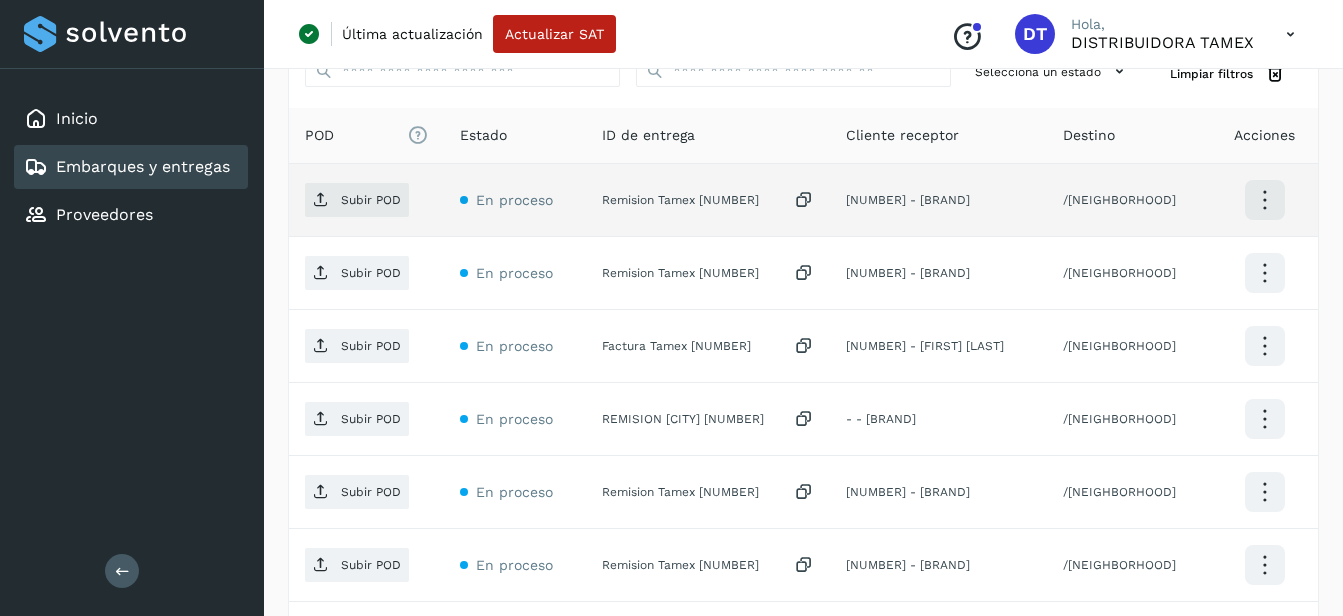 click on "Remision Tamex 54998" 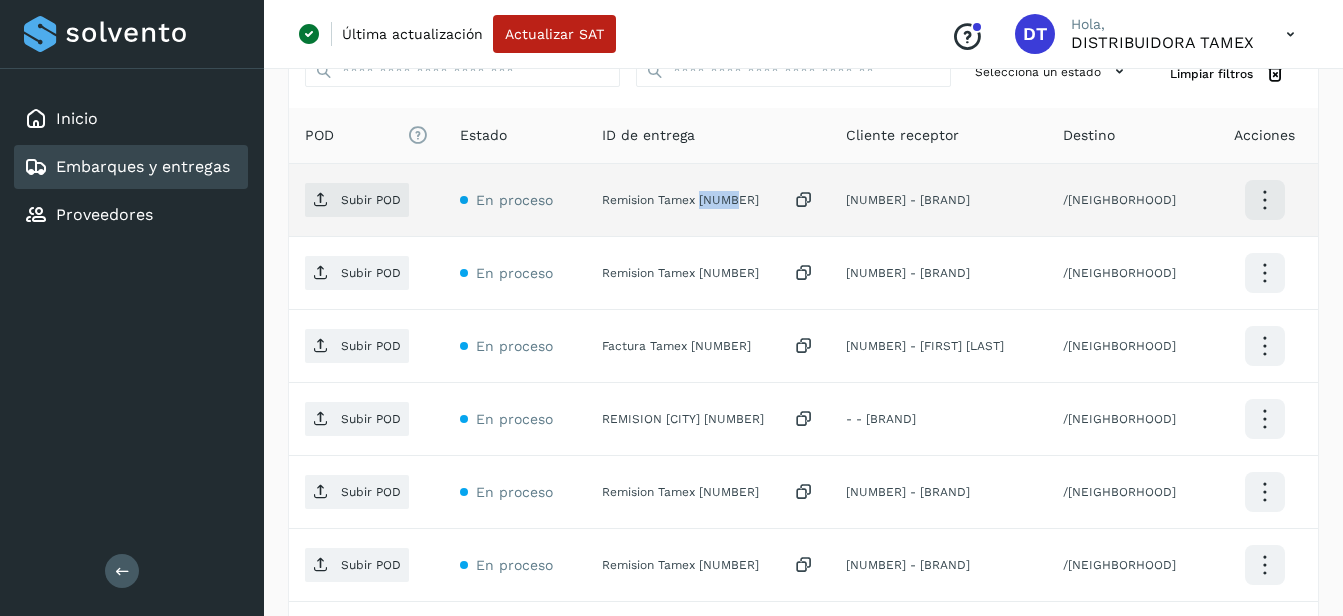 click on "Remision Tamex 54998" 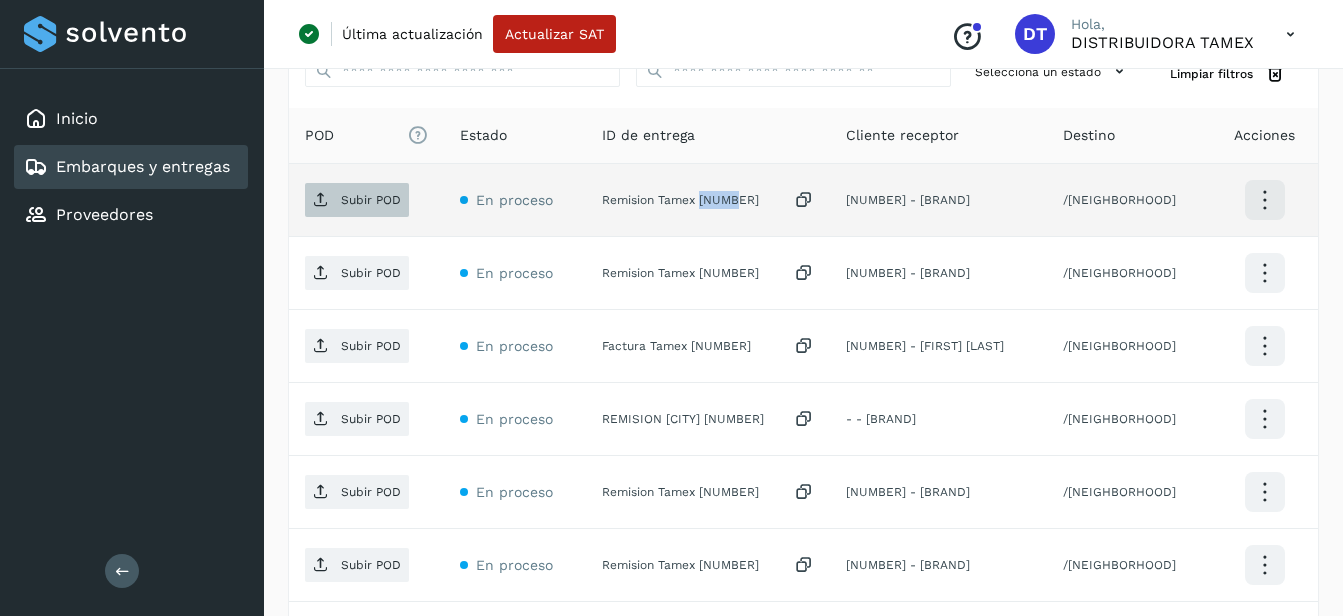click on "Subir POD" at bounding box center [371, 200] 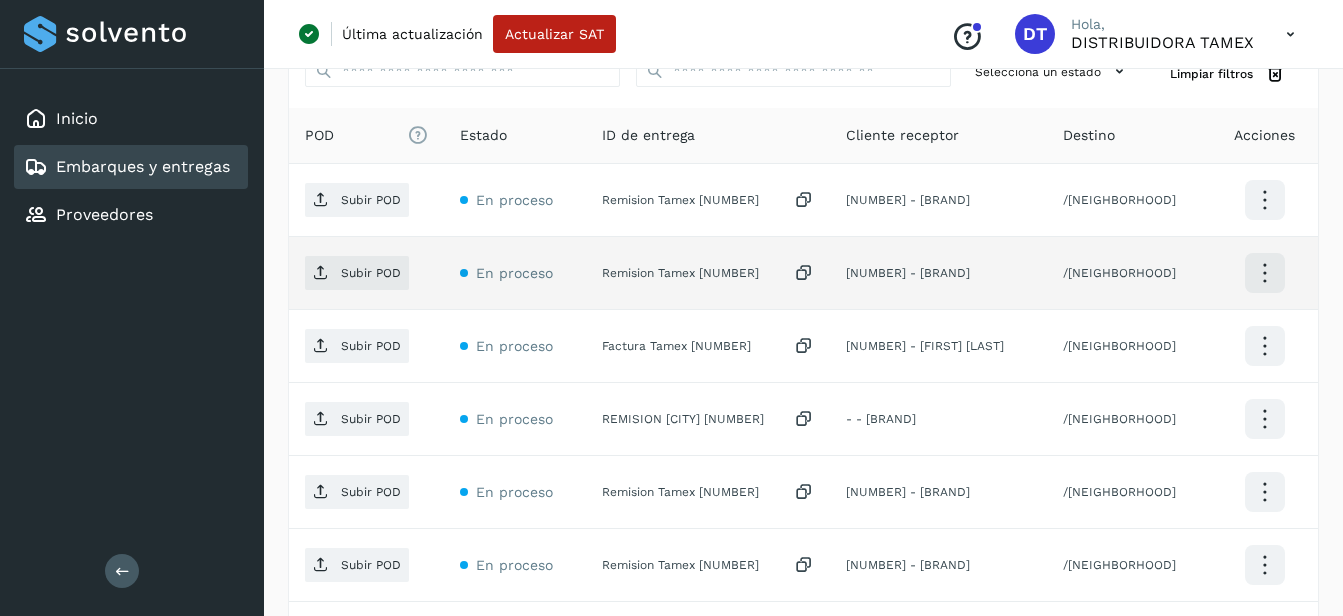 click on "Remision Tamex 55000" 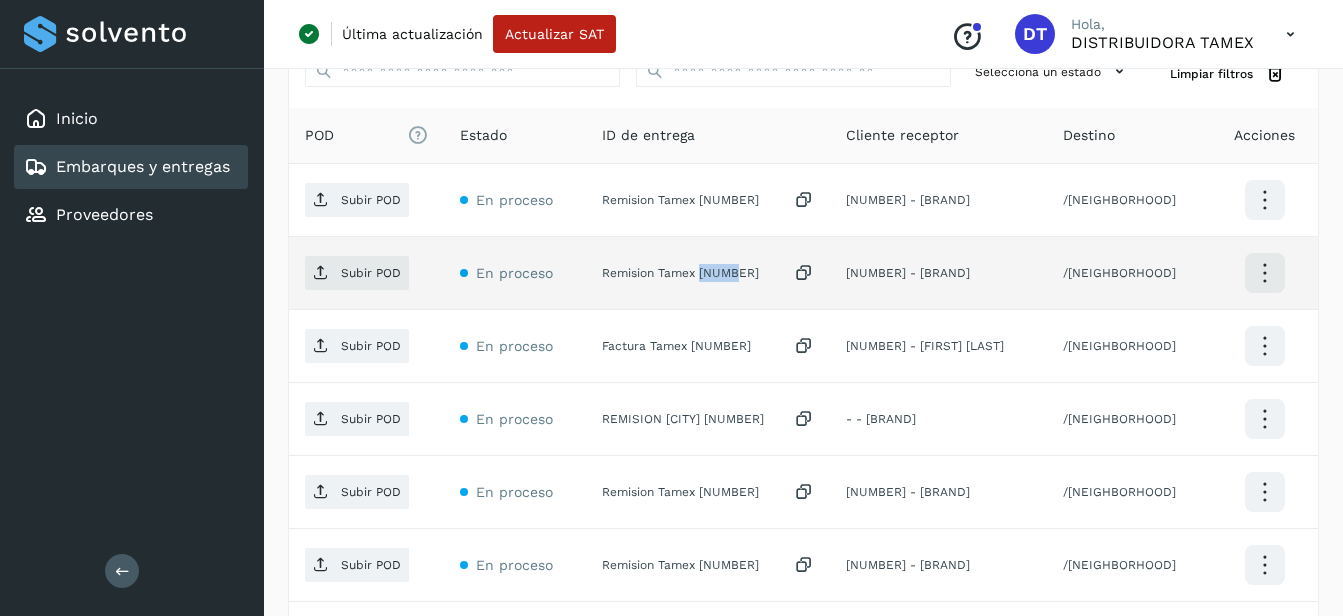 click on "Remision Tamex 55000" 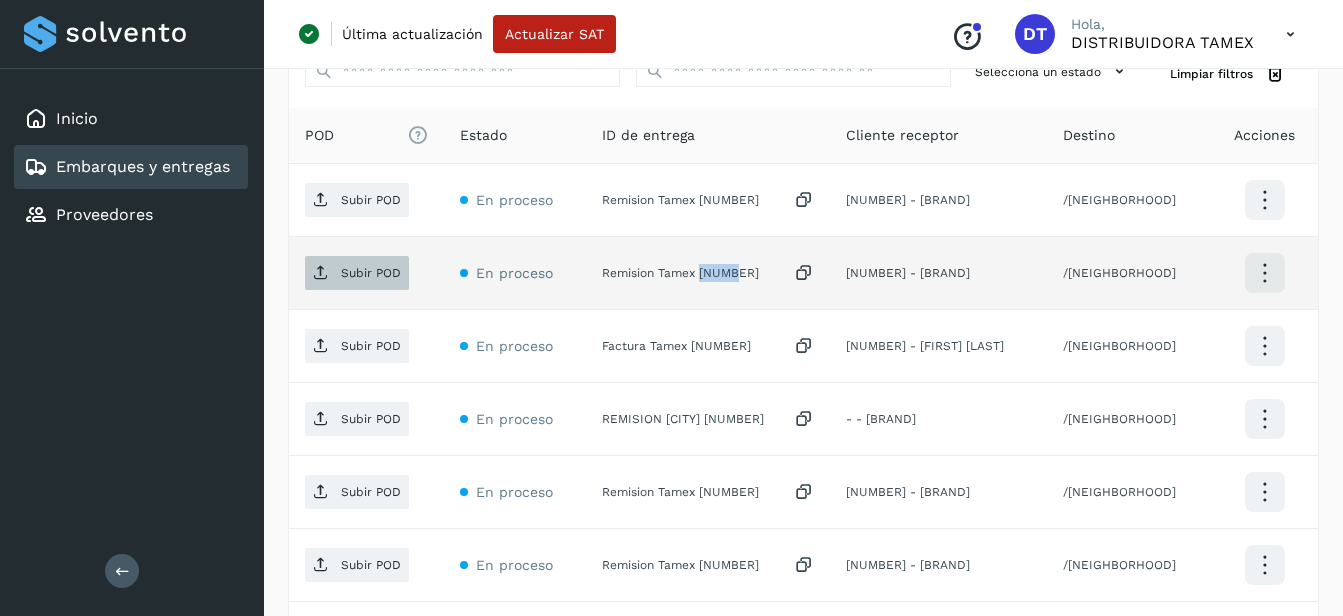 click on "Subir POD" at bounding box center (371, 273) 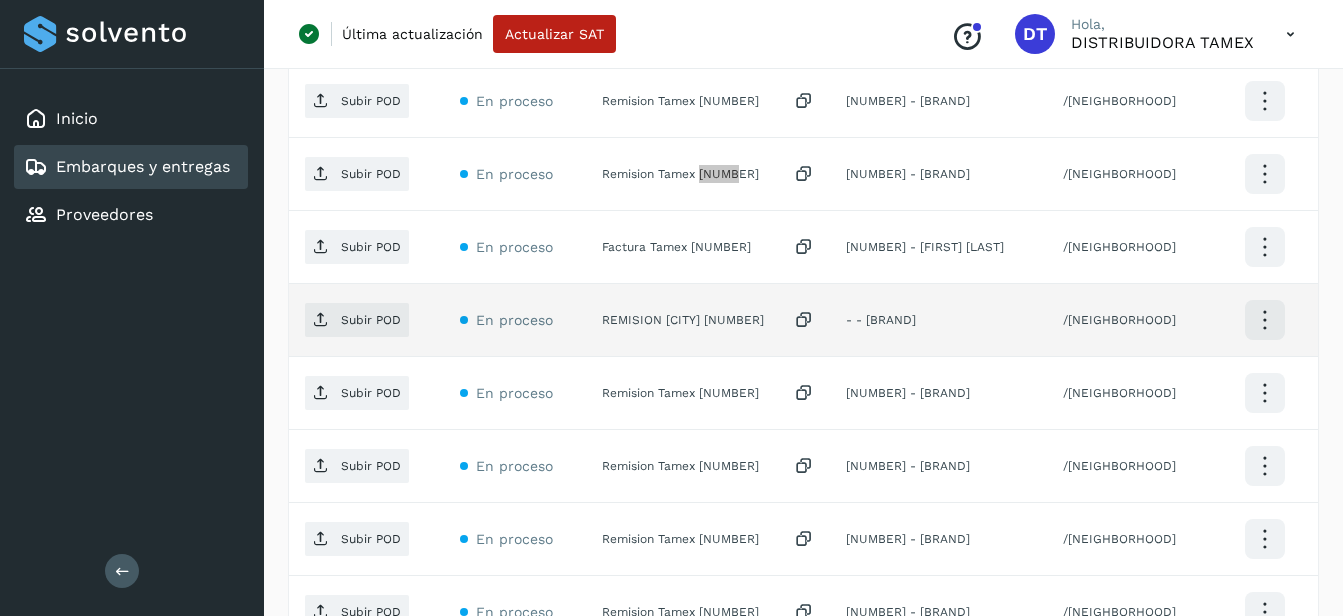 scroll, scrollTop: 623, scrollLeft: 0, axis: vertical 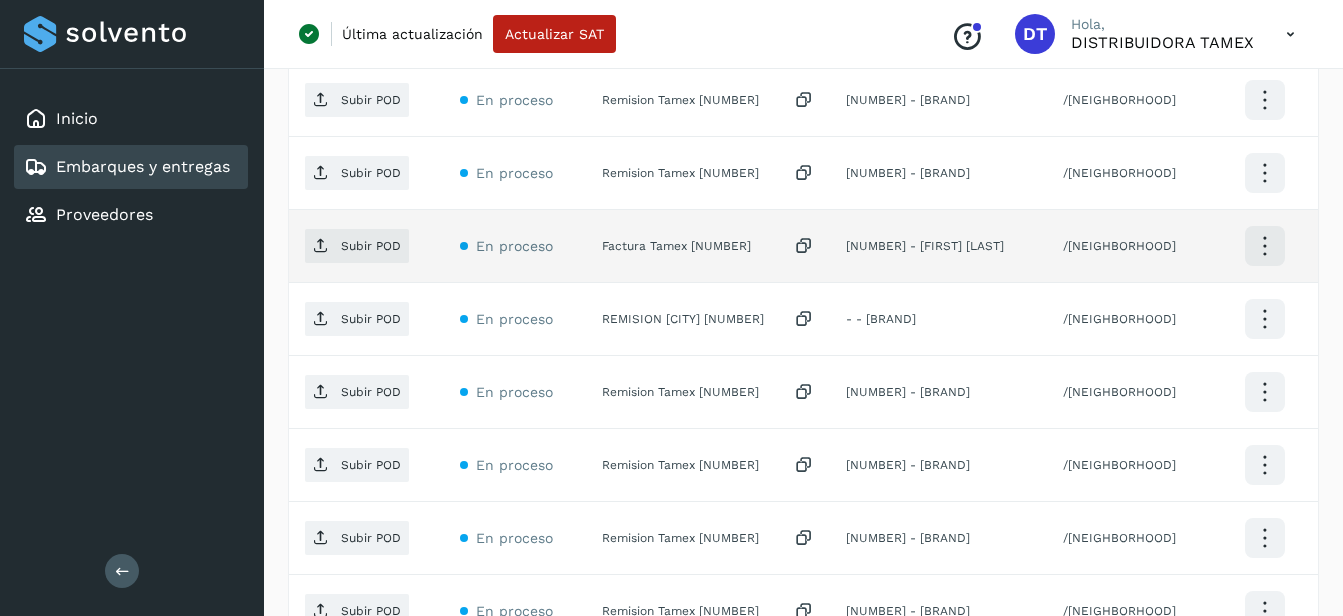click on "Factura Tamex 3275059" 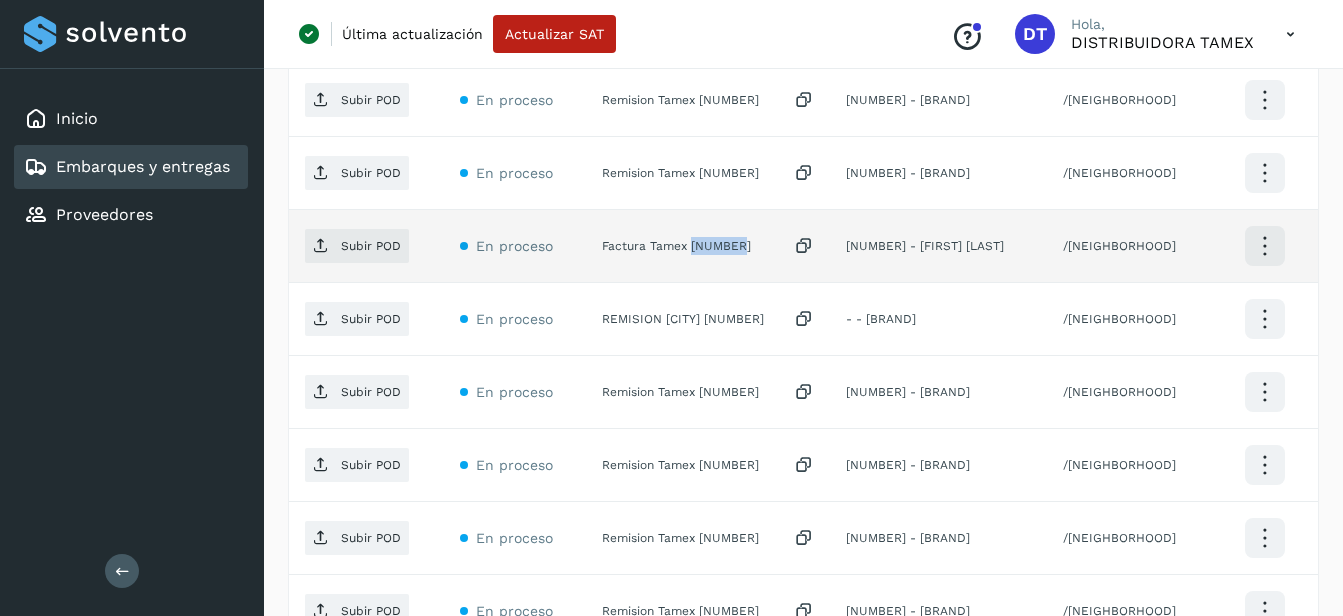 click on "Factura Tamex 3275059" 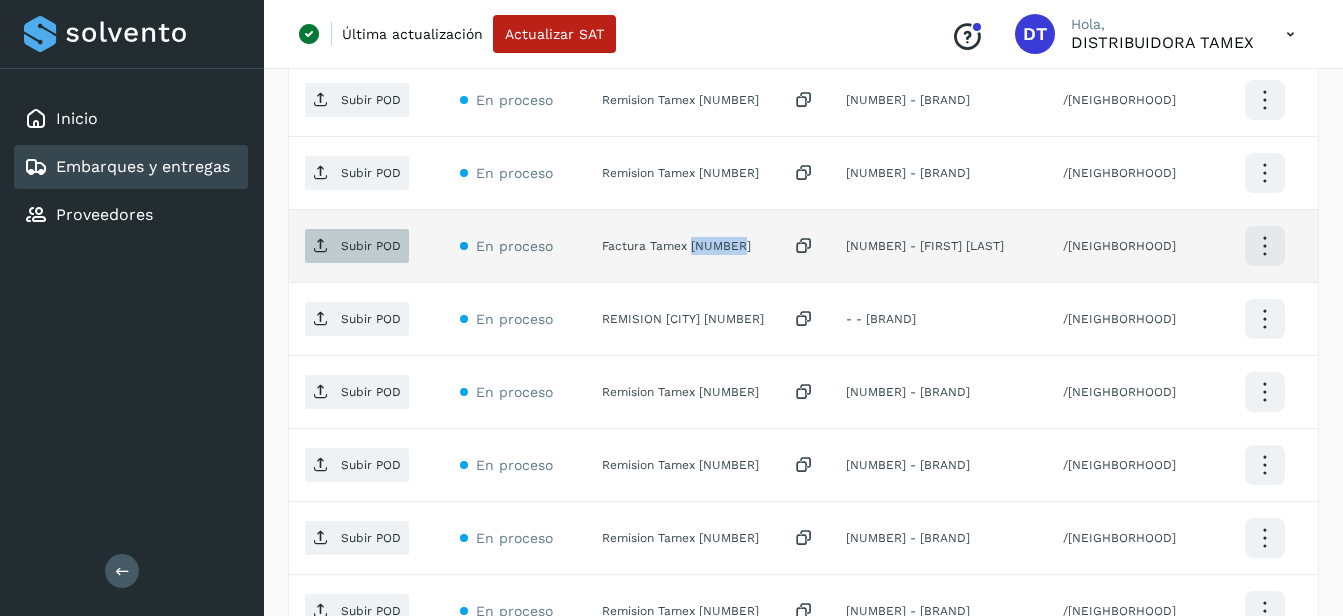 click on "Subir POD" at bounding box center (371, 246) 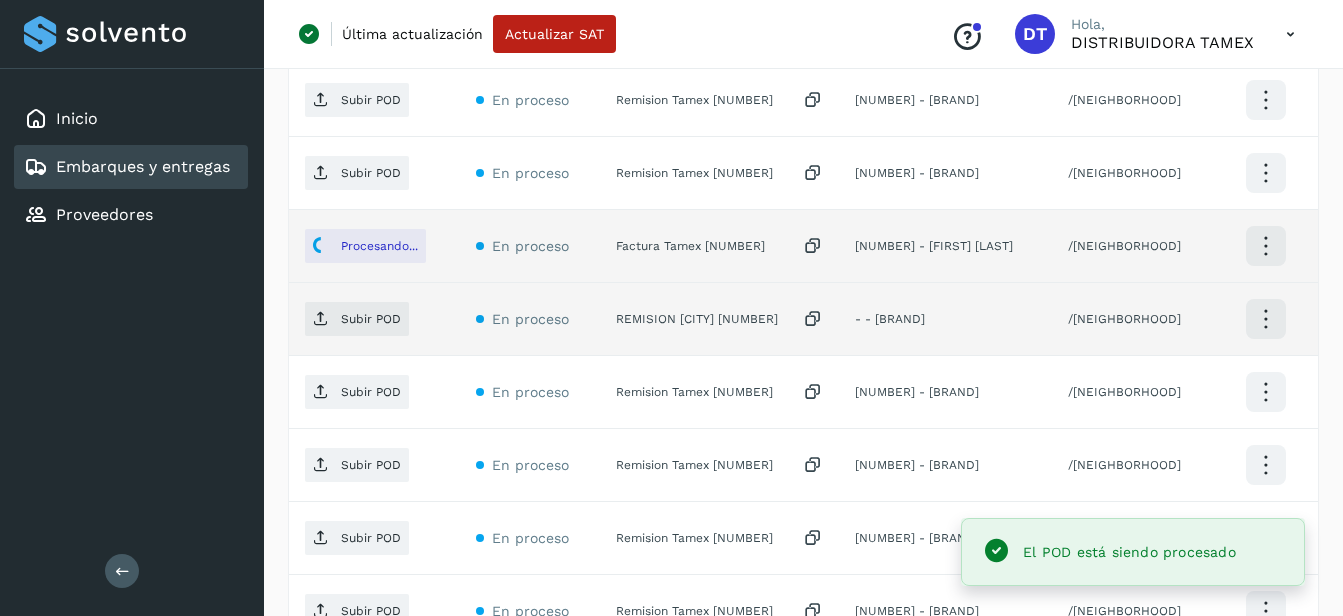 click on "REMISION TOLUCA 951" 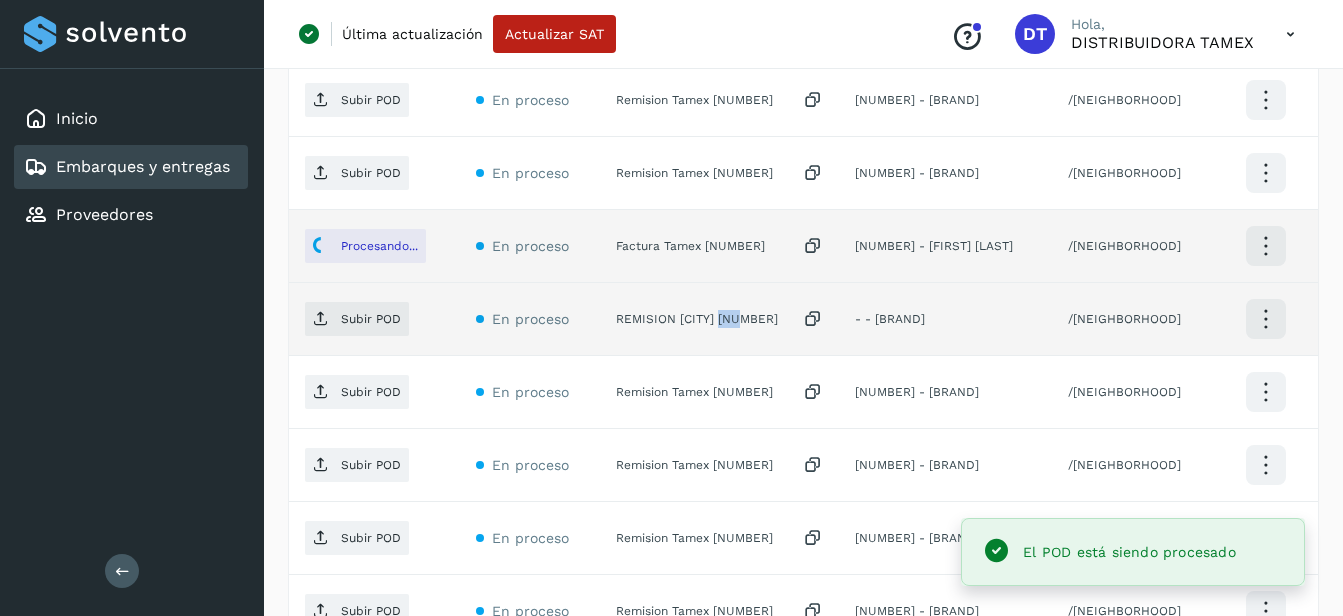 click on "REMISION TOLUCA 951" 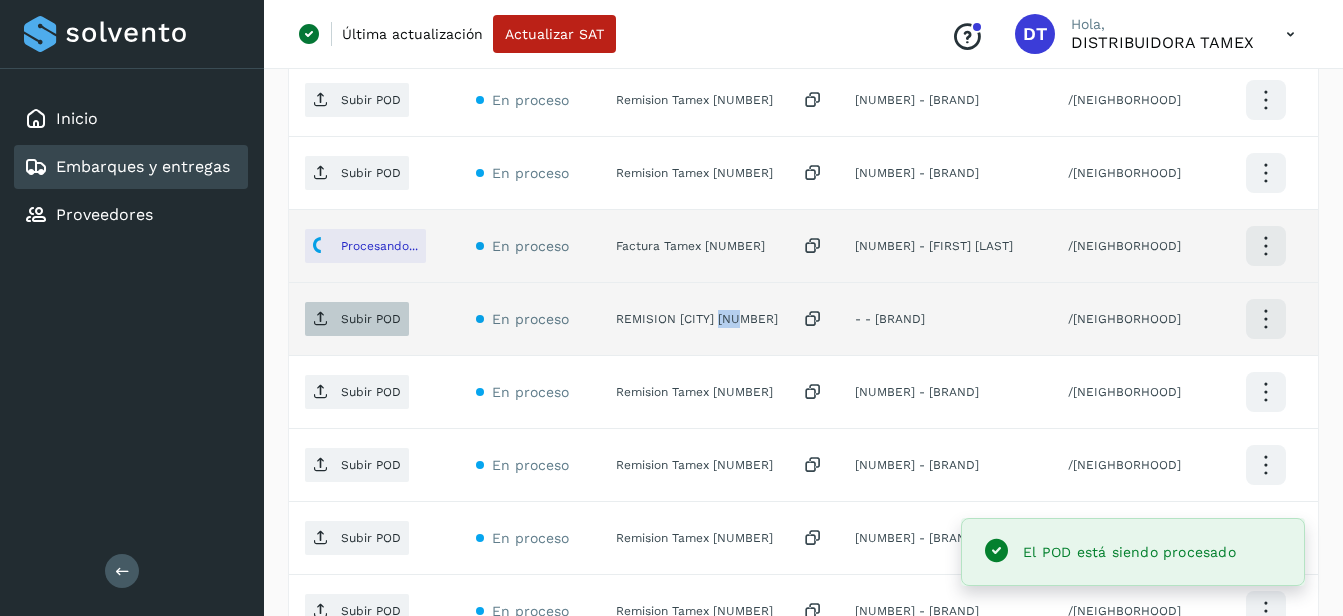 click on "Subir POD" at bounding box center [357, 319] 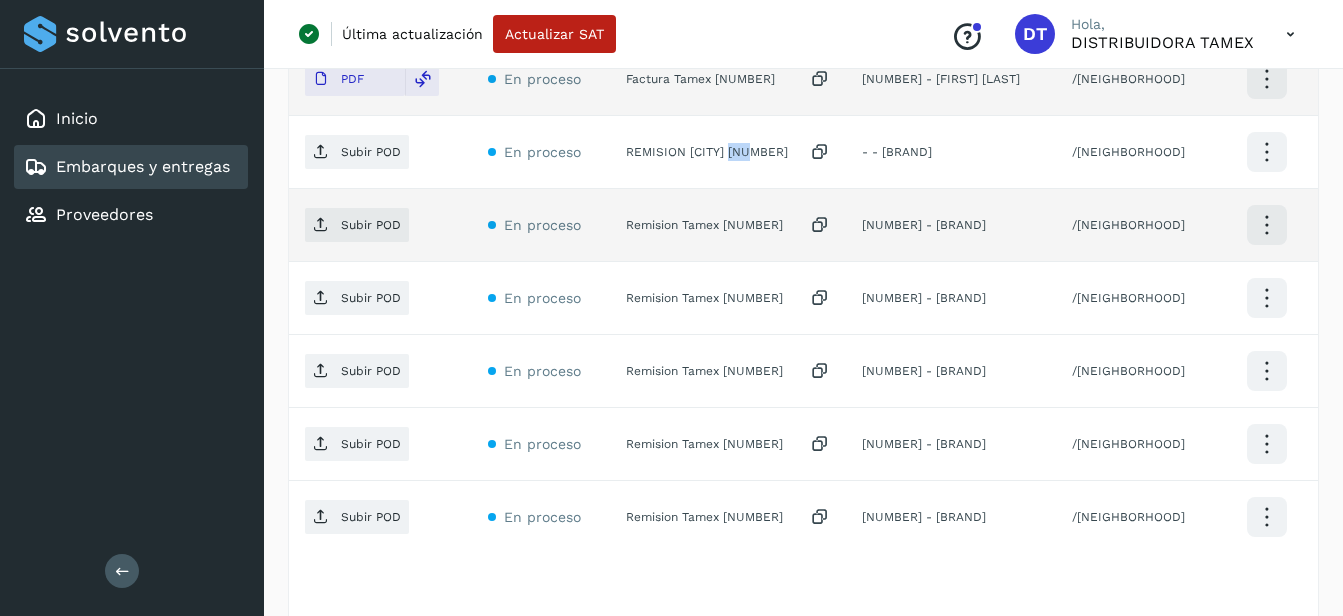 scroll, scrollTop: 923, scrollLeft: 0, axis: vertical 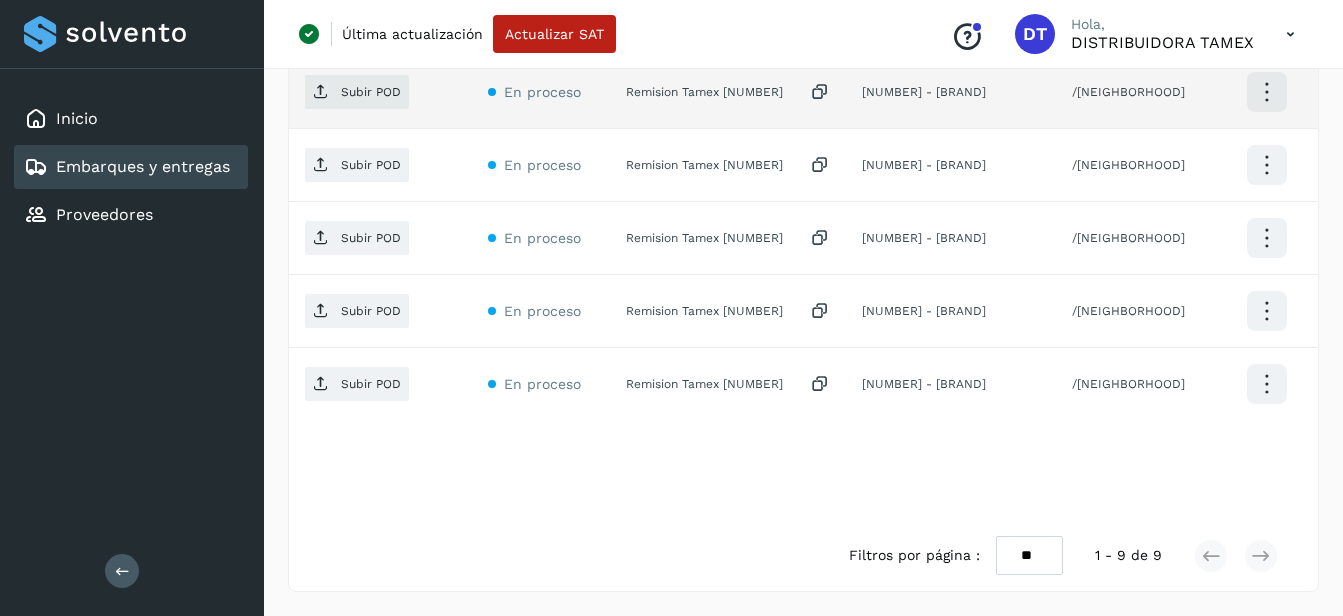 click on "Remision Tamex 55002" 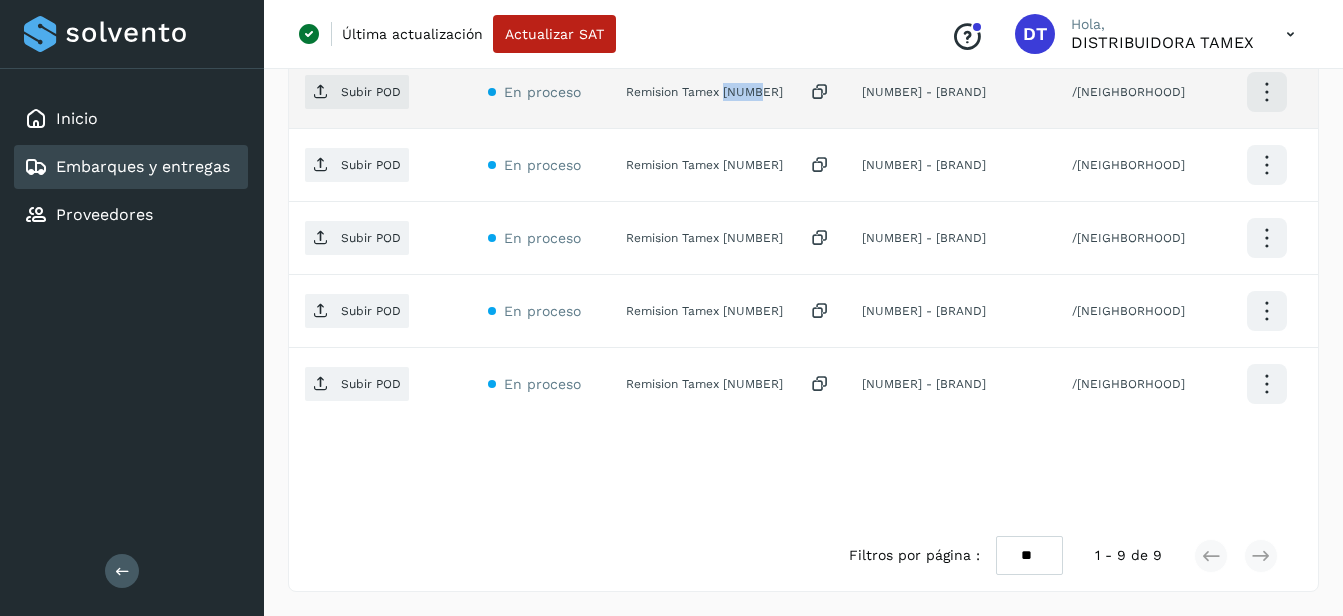 click on "Remision Tamex 55002" 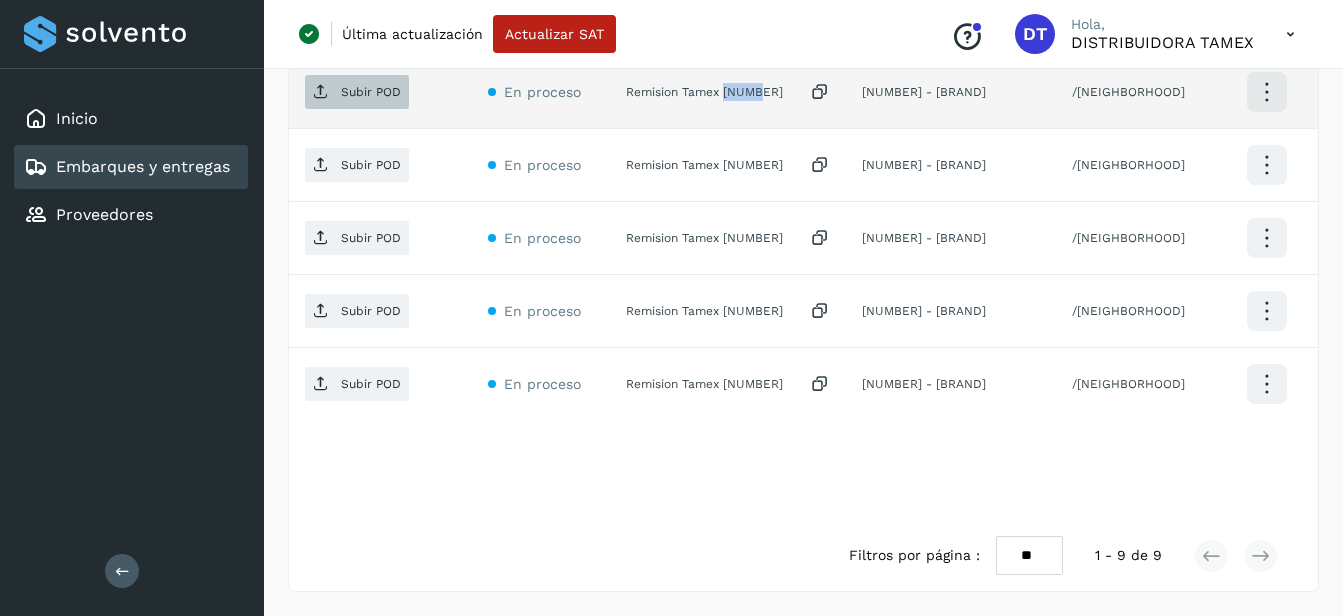 click on "Subir POD" at bounding box center (371, 92) 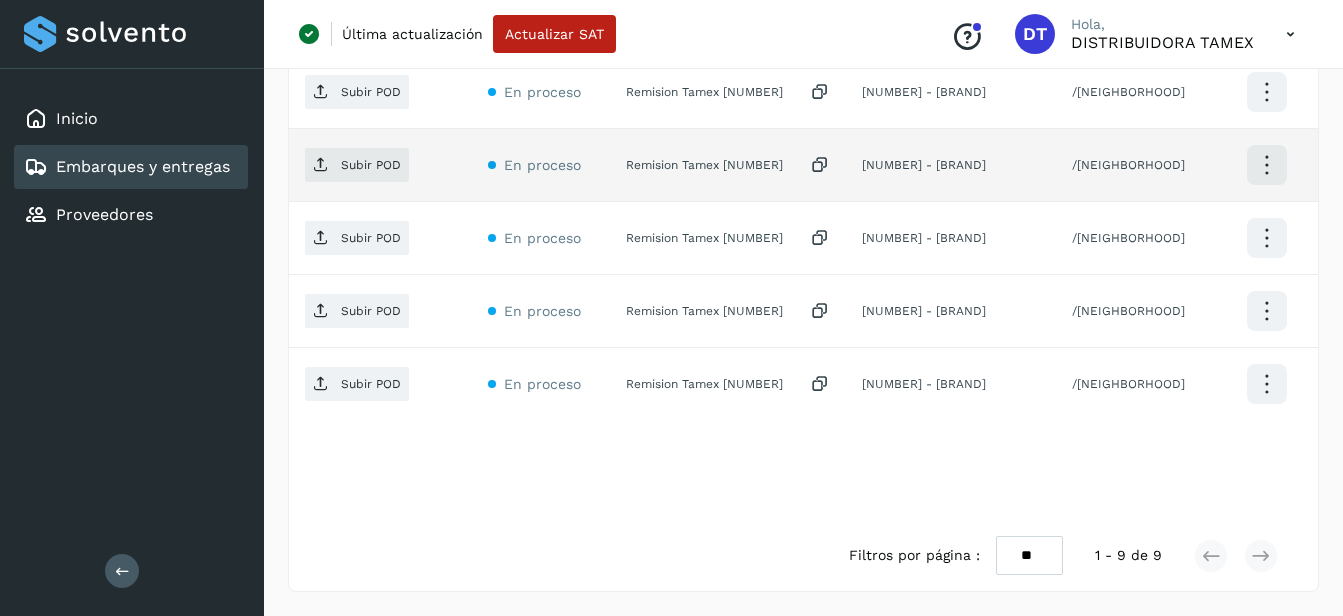 click on "Remision Tamex 54997" 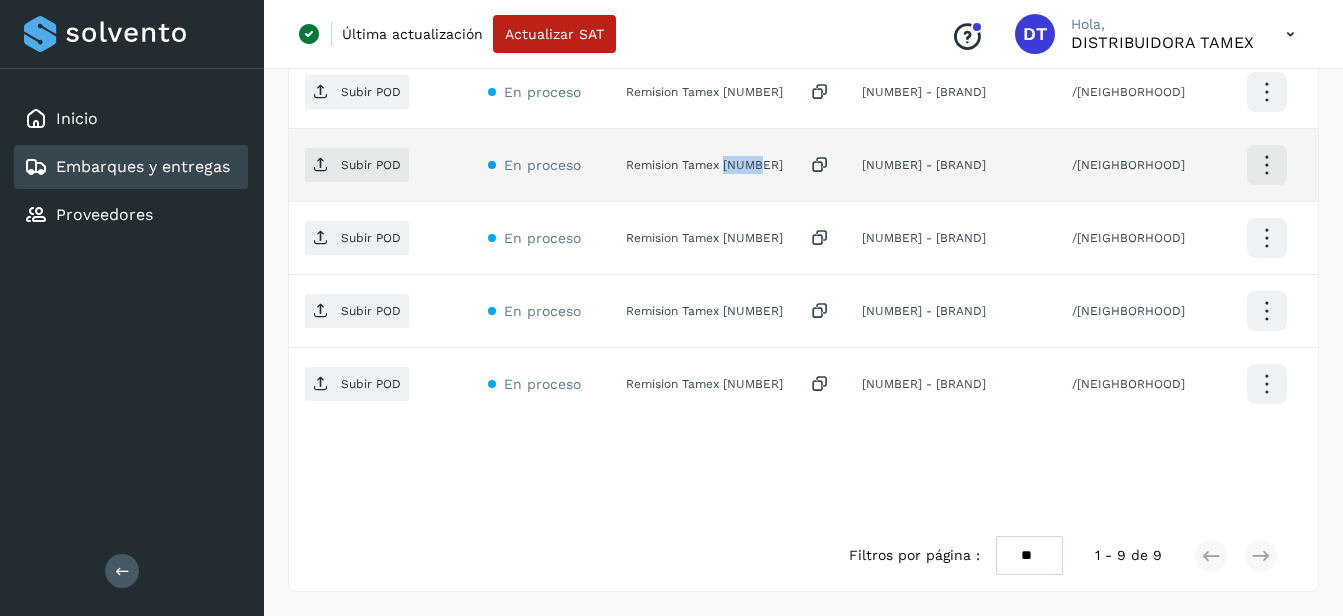 click on "Remision Tamex 54997" 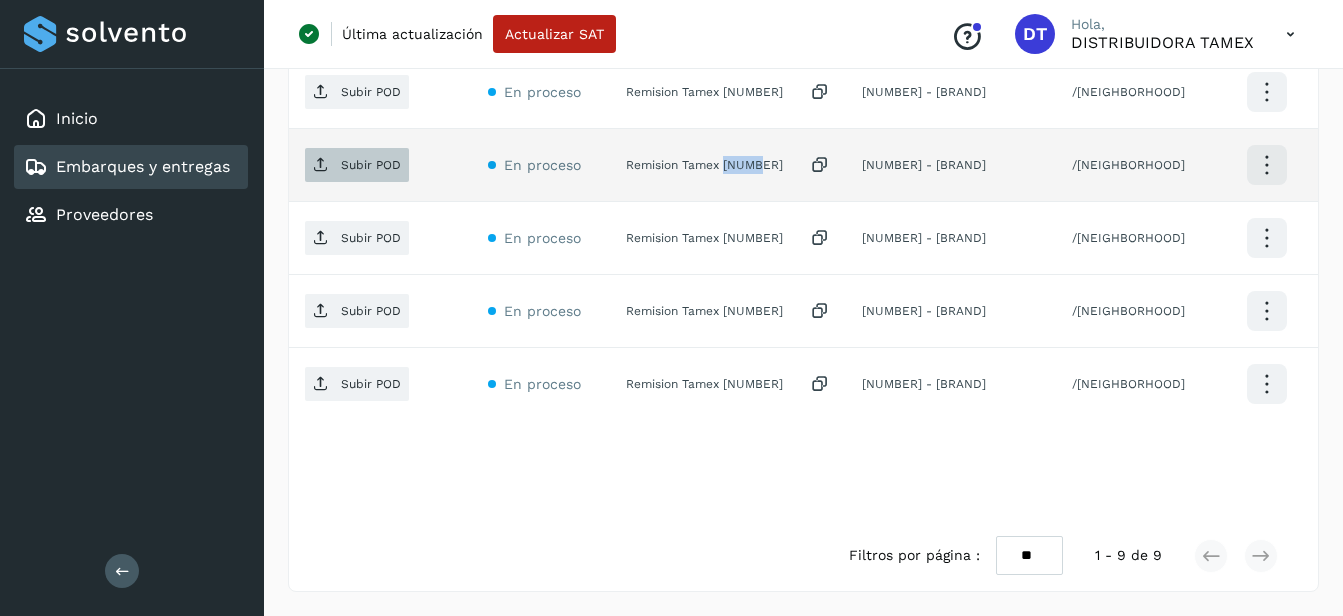 click on "Subir POD" at bounding box center [371, 165] 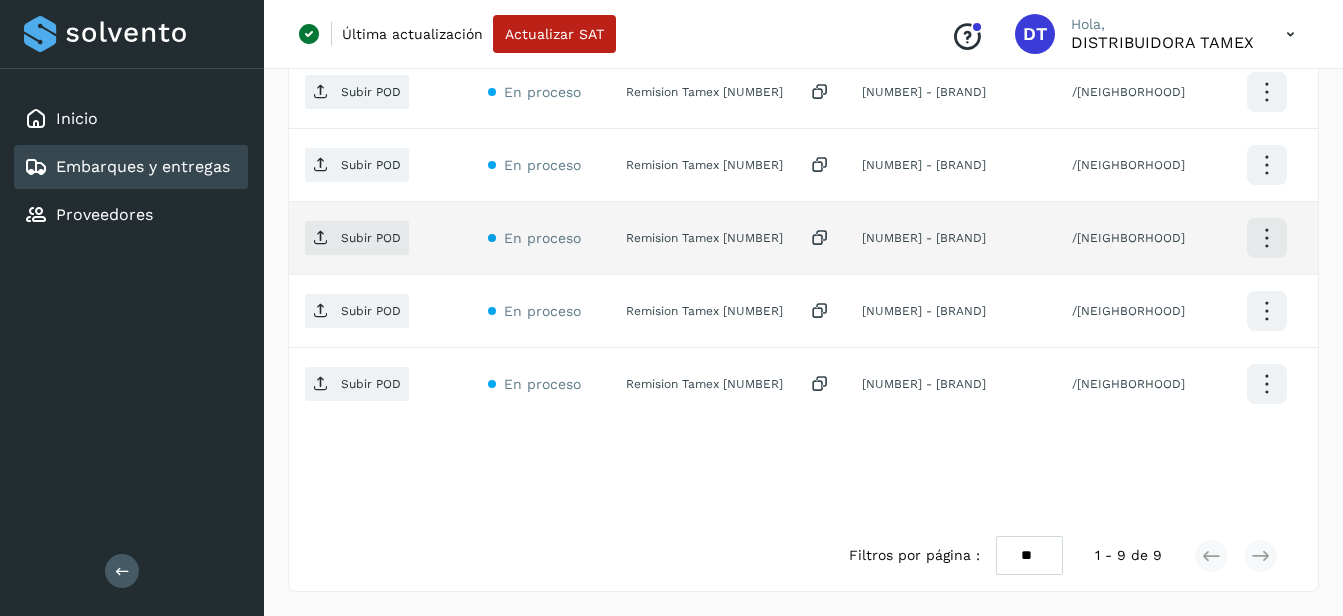 click on "Remision Tamex 55001" 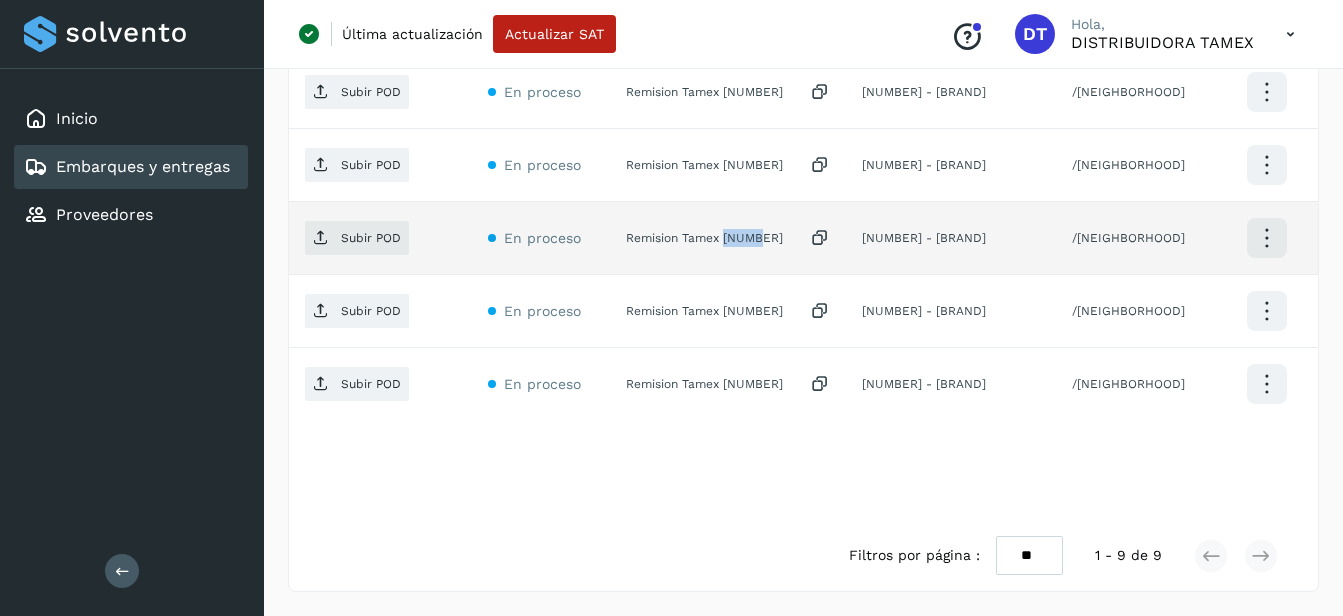 click on "Remision Tamex 55001" 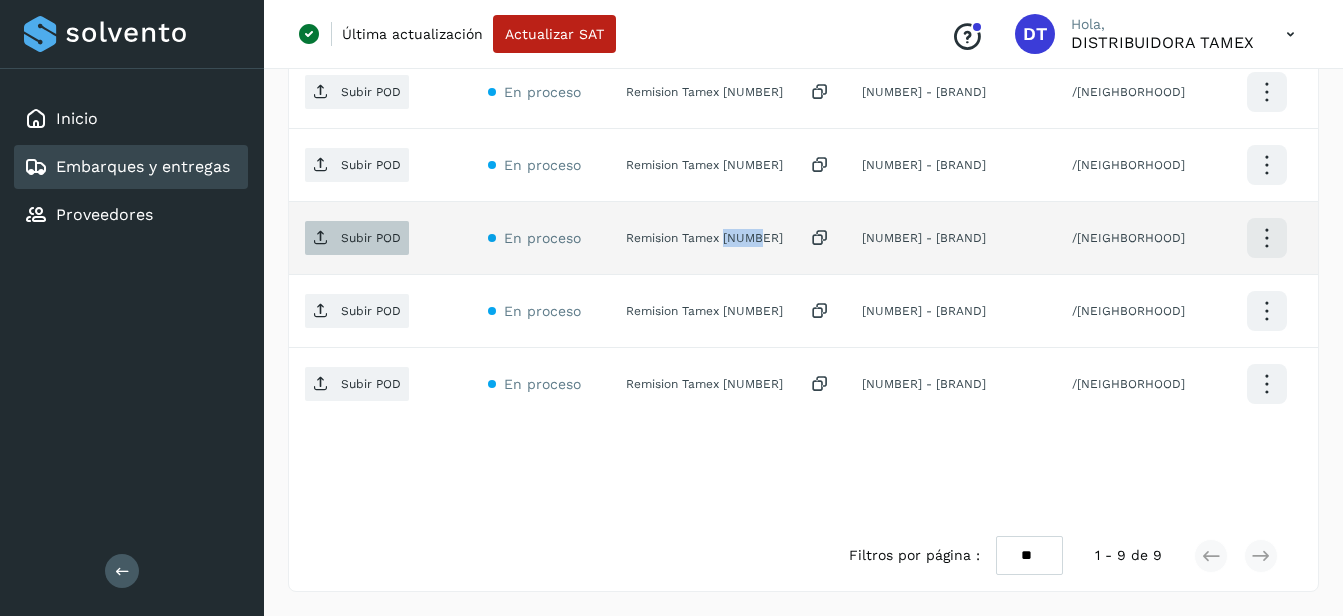 click on "Subir POD" at bounding box center (371, 238) 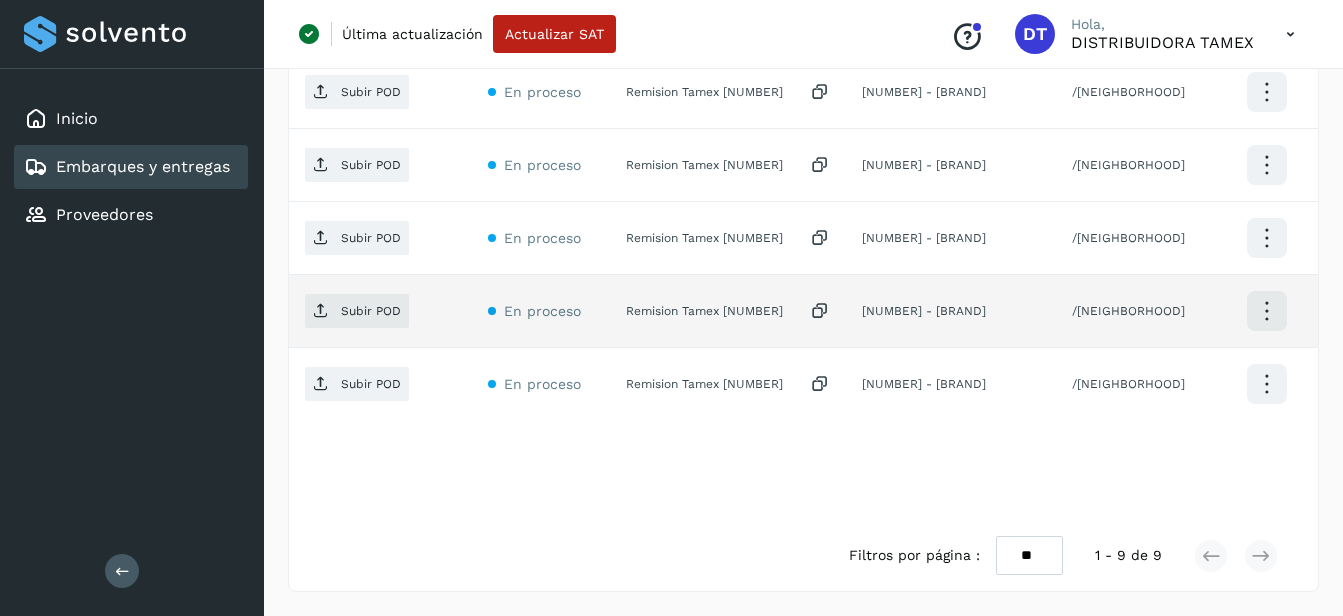 click on "Remision Tamex 54996" 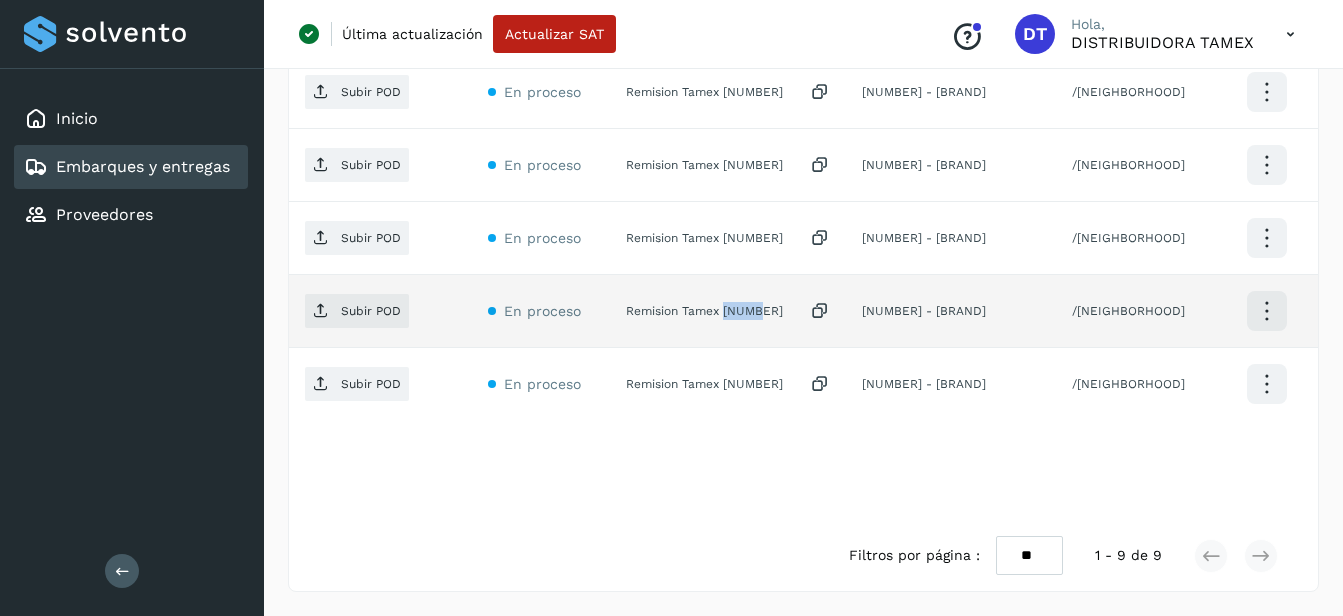 click on "Remision Tamex 54996" 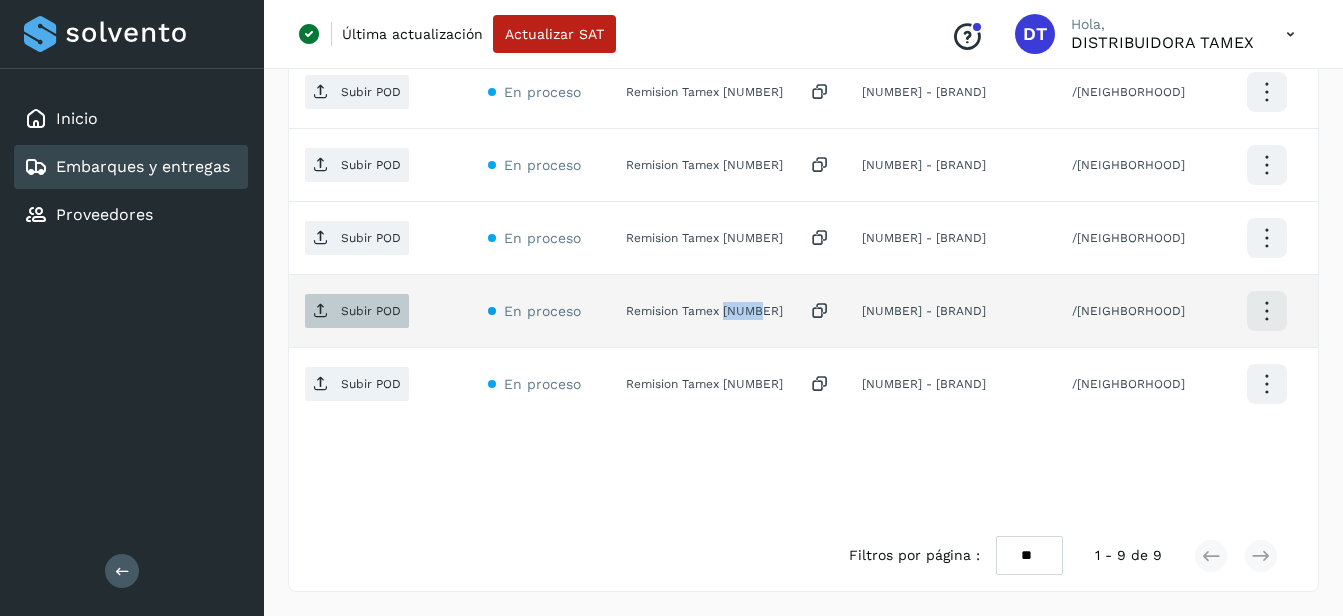 click on "Subir POD" at bounding box center (371, 311) 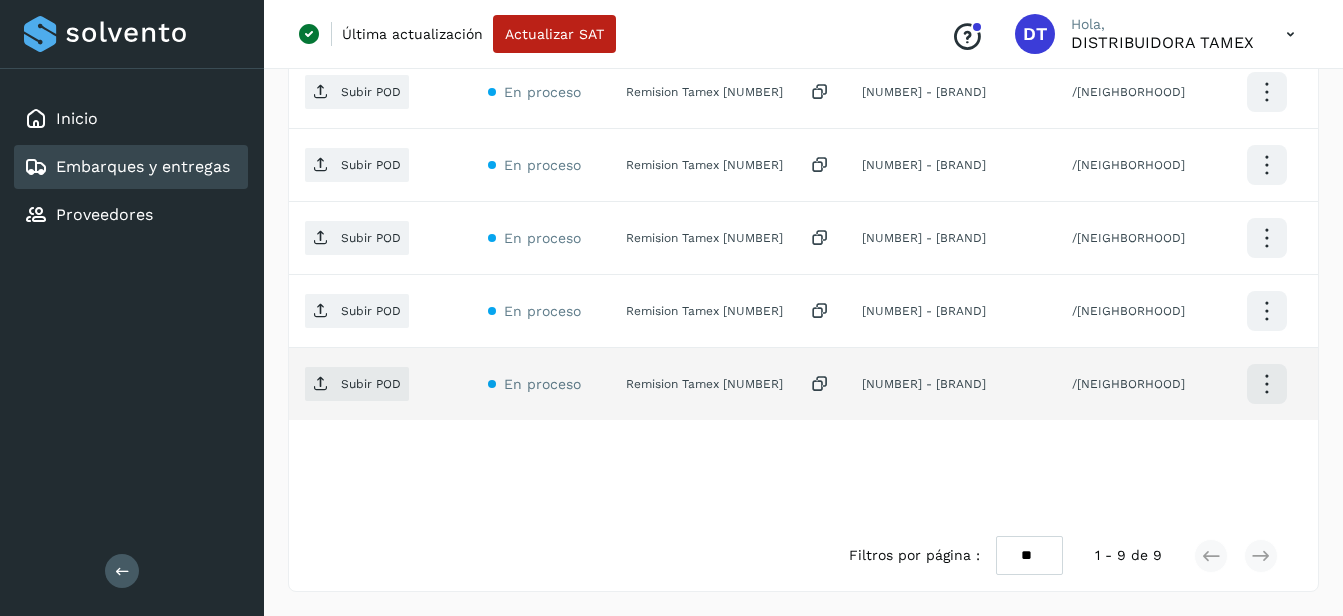 click on "Remision Tamex 54999" 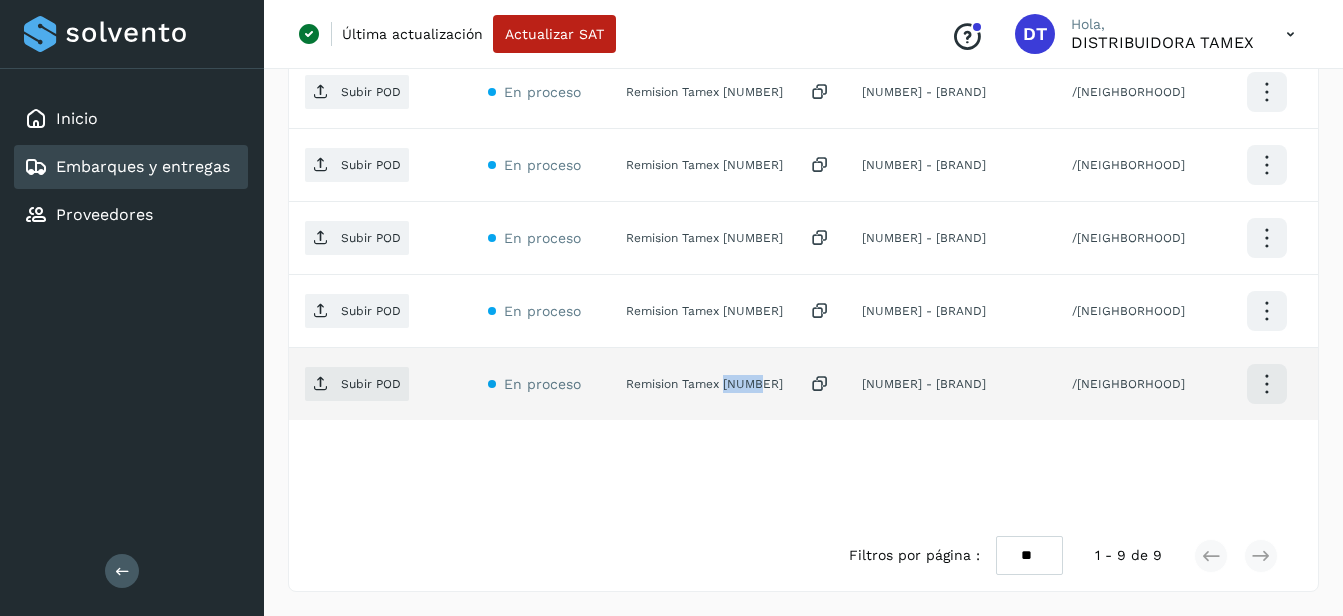 click on "Remision Tamex 54999" 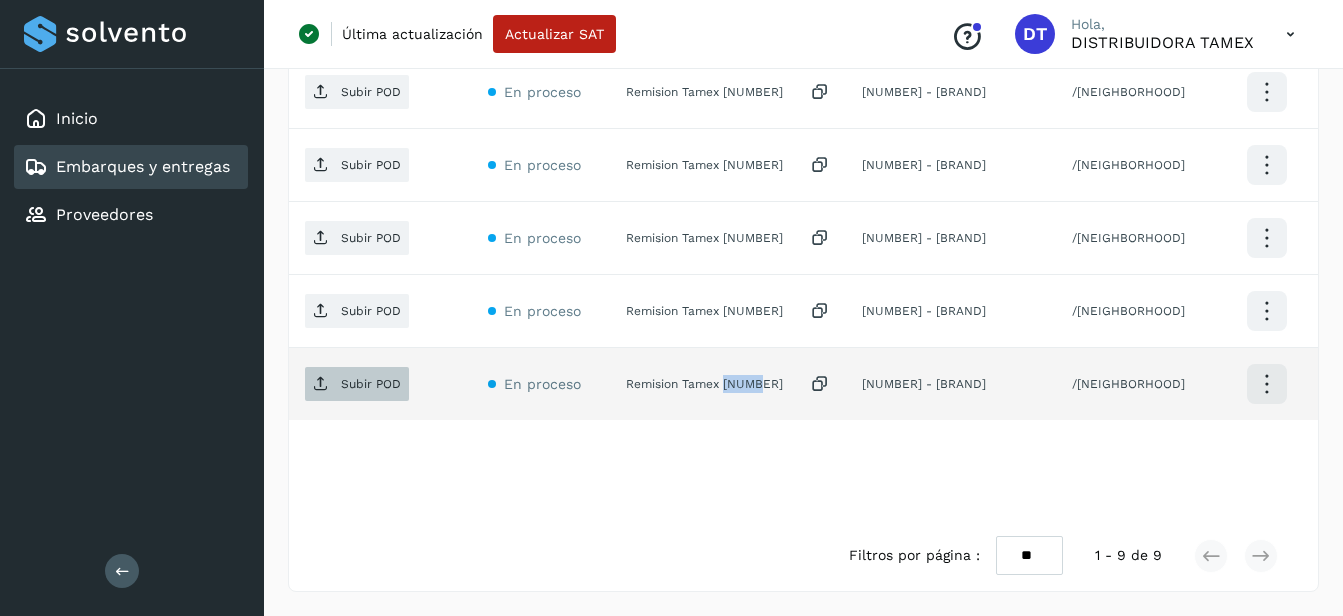 click on "Subir POD" at bounding box center (371, 384) 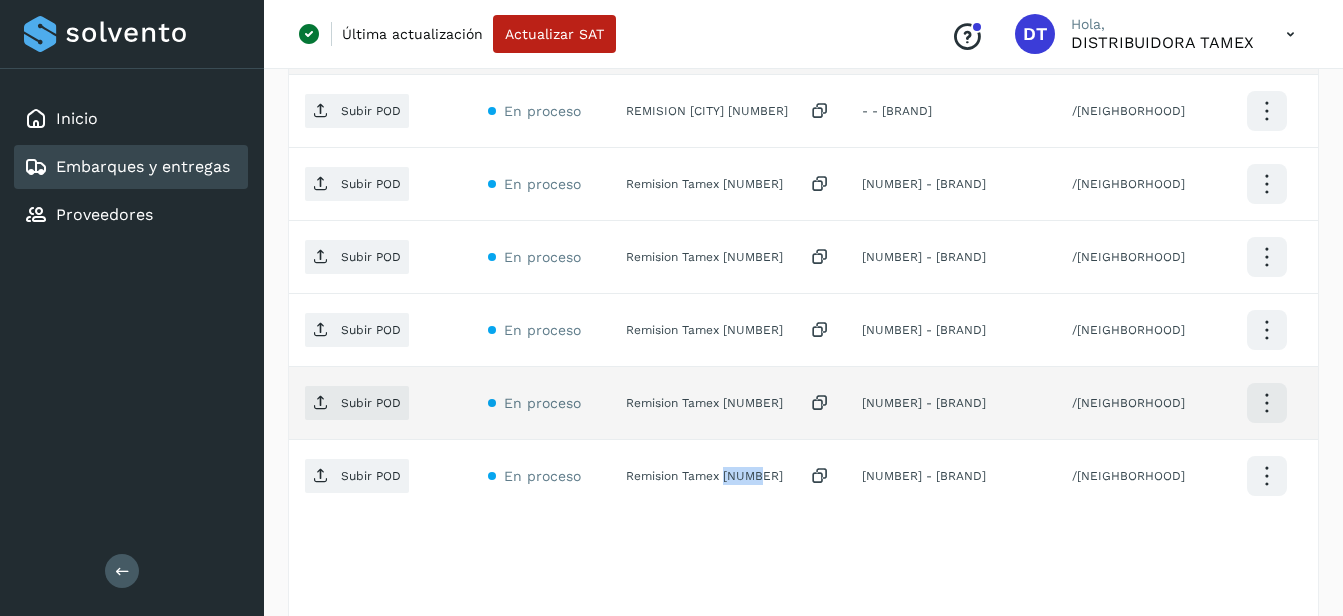 scroll, scrollTop: 923, scrollLeft: 0, axis: vertical 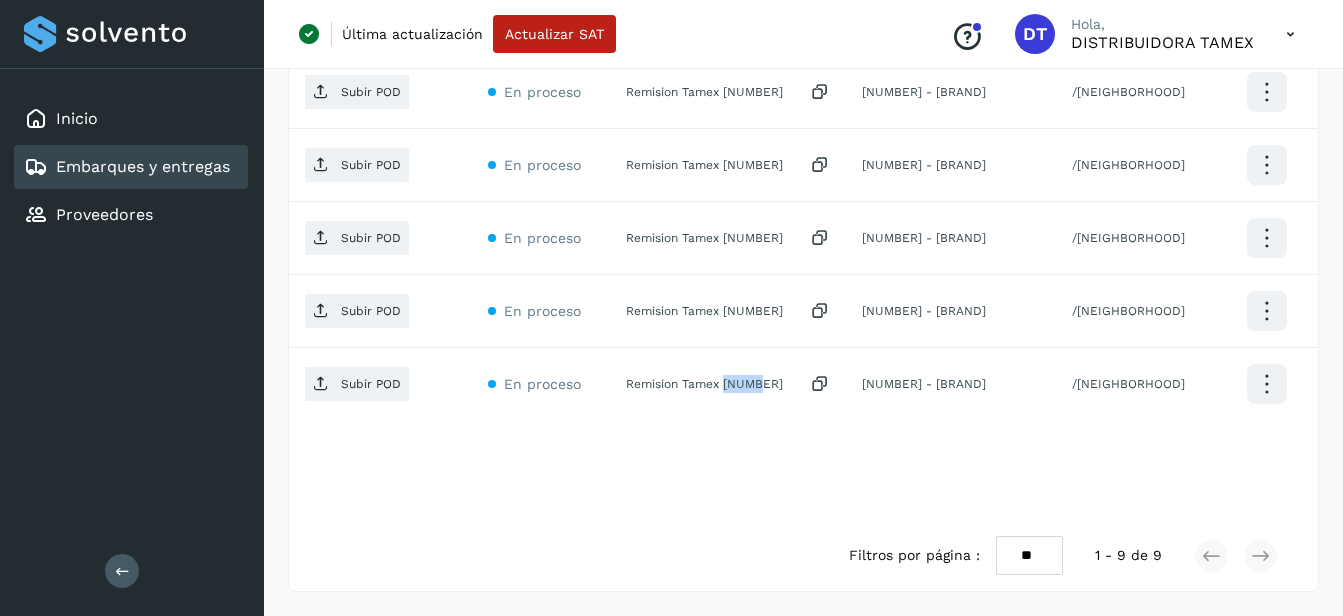 select on "**" 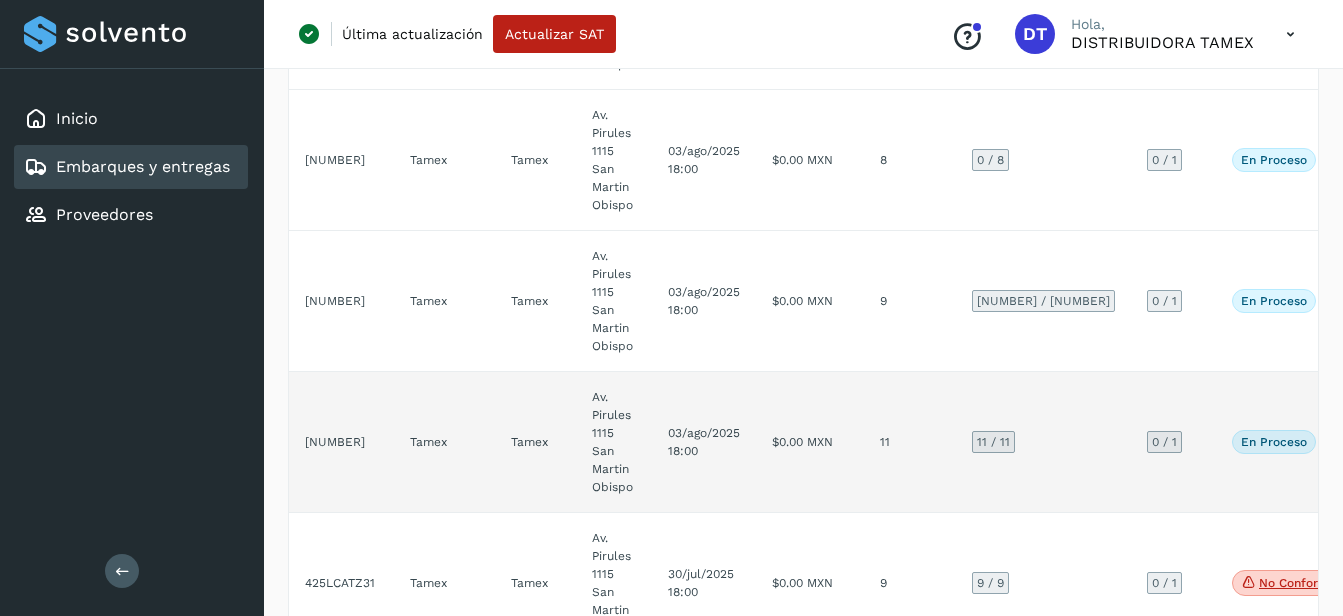 scroll, scrollTop: 2900, scrollLeft: 0, axis: vertical 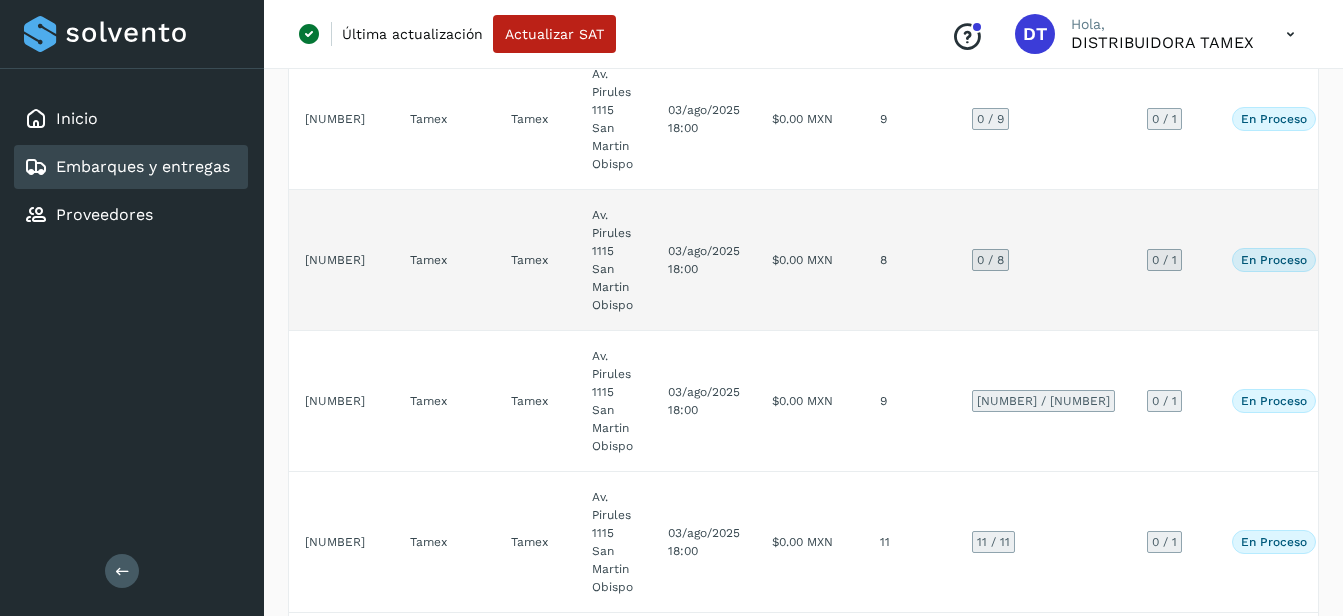 click on "03/ago/2025 18:00" 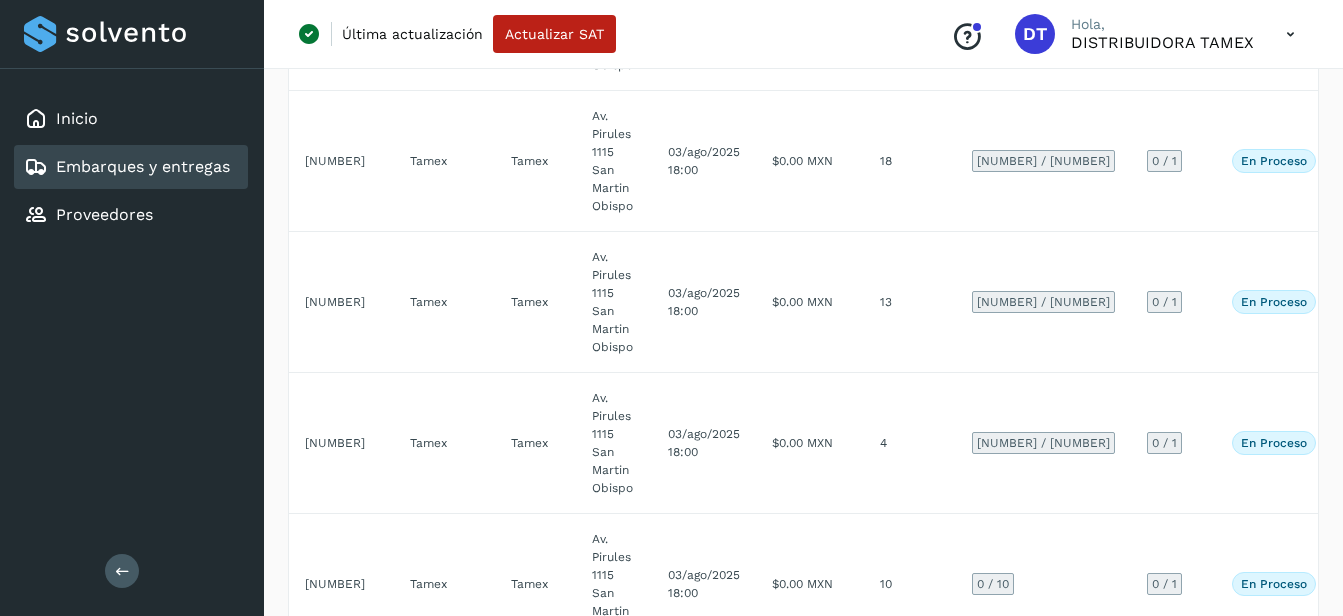 select on "**" 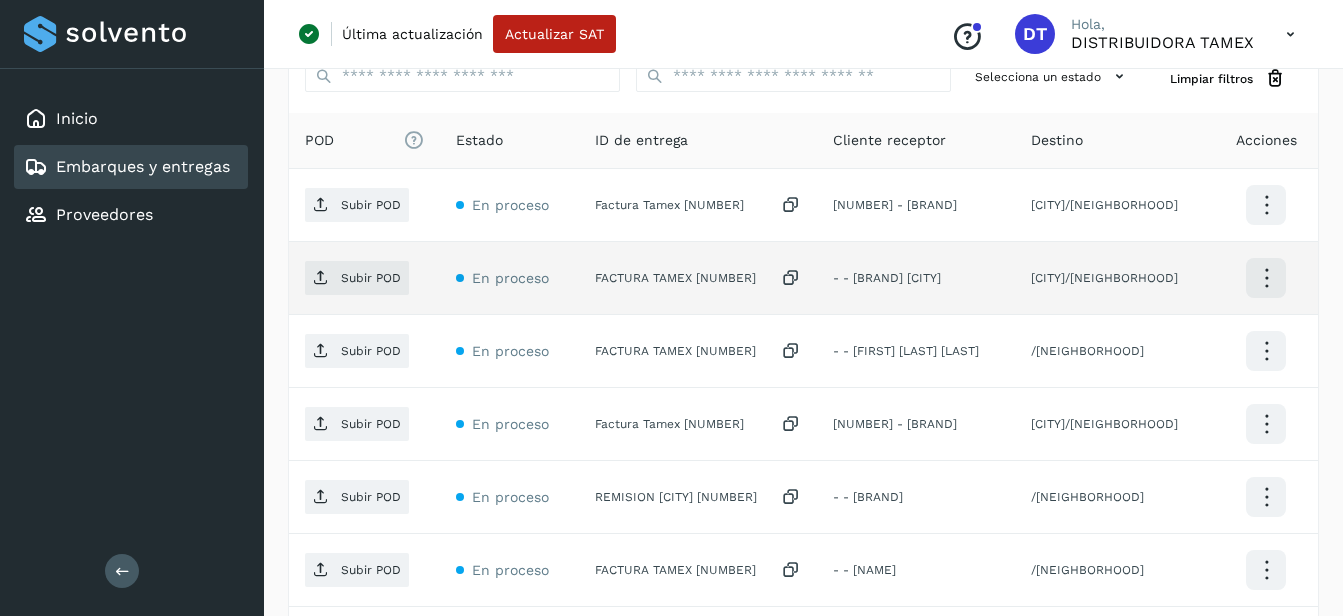 scroll, scrollTop: 550, scrollLeft: 0, axis: vertical 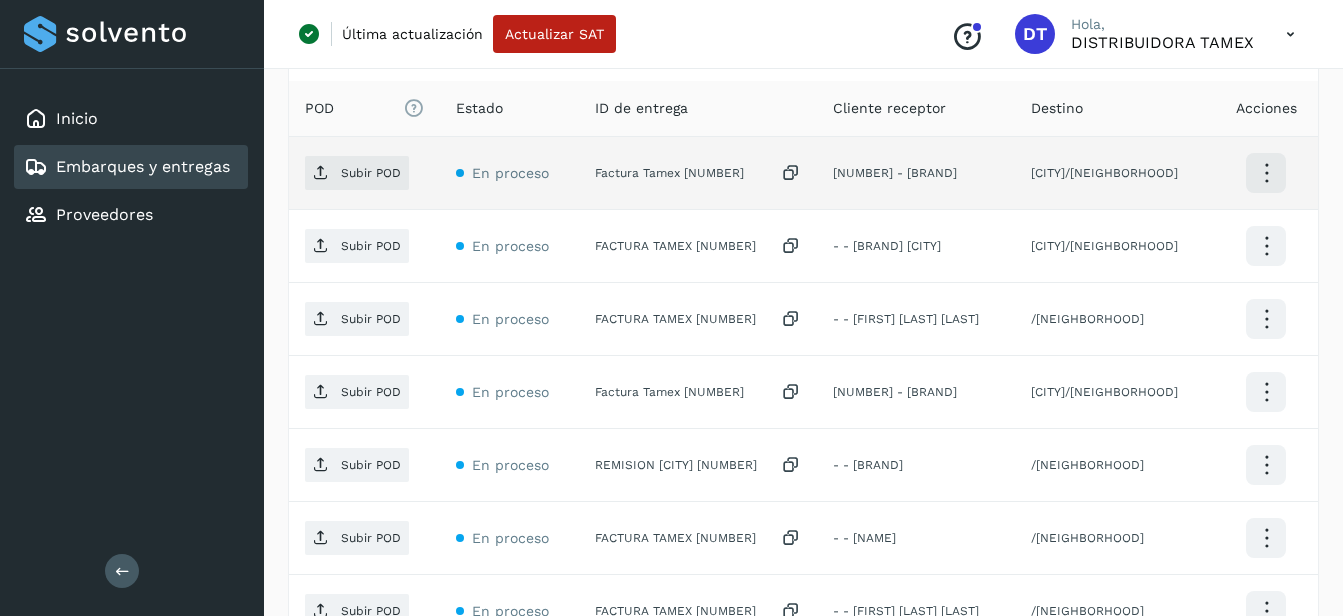 click on "Factura Tamex 3274835" 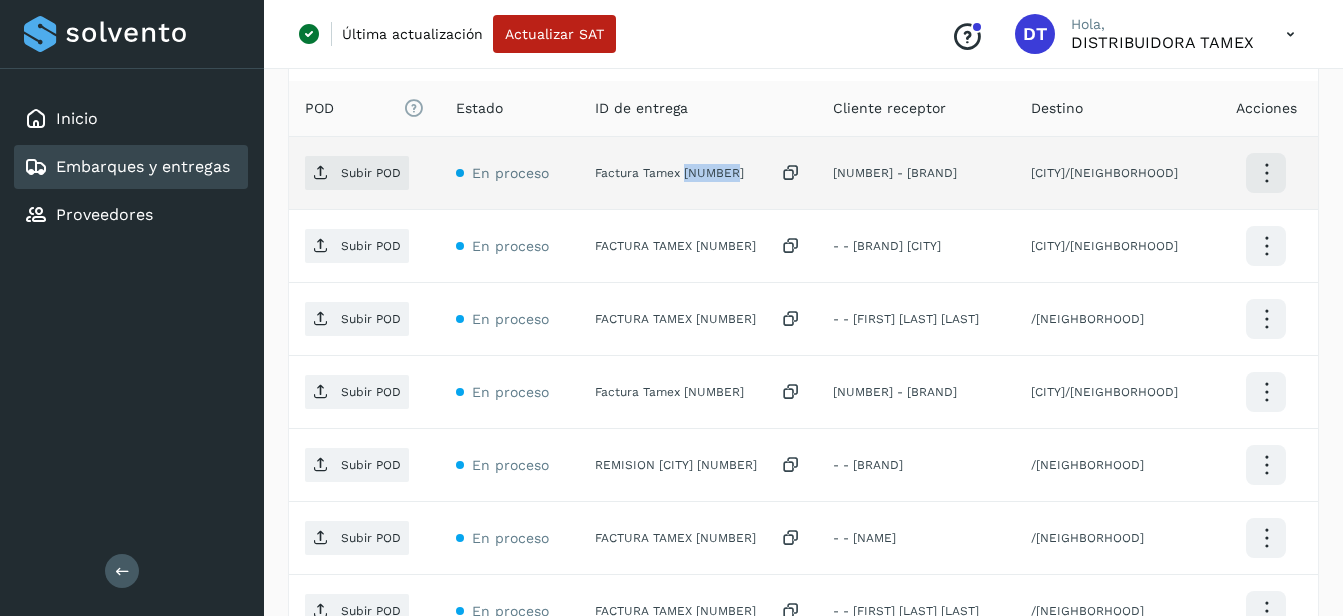click on "Factura Tamex 3274835" 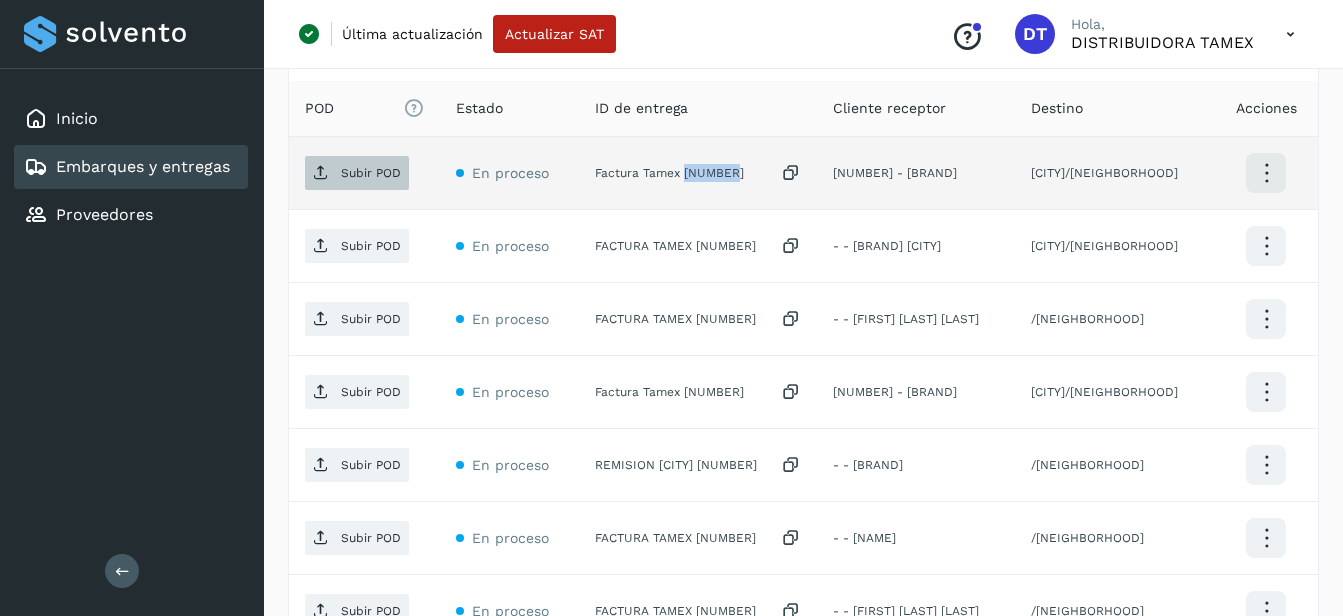 click on "Subir POD" at bounding box center [371, 173] 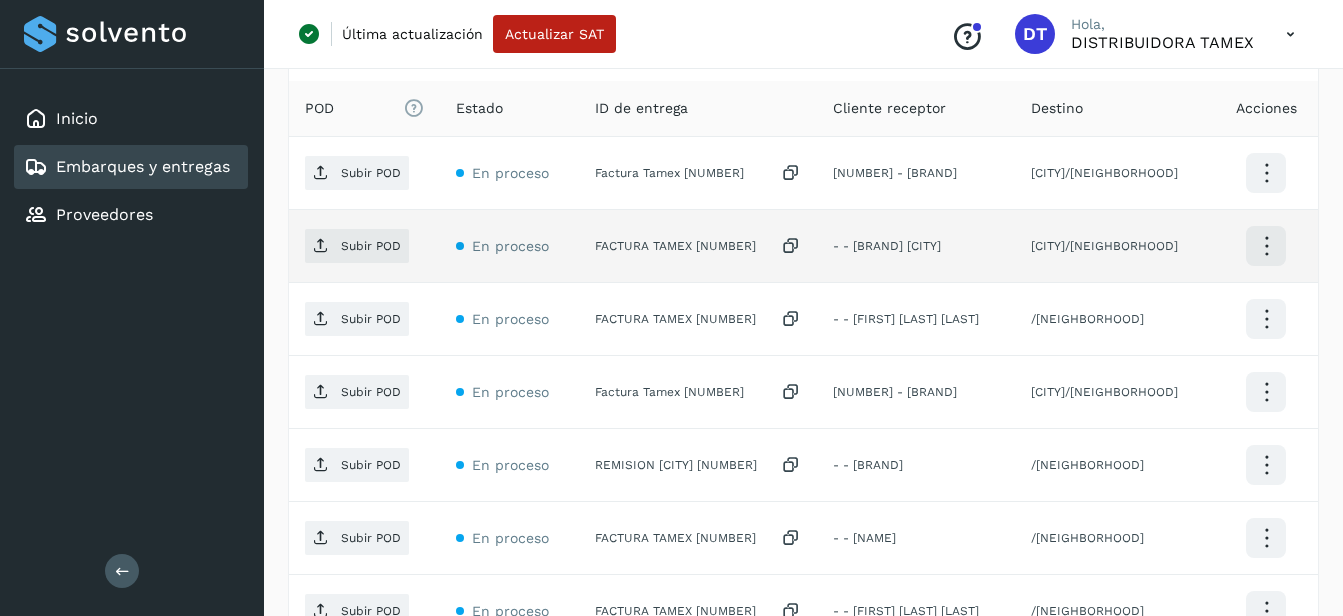 click on "FACTURA TAMEX 3267793" 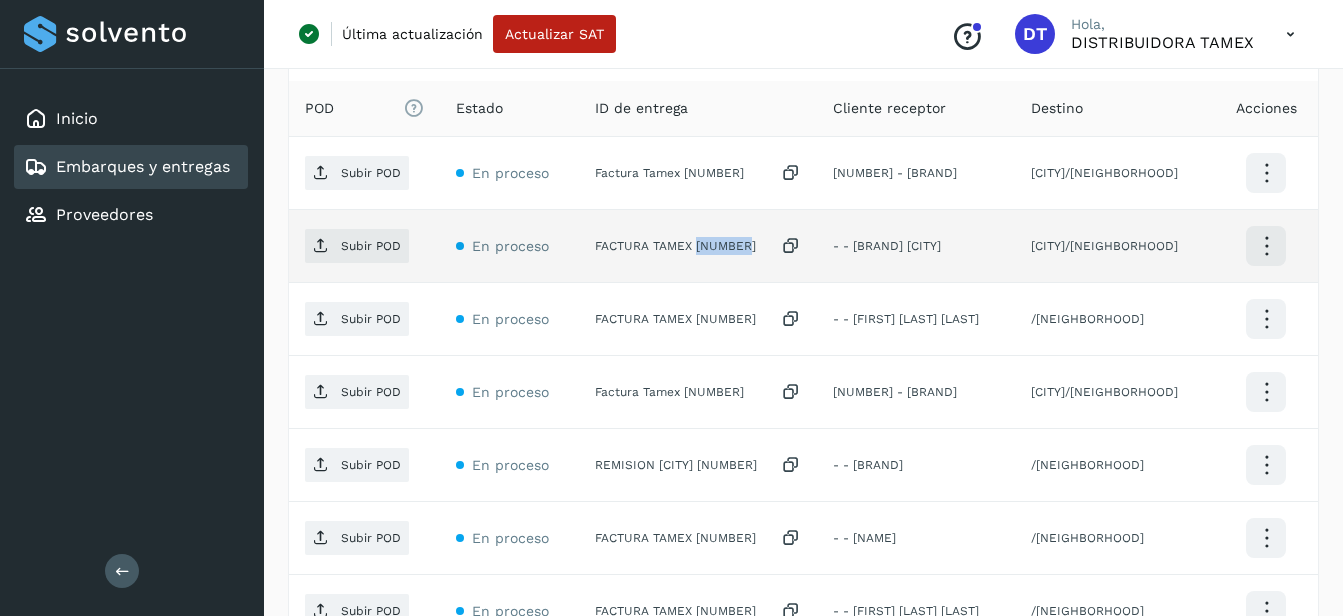 click on "FACTURA TAMEX 3267793" 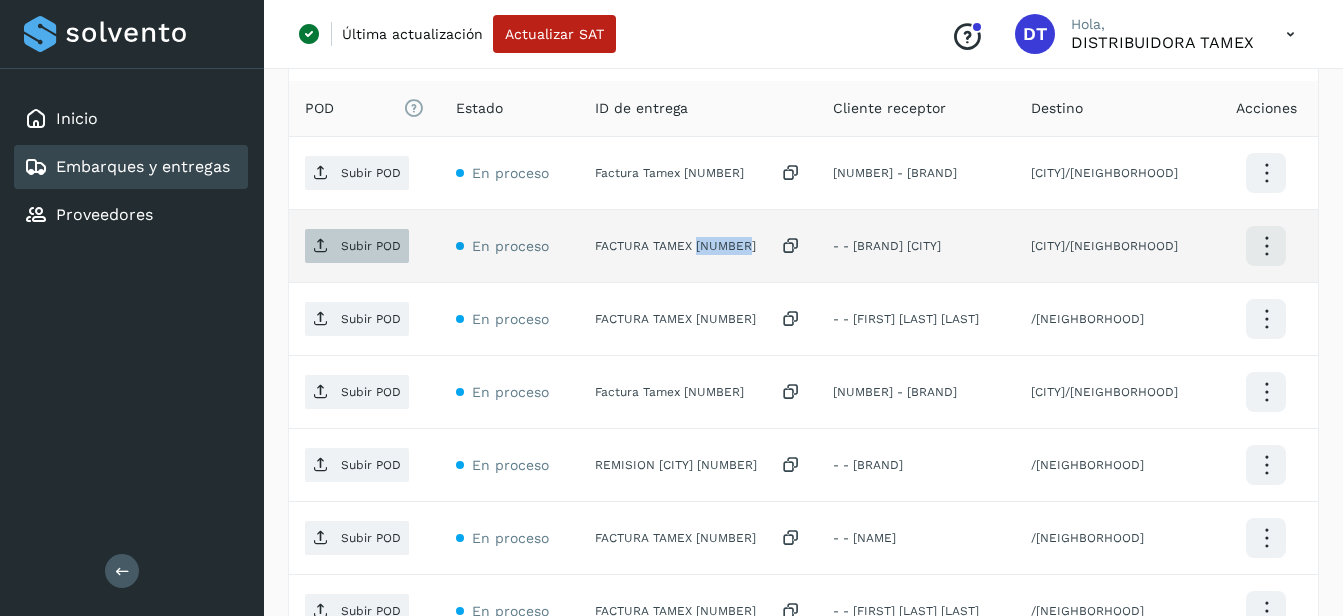 click on "Subir POD" at bounding box center (371, 246) 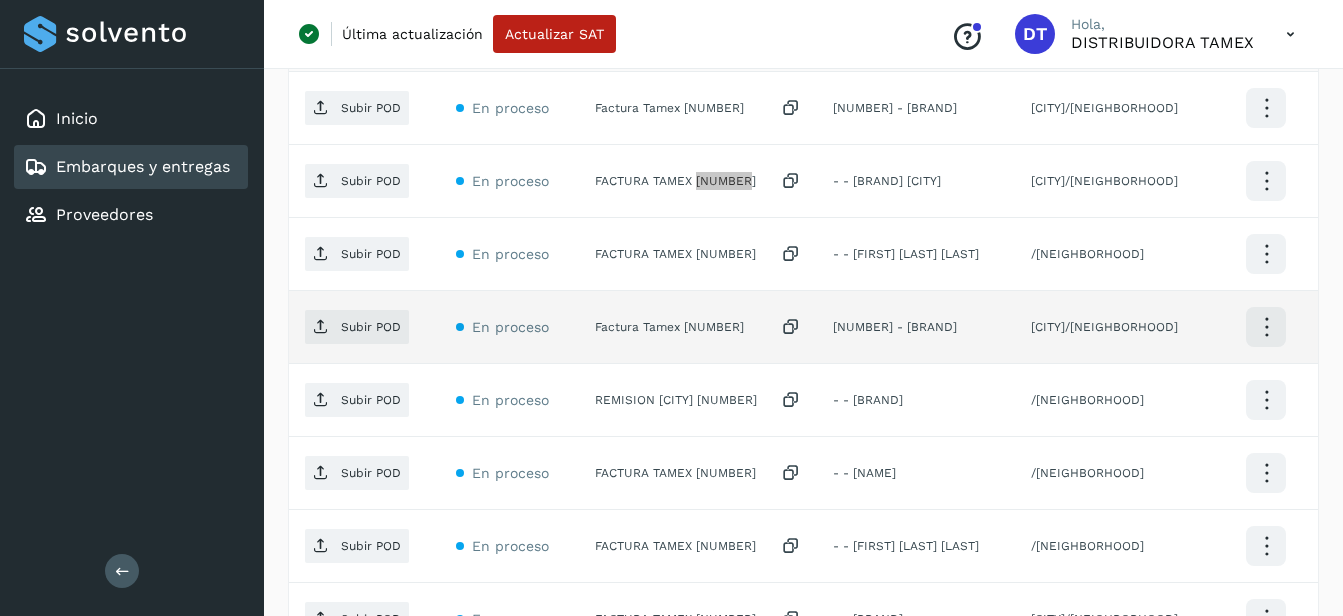 scroll, scrollTop: 650, scrollLeft: 0, axis: vertical 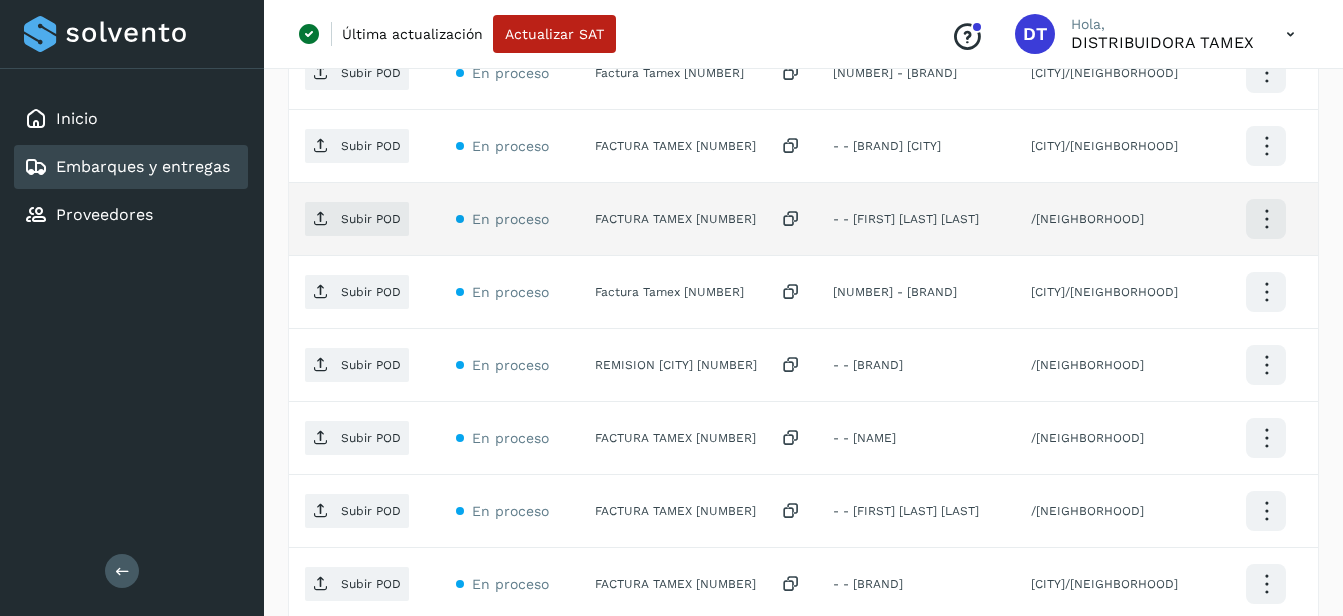 click on "FACTURA TAMEX 3268853" 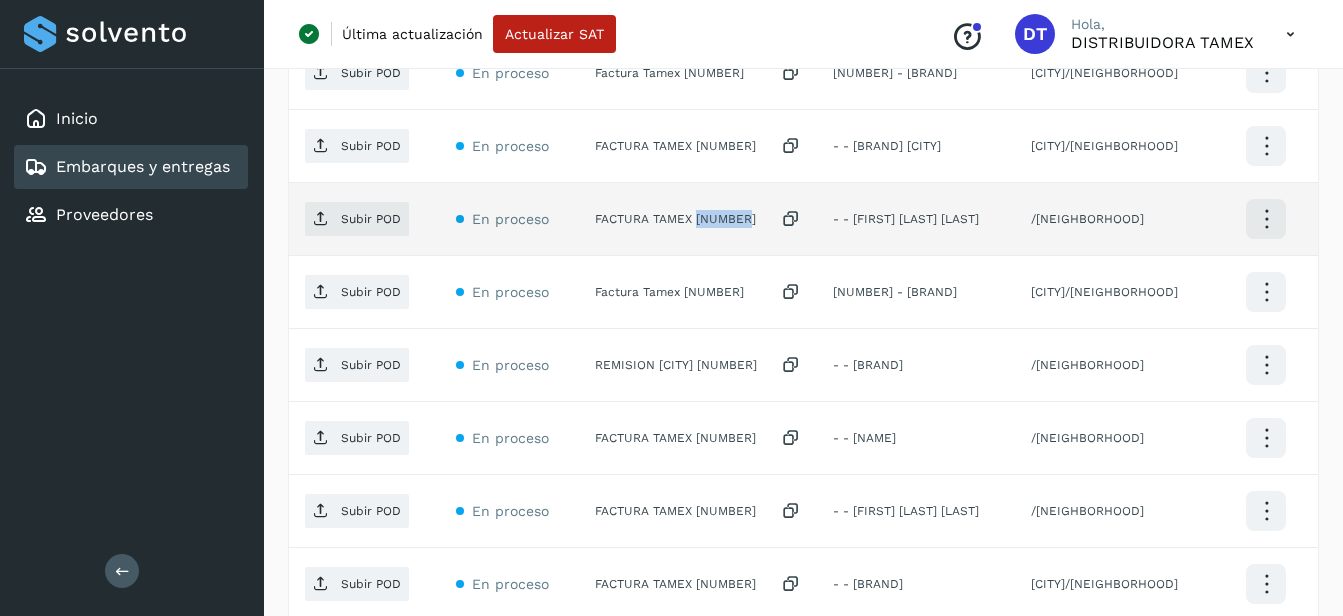 click on "FACTURA TAMEX 3268853" 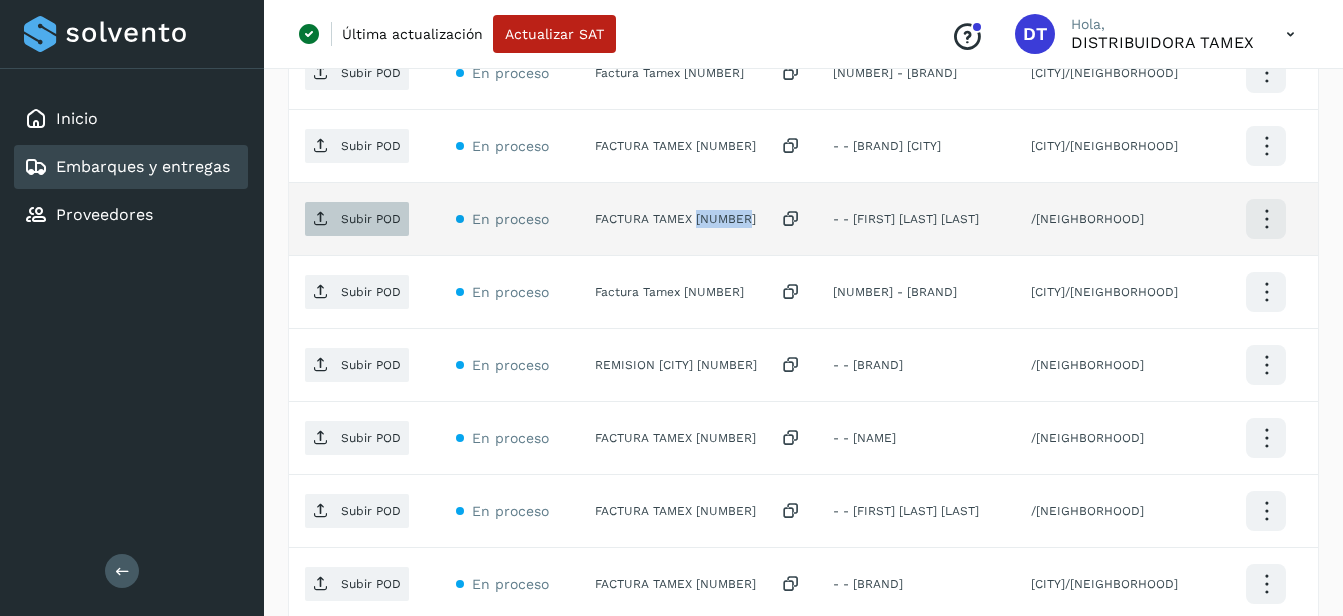 click on "Subir POD" at bounding box center [371, 219] 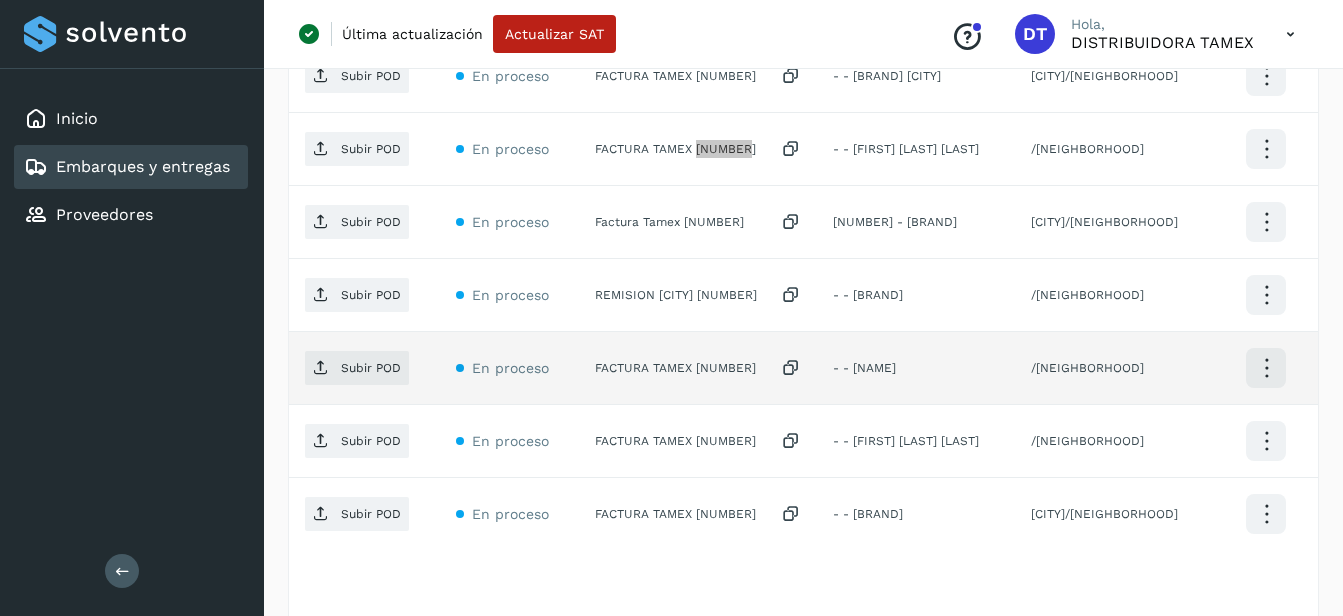 scroll, scrollTop: 750, scrollLeft: 0, axis: vertical 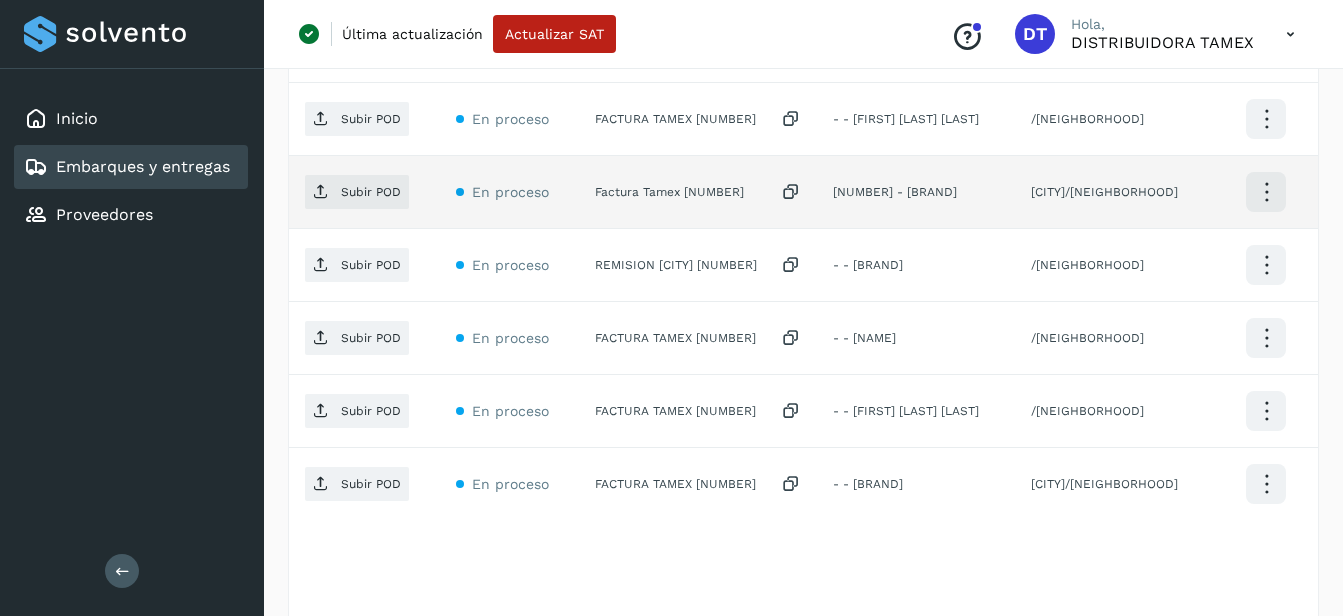 click on "Factura Tamex 3274838" 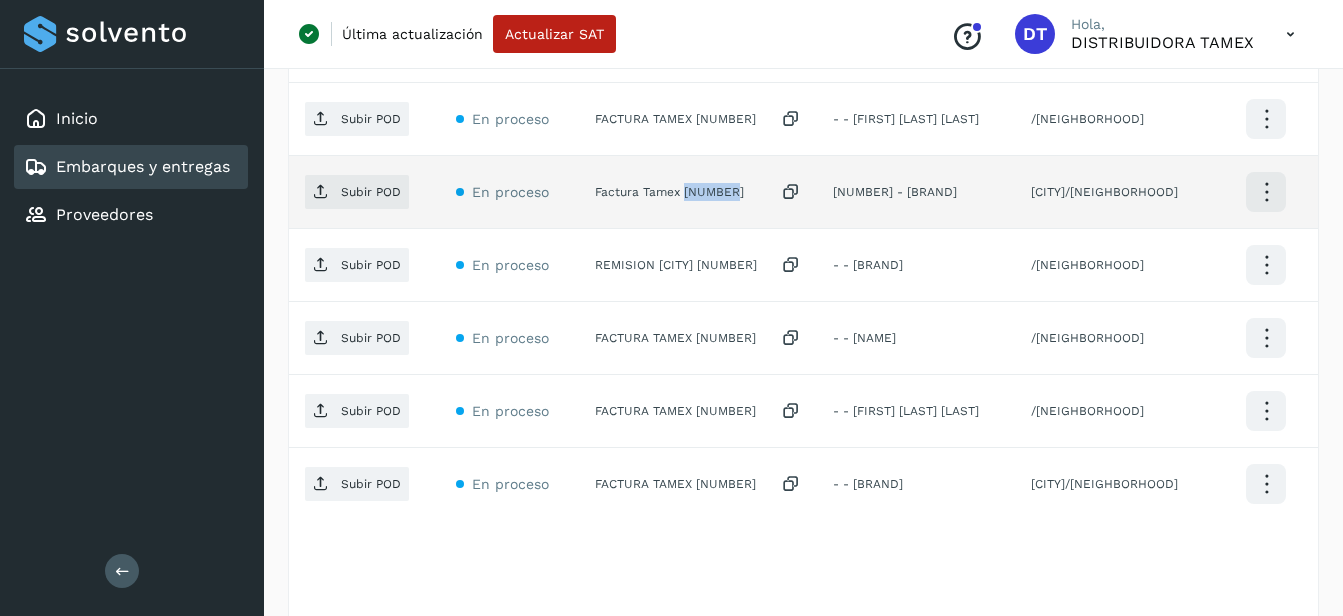 click on "Factura Tamex 3274838" 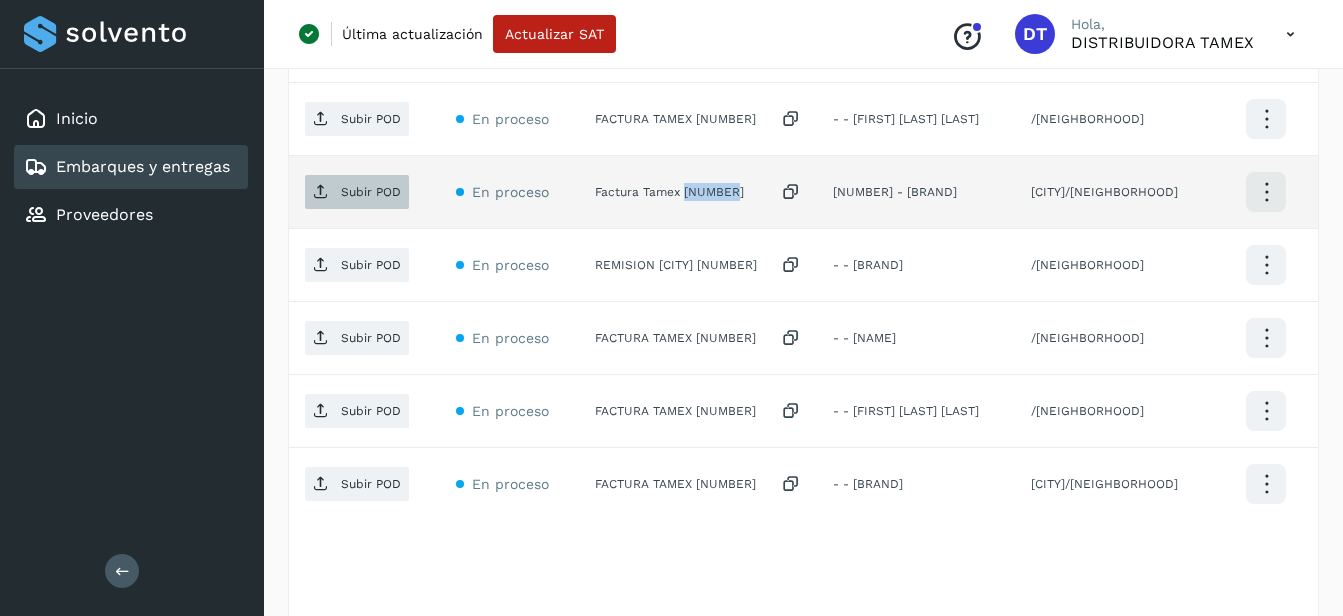click on "Subir POD" at bounding box center (371, 192) 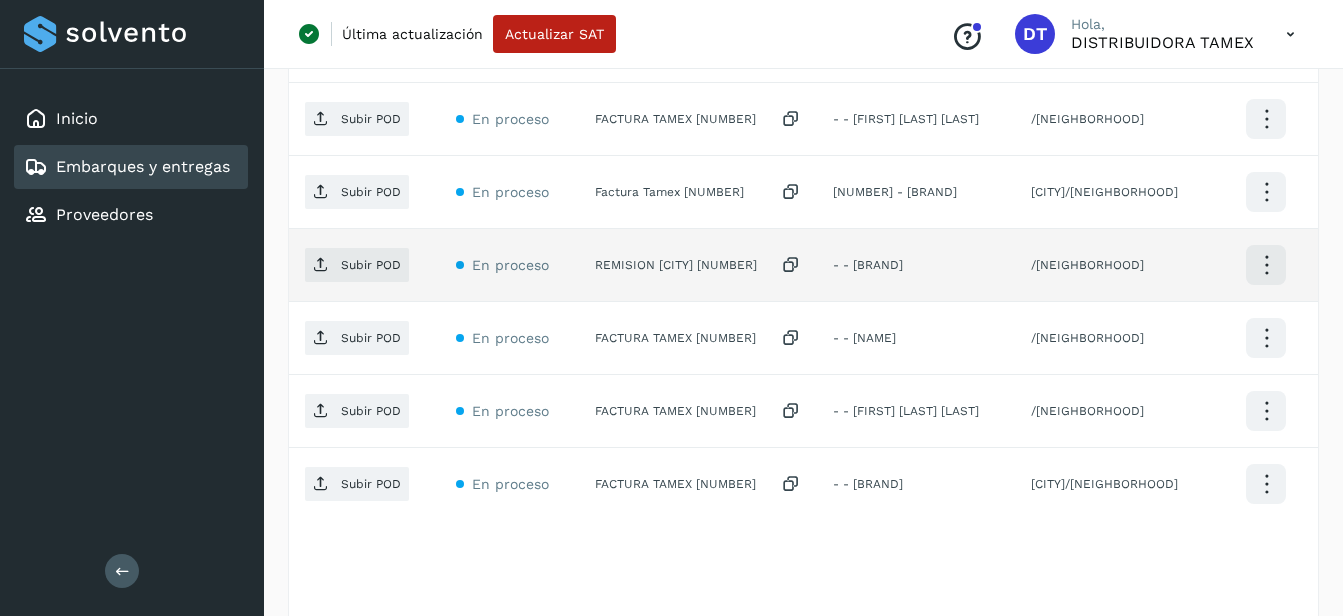 click on "REMISION CUERNAVACA 630" 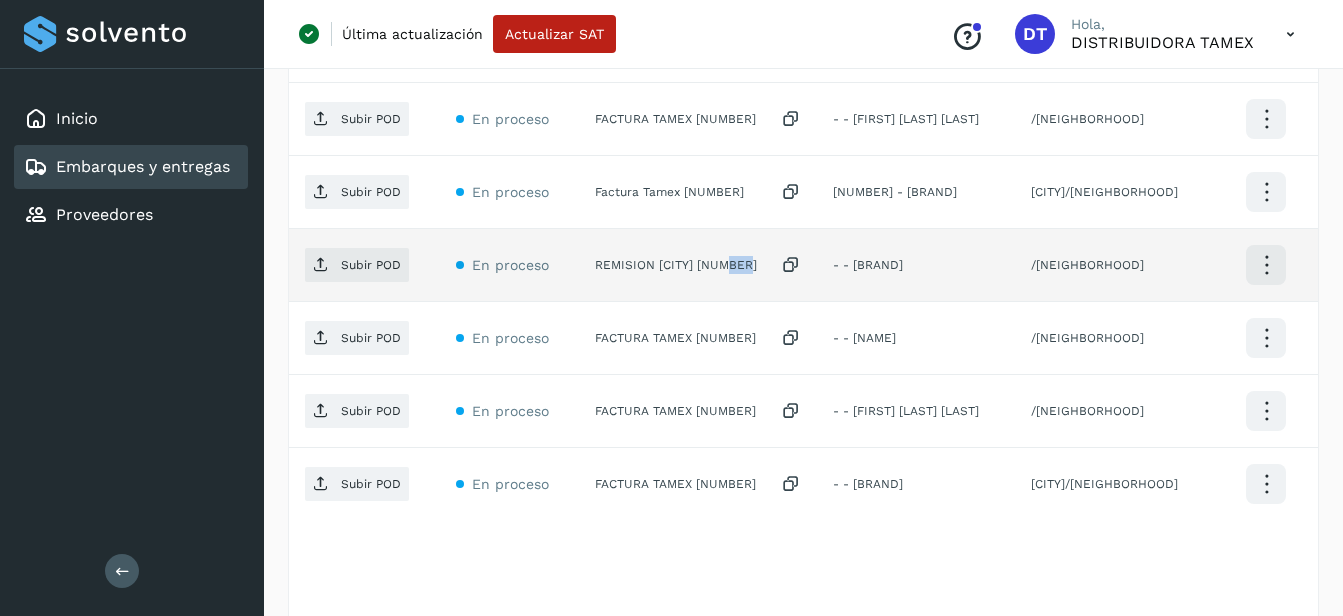 click on "REMISION CUERNAVACA 630" 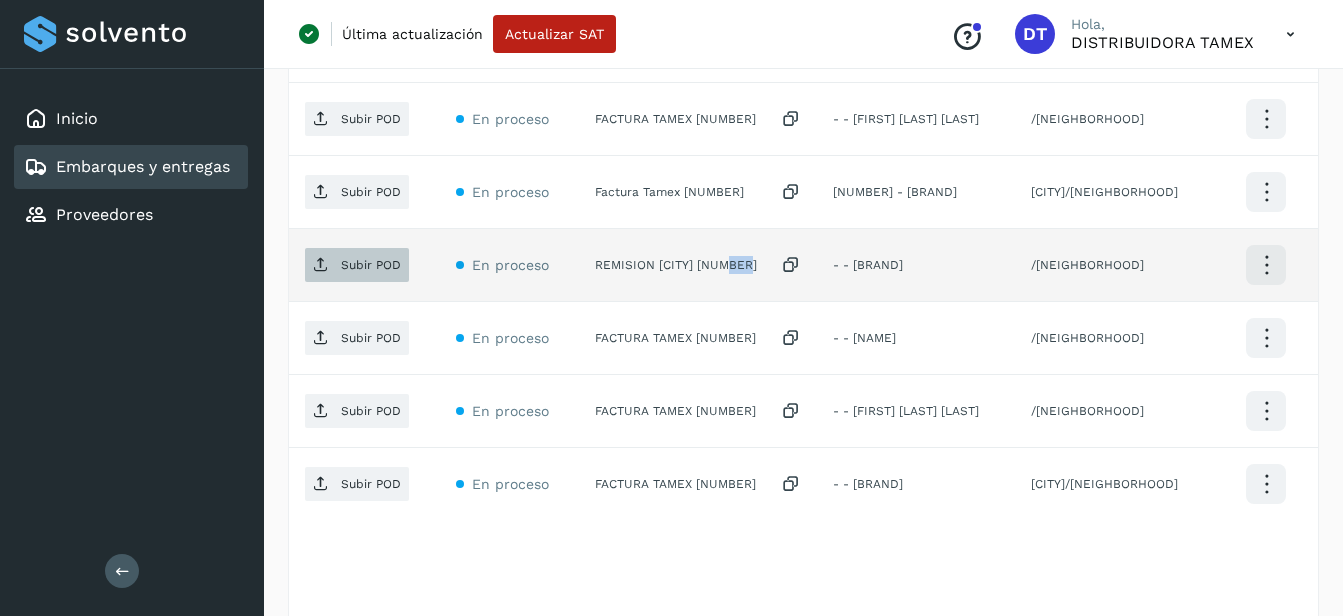 click on "Subir POD" at bounding box center (371, 265) 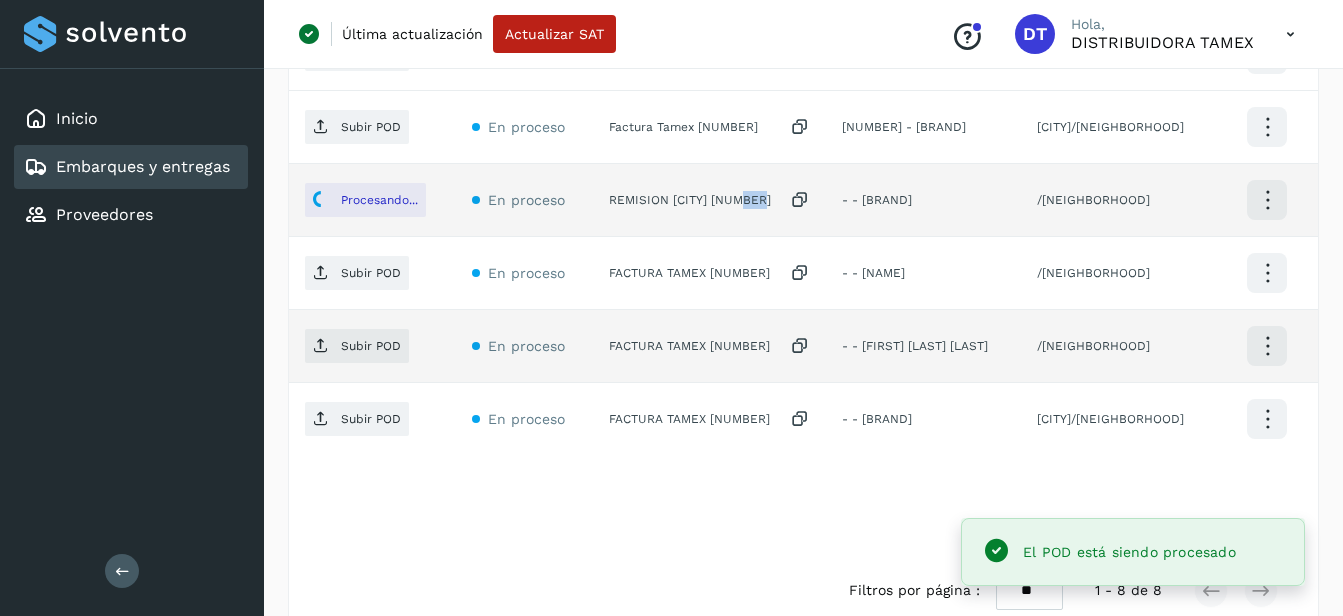 scroll, scrollTop: 850, scrollLeft: 0, axis: vertical 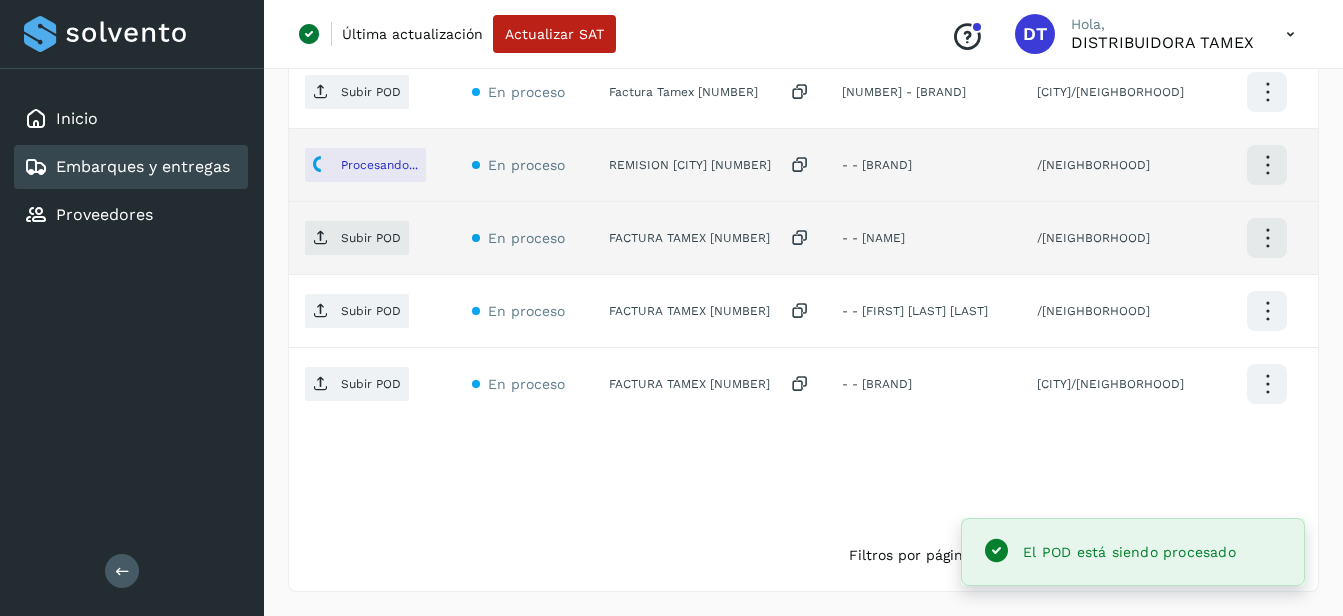 click on "FACTURA TAMEX 3267637" 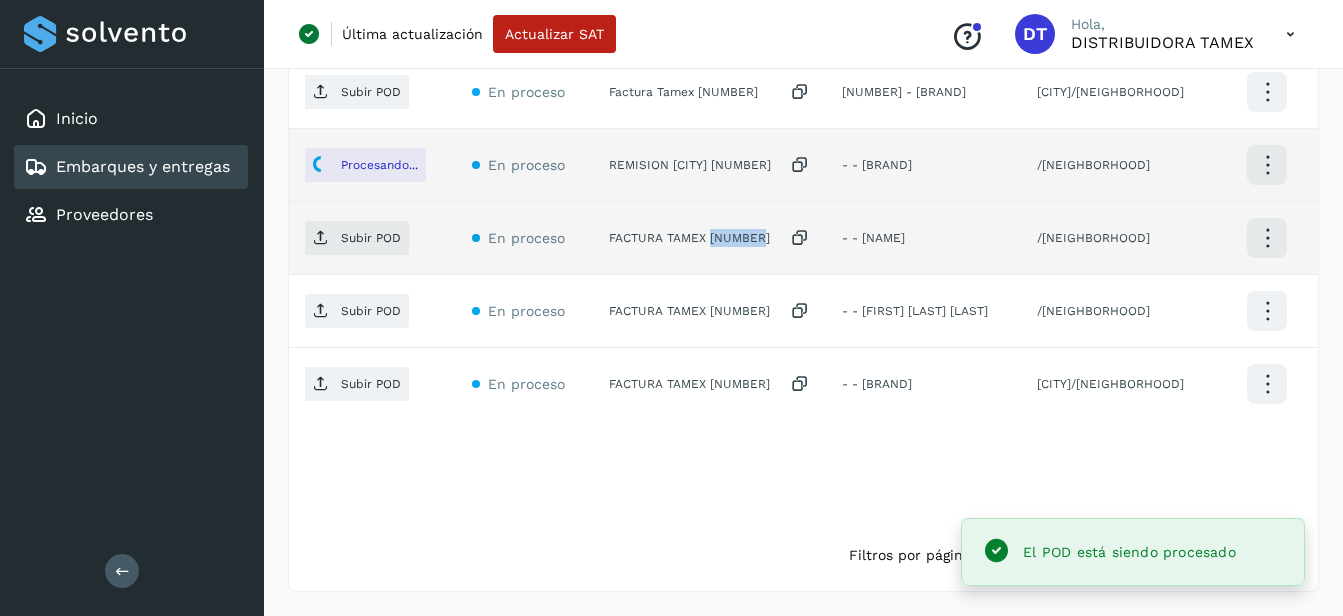 click on "FACTURA TAMEX 3267637" 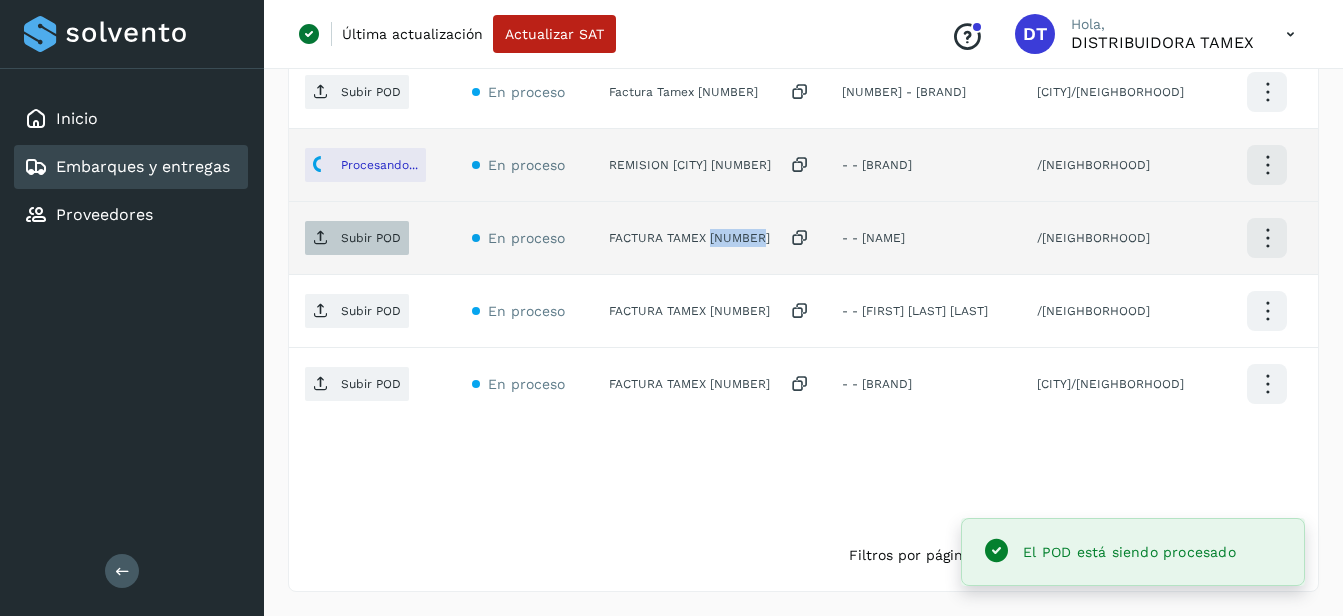click on "Inicio Embarques y entregas Proveedores Salir Última actualización Actualizar SAT
Conoce nuestros beneficios
DT Hola, DISTRIBUIDORA TAMEX Embarques y entregas Embarque #103FCPA042  ✨ Muy pronto podrás gestionar todos tus accesorios desde esta misma página. Conocer más Embarque En proceso
Verifica el estado de la factura o entregas asociadas a este embarque
ID de embarque 103FCPA042 Fecha de embarque 03/ago/2025 18:00 Proveedor Tamex Costo planificado  $0.00 MXN  Cliente emisor Tamex Entregas 8 Origen Av. Pirules 1115 San Martin Obispo Facturas Asociar factura Aún no has subido ninguna factura Entregas En proceso Selecciona un estado Limpiar filtros POD
El tamaño máximo de archivo es de 20 Mb.
Estado ID de entrega Cliente receptor Destino Acciones Subir POD En proceso Factura Tamex 3274835  247518 - LOS VALIENTES Tulancingo/Felipe Angeles POD POD" 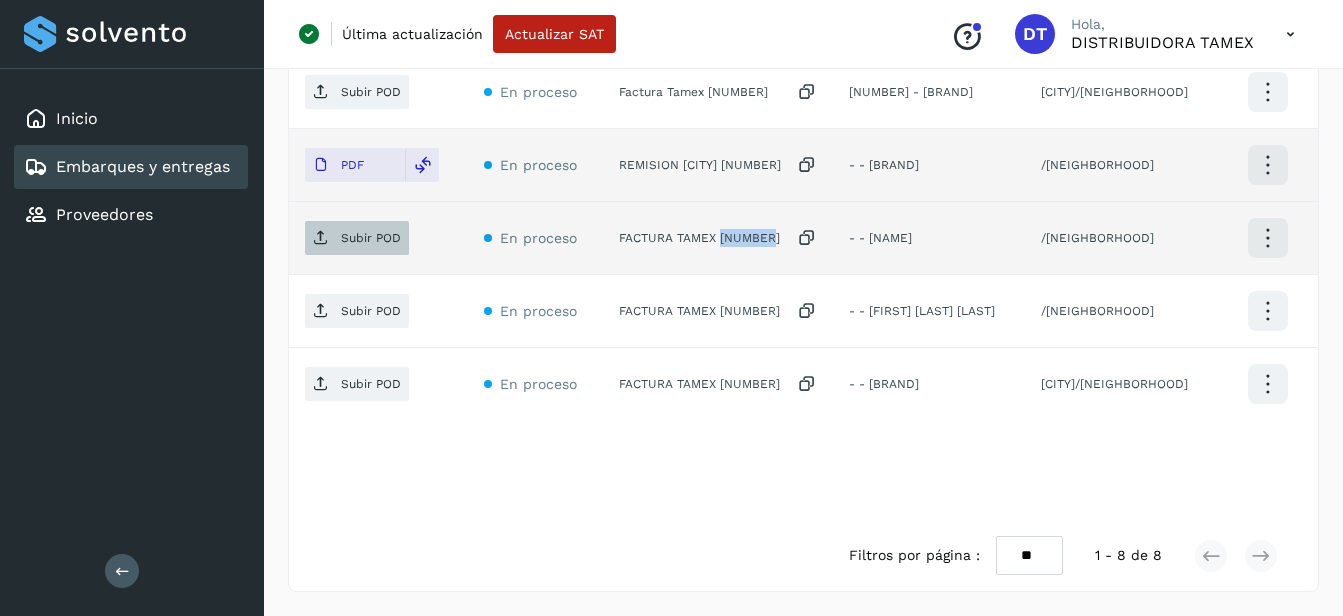 click on "Subir POD" at bounding box center (357, 238) 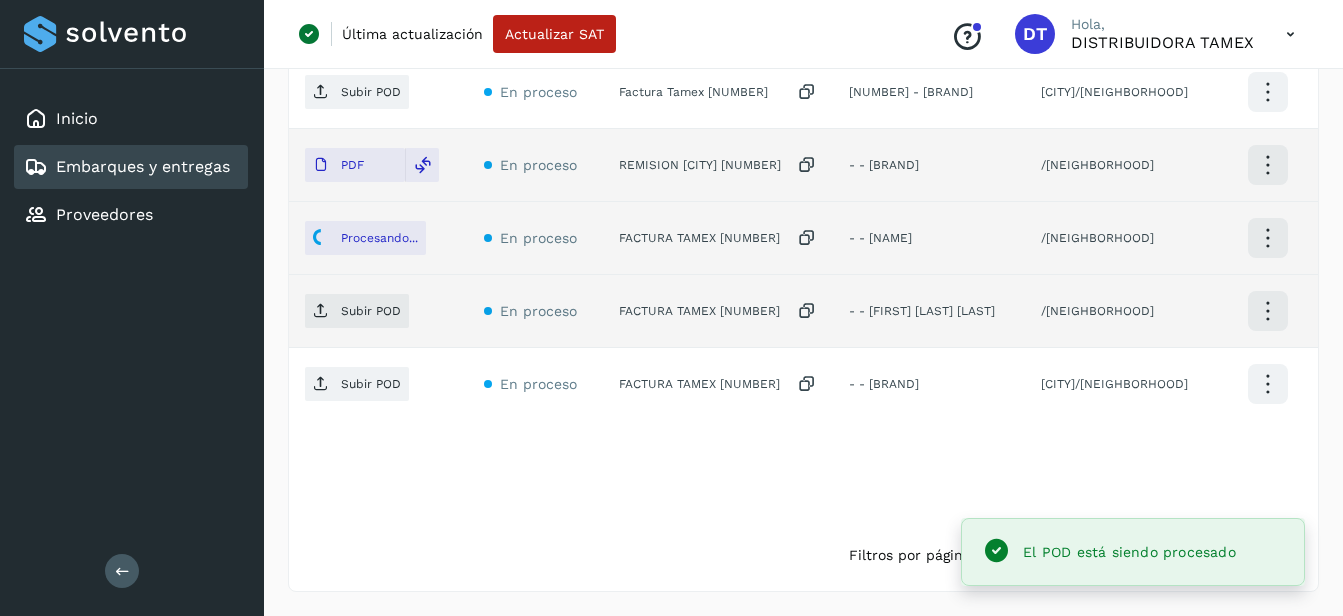 click on "FACTURA TAMEX 3268797" 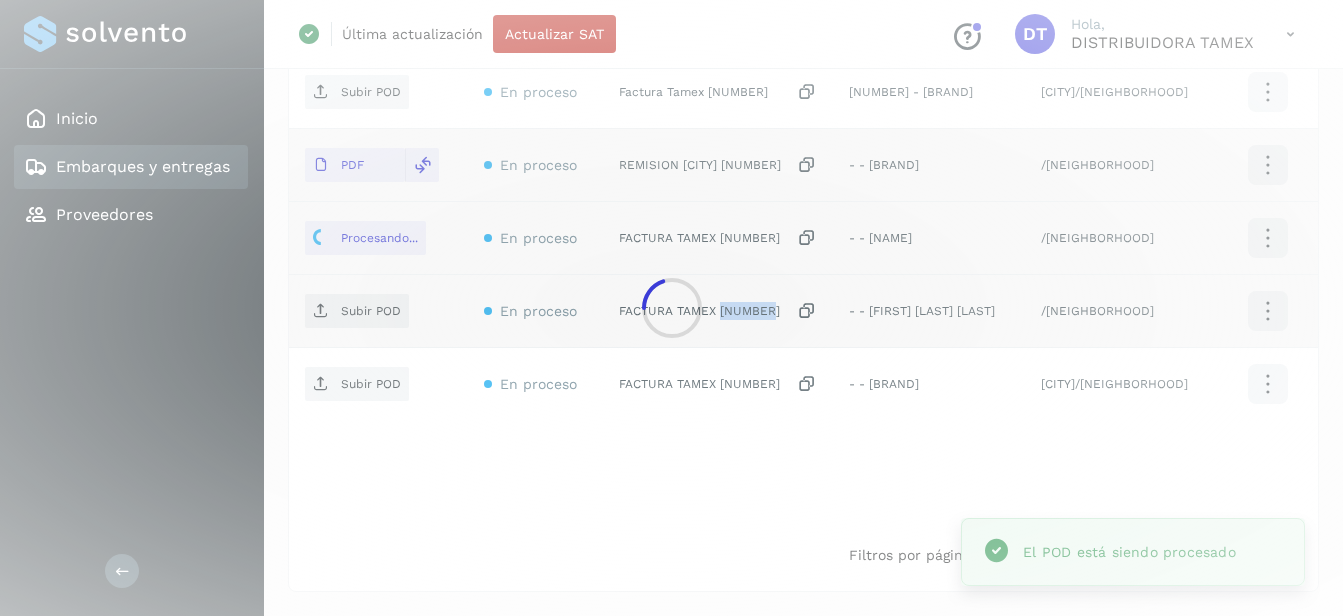 click on "Inicio Embarques y entregas Proveedores Salir Última actualización Actualizar SAT
Conoce nuestros beneficios
DT Hola, DISTRIBUIDORA TAMEX Embarques y entregas Embarque #103FCPA042  ✨ Muy pronto podrás gestionar todos tus accesorios desde esta misma página. Conocer más Embarque En proceso
Verifica el estado de la factura o entregas asociadas a este embarque
ID de embarque 103FCPA042 Fecha de embarque 03/ago/2025 18:00 Proveedor Tamex Costo planificado  $0.00 MXN  Cliente emisor Tamex Entregas 8 Origen Av. Pirules 1115 San Martin Obispo Facturas Asociar factura Aún no has subido ninguna factura Entregas En proceso Selecciona un estado Limpiar filtros POD
El tamaño máximo de archivo es de 20 Mb.
Estado ID de entrega Cliente receptor Destino Acciones Subir POD En proceso Factura Tamex 3274835  247518 - LOS VALIENTES Tulancingo/Felipe Angeles PDF POD" 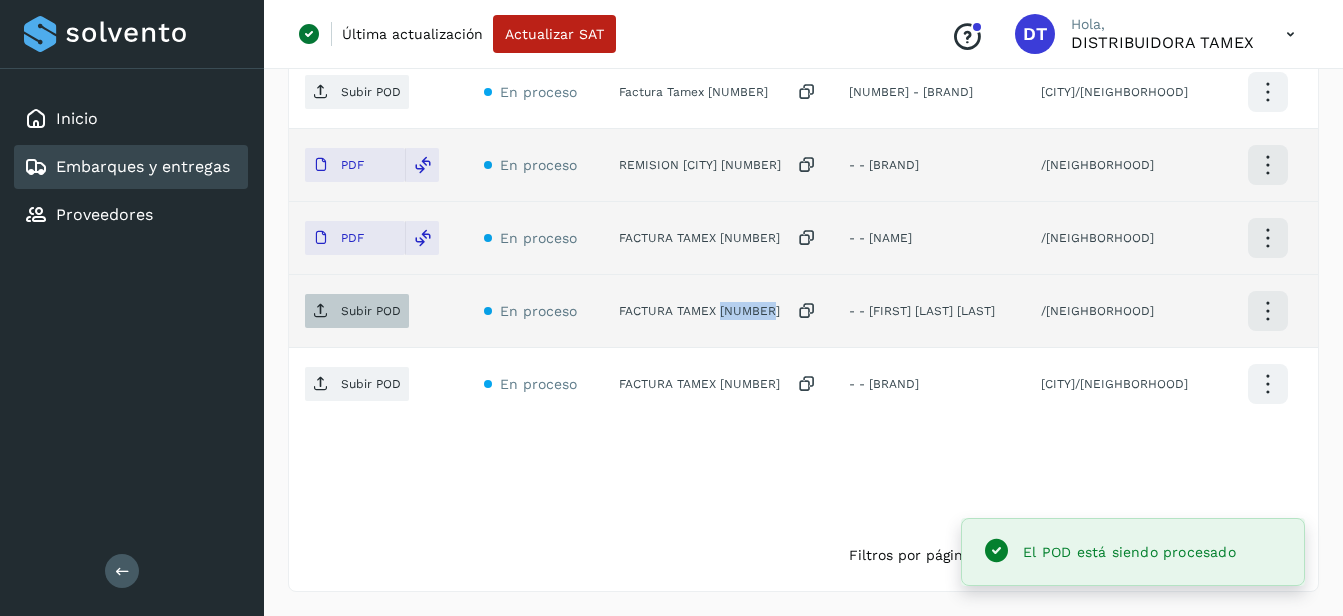 click on "Subir POD" at bounding box center (357, 311) 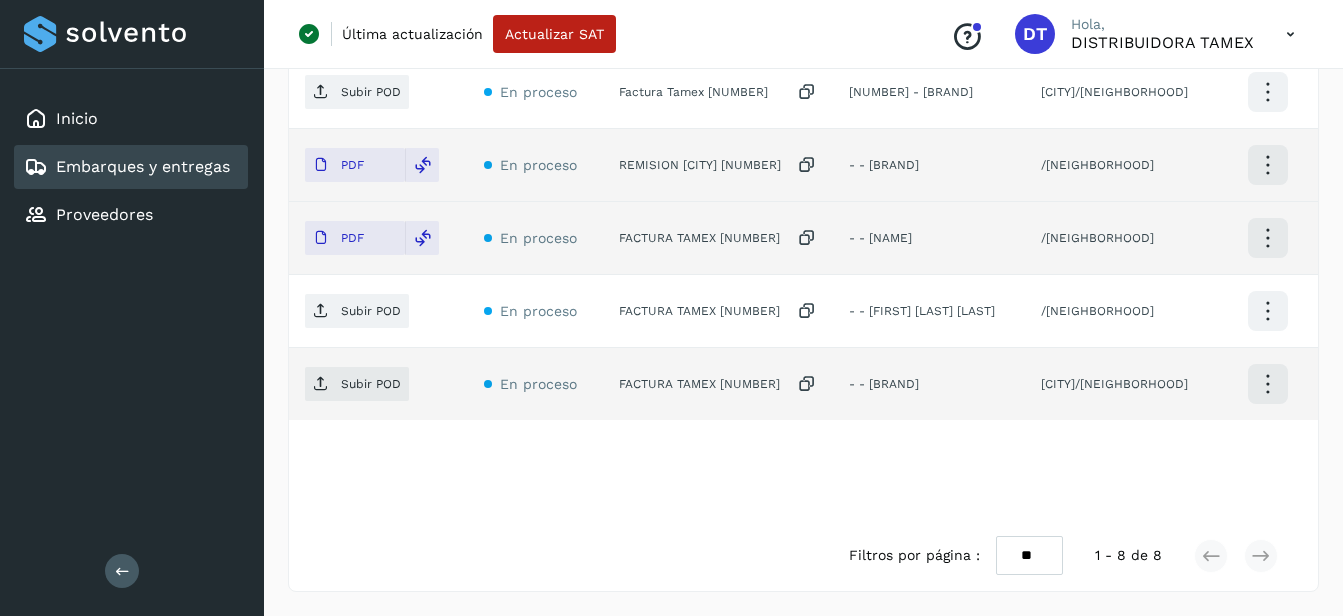 click on "FACTURA TAMEX 3265880" 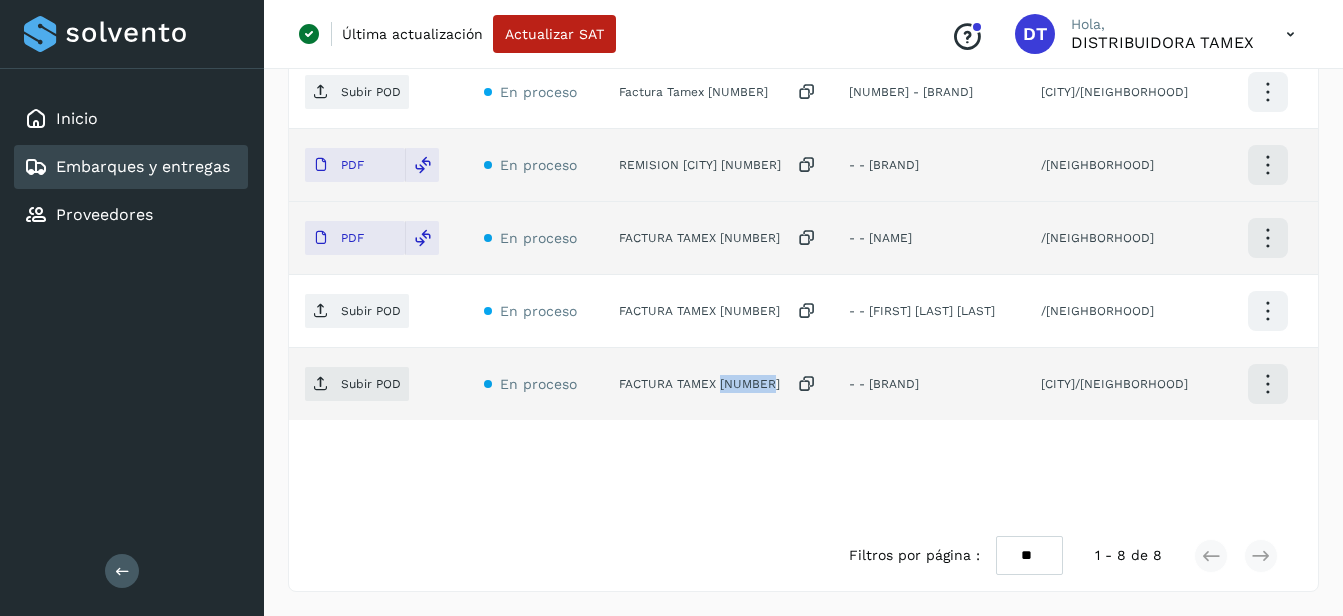 click on "FACTURA TAMEX 3265880" 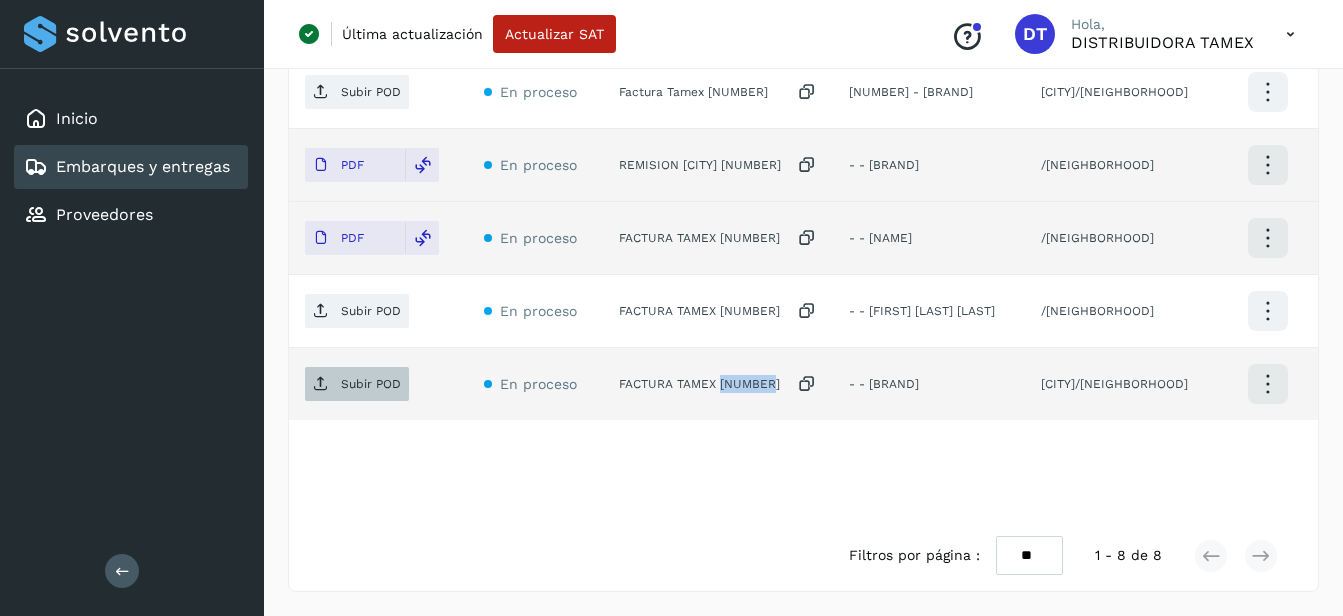 click on "Subir POD" at bounding box center [371, 384] 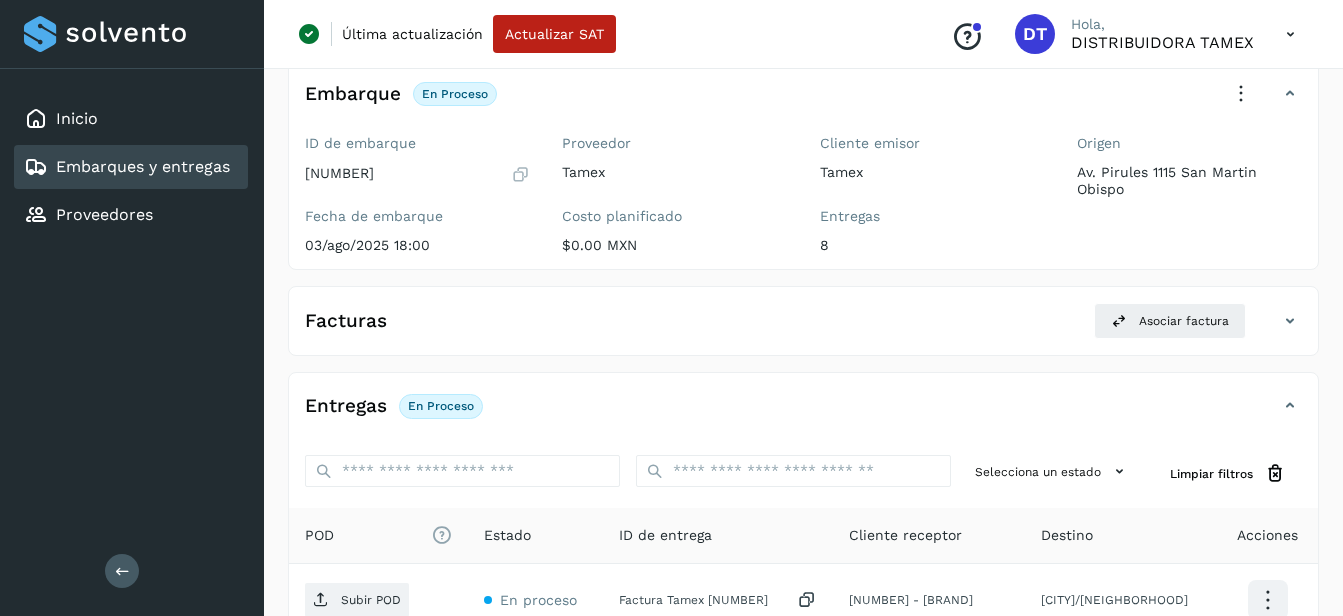 scroll, scrollTop: 0, scrollLeft: 0, axis: both 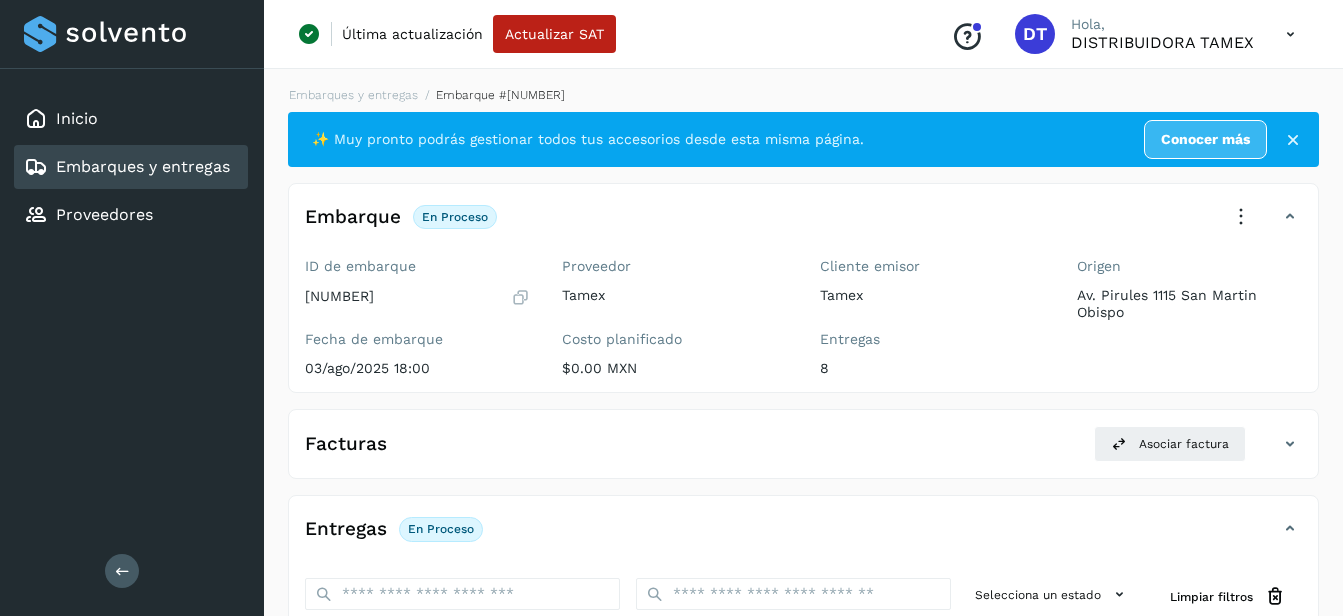 select on "**" 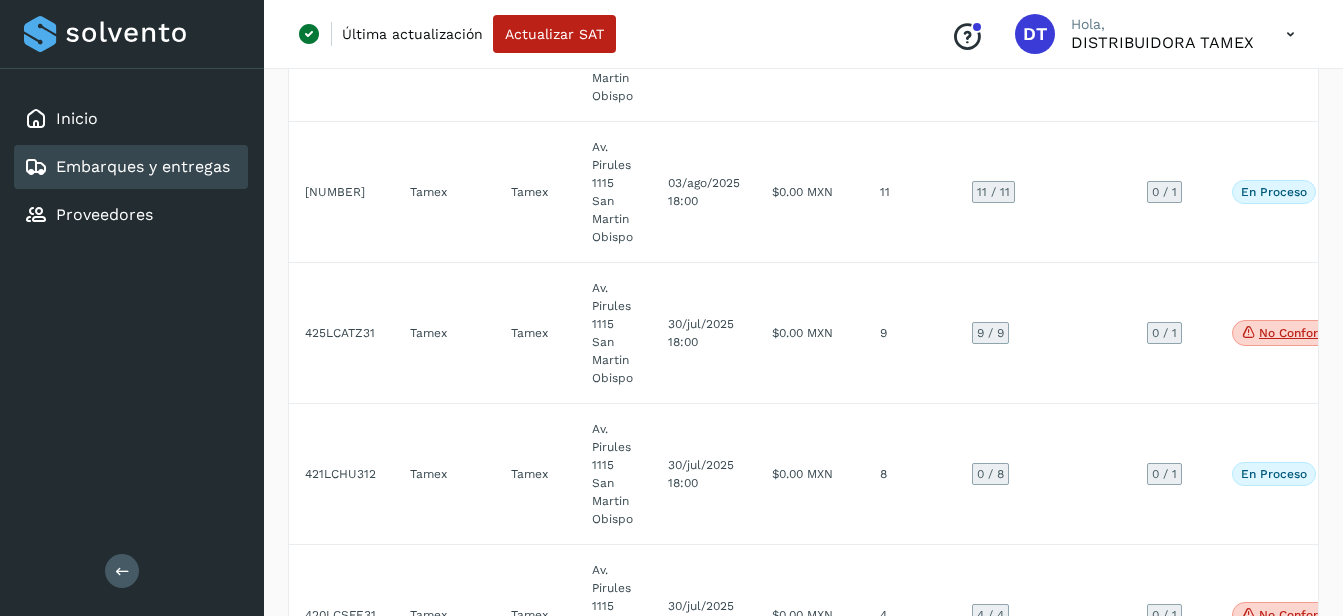 scroll, scrollTop: 3300, scrollLeft: 0, axis: vertical 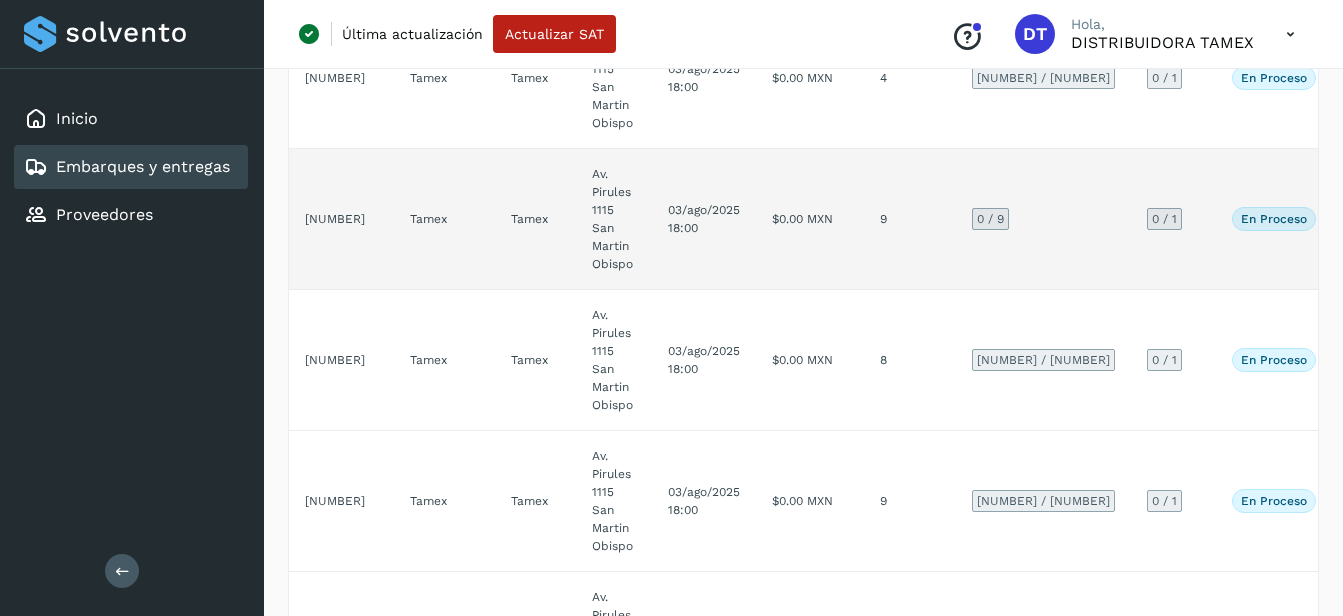click on "$0.00 MXN" 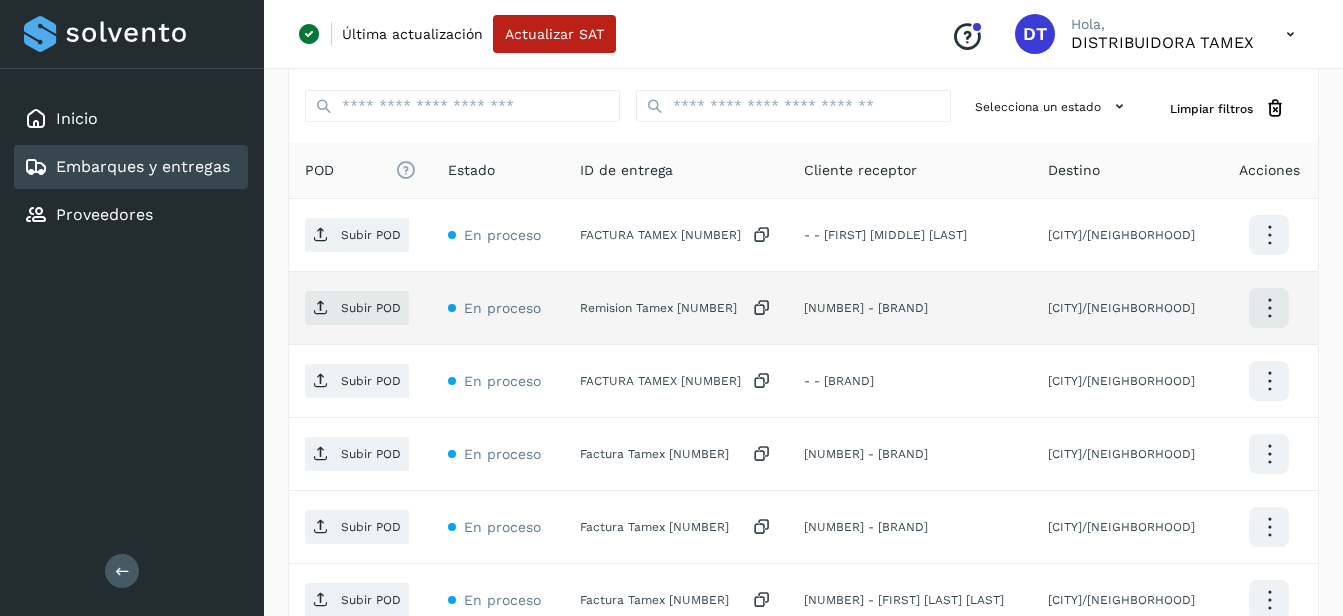 scroll, scrollTop: 523, scrollLeft: 0, axis: vertical 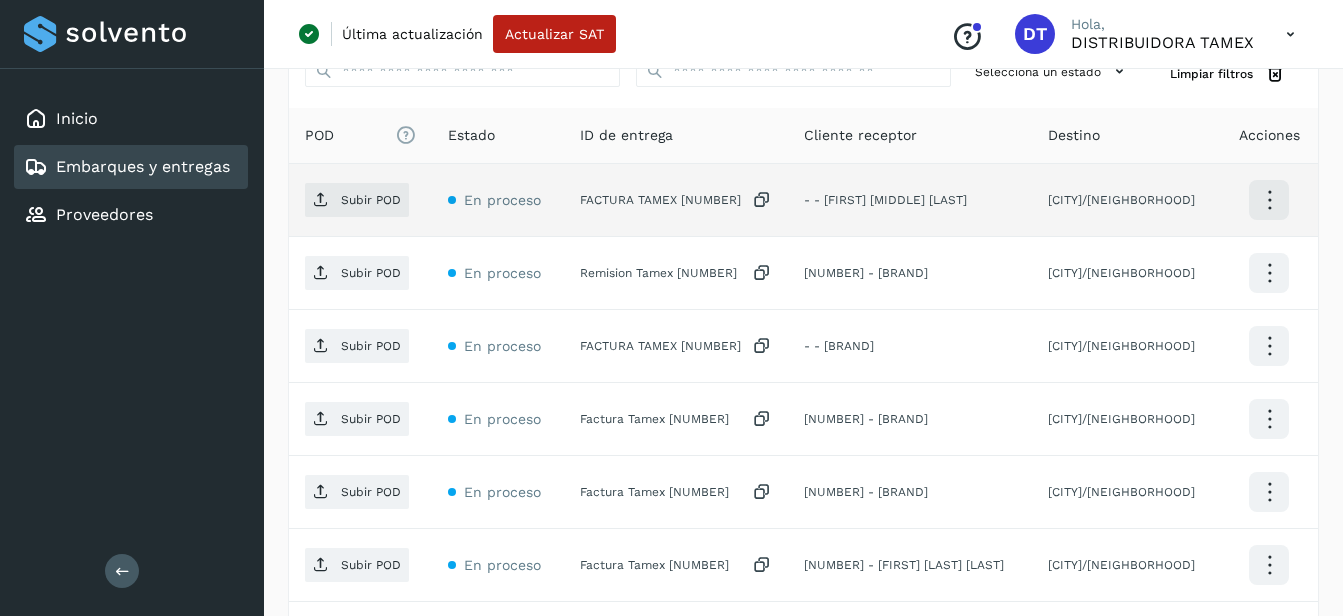 click on "FACTURA TAMEX 3271153" 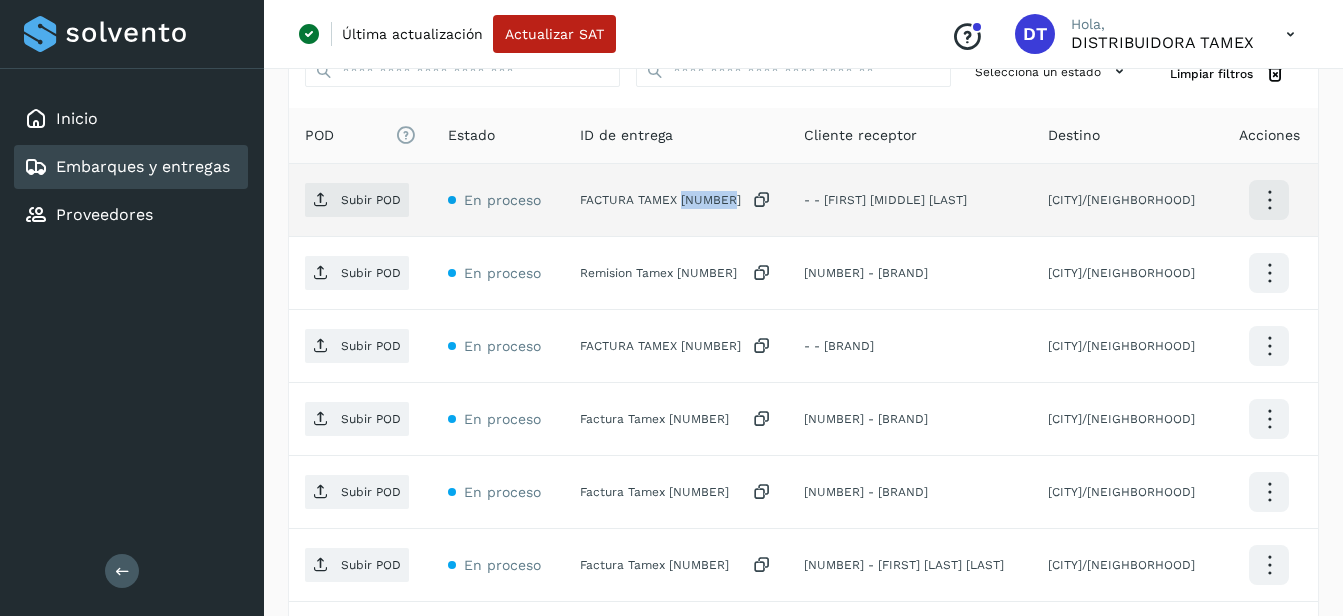 click on "FACTURA TAMEX 3271153" 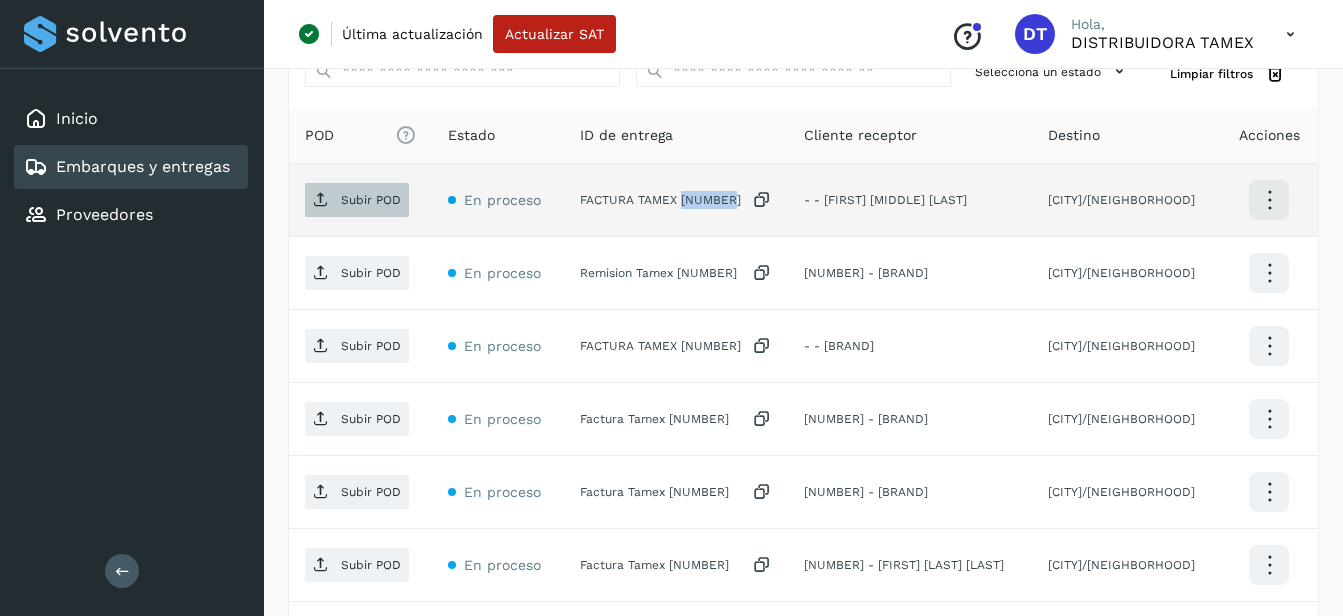 click on "Subir POD" at bounding box center [357, 200] 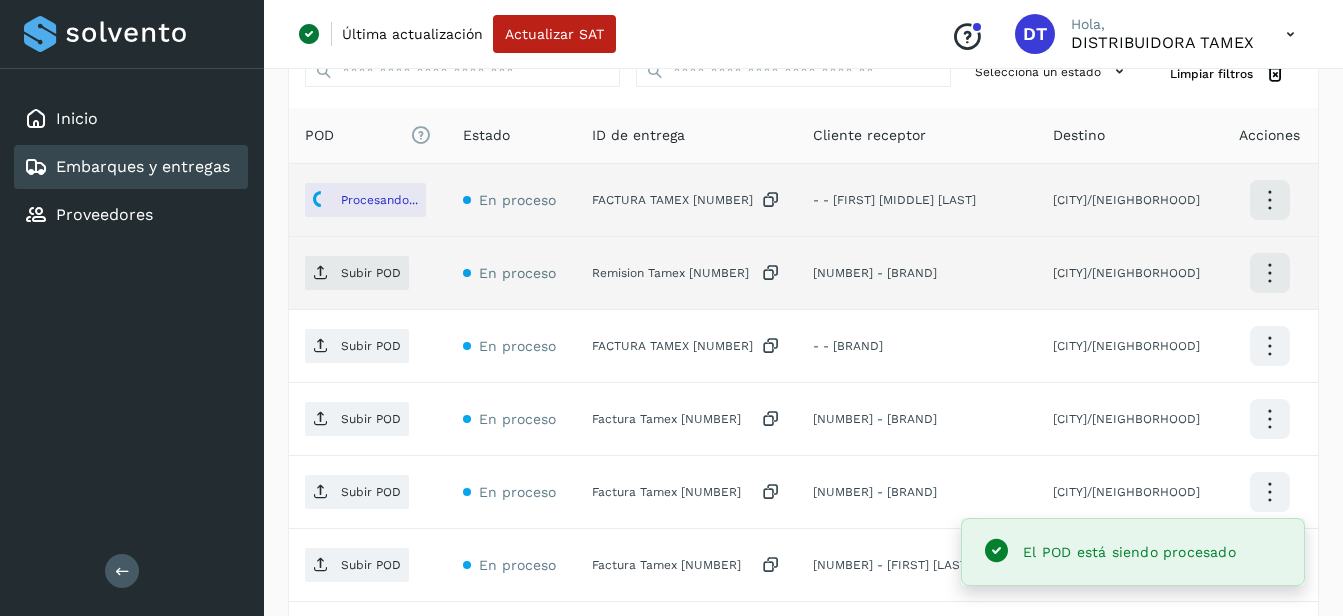 click on "Remision Tamex 55003" 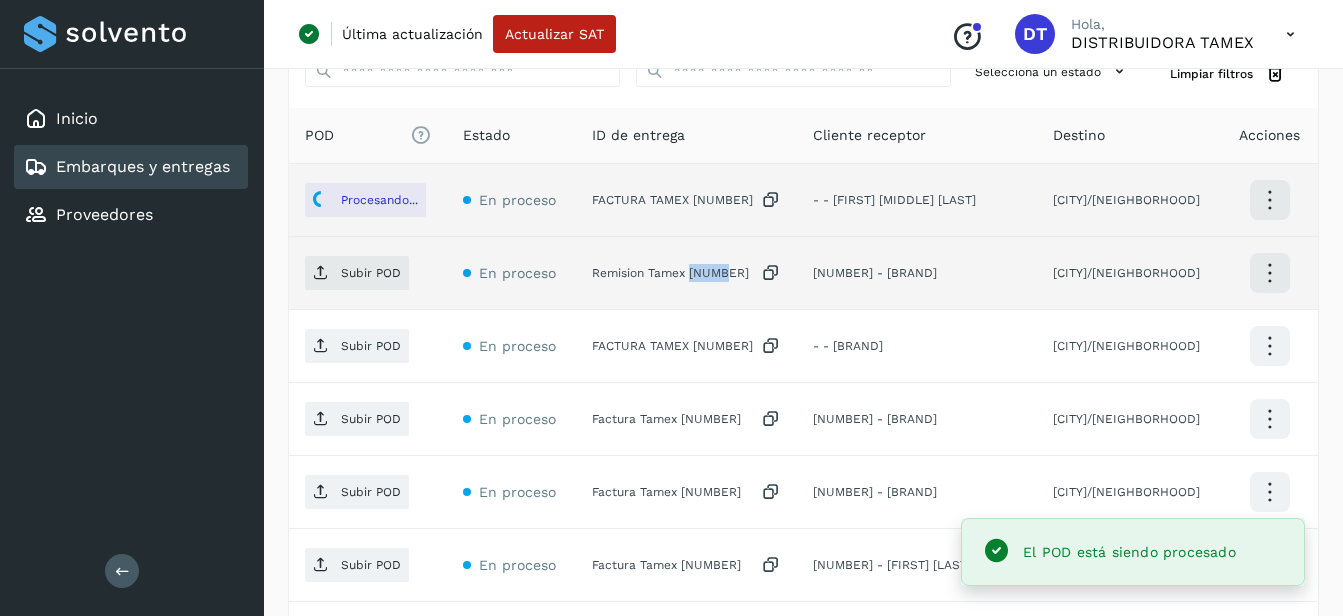 click on "Remision Tamex 55003" 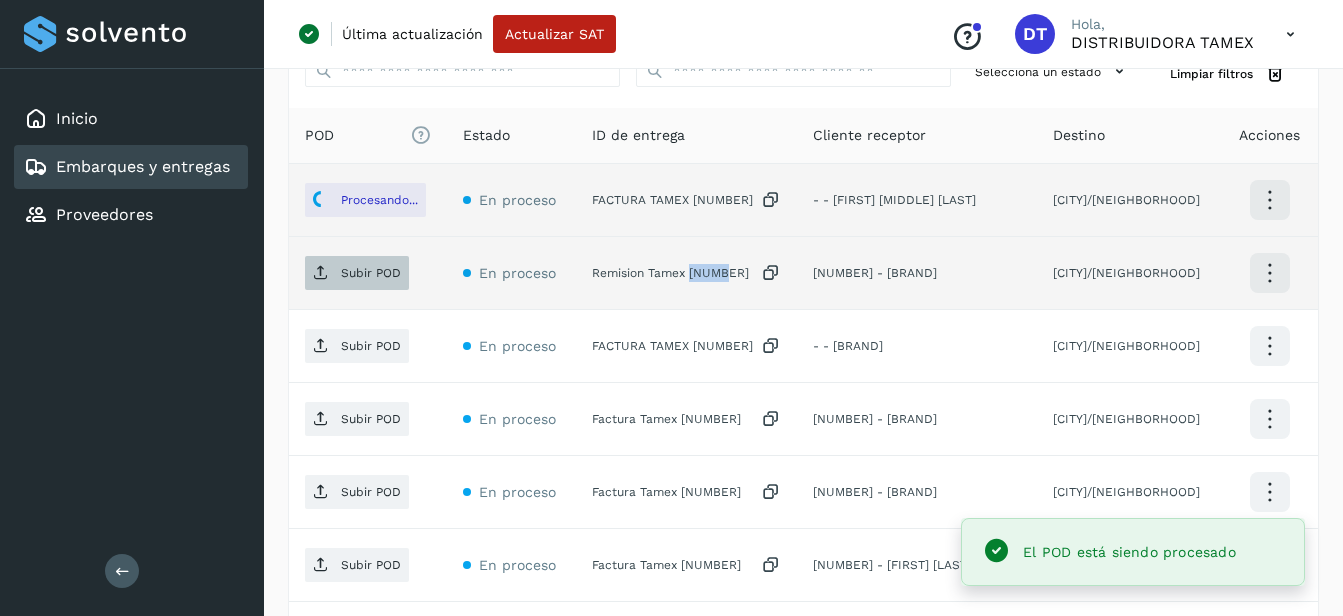 click on "Subir POD" at bounding box center (357, 273) 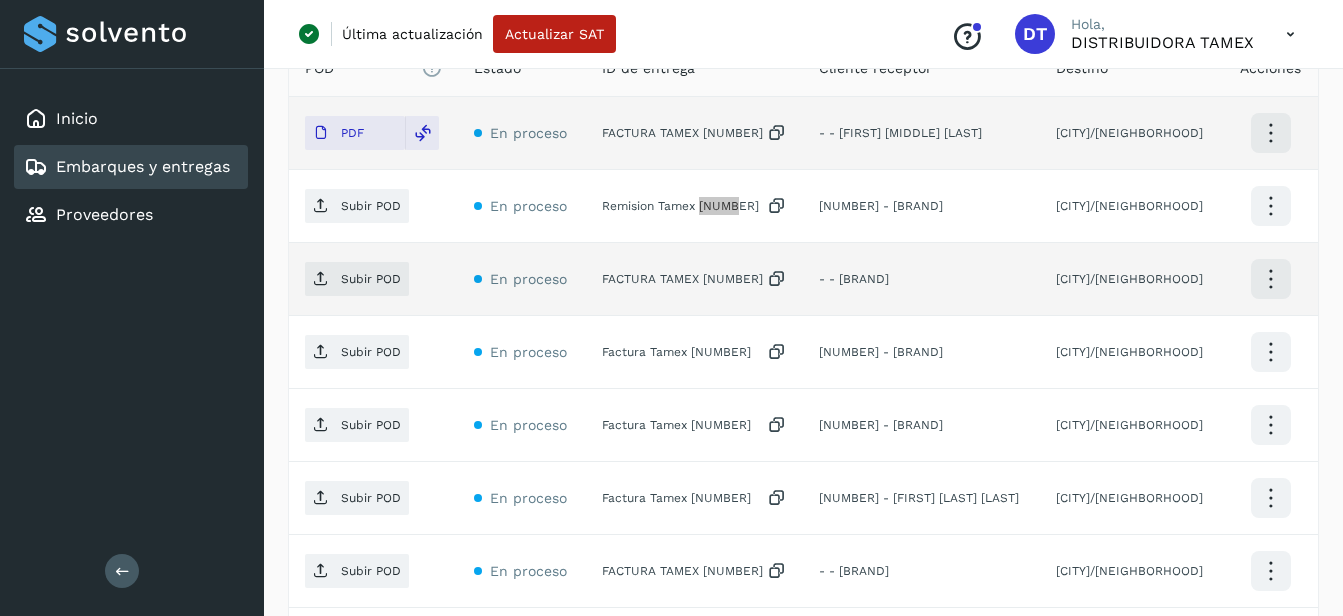 scroll, scrollTop: 623, scrollLeft: 0, axis: vertical 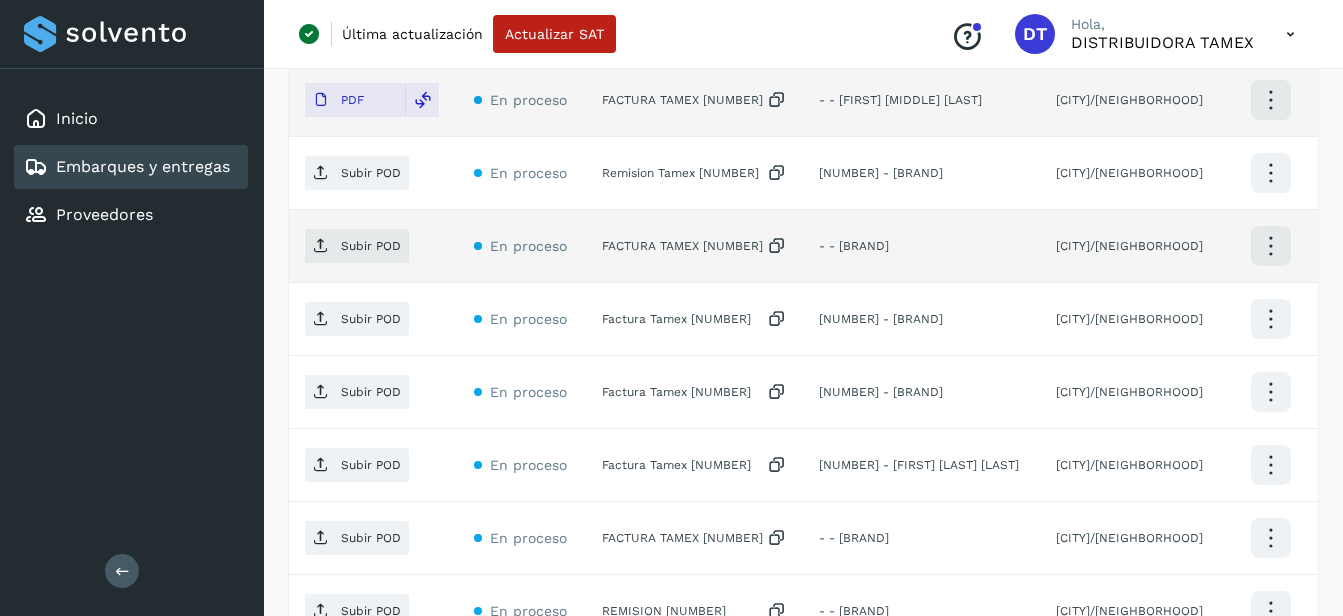 click on "FACTURA TAMEX [NUMBER]" 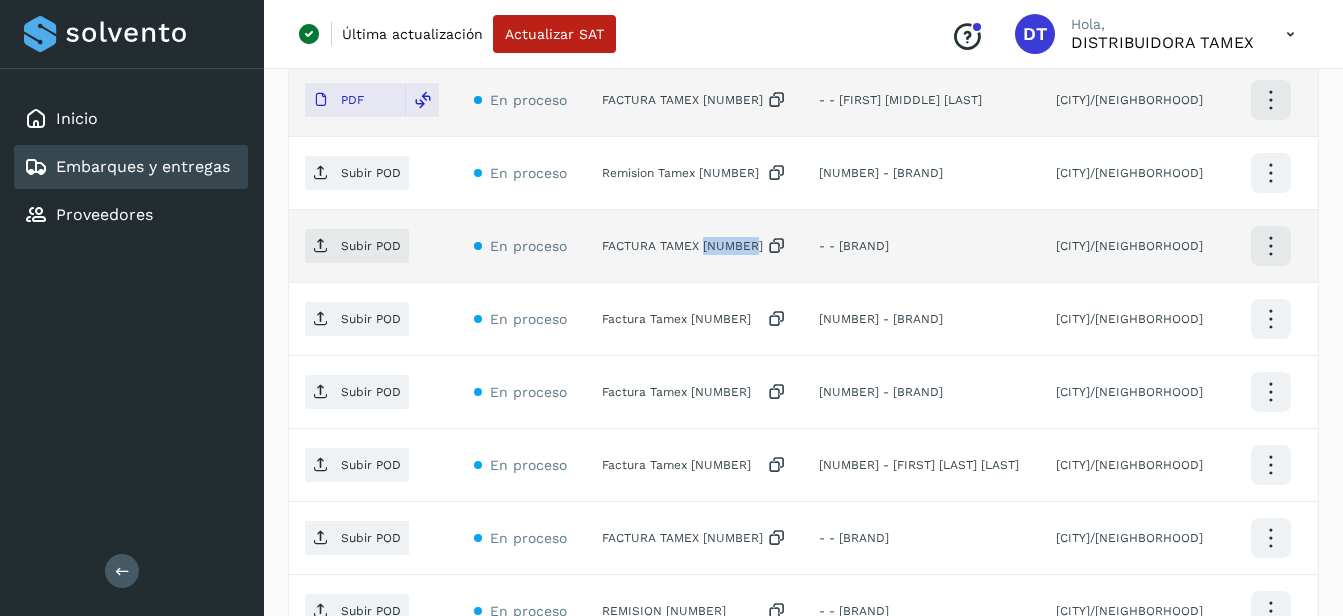 click on "FACTURA TAMEX [NUMBER]" 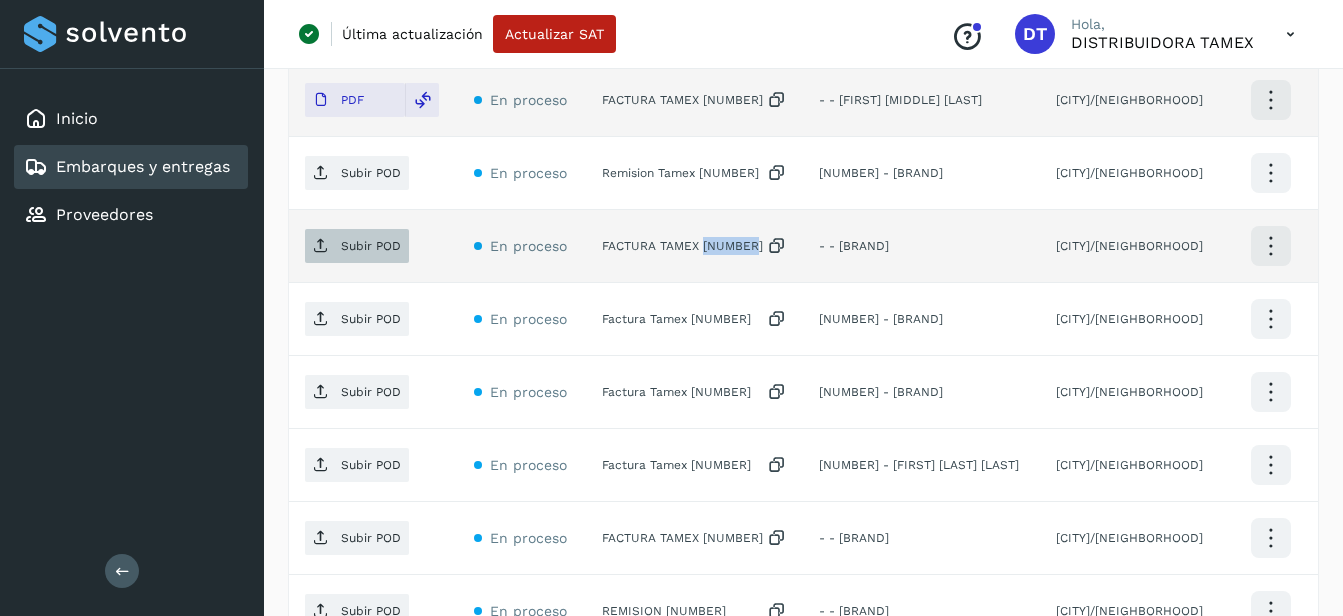 click on "Subir POD" at bounding box center [371, 246] 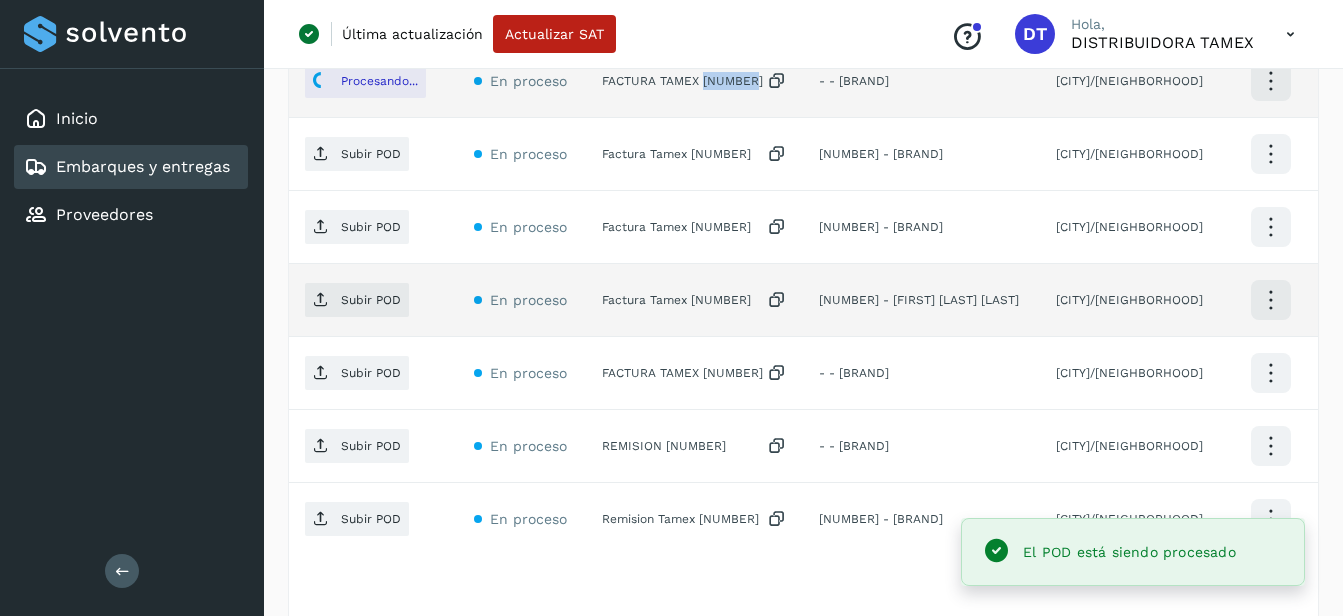 scroll, scrollTop: 823, scrollLeft: 0, axis: vertical 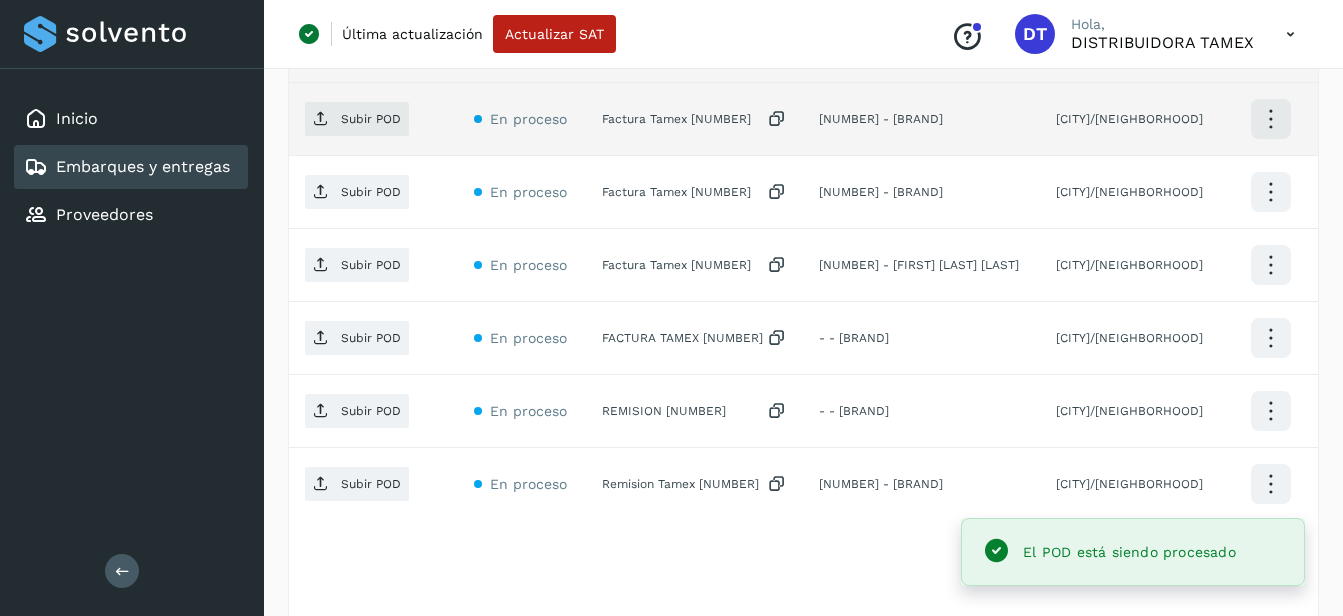 click on "Factura Tamex 3275113" 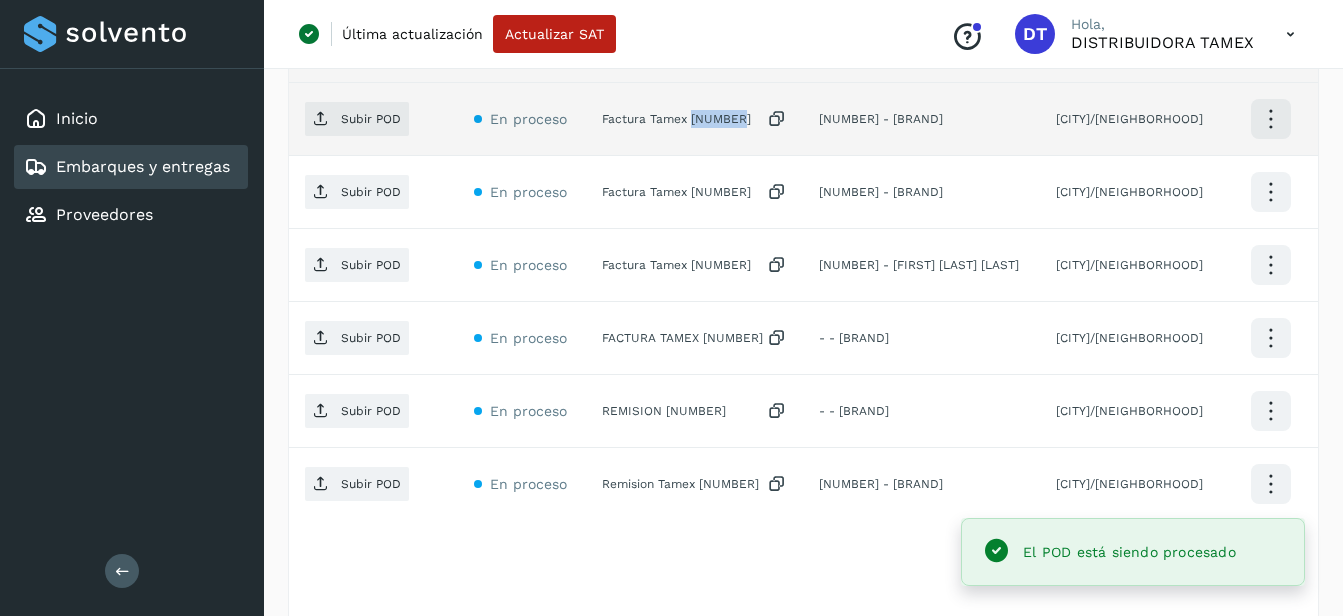 click on "Factura Tamex 3275113" 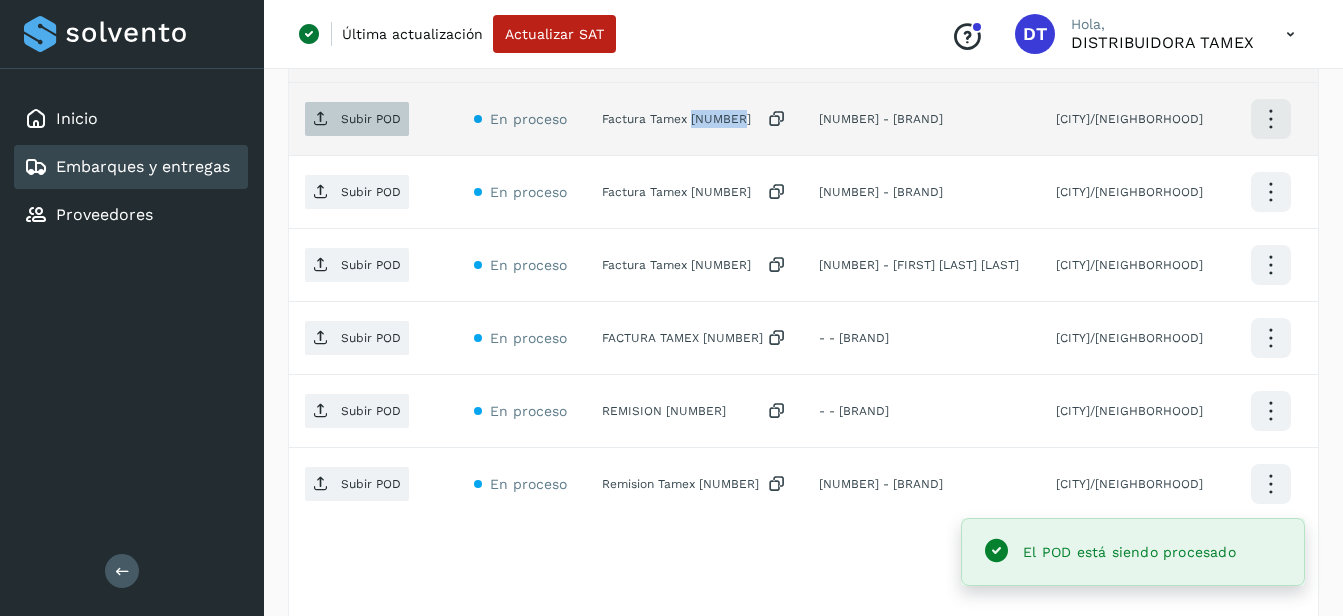 click on "Subir POD" at bounding box center [357, 119] 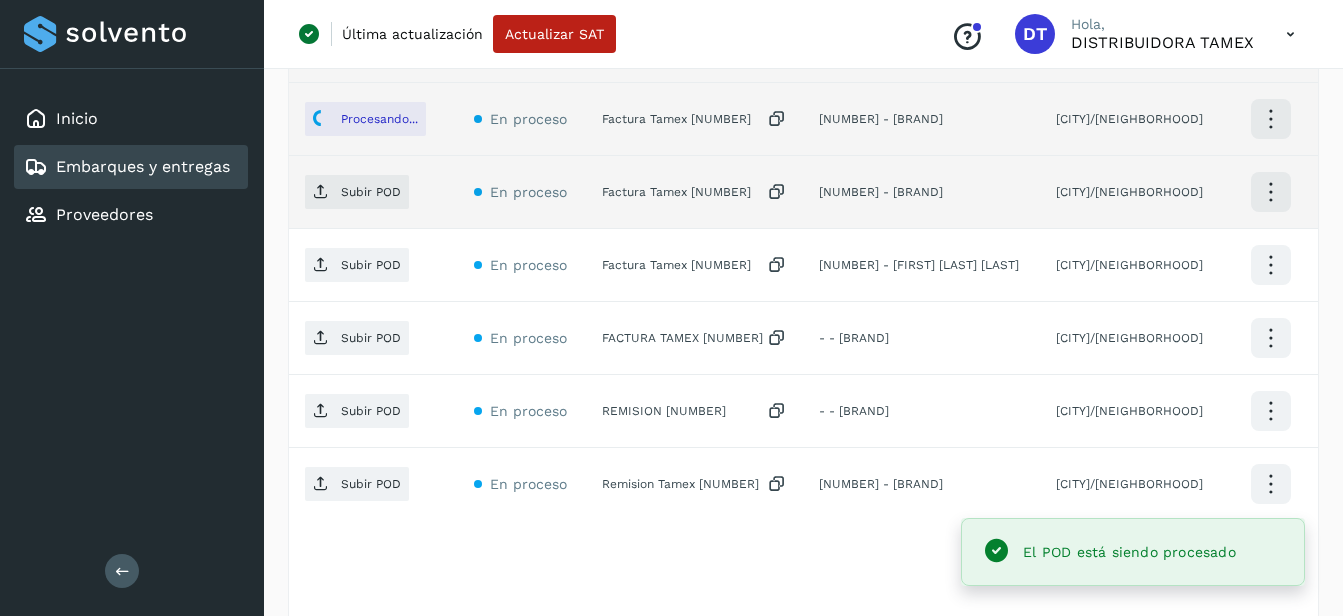 click on "Factura Tamex 3275114" 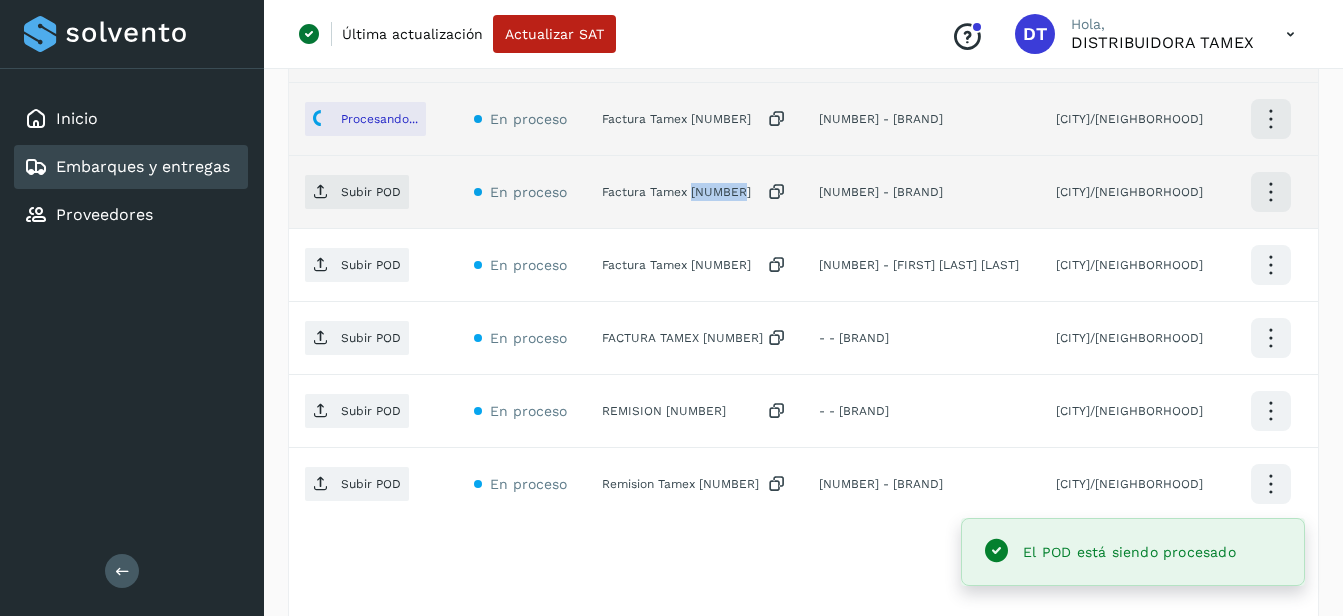 click on "Factura Tamex 3275114" 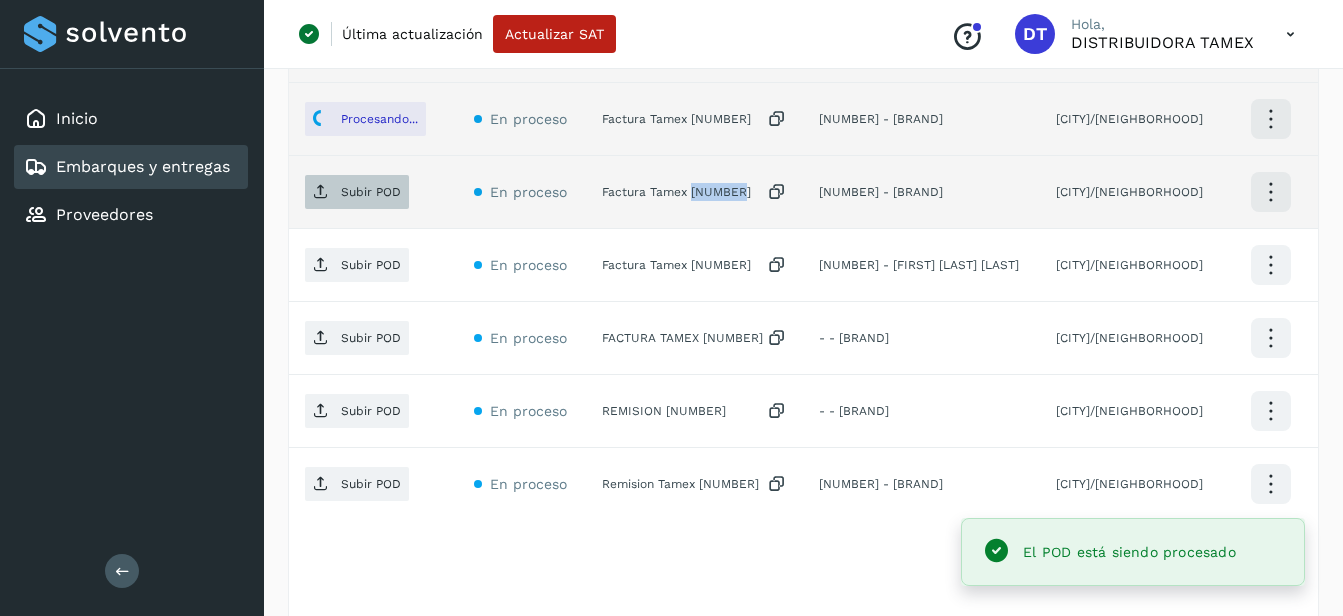 click on "Subir POD" at bounding box center [357, 192] 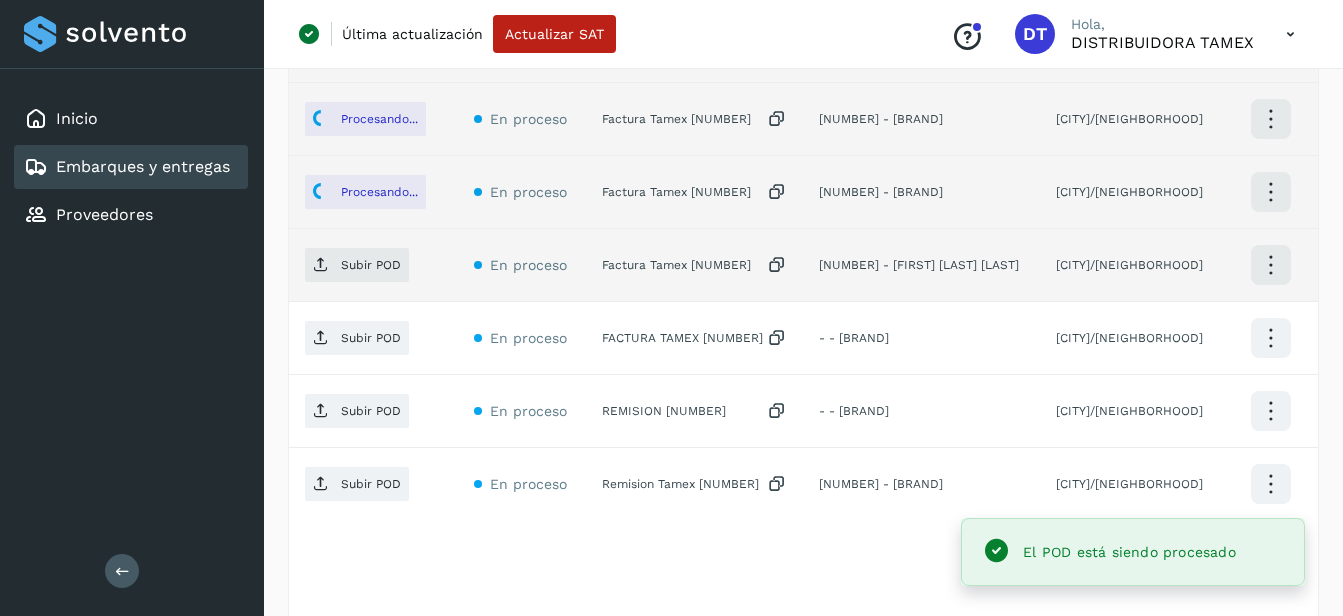 click on "Factura Tamex 3275115" 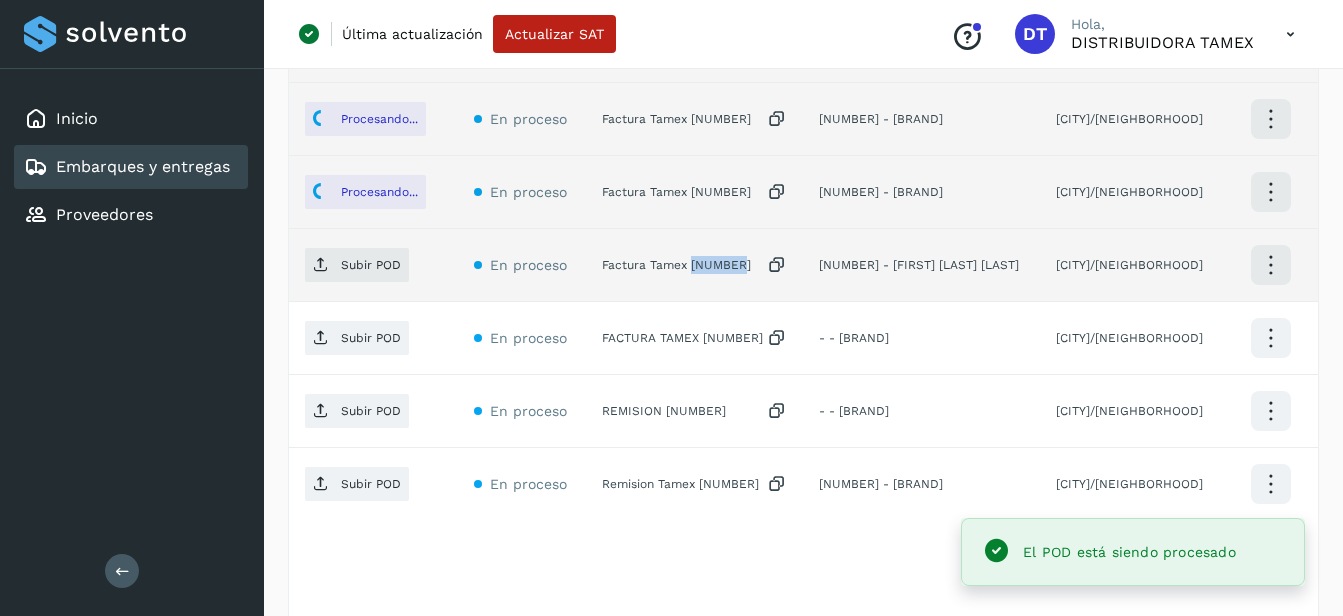 click on "Factura Tamex 3275115" 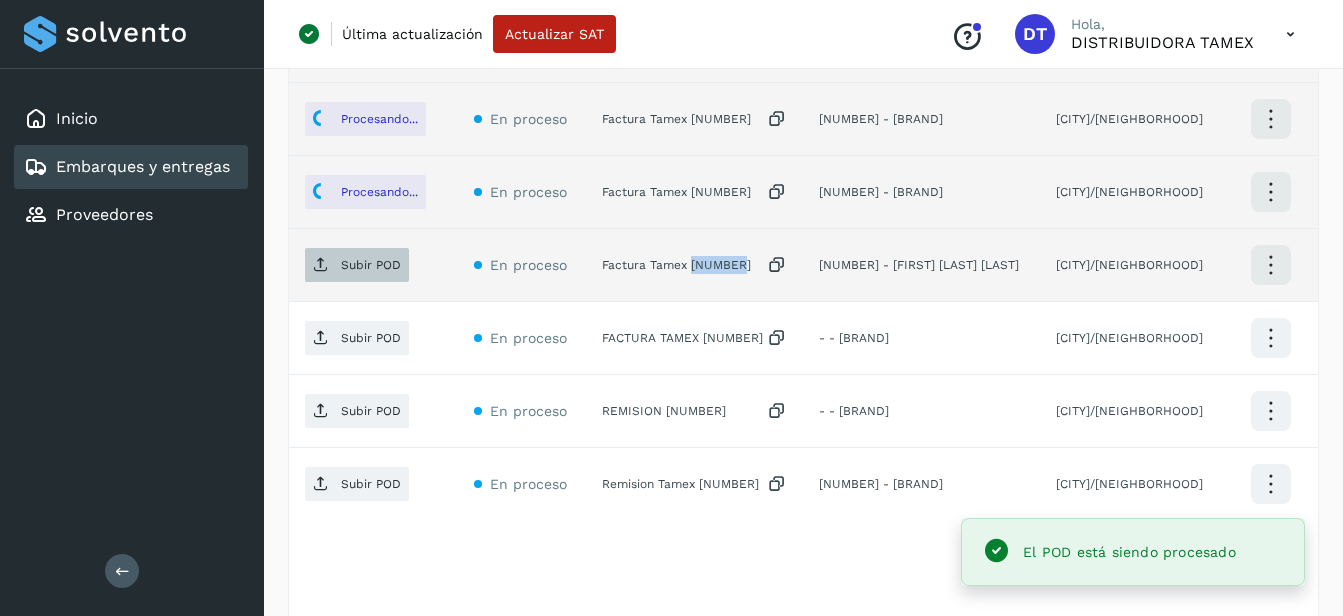 click on "Subir POD" at bounding box center (371, 265) 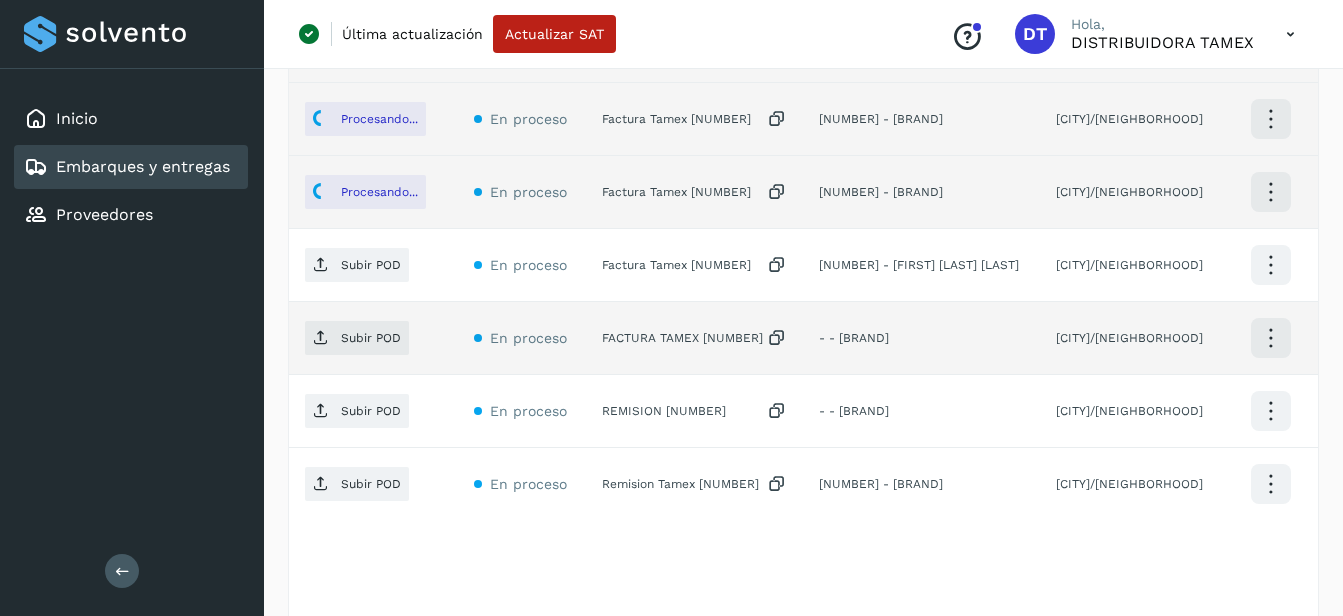 click on "FACTURA TAMEX 3271401" 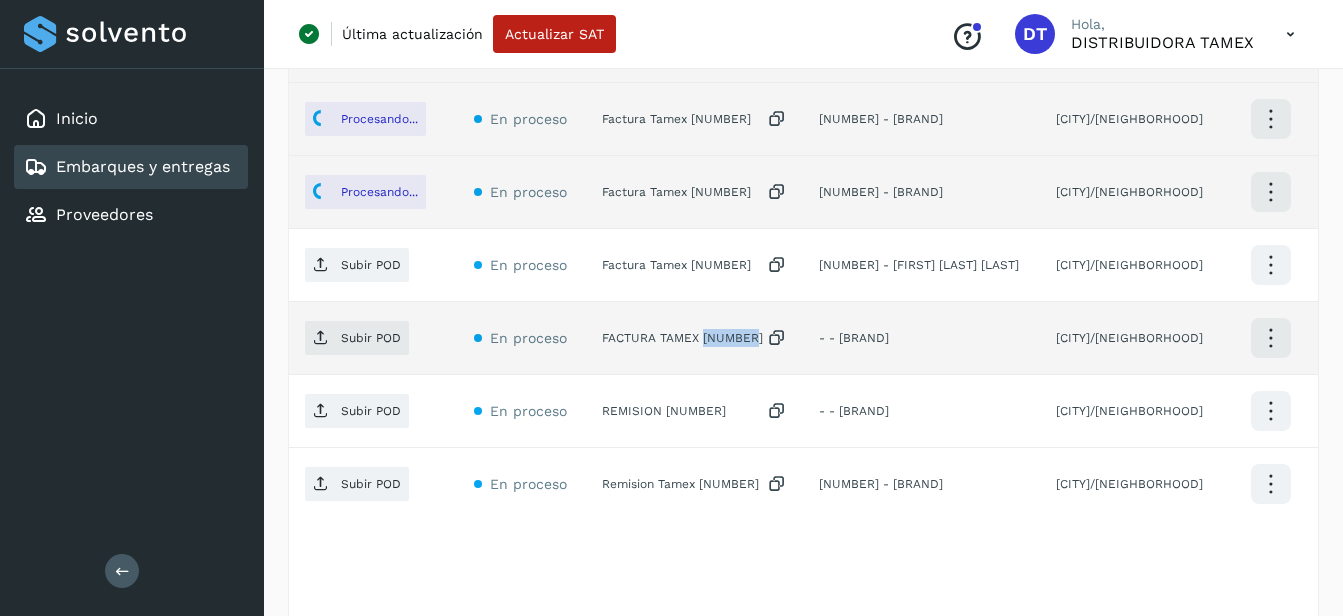 click on "FACTURA TAMEX 3271401" 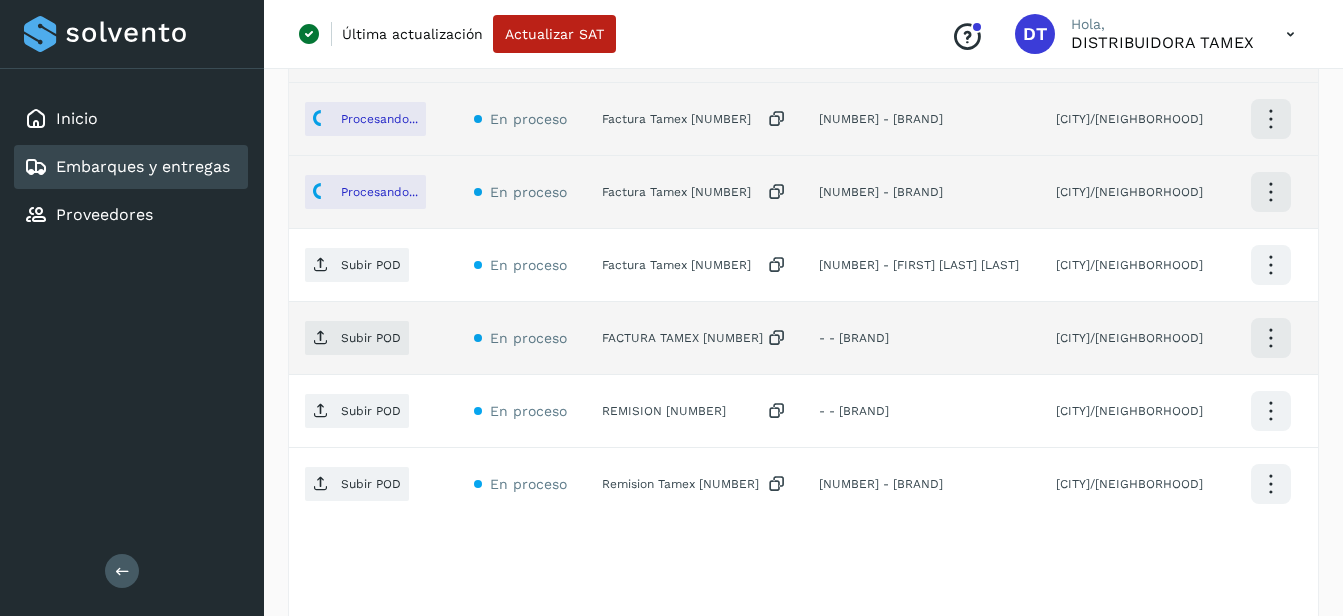 click on "Subir POD" 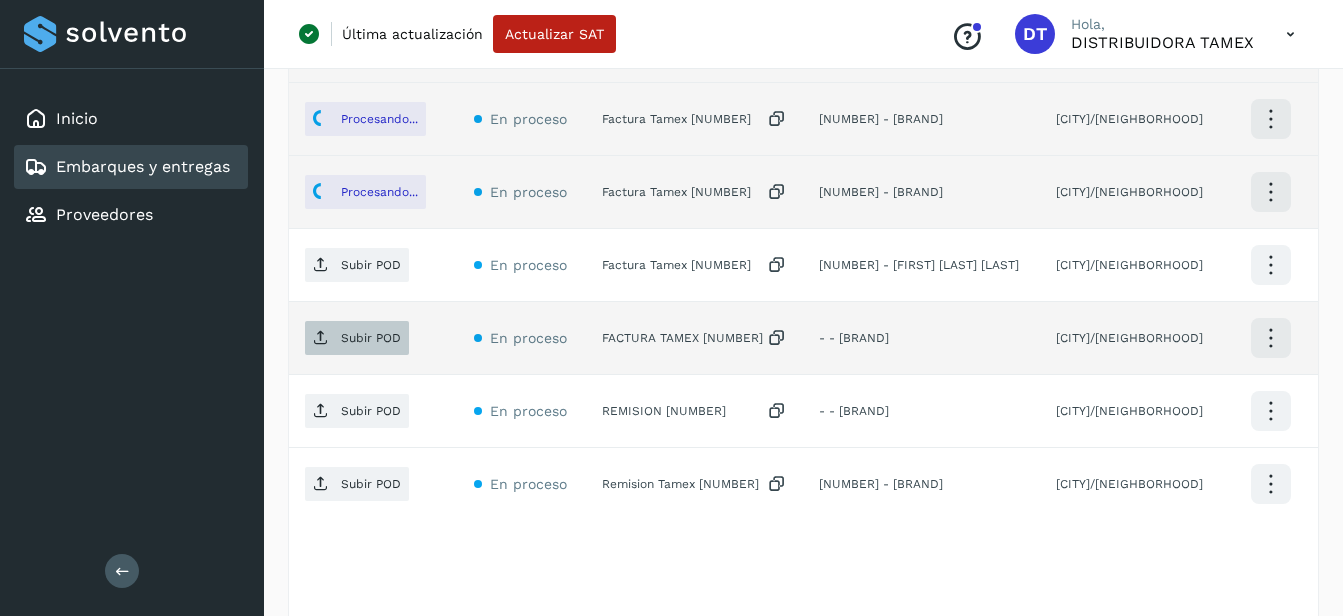 click on "Subir POD" at bounding box center (371, 338) 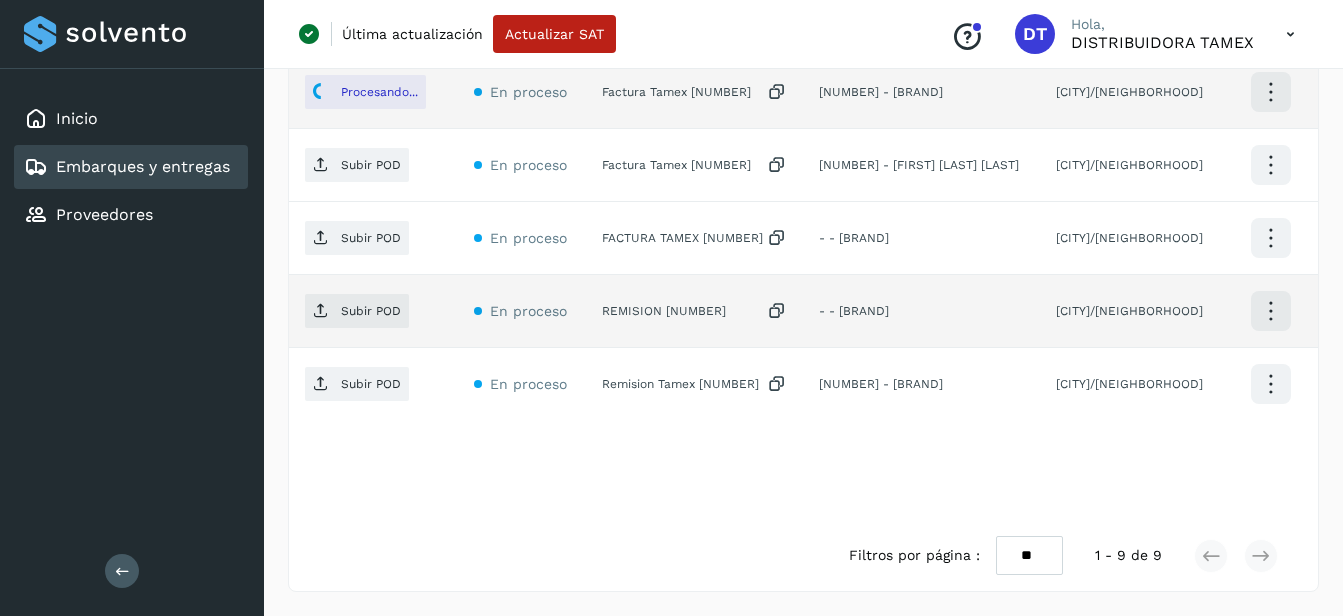 click on "REMISION 8013" 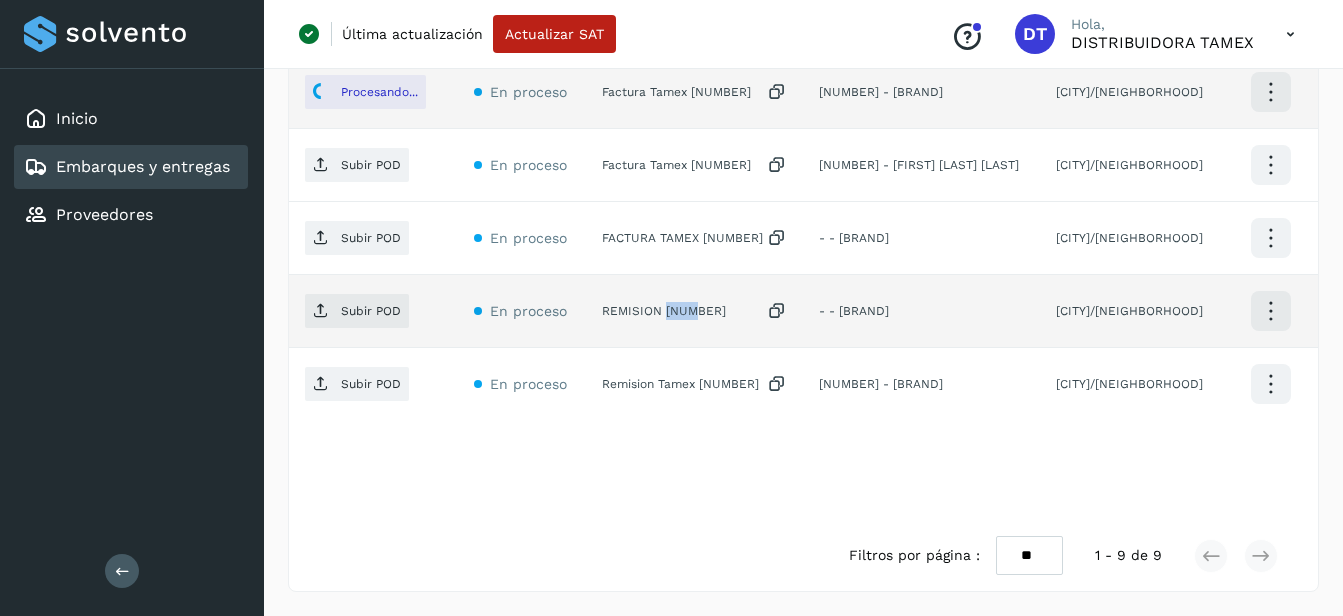 click on "REMISION 8013" 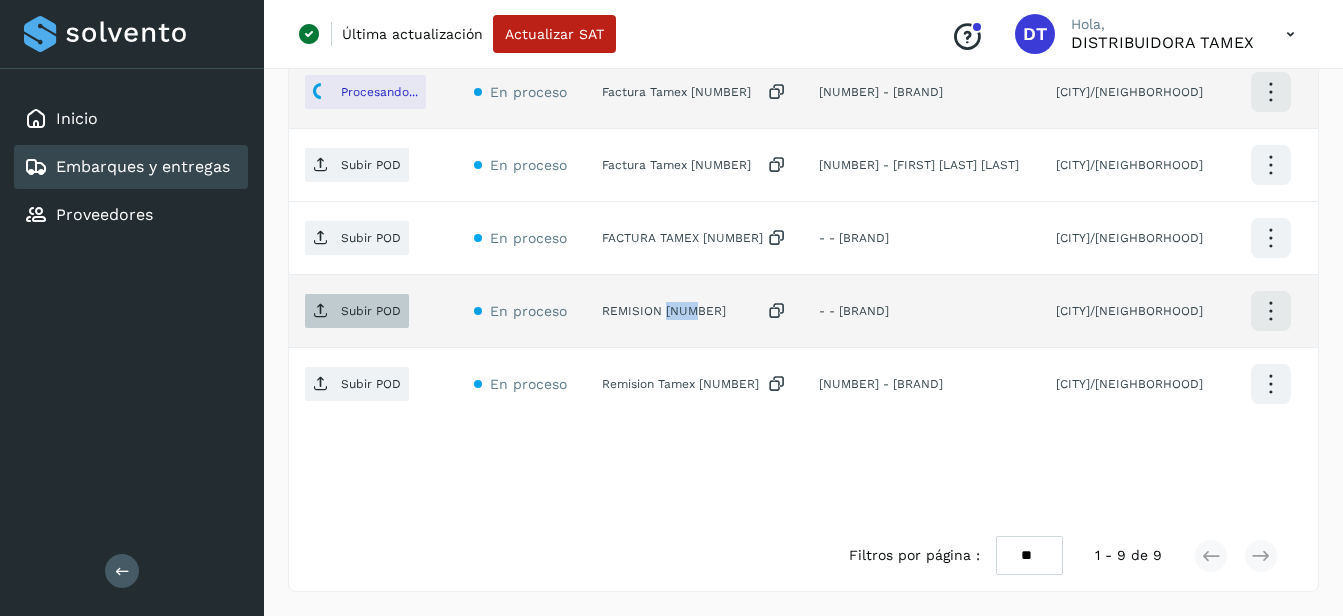 click on "Subir POD" at bounding box center (357, 311) 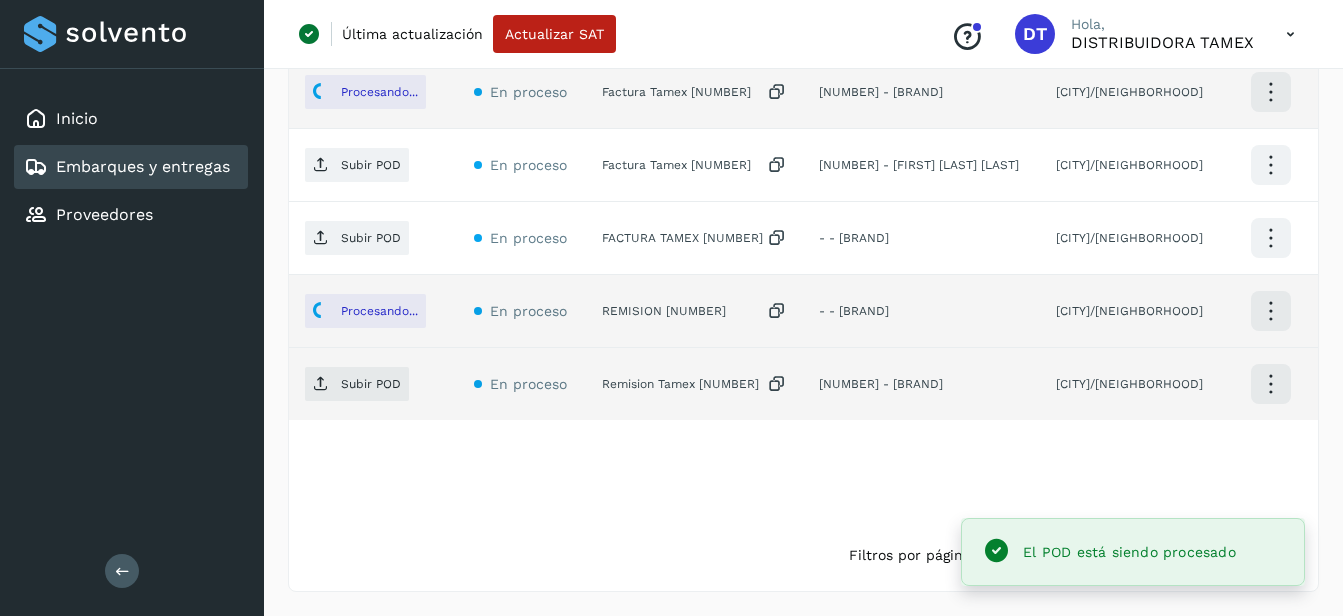 click on "Remision Tamex 55004" 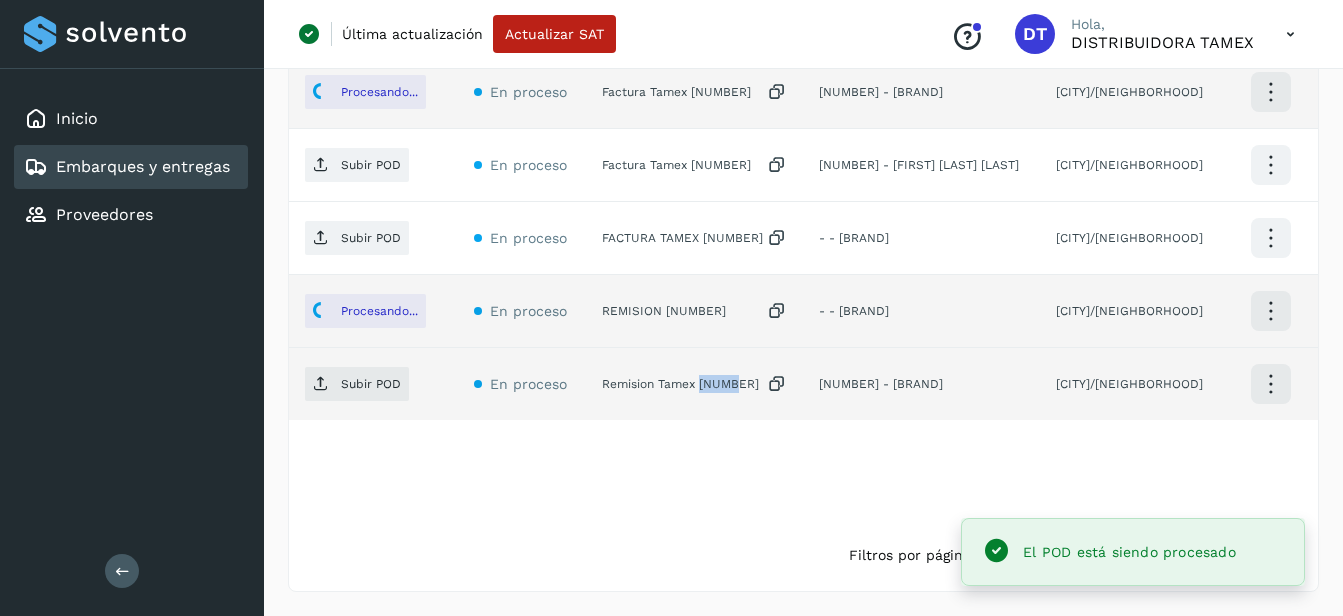 click on "Remision Tamex 55004" 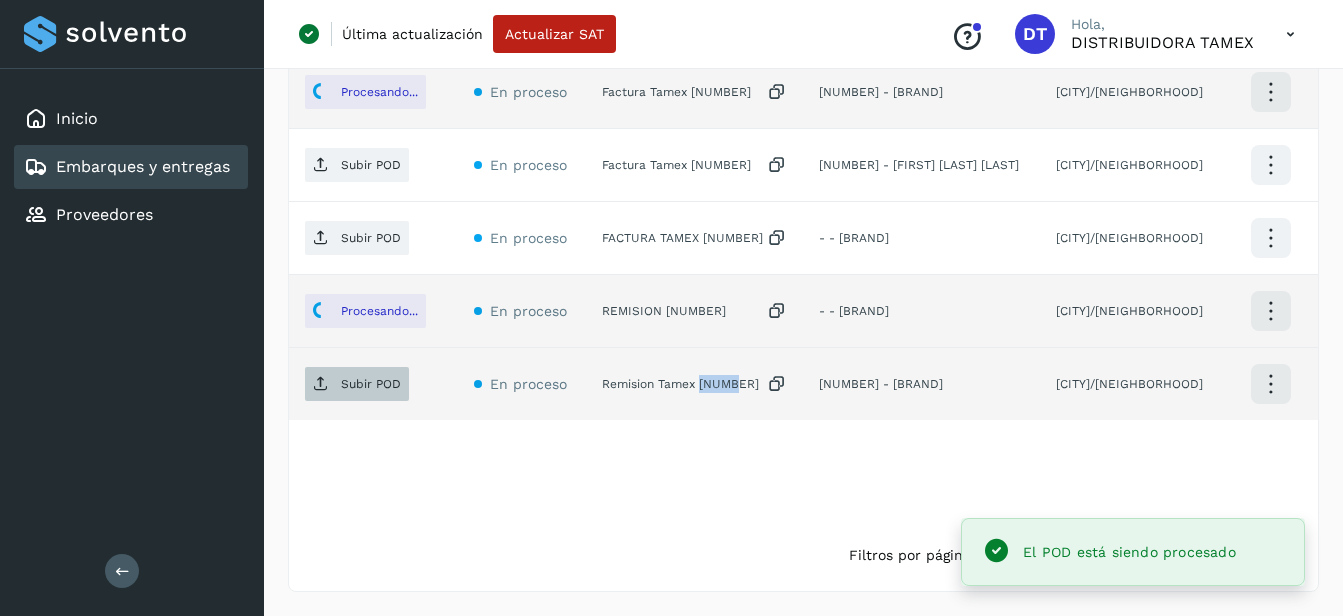 click on "Subir POD" at bounding box center (371, 384) 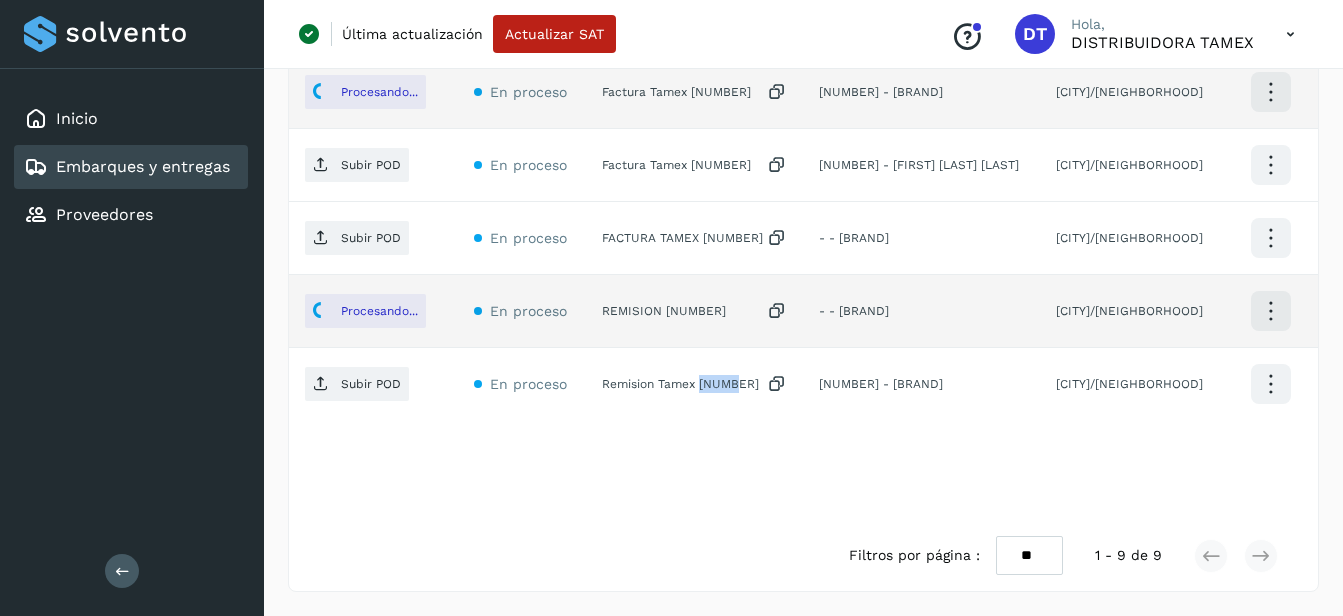 scroll, scrollTop: 0, scrollLeft: 0, axis: both 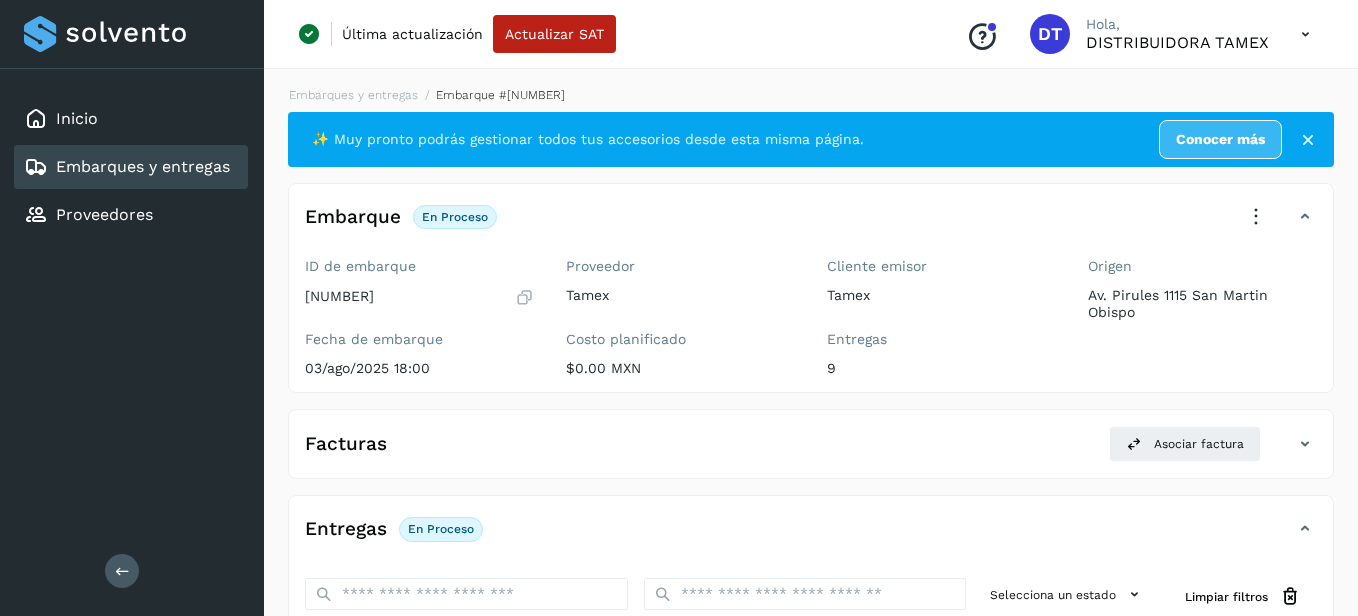 select on "**" 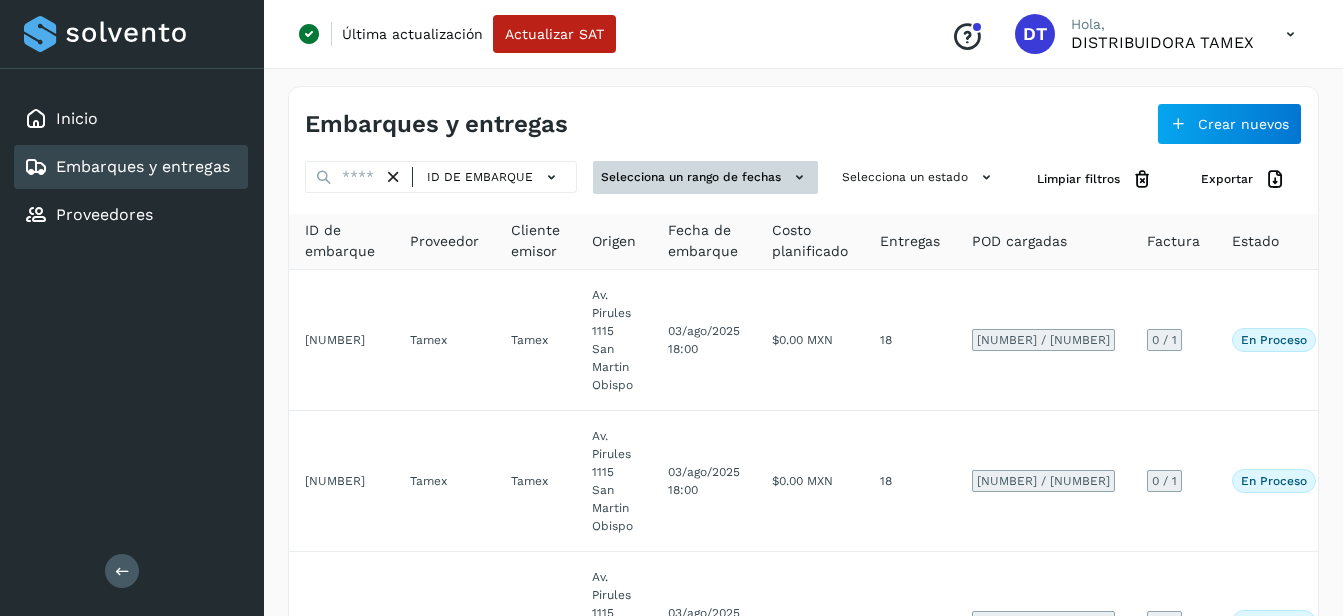 click at bounding box center [799, 177] 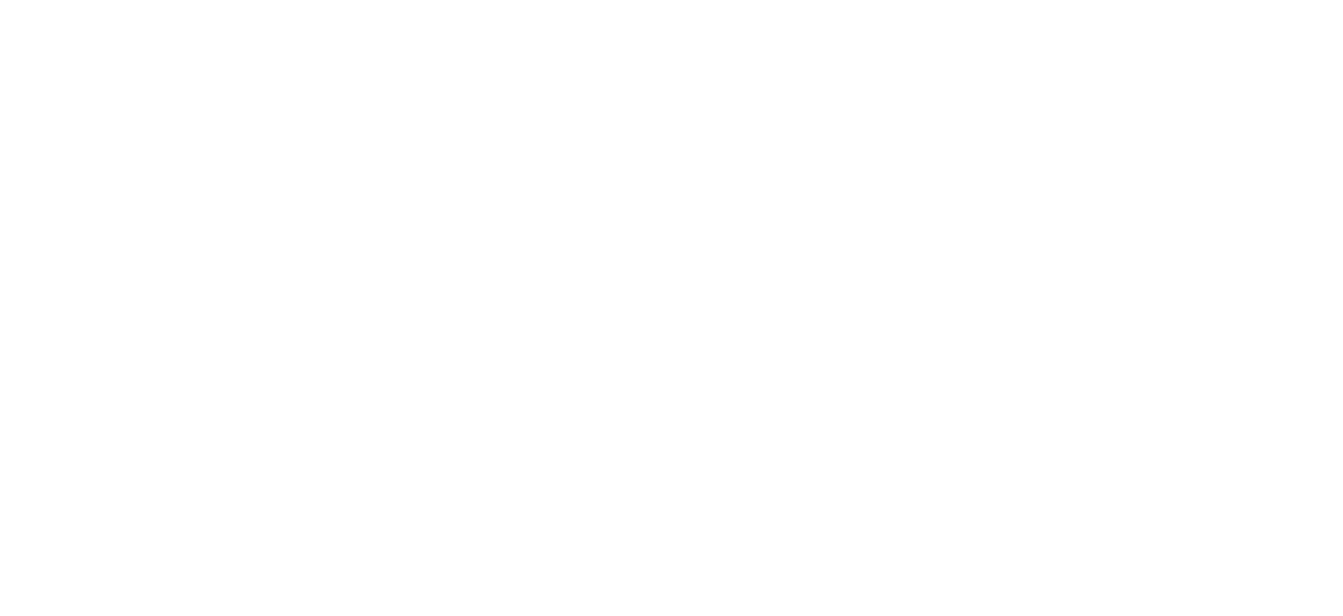 scroll, scrollTop: 0, scrollLeft: 0, axis: both 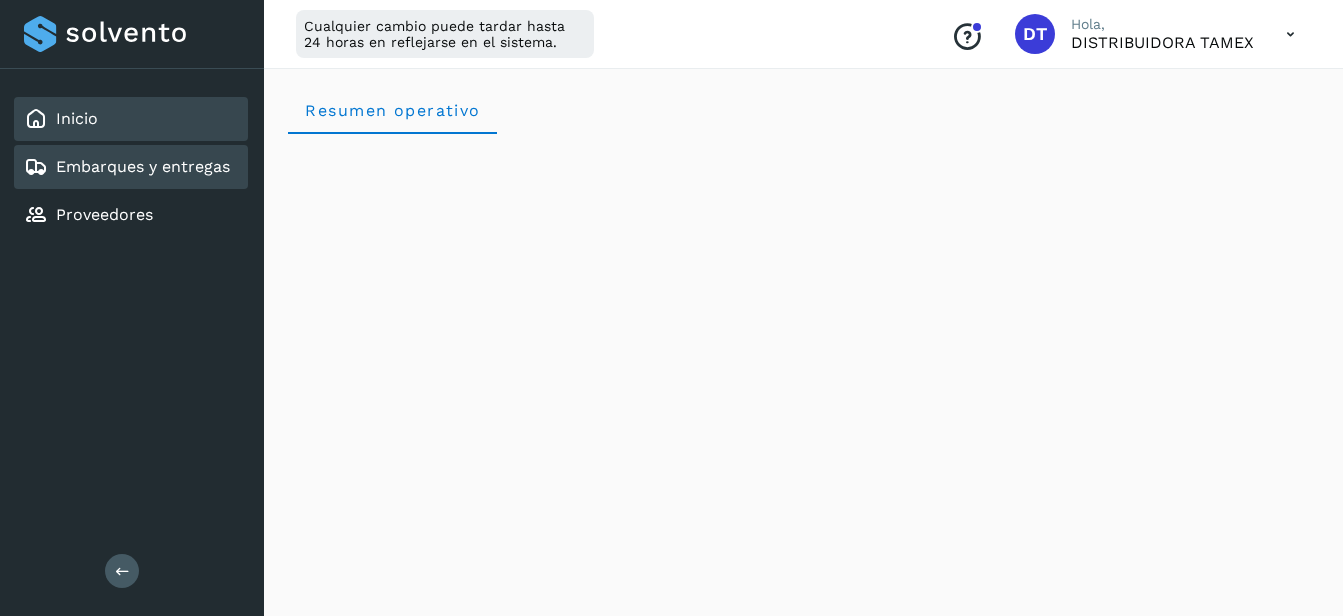 click on "Embarques y entregas" at bounding box center (143, 166) 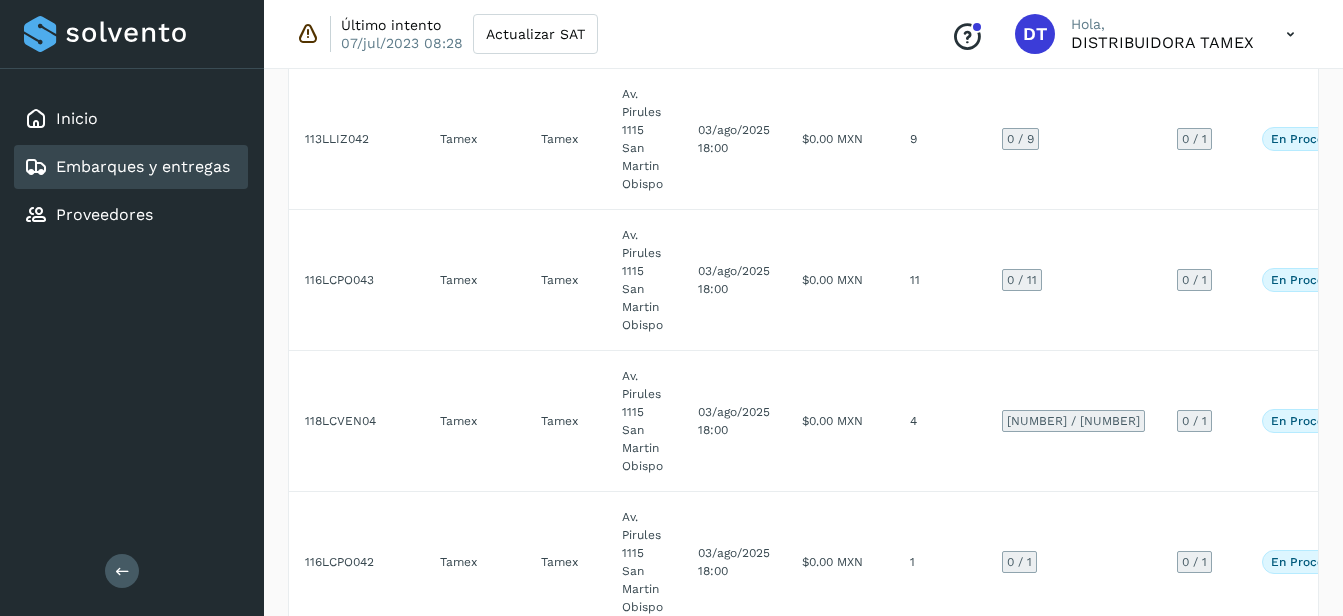 scroll, scrollTop: 1174, scrollLeft: 0, axis: vertical 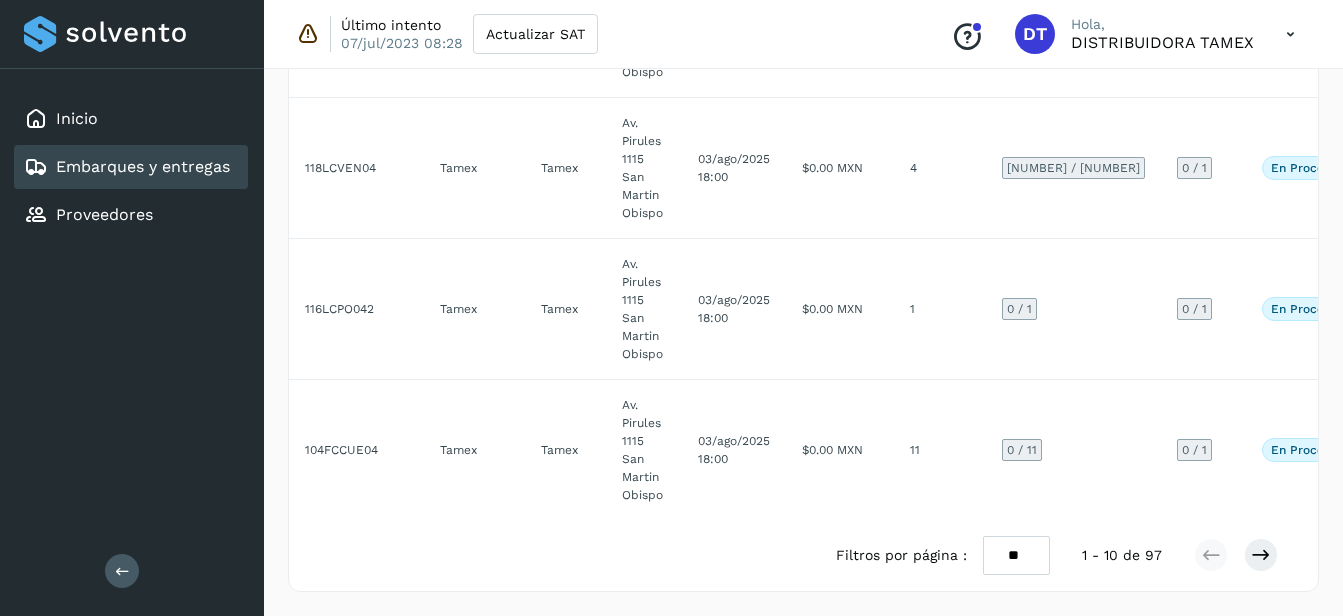 click on "** ** **" at bounding box center [1016, 555] 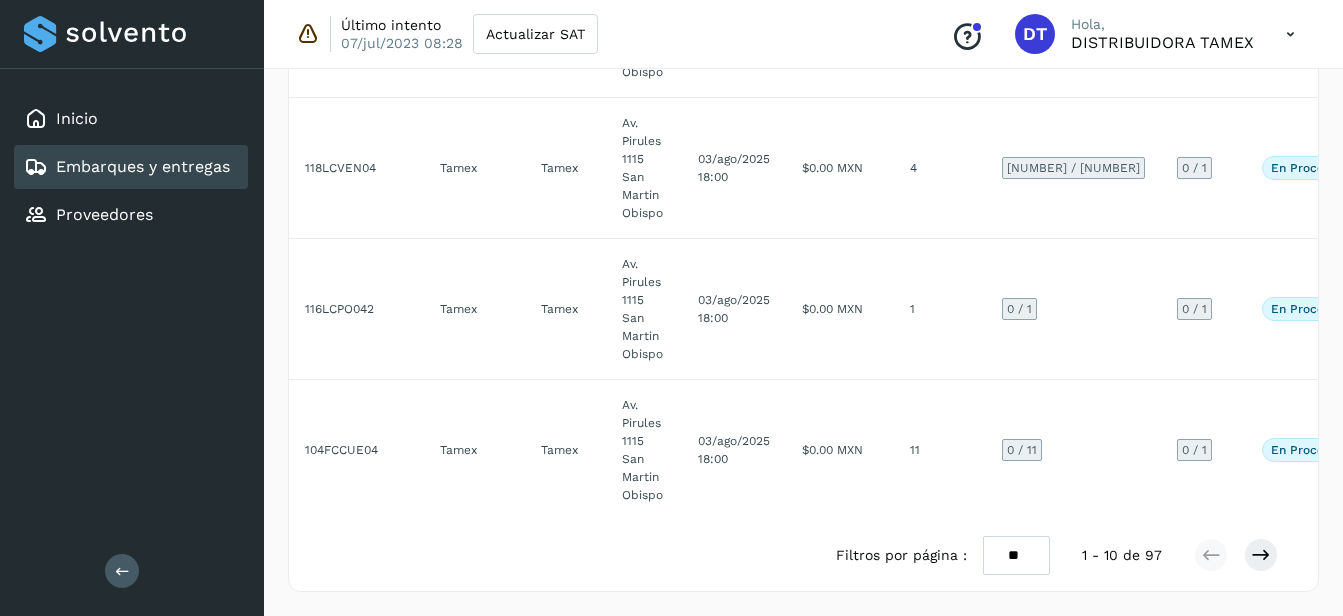 select on "**" 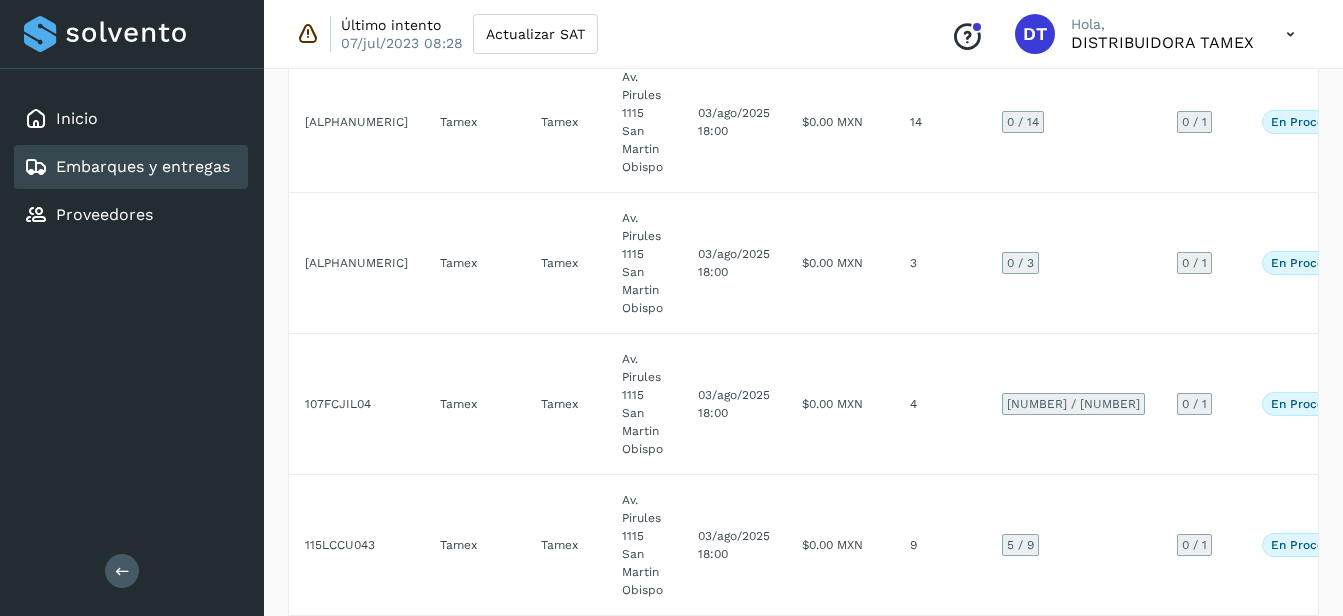 scroll, scrollTop: 2574, scrollLeft: 0, axis: vertical 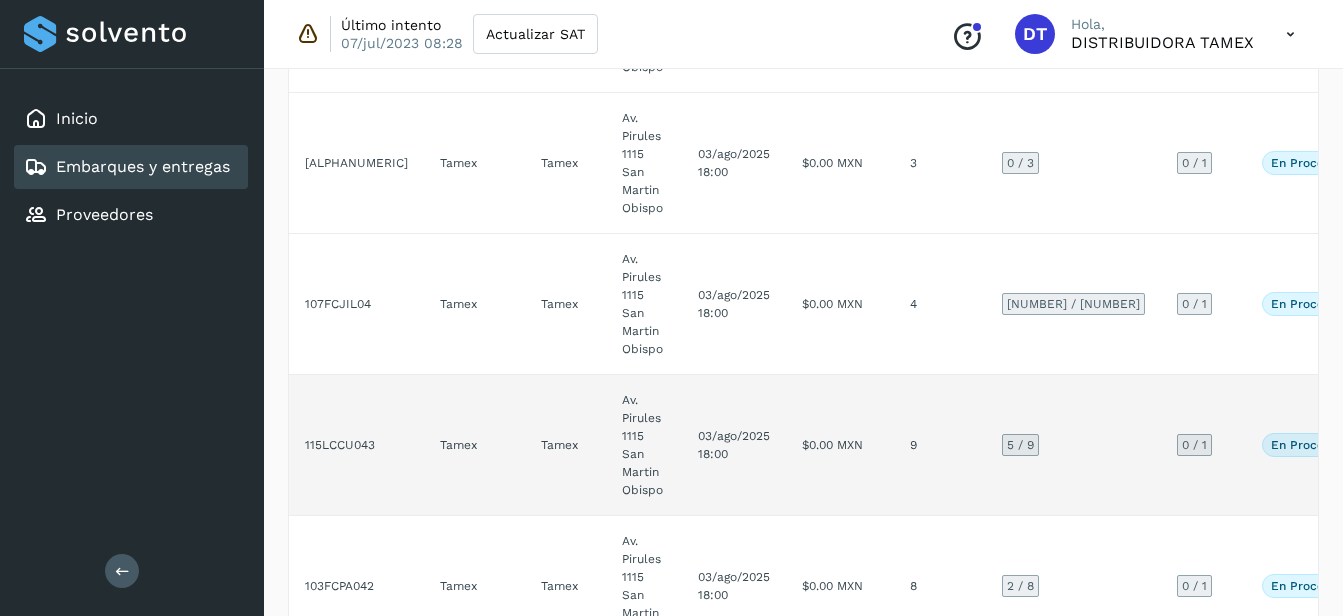 click on "9" 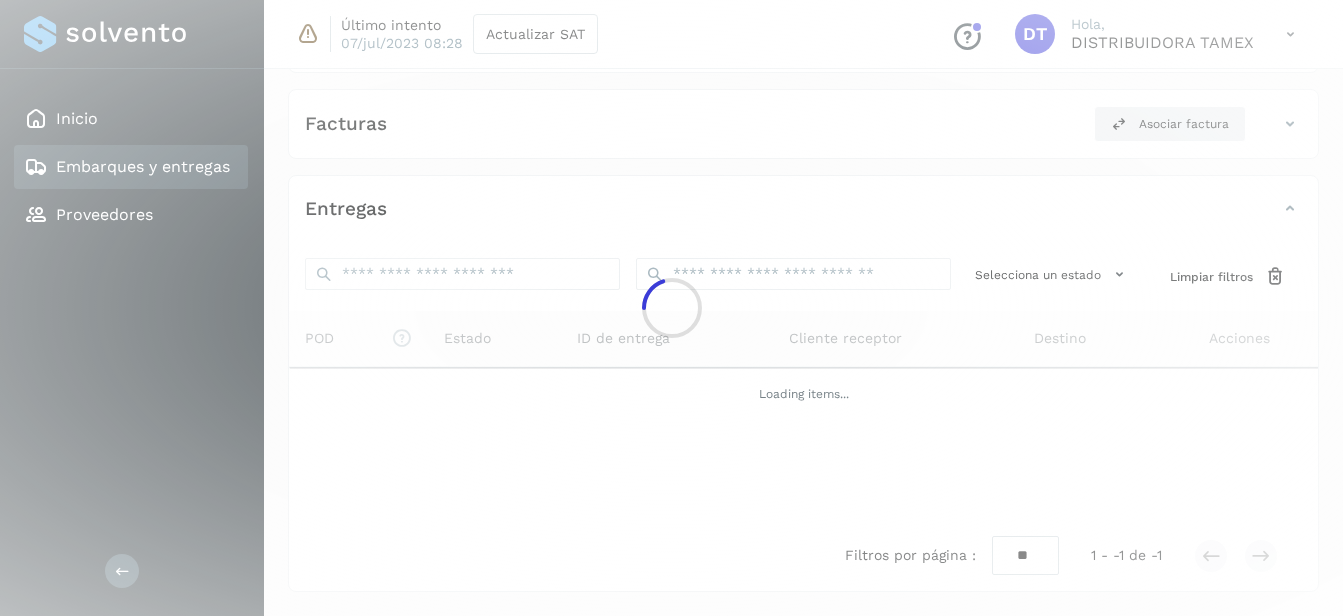 scroll, scrollTop: 923, scrollLeft: 0, axis: vertical 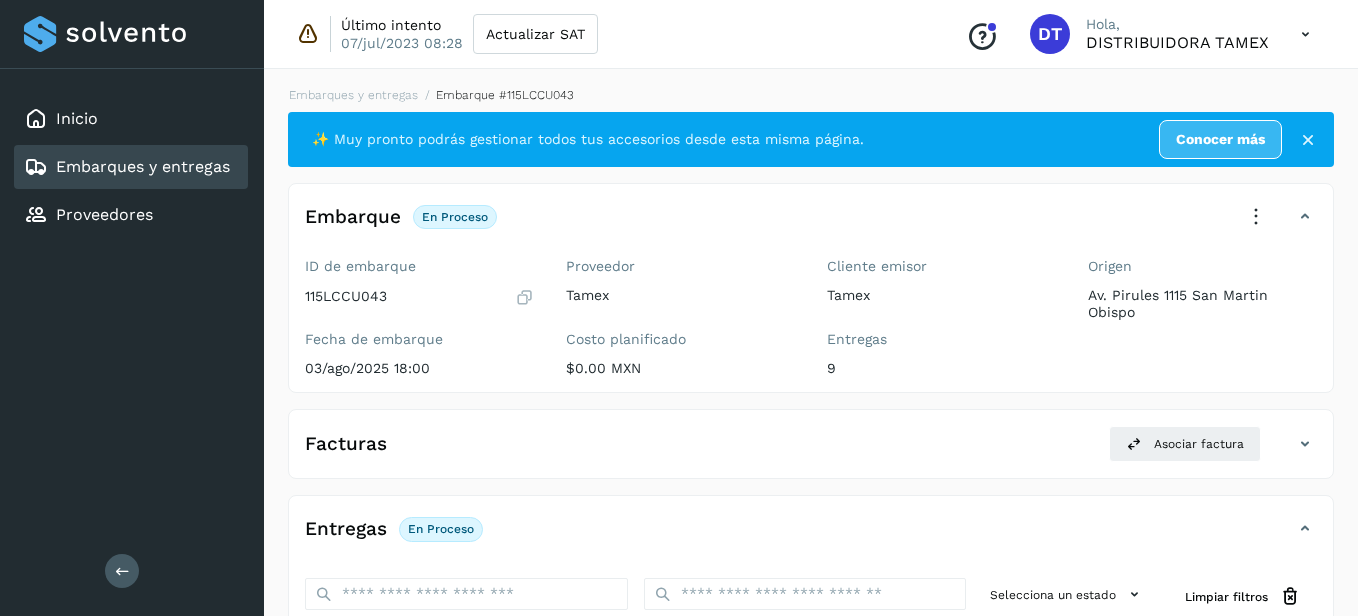 select on "**" 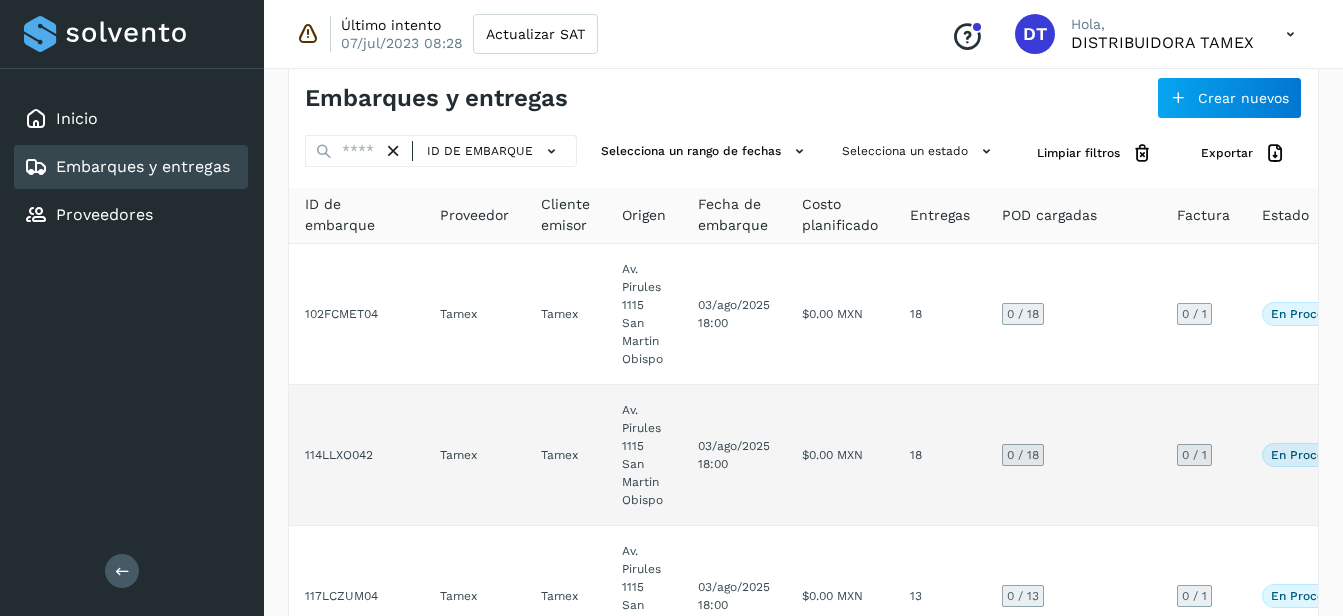 scroll, scrollTop: 0, scrollLeft: 0, axis: both 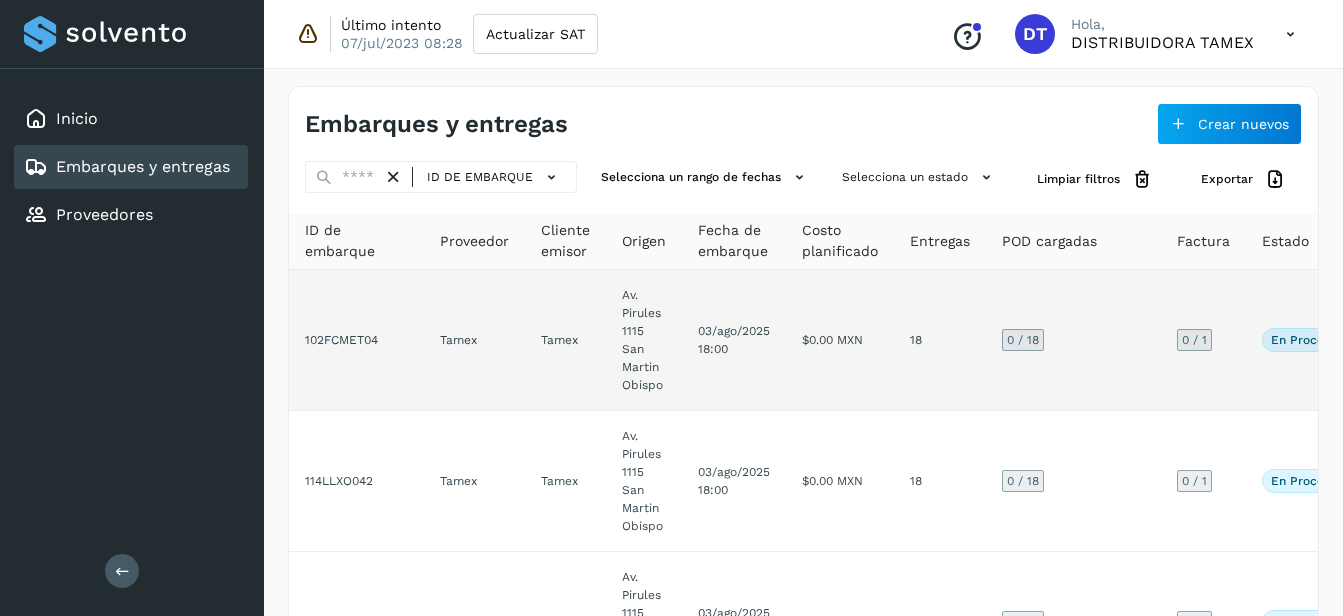 click on "18" 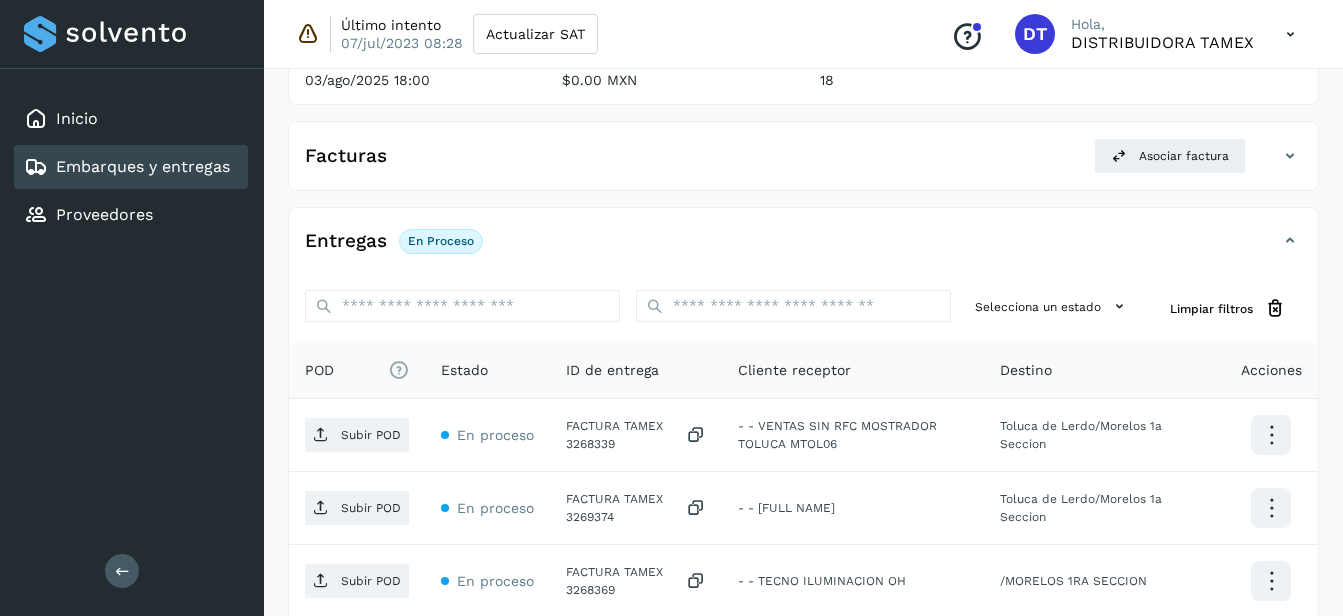 scroll, scrollTop: 400, scrollLeft: 0, axis: vertical 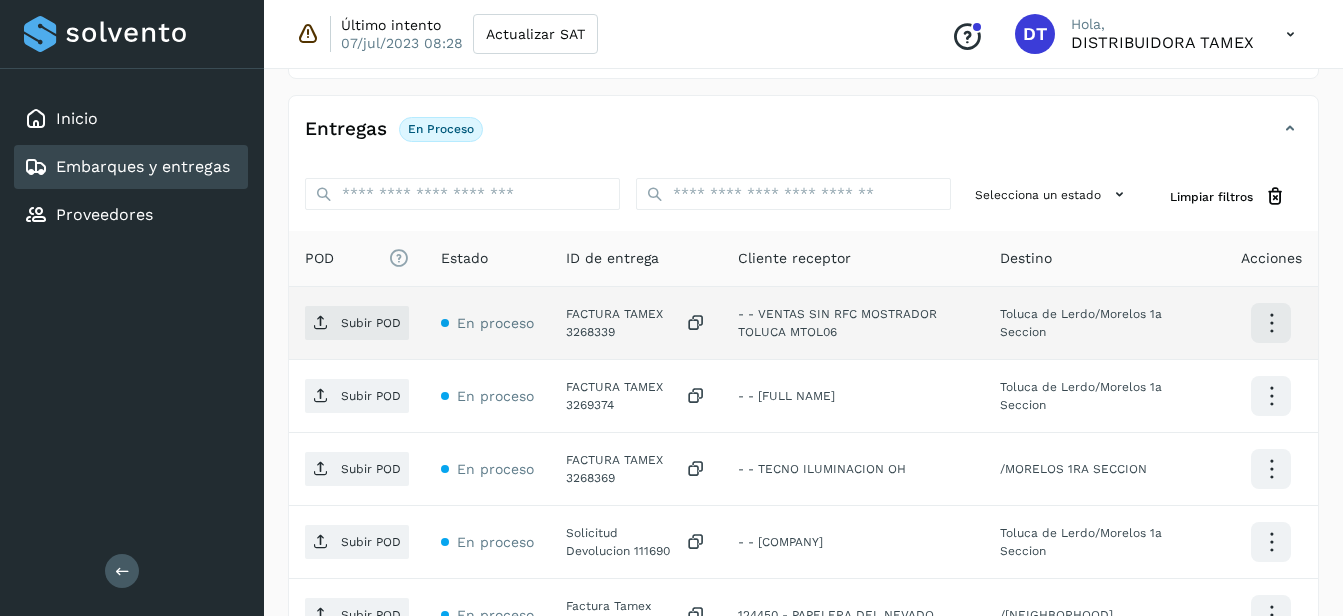 click on "FACTURA TAMEX 3268339" 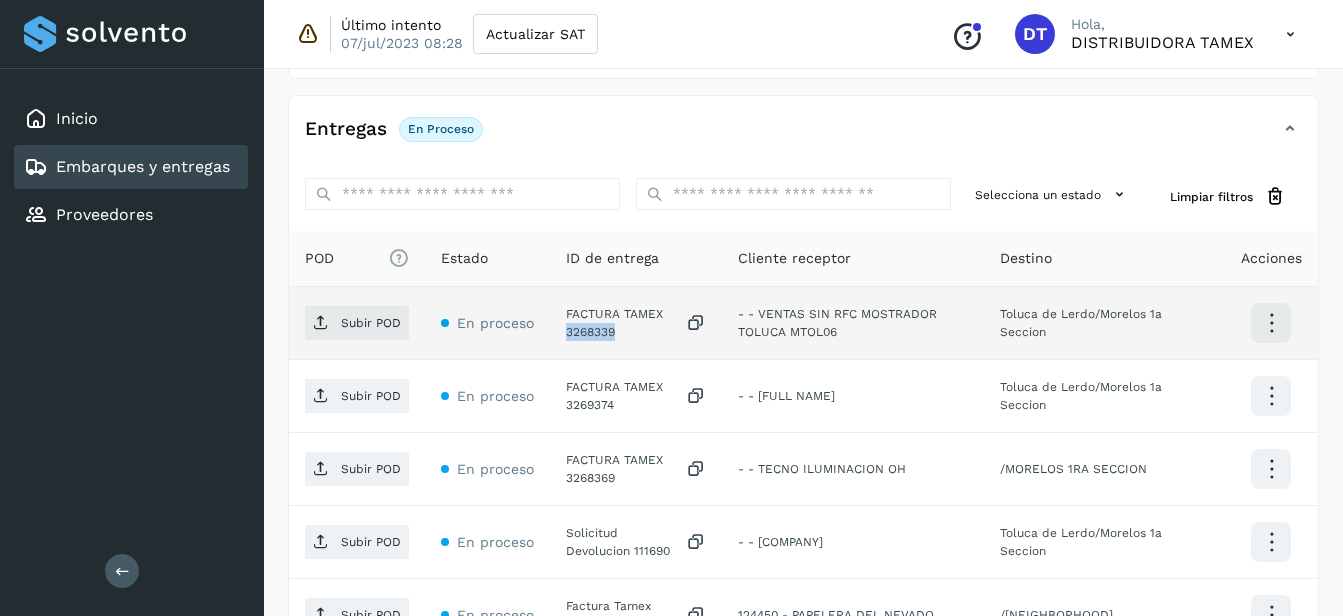 click on "FACTURA TAMEX 3268339" 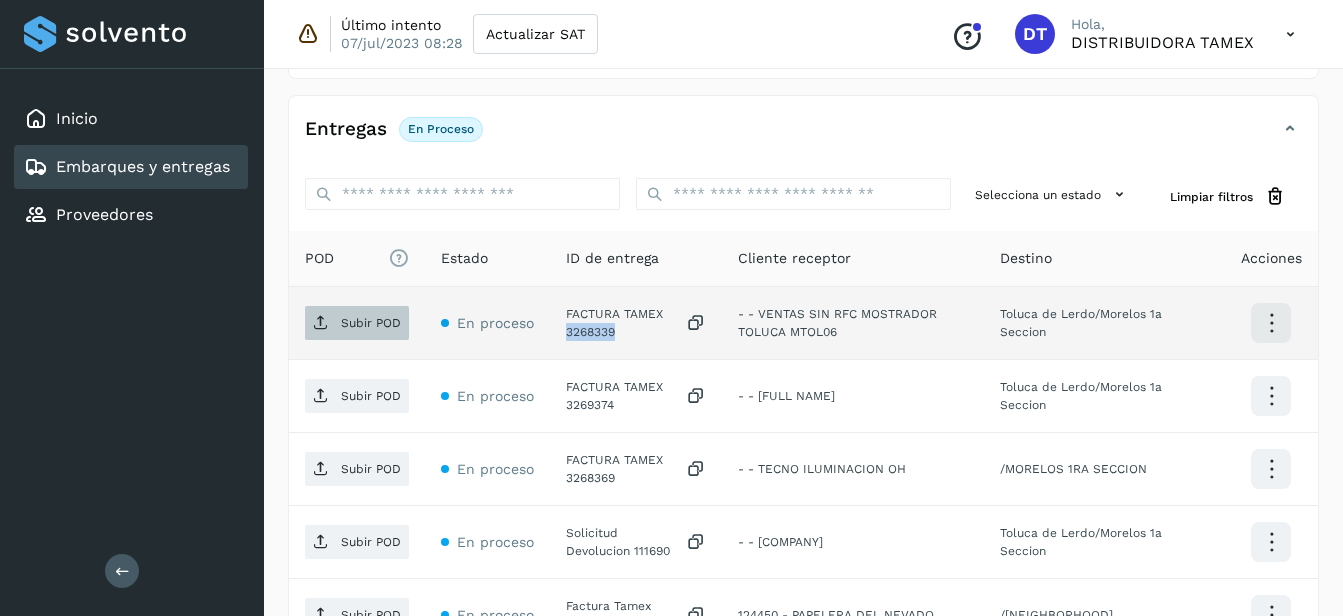 click on "Subir POD" at bounding box center (371, 323) 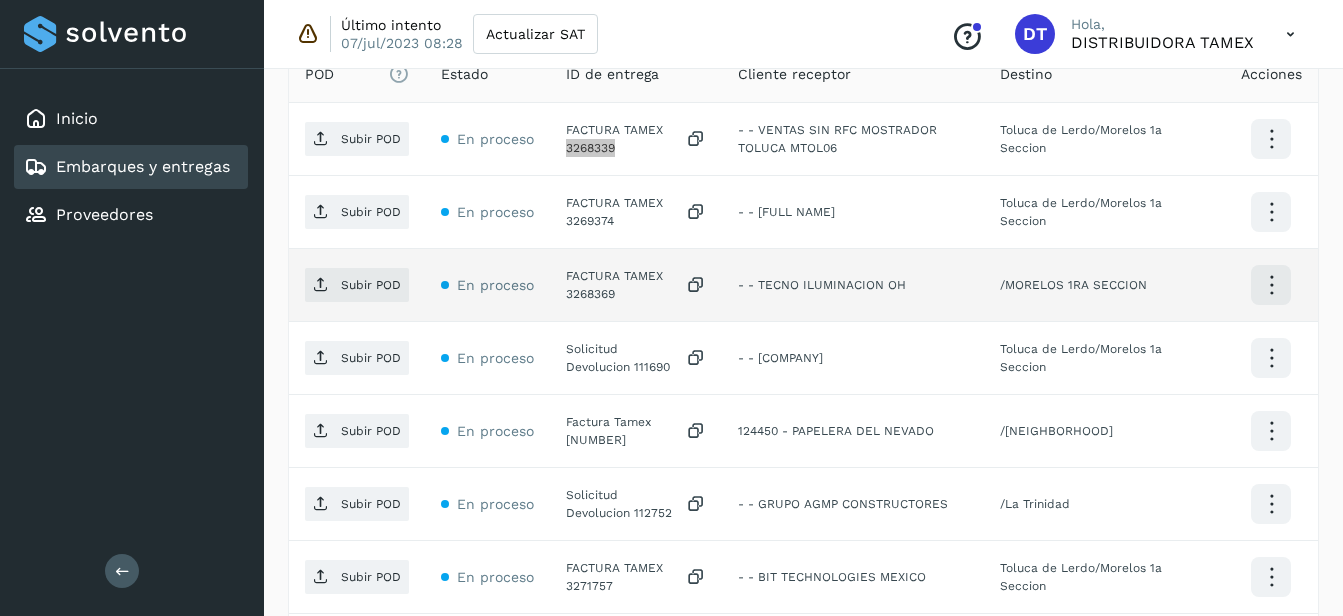 scroll, scrollTop: 600, scrollLeft: 0, axis: vertical 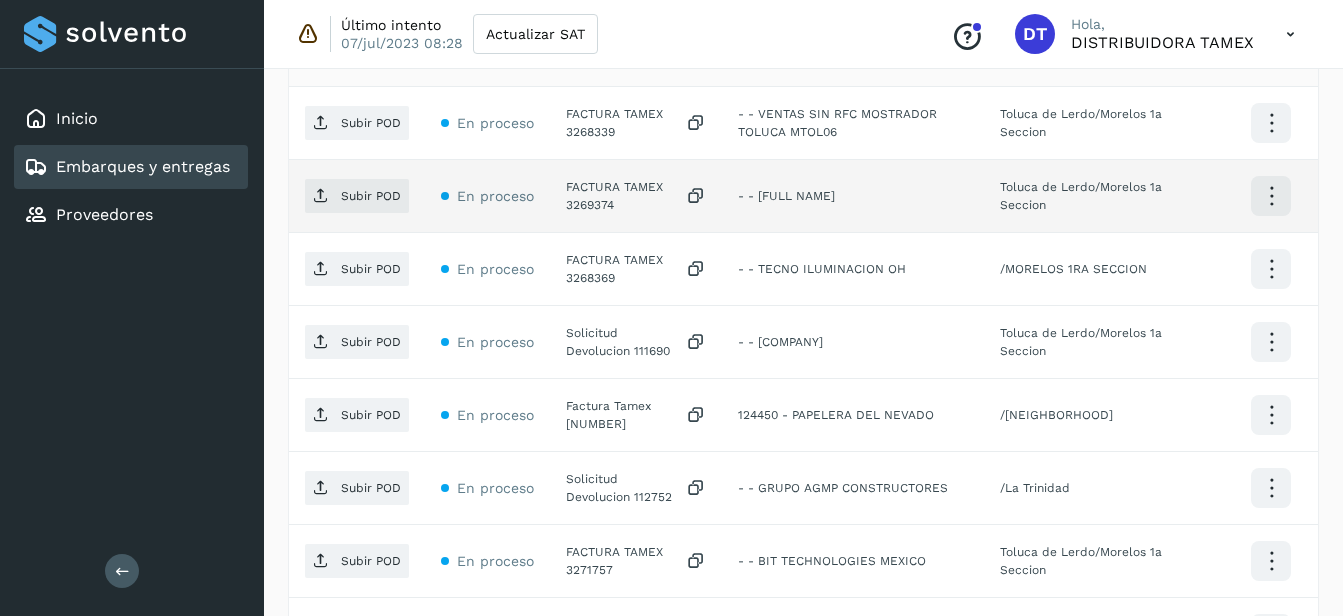 click on "FACTURA TAMEX 3269374" 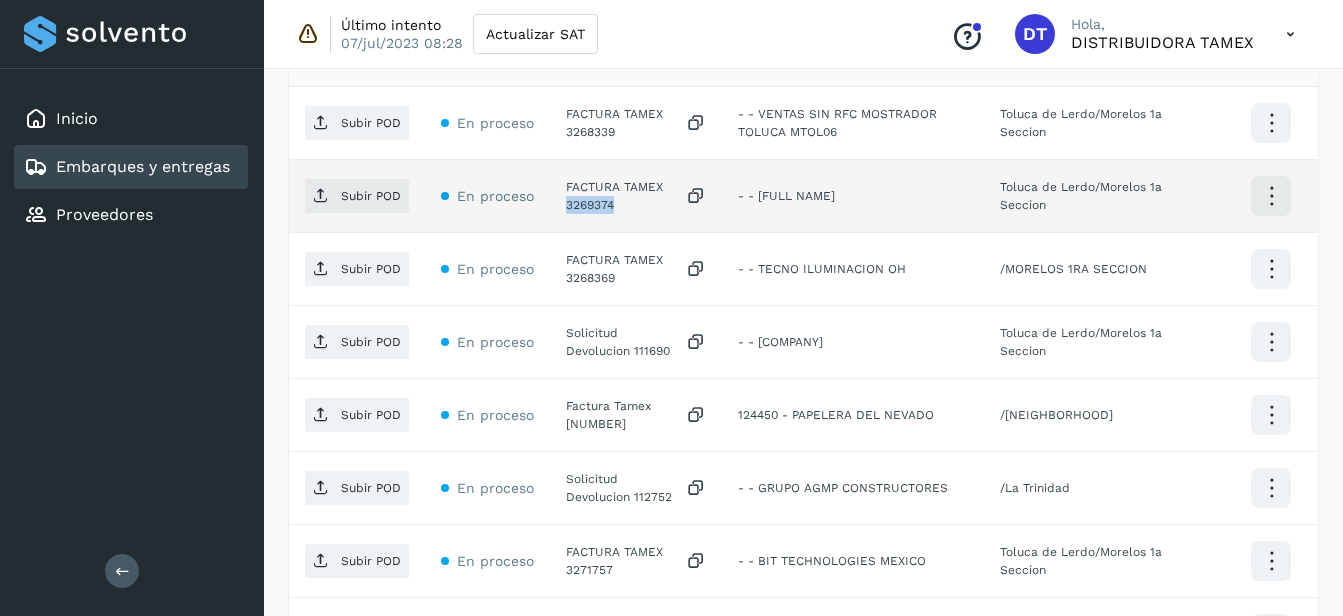 click on "FACTURA TAMEX 3269374" 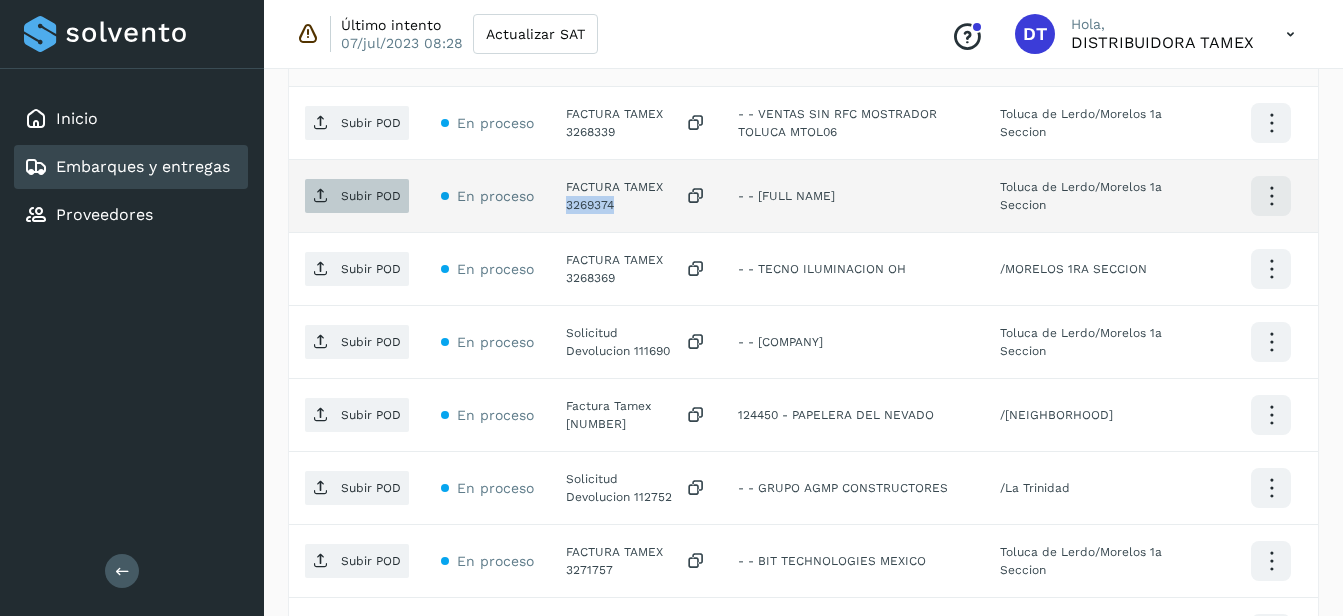 click on "Subir POD" at bounding box center [357, 196] 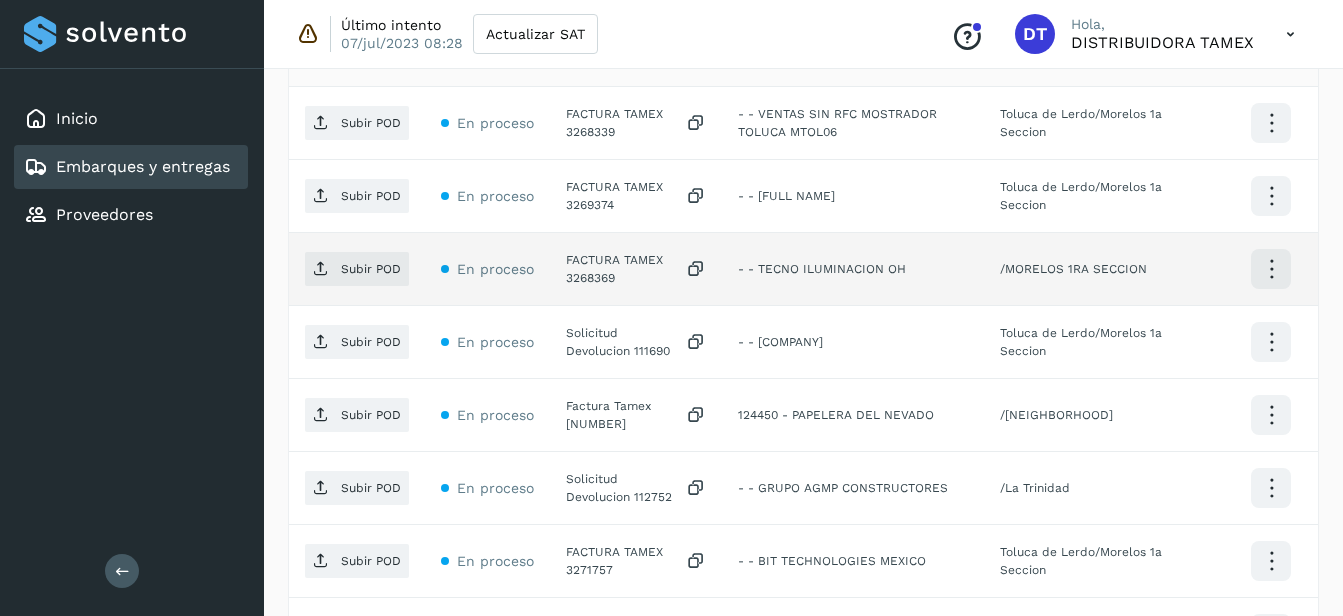 click on "FACTURA TAMEX 3268369" 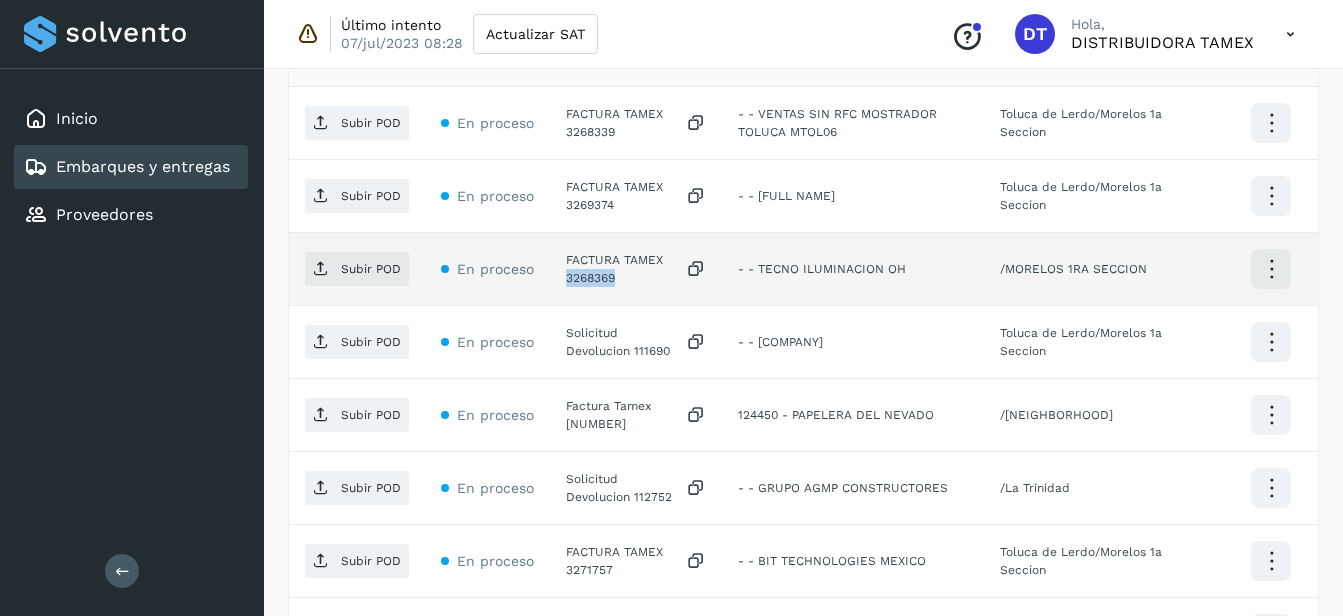 click on "FACTURA TAMEX 3268369" 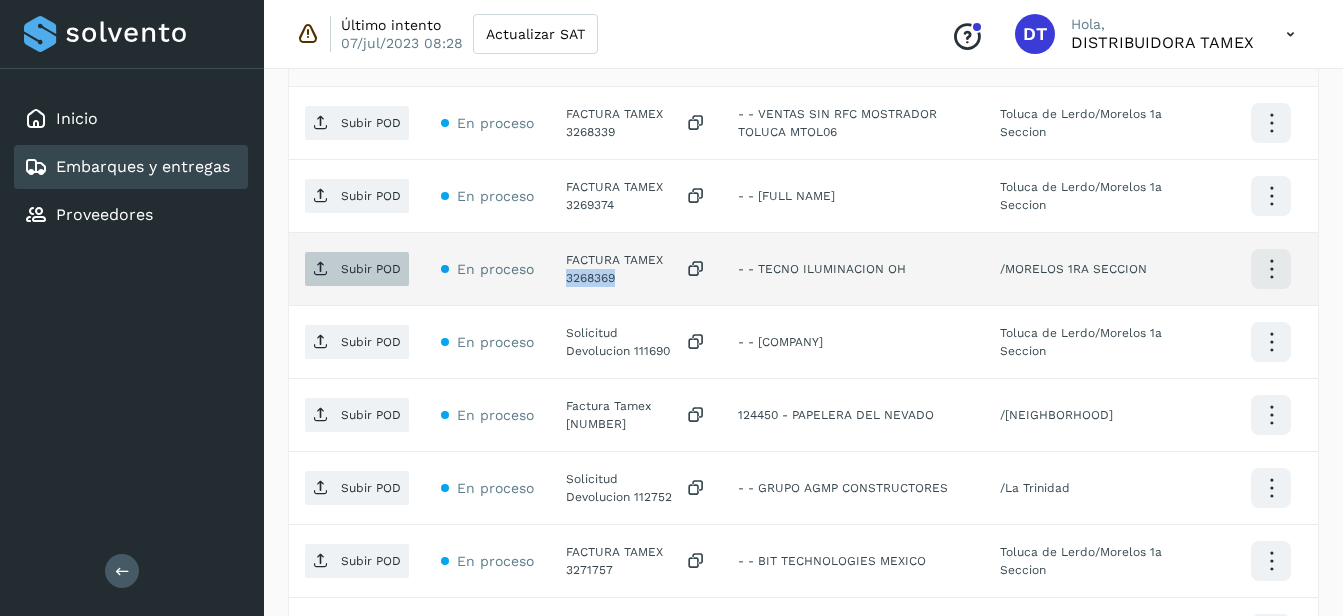 click on "Subir POD" at bounding box center [371, 269] 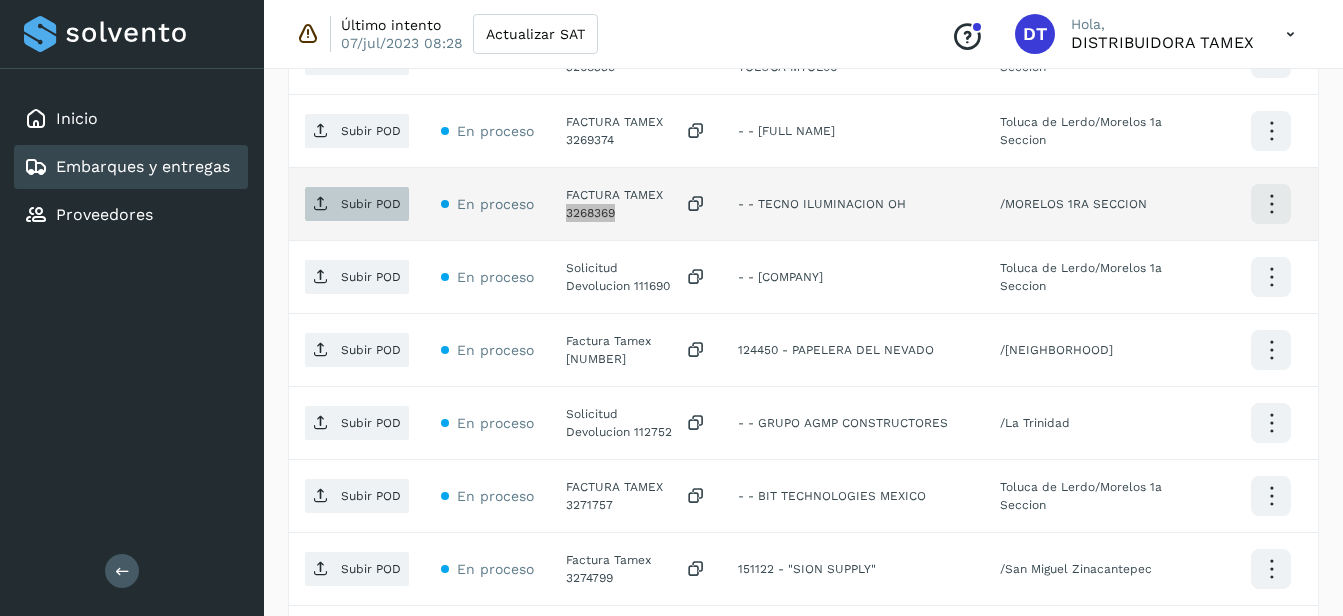 scroll, scrollTop: 700, scrollLeft: 0, axis: vertical 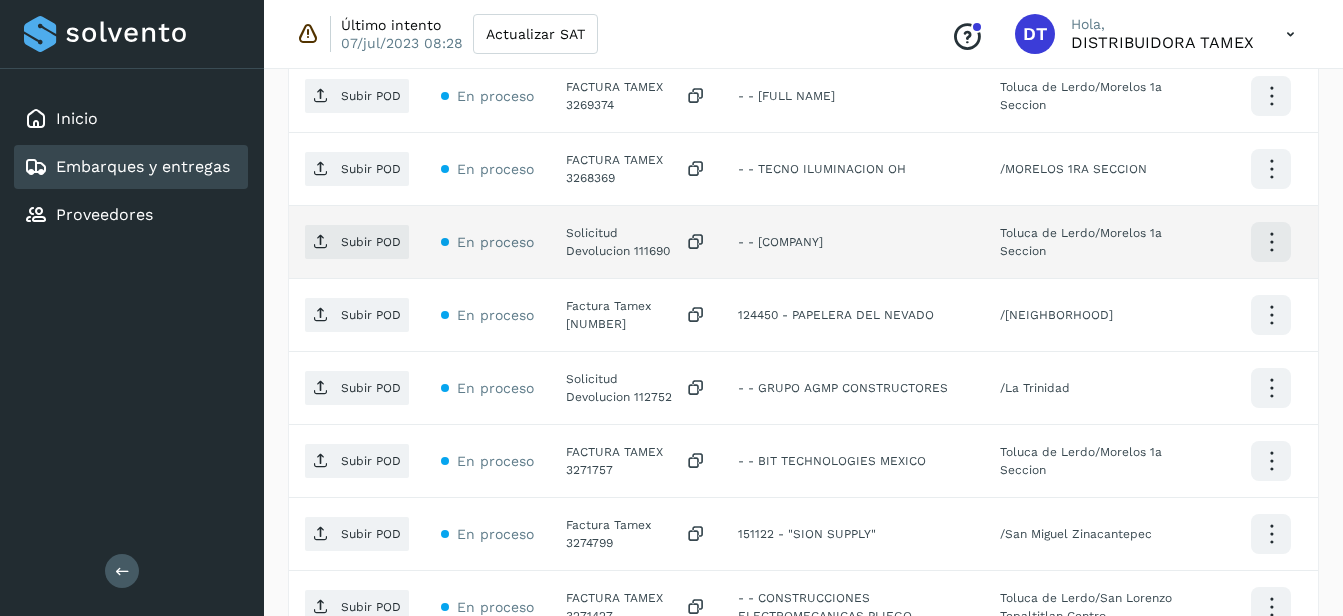 click on "Solicitud Devolucion 111690" 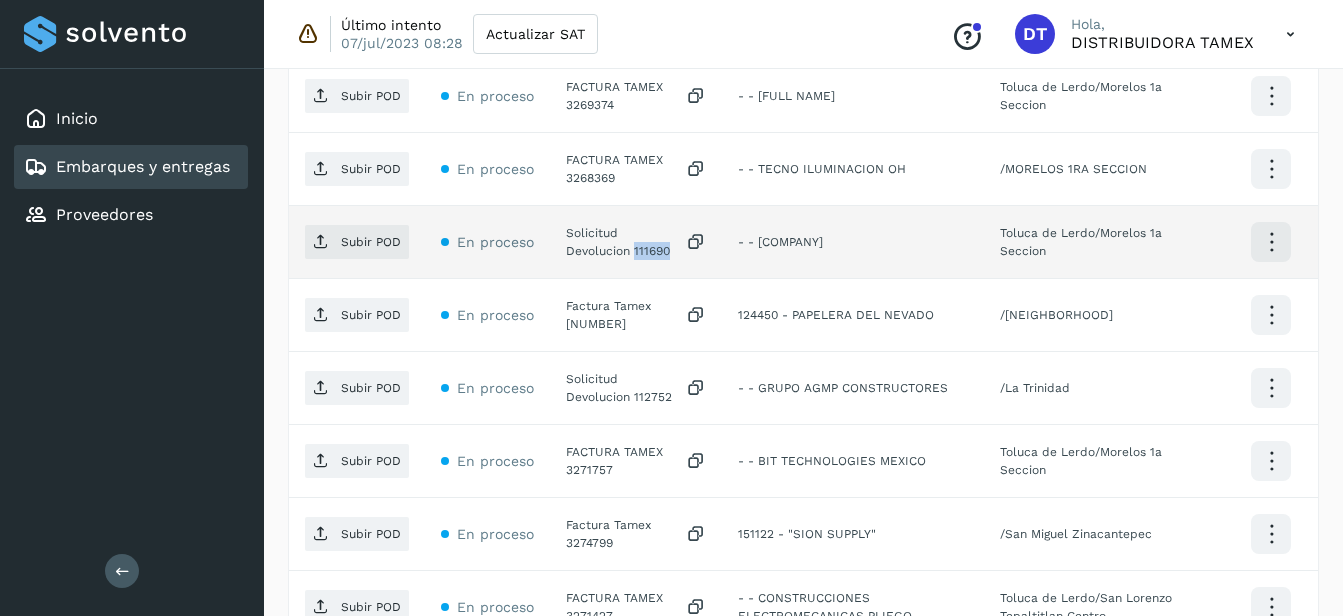 click on "Solicitud Devolucion 111690" 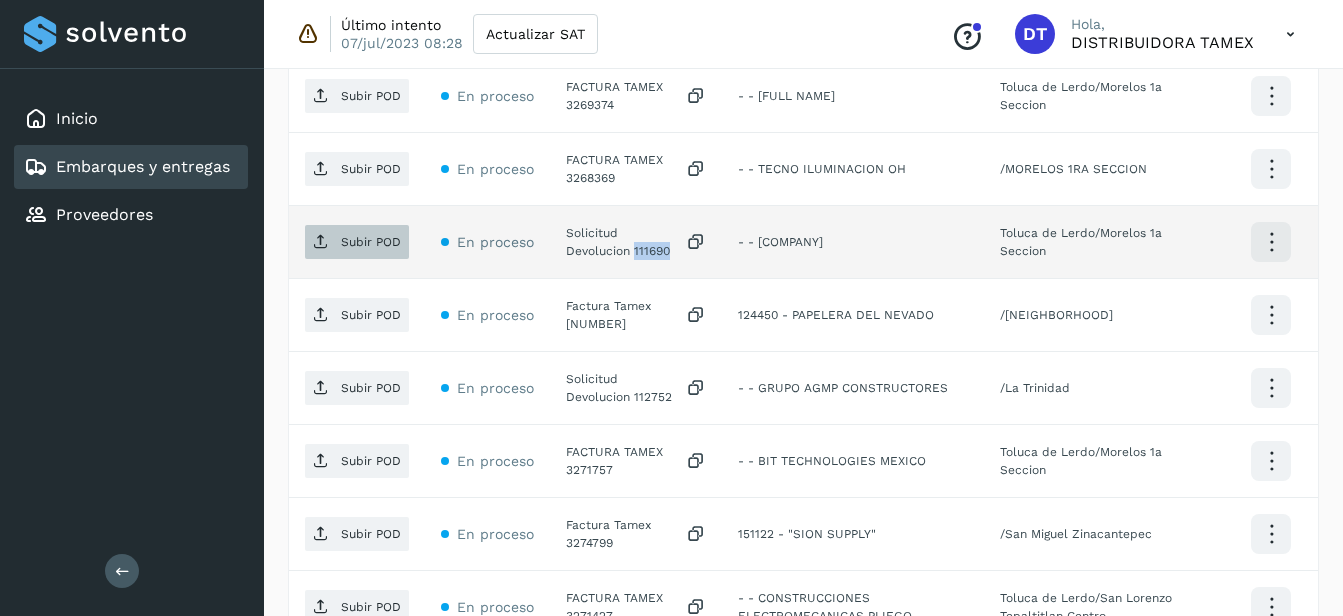 click on "Subir POD" at bounding box center [371, 242] 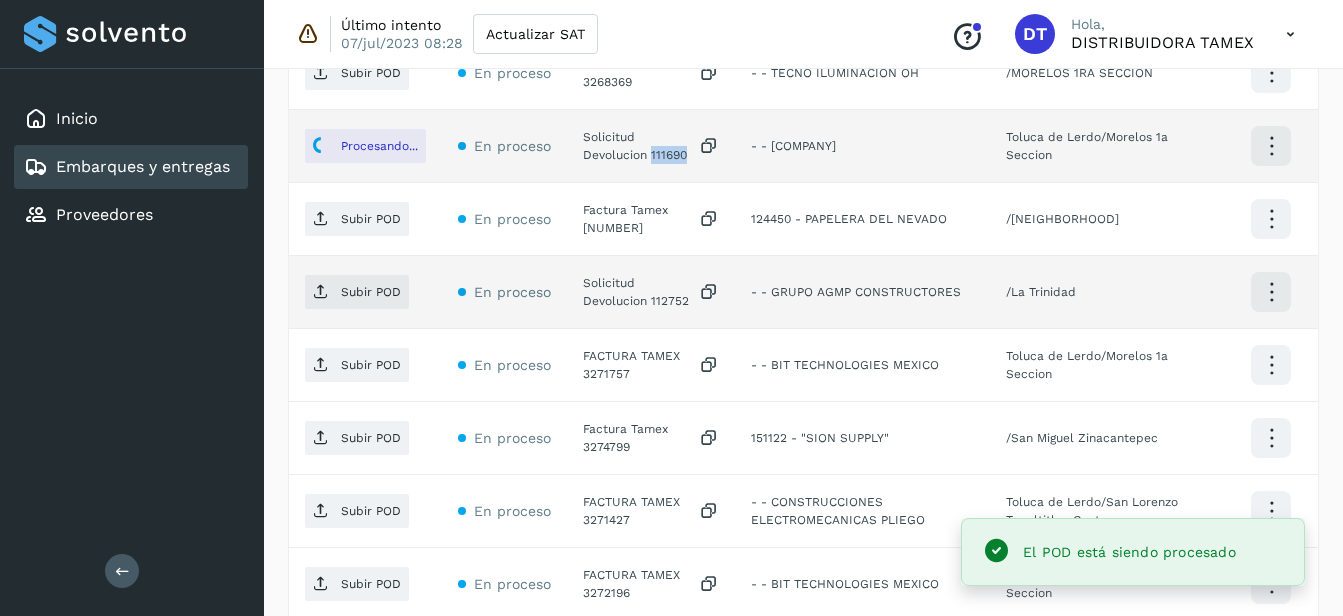 scroll, scrollTop: 896, scrollLeft: 0, axis: vertical 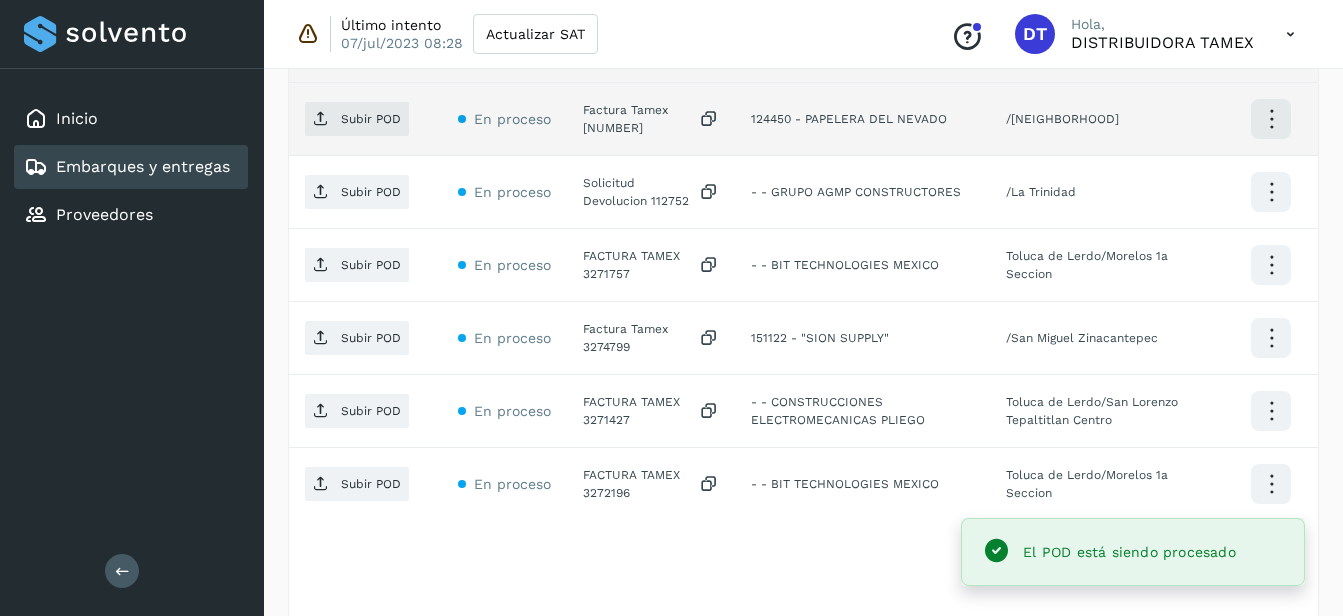 click on "Factura Tamex [NUMBER]" 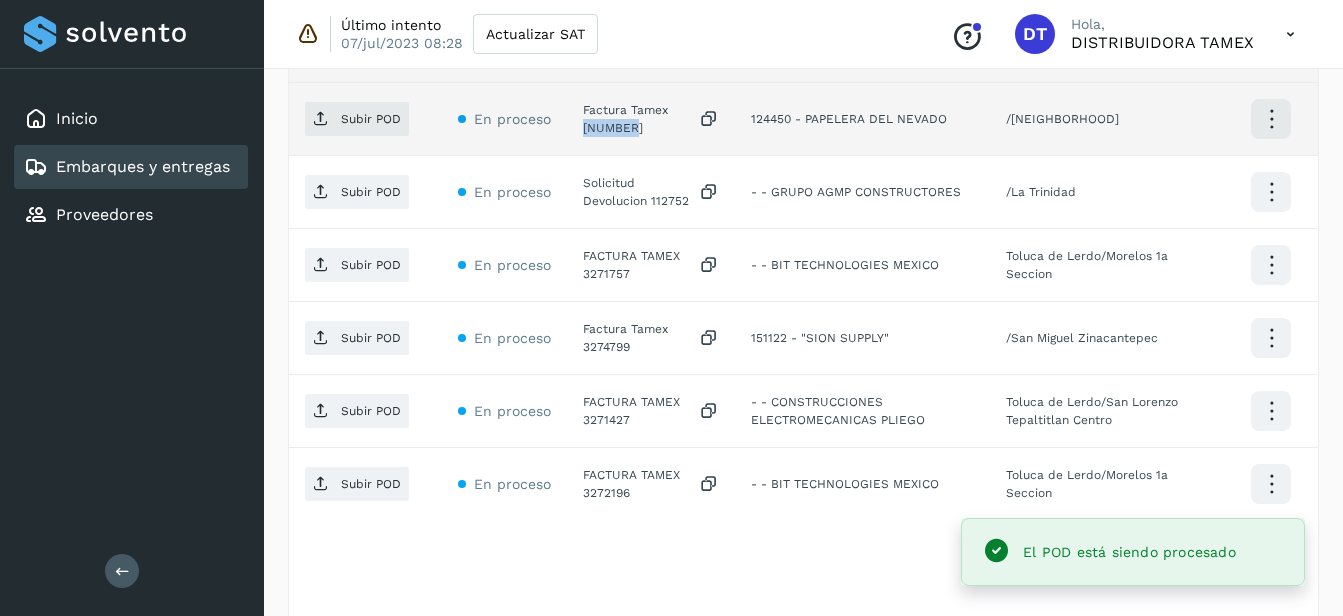 click on "Factura Tamex [NUMBER]" 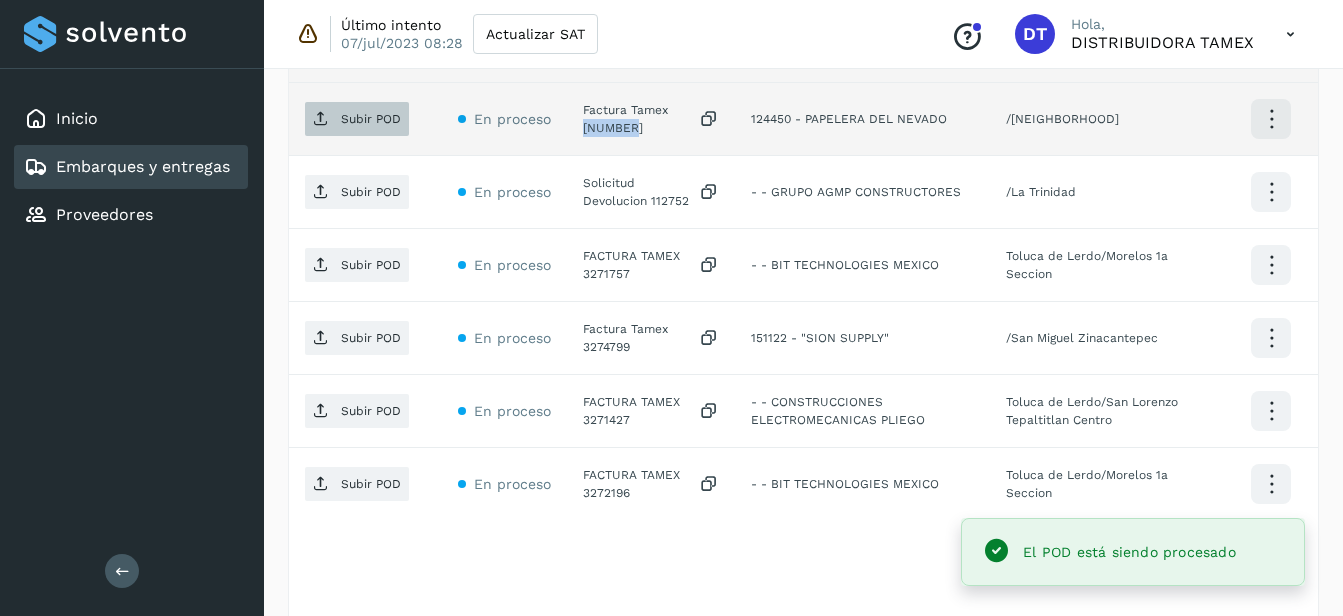 click at bounding box center [321, 119] 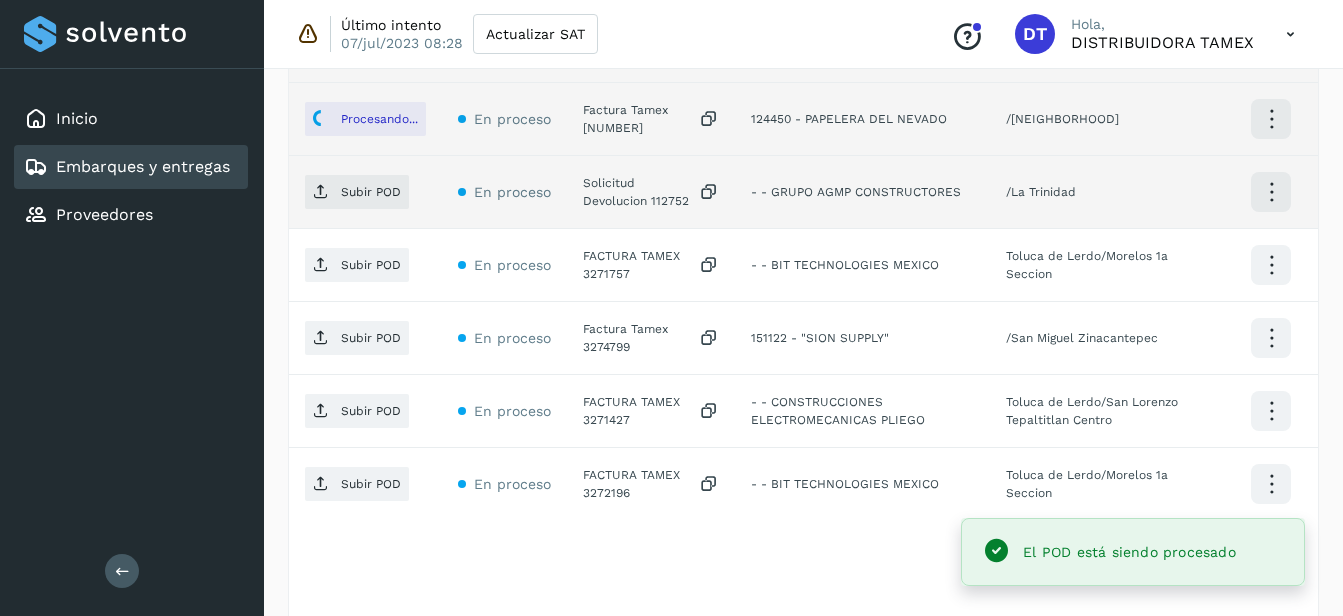 click on "Solicitud Devolucion 112752" 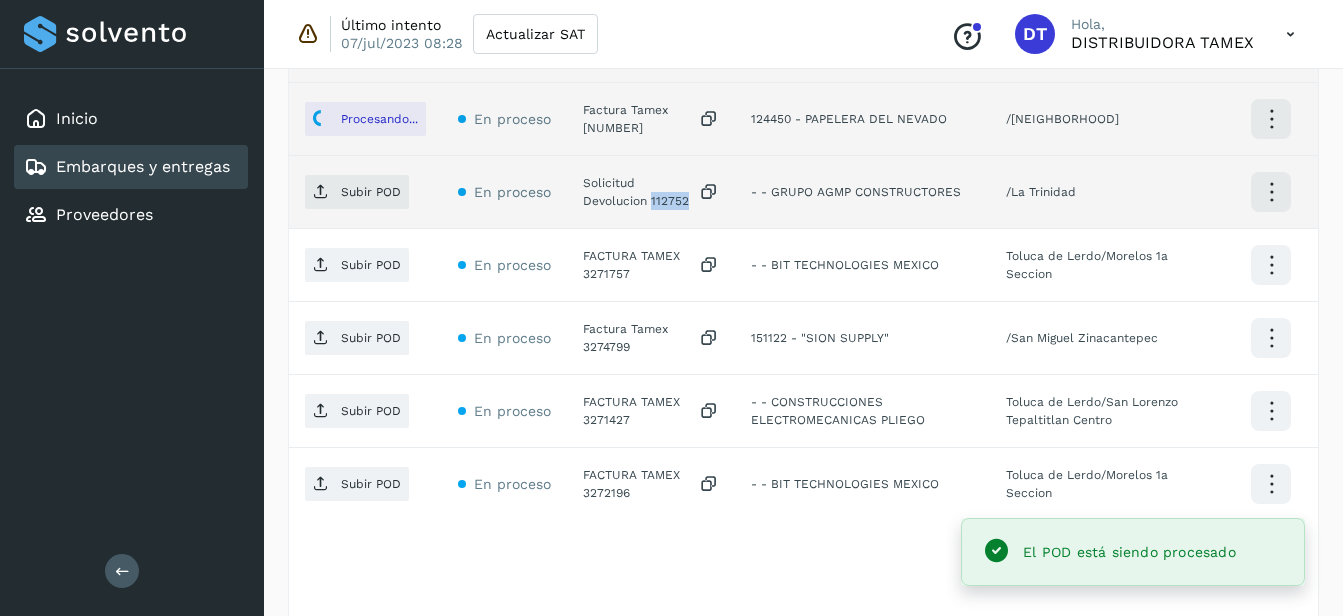 click on "Solicitud Devolucion 112752" 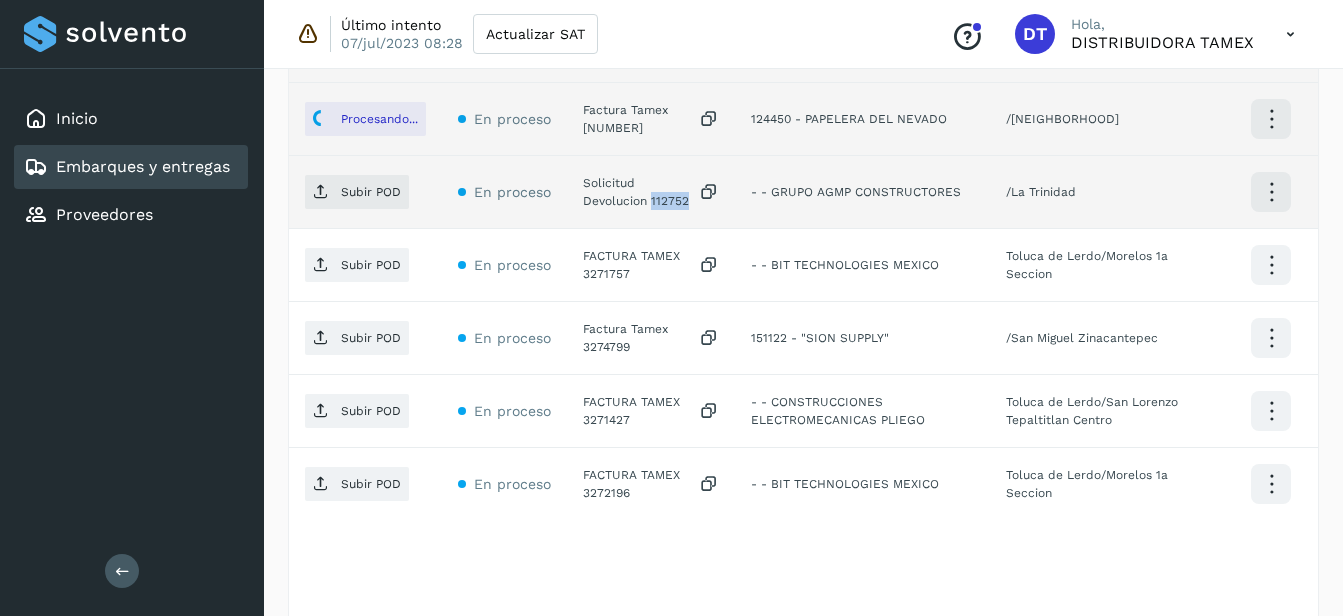 copy on "[NUMBER]" 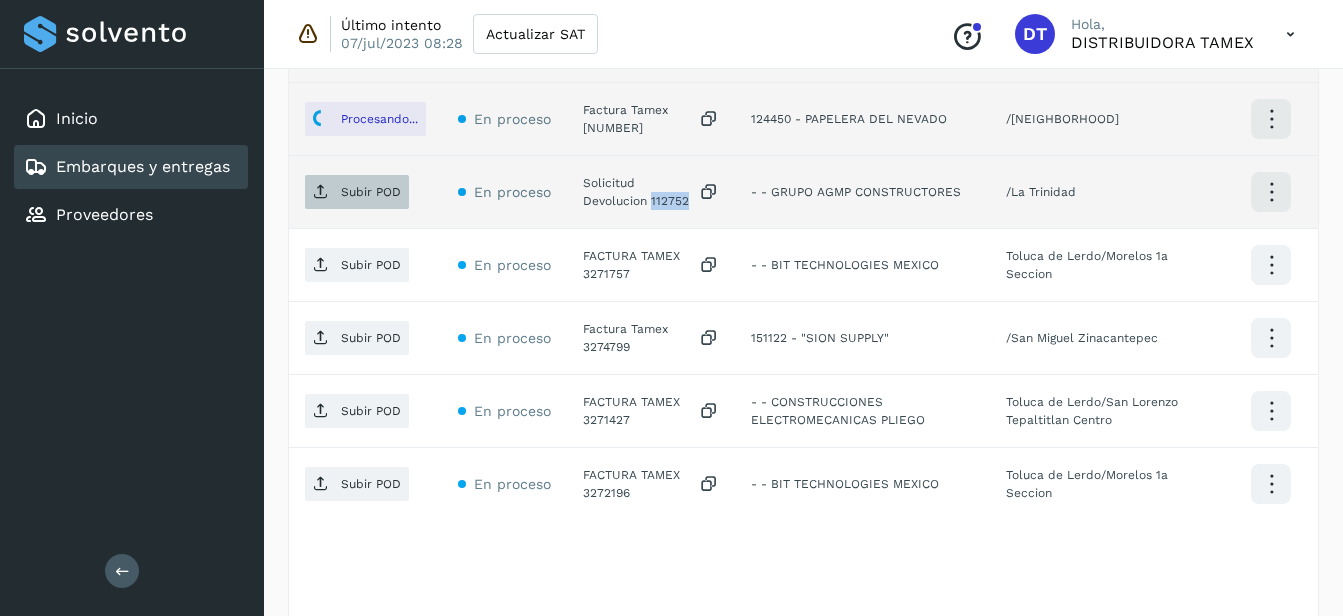 click on "Subir POD" at bounding box center (357, 192) 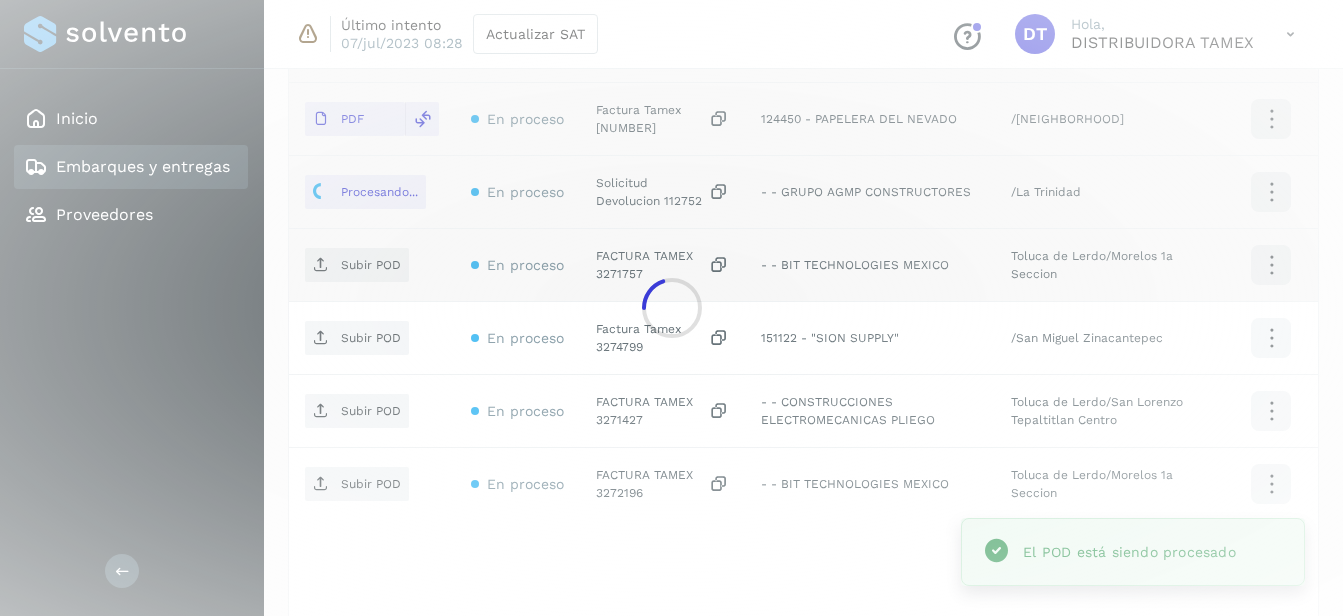 click 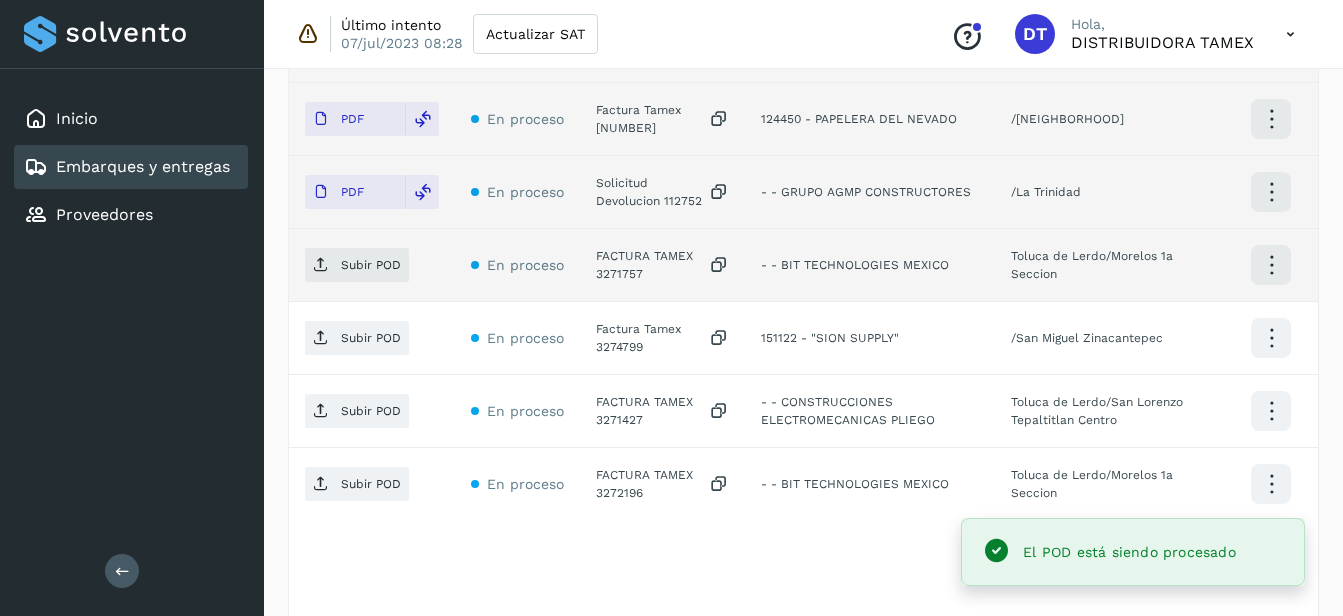 click on "FACTURA TAMEX 3271757" 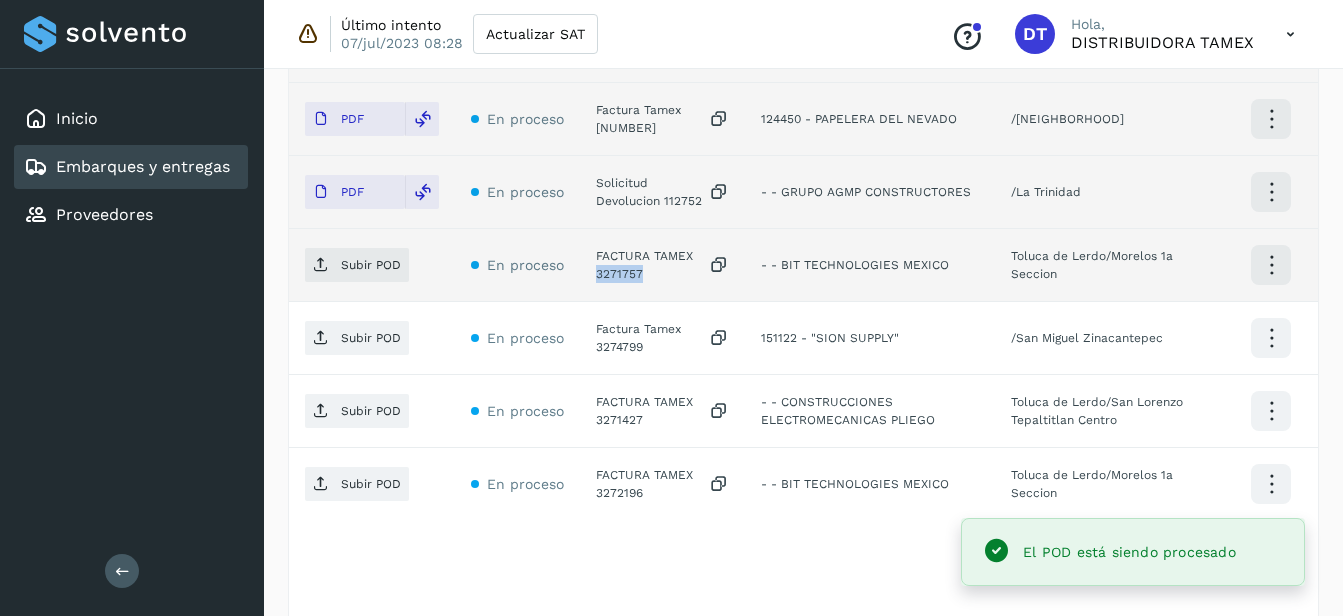click on "FACTURA TAMEX 3271757" 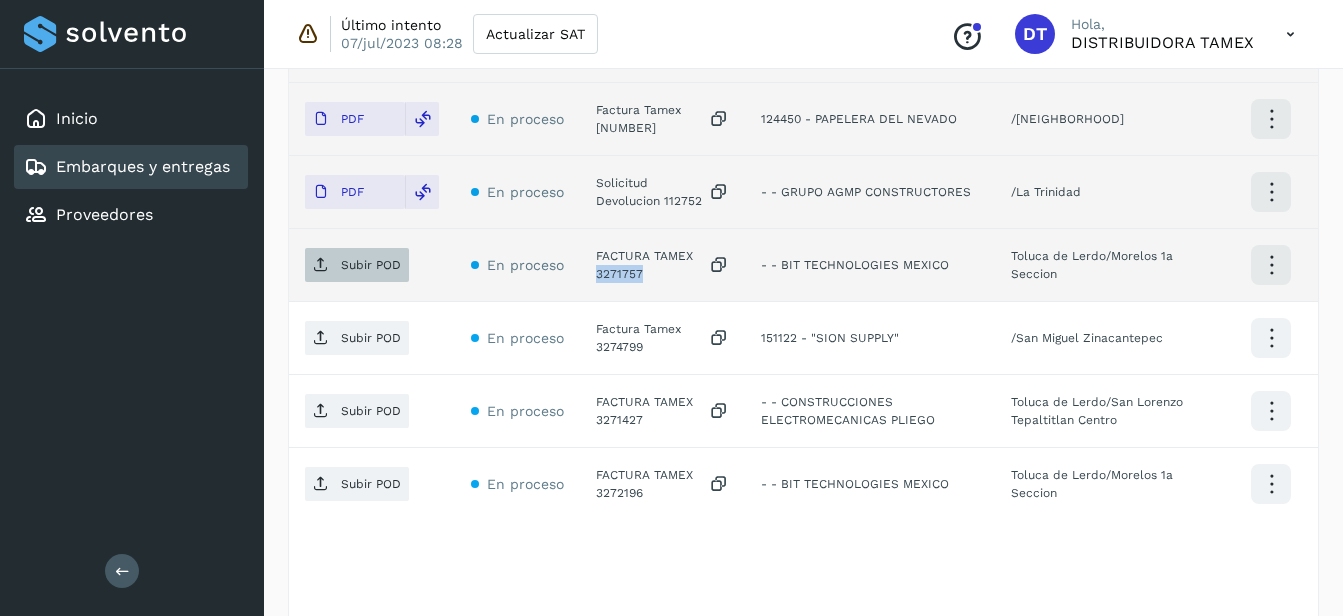 click on "Subir POD" at bounding box center (371, 265) 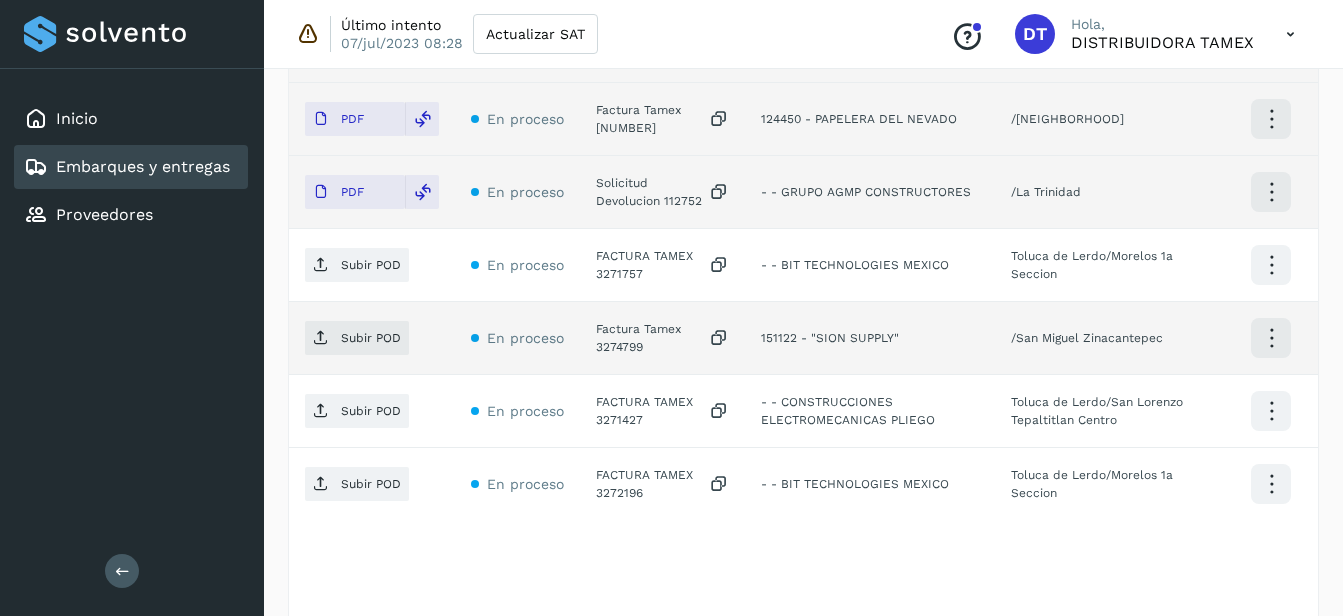 click on "Factura Tamex 3274799" 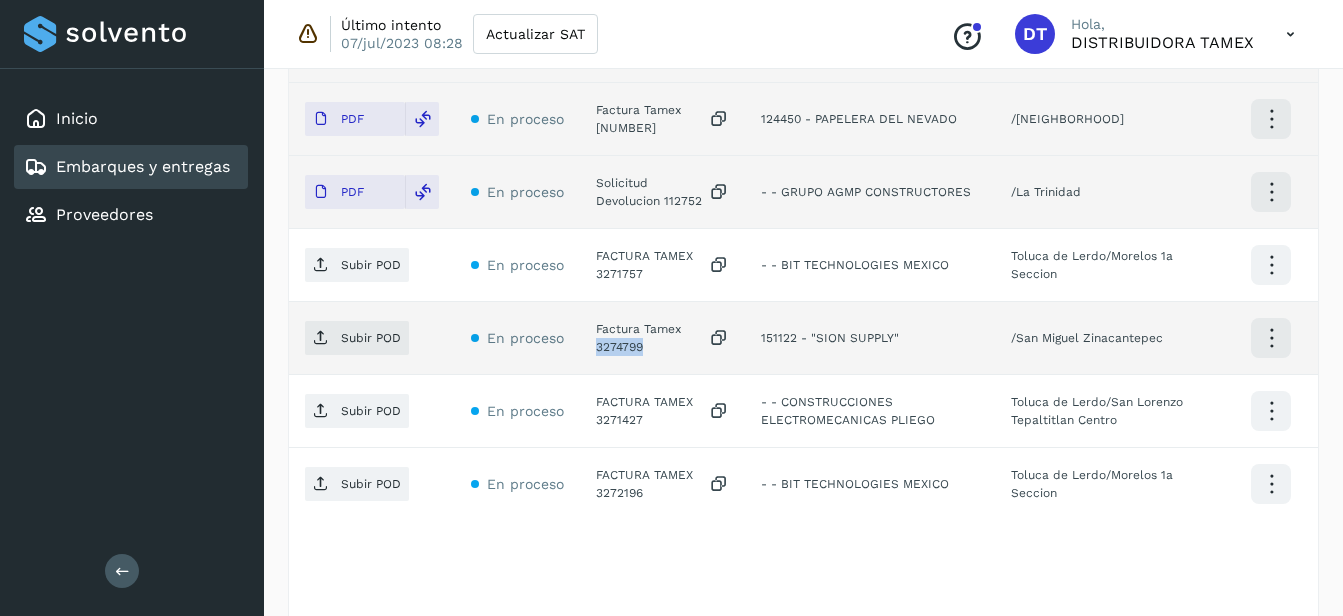 click on "Factura Tamex 3274799" 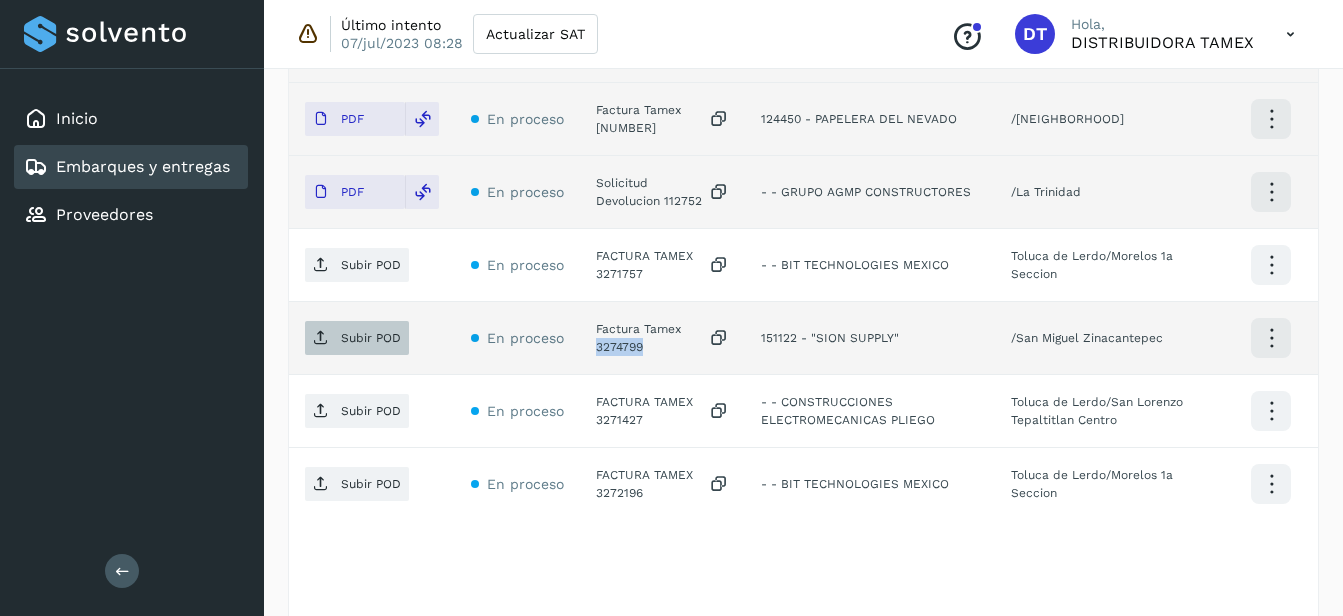 click on "Subir POD" at bounding box center (371, 338) 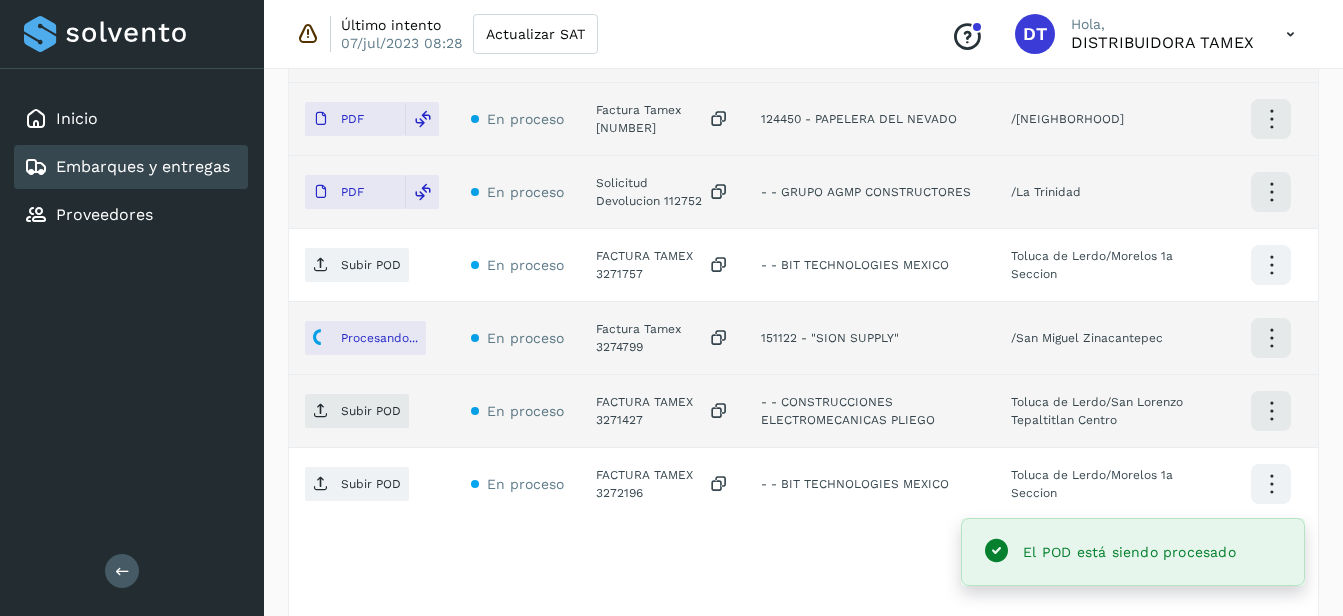 click on "FACTURA TAMEX 3271427" 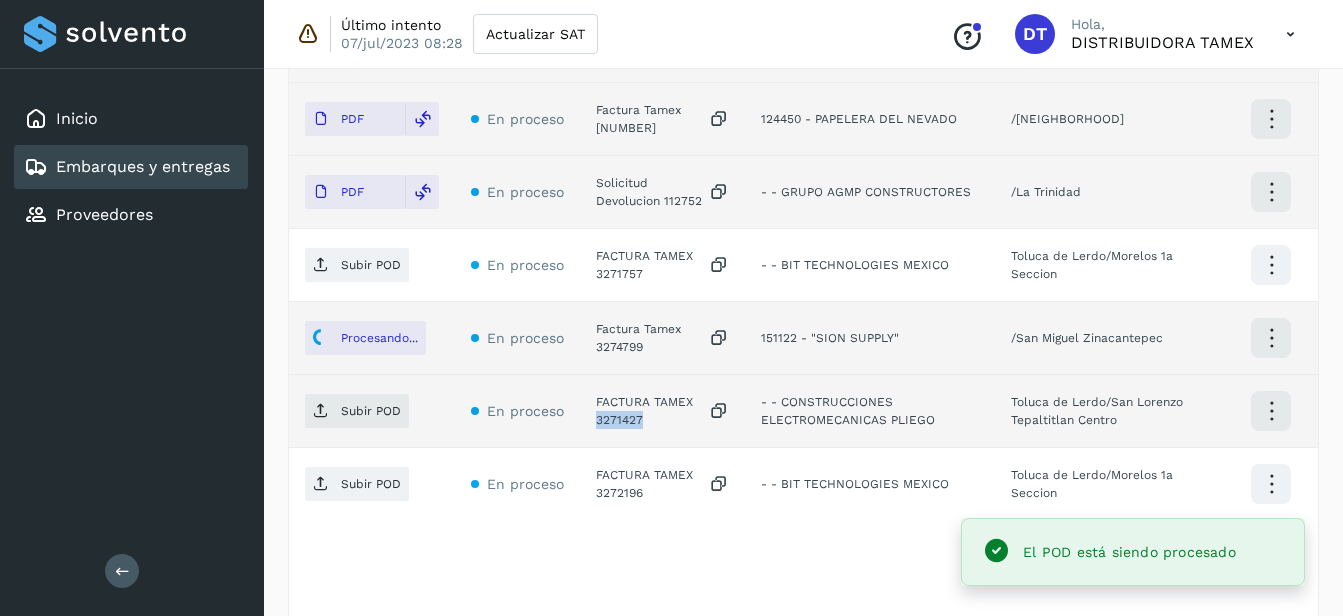 click on "FACTURA TAMEX 3271427" 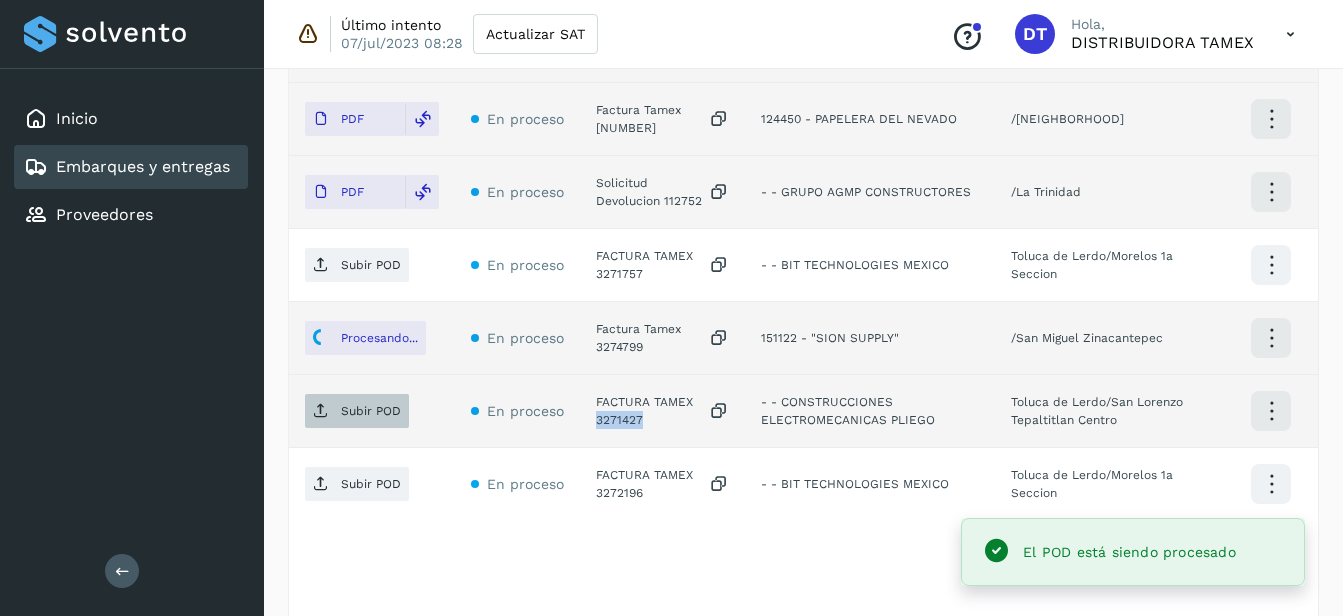 click on "Subir POD" at bounding box center (371, 411) 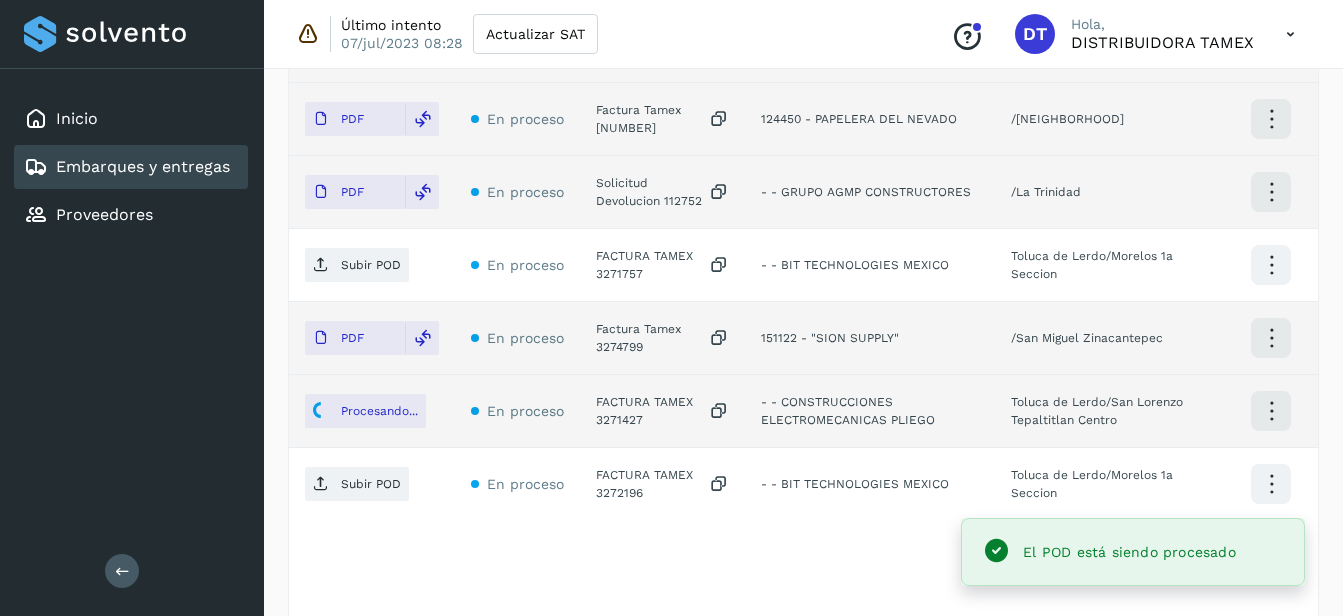 click on "FACTURA TAMEX 3272196" 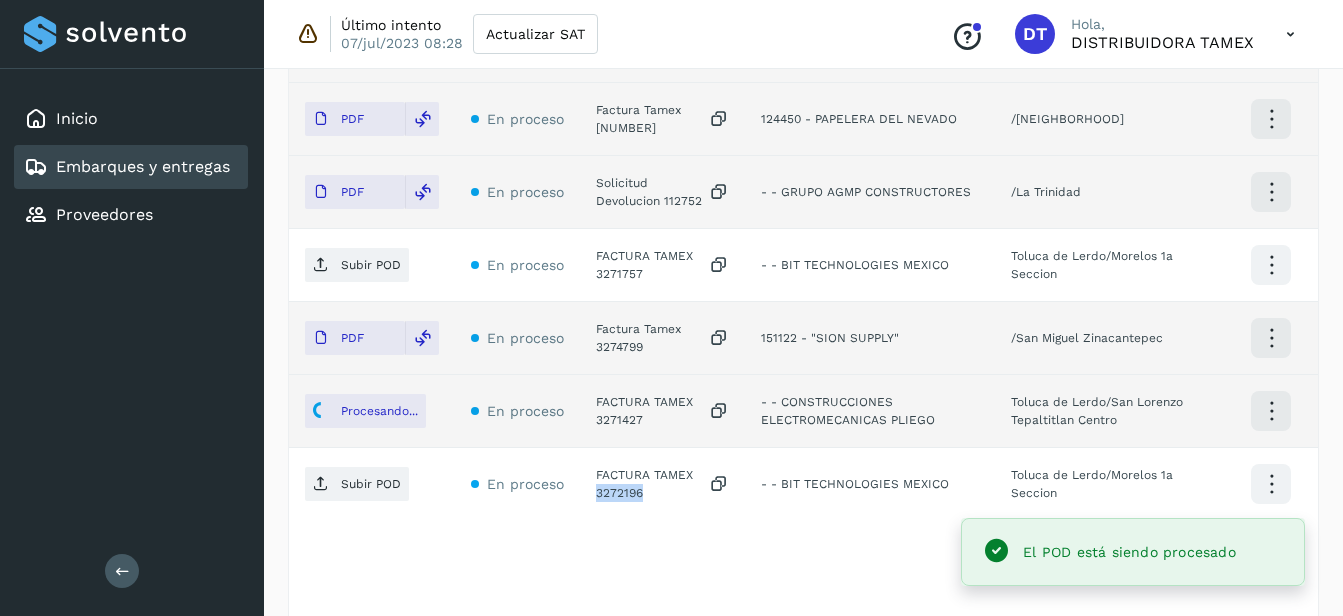 click on "FACTURA TAMEX 3272196" 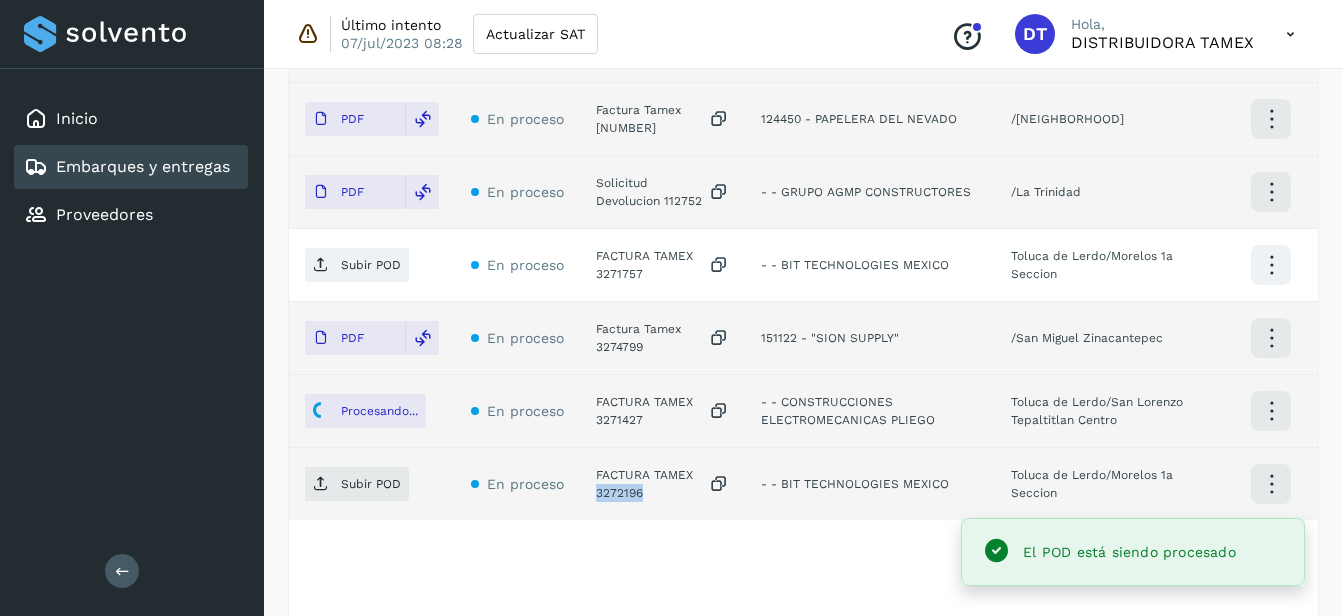 copy on "[NUMBER]" 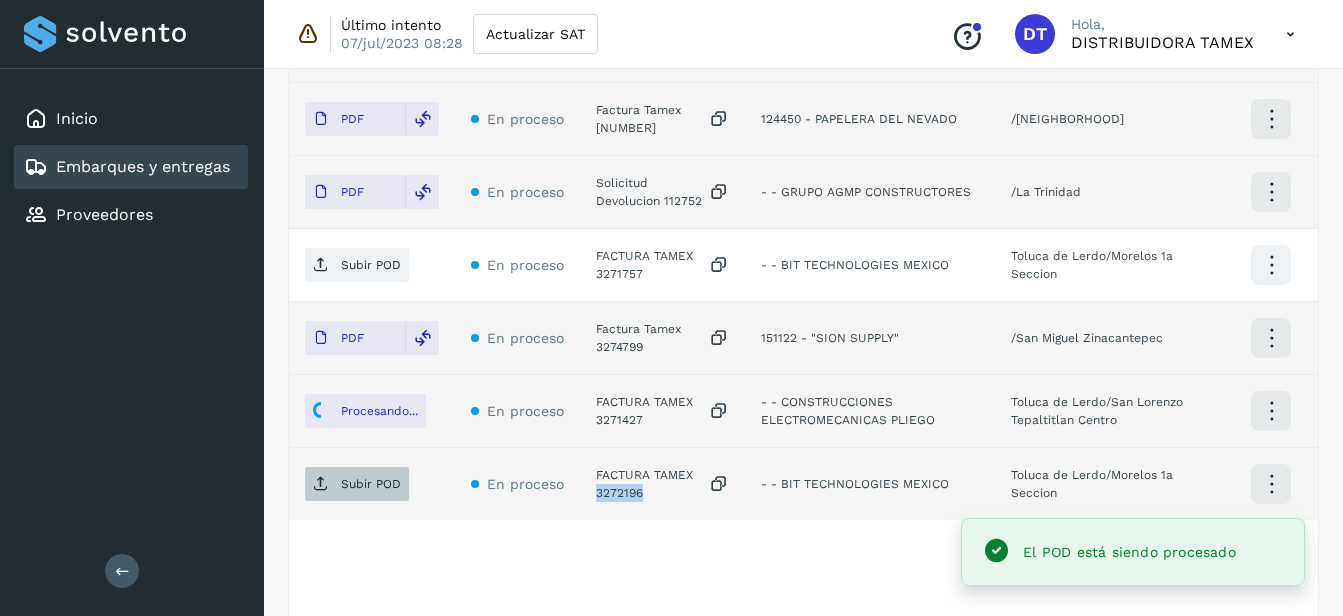 click on "Subir POD" at bounding box center (371, 484) 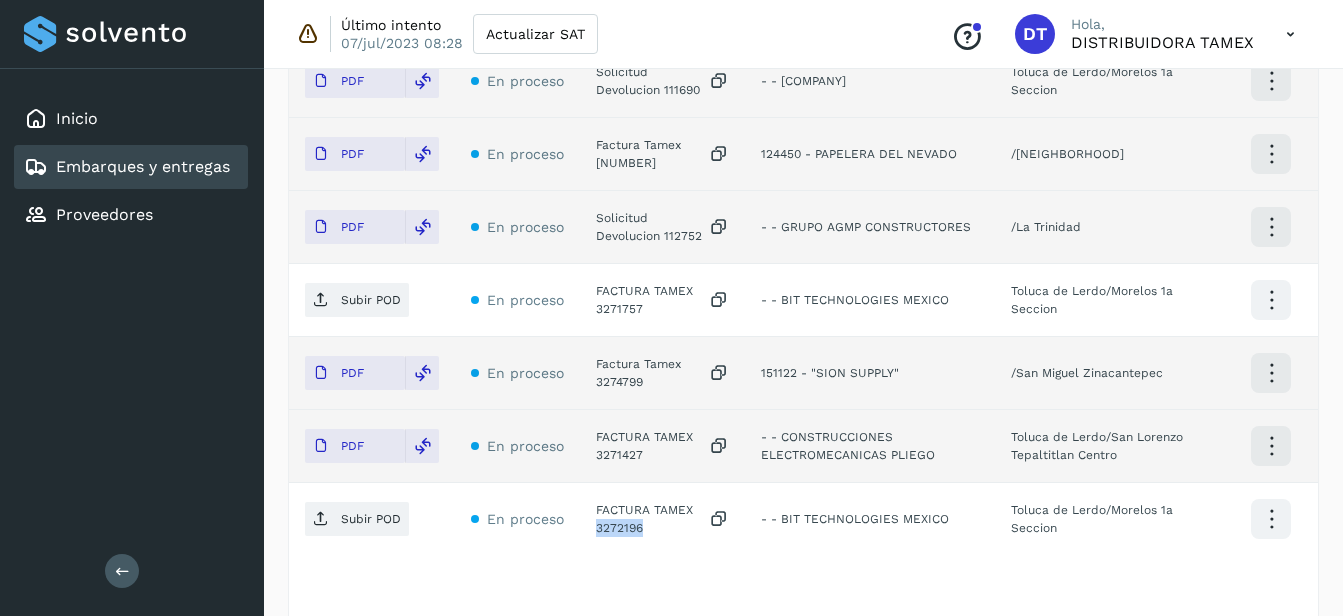 scroll, scrollTop: 996, scrollLeft: 0, axis: vertical 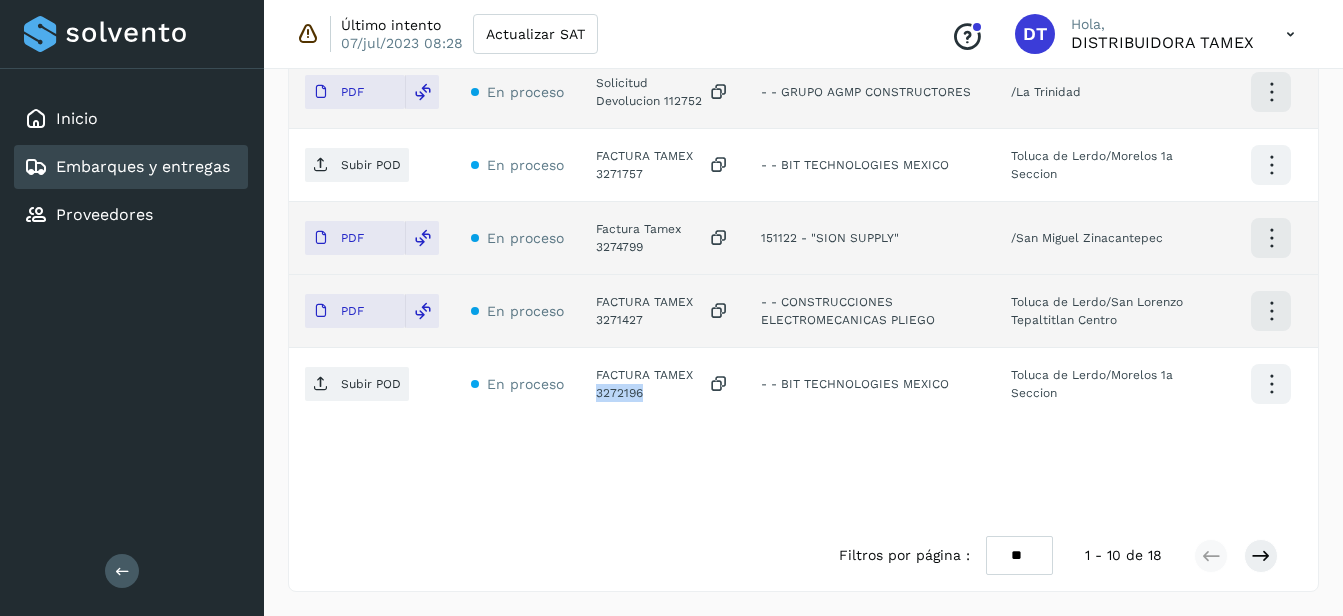 click on "** ** **" at bounding box center [1019, 555] 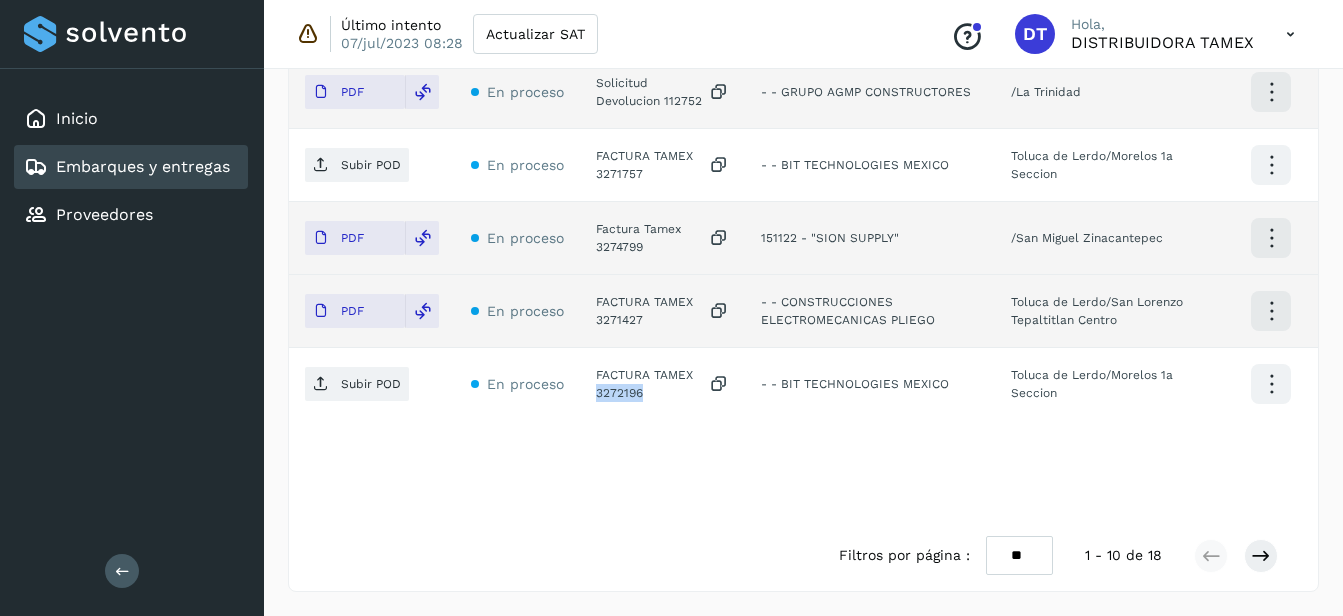select on "**" 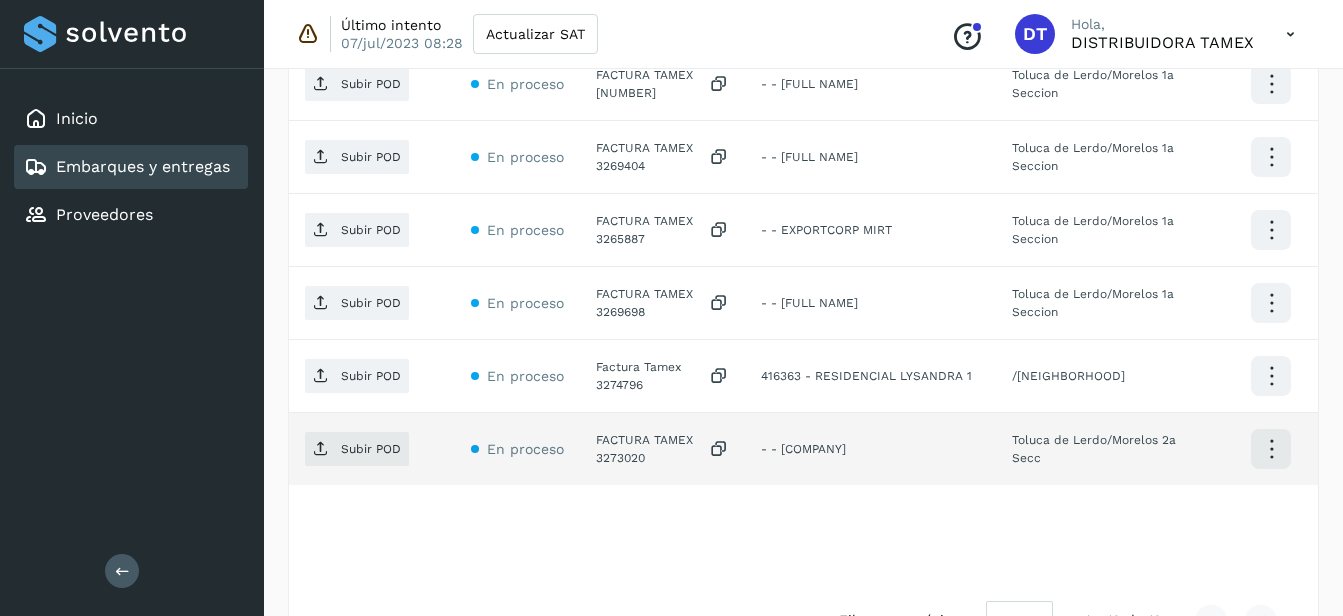 scroll, scrollTop: 1480, scrollLeft: 0, axis: vertical 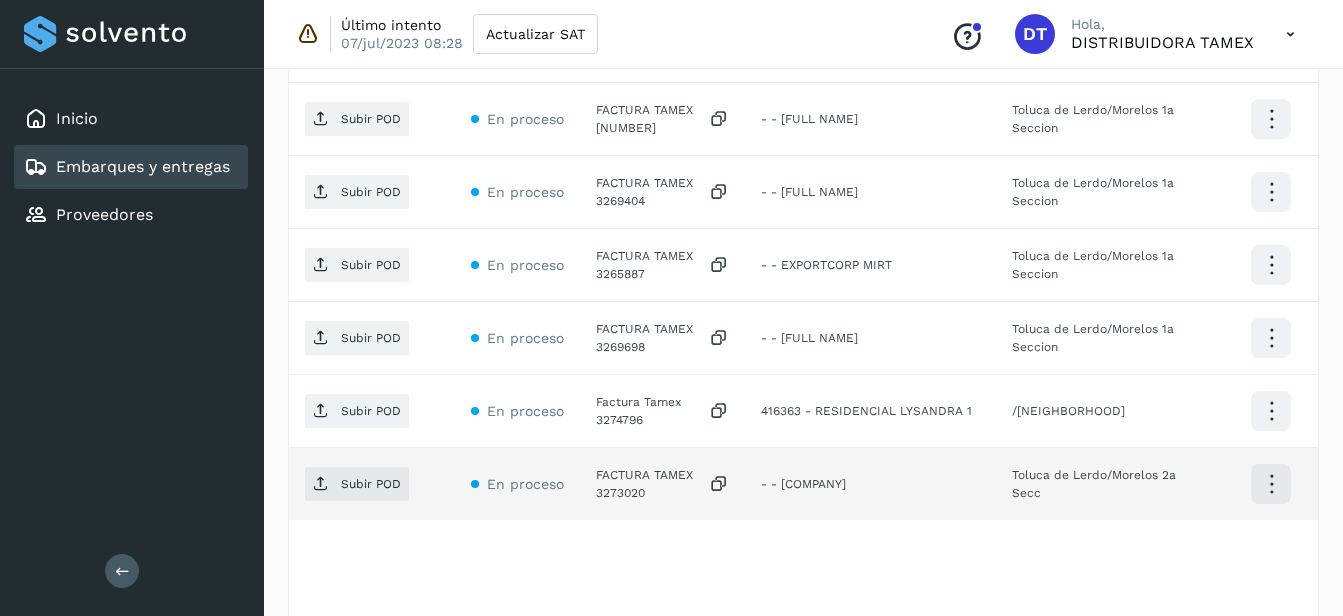 click on "FACTURA TAMEX 3273020" 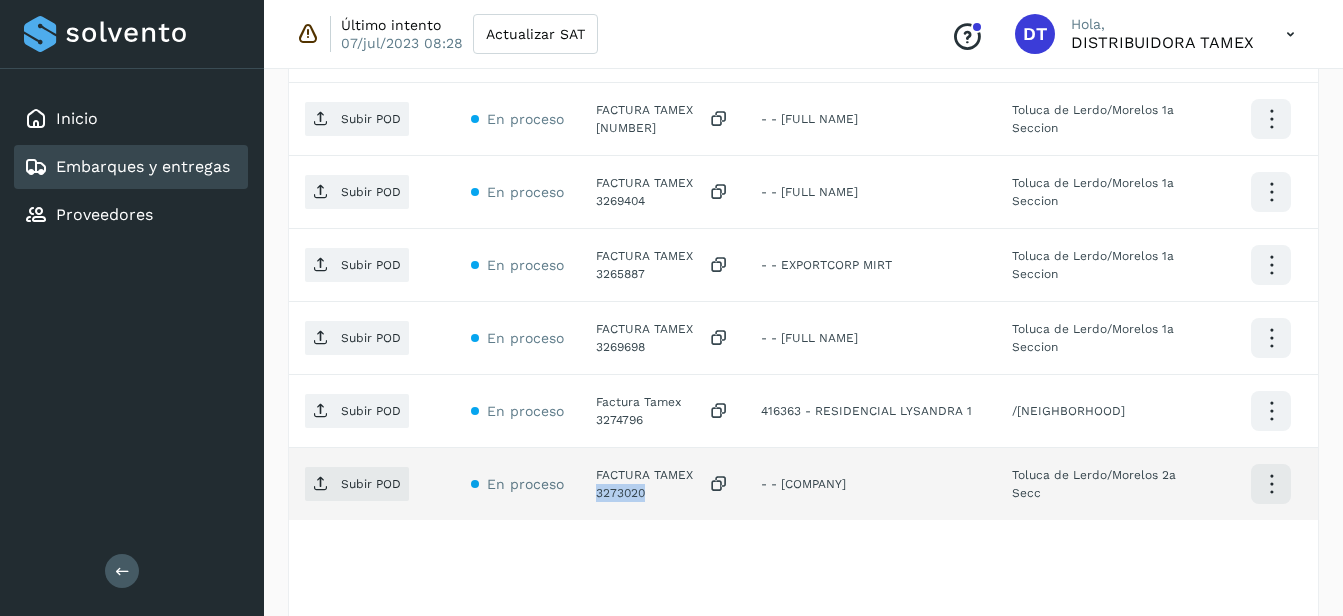 click on "FACTURA TAMEX 3273020" 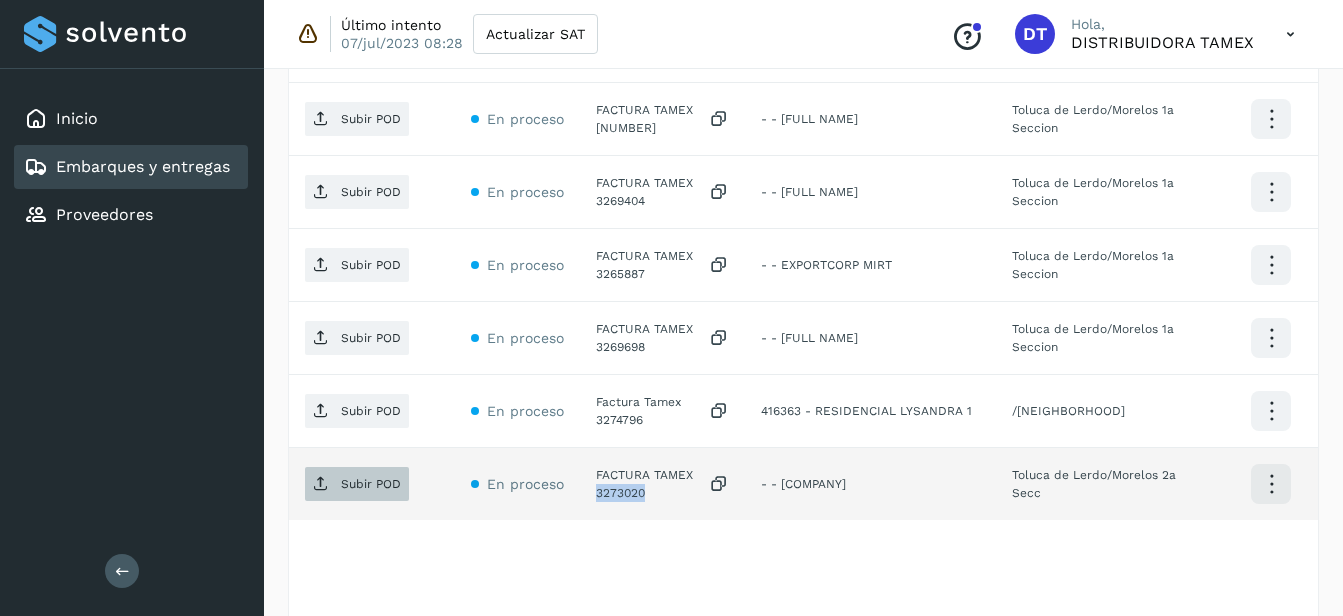 click on "Subir POD" at bounding box center (371, 484) 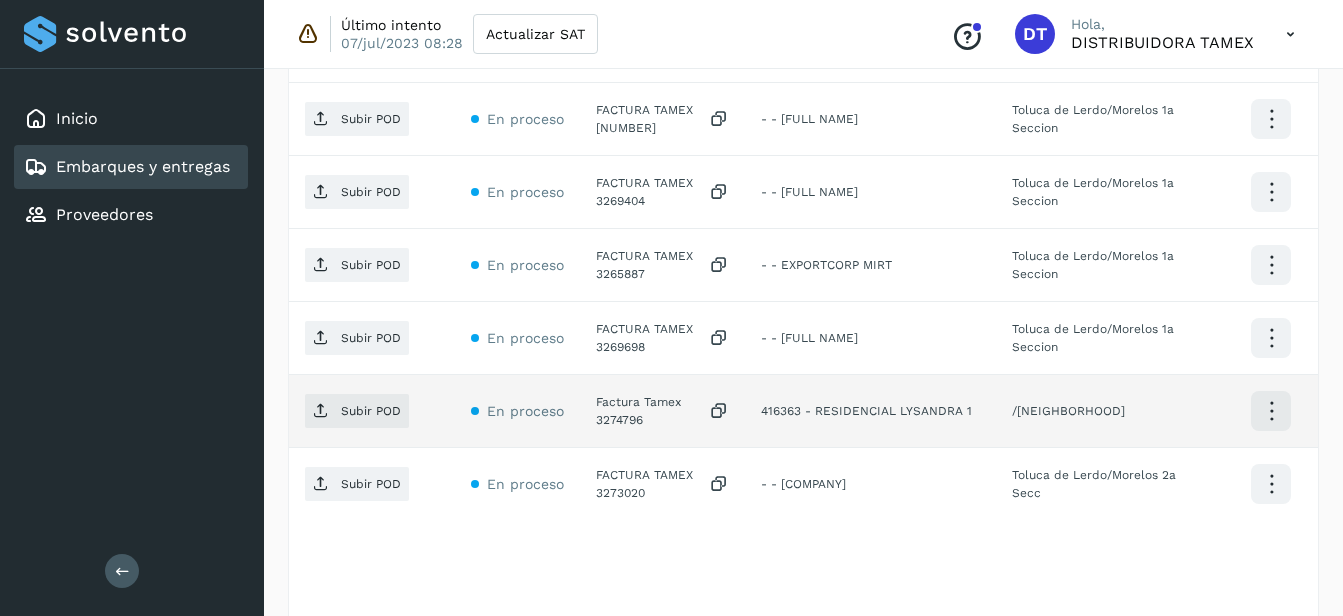 click on "Factura Tamex 3274796" 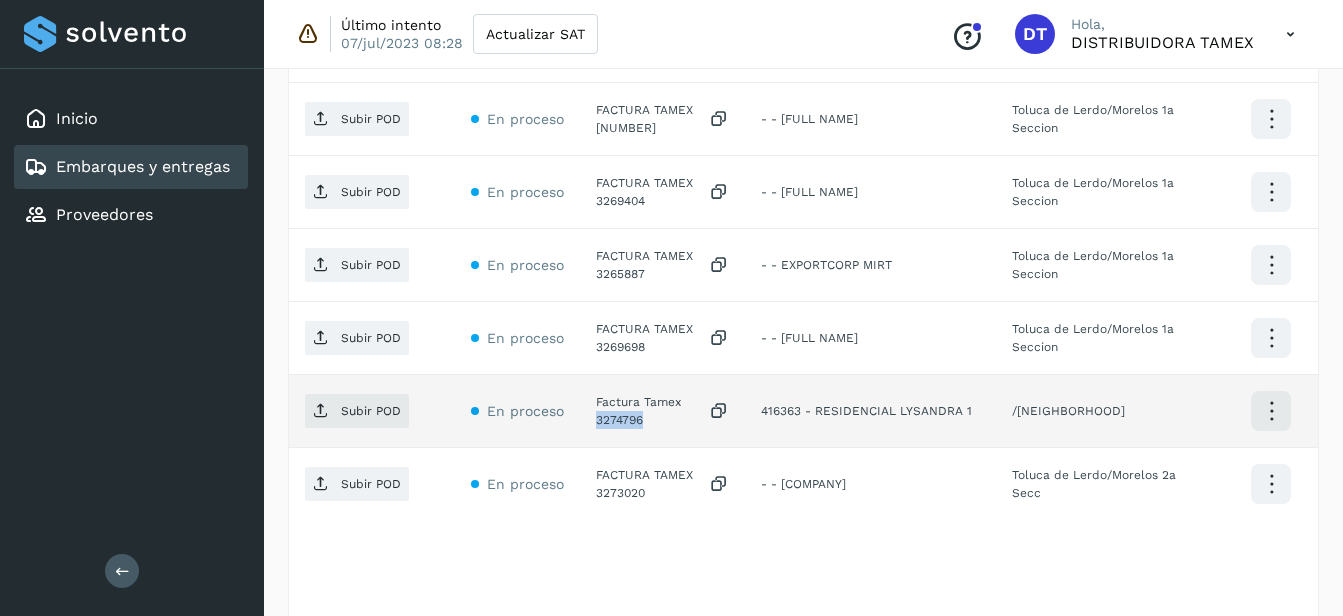 click on "Factura Tamex 3274796" 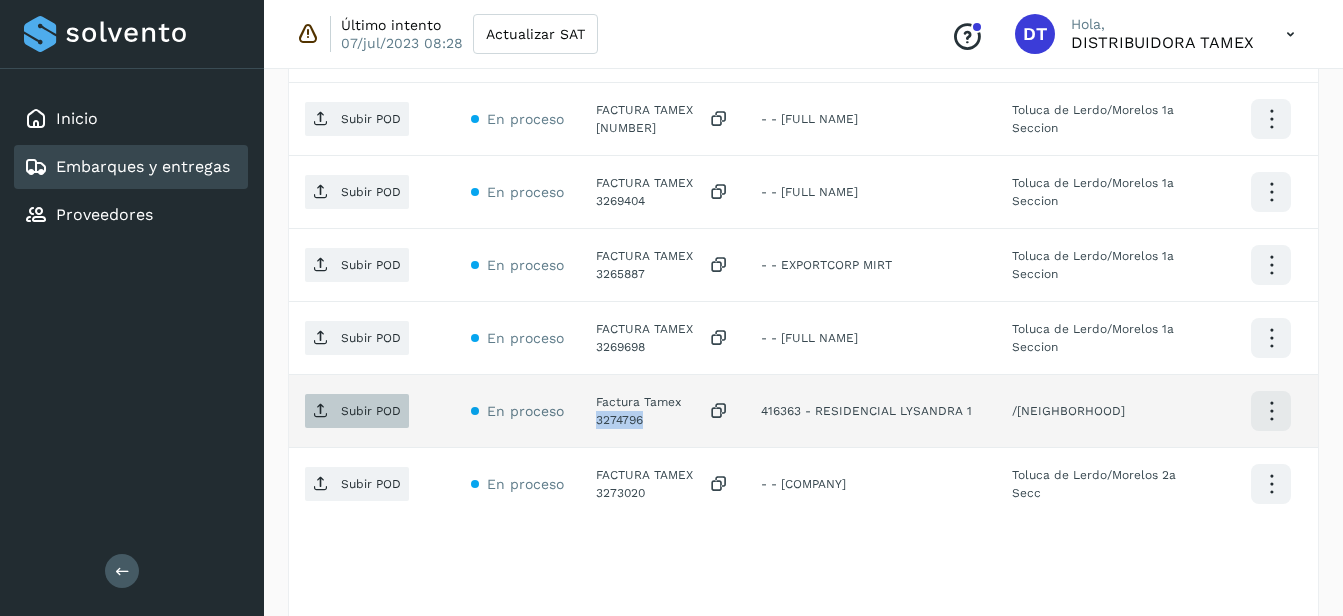 click on "Subir POD" at bounding box center [357, 411] 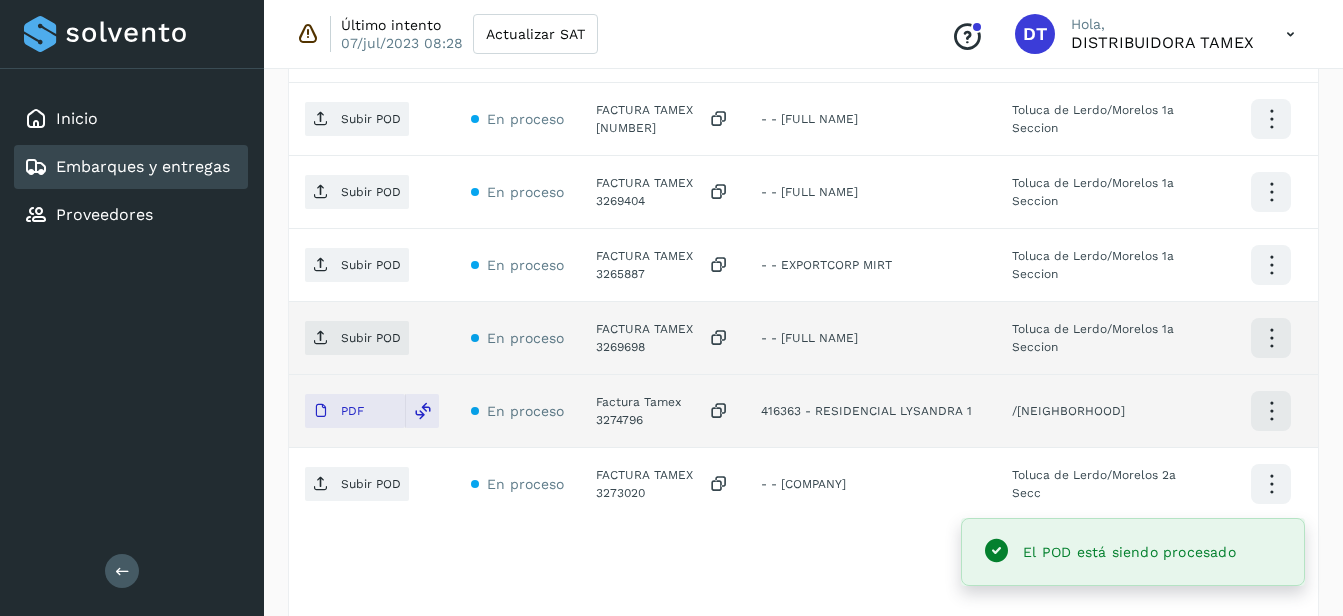 click on "FACTURA TAMEX 3269698" 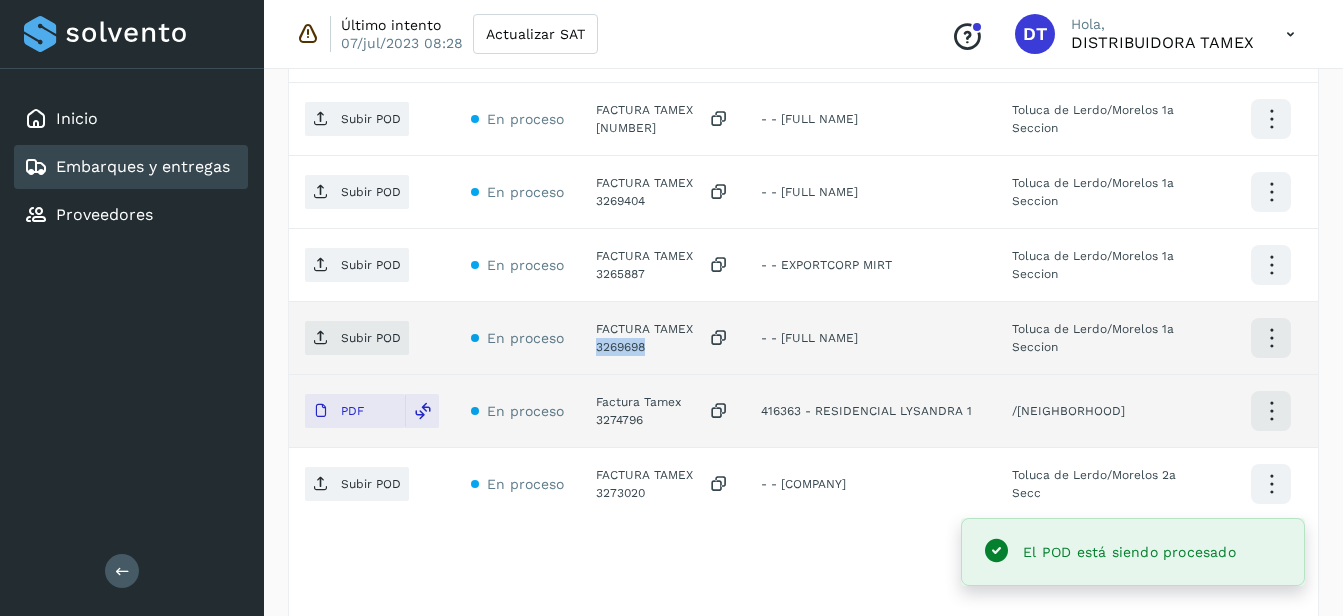 click on "FACTURA TAMEX 3269698" 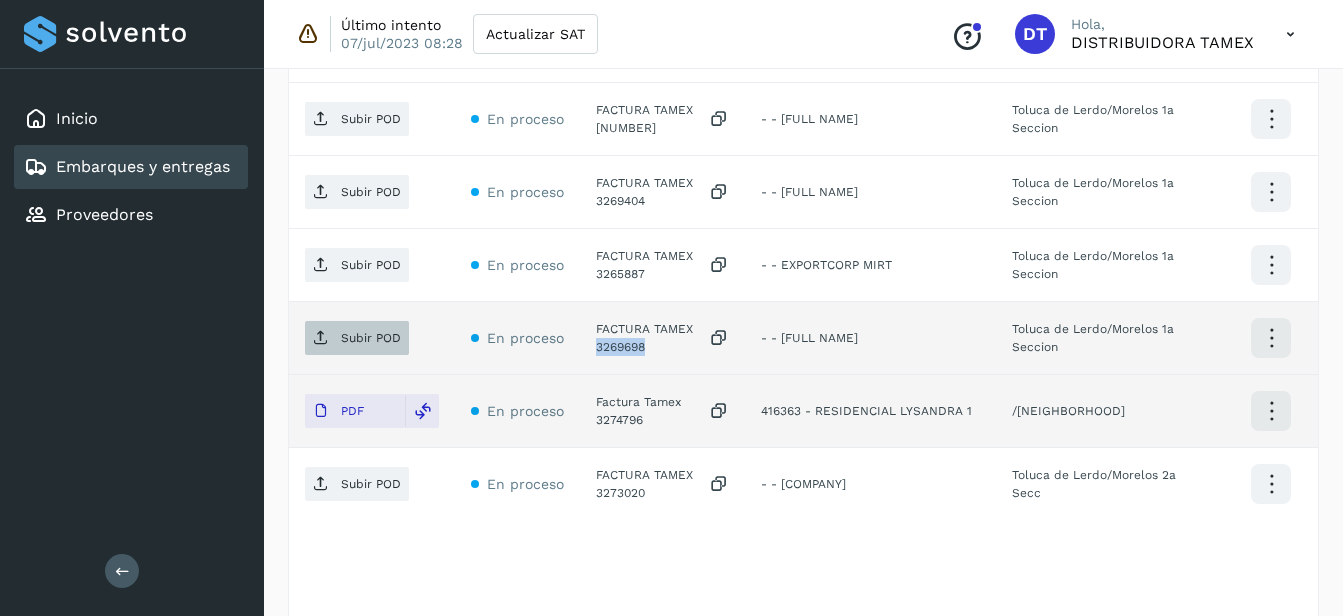 click on "Subir POD" at bounding box center (371, 338) 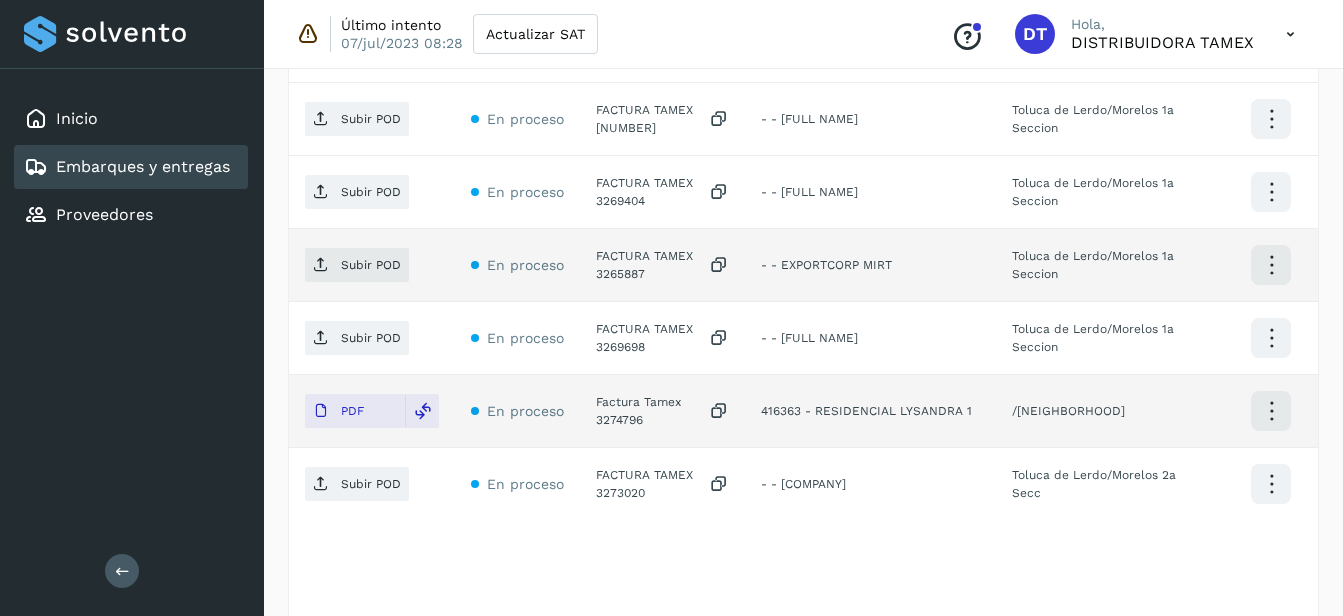 click on "FACTURA TAMEX 3265887" 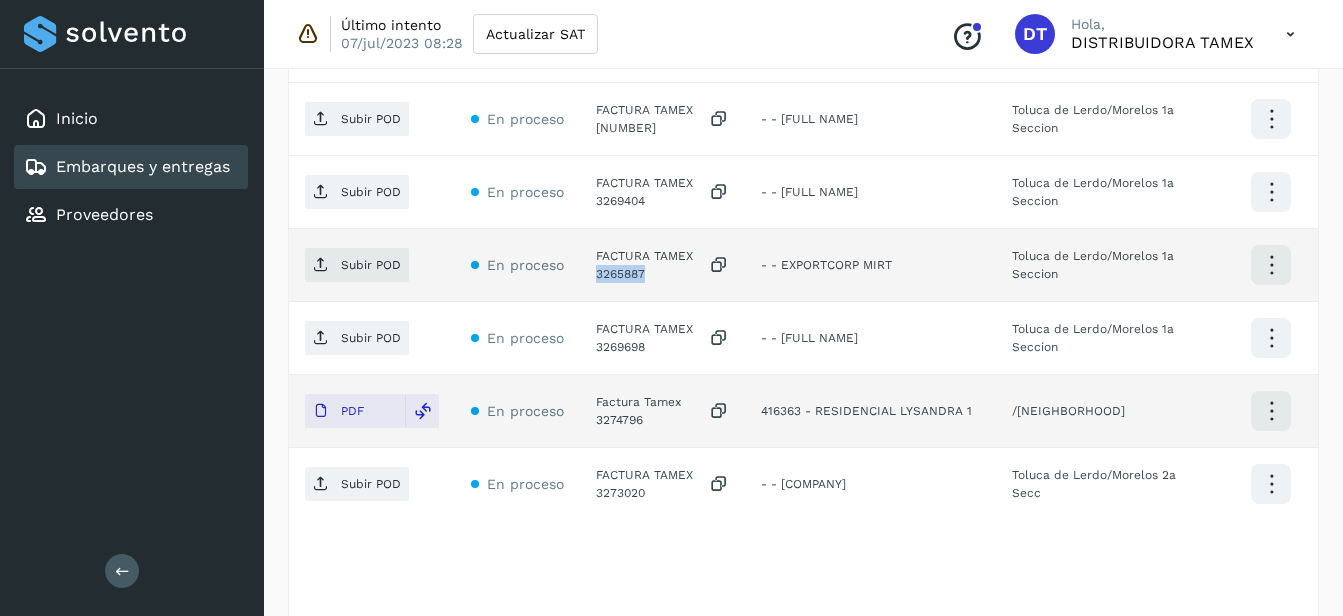 click on "FACTURA TAMEX 3265887" 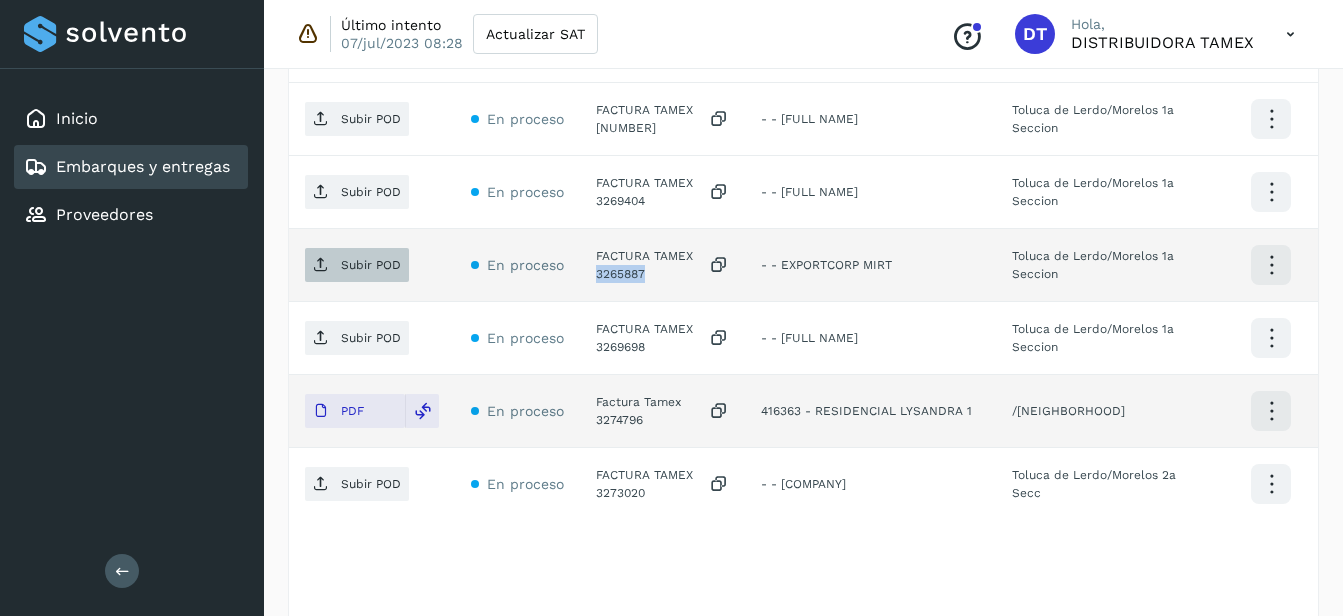 click on "Subir POD" at bounding box center (357, 265) 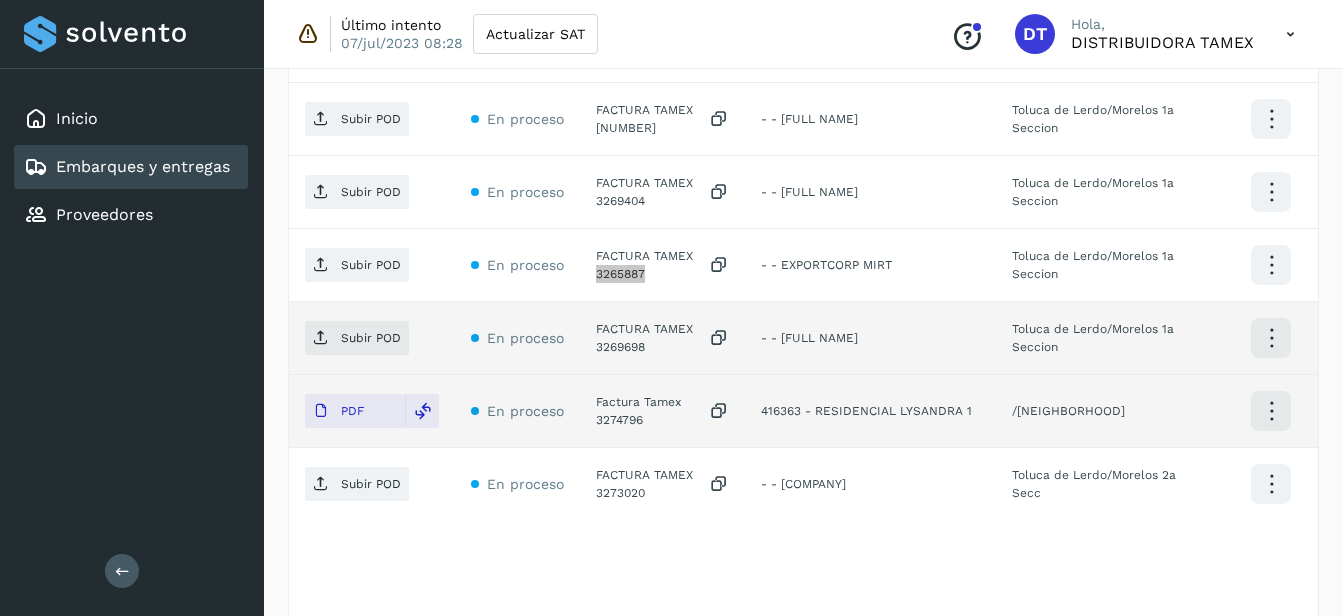 scroll, scrollTop: 1380, scrollLeft: 0, axis: vertical 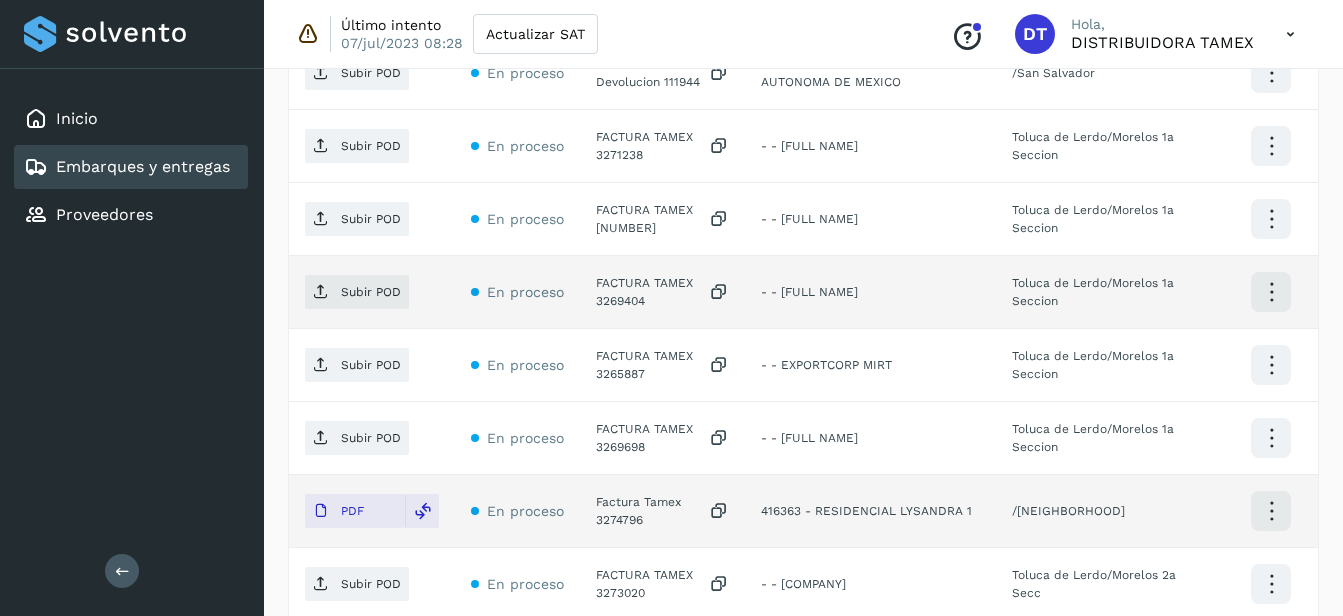 click on "FACTURA TAMEX 3269404" 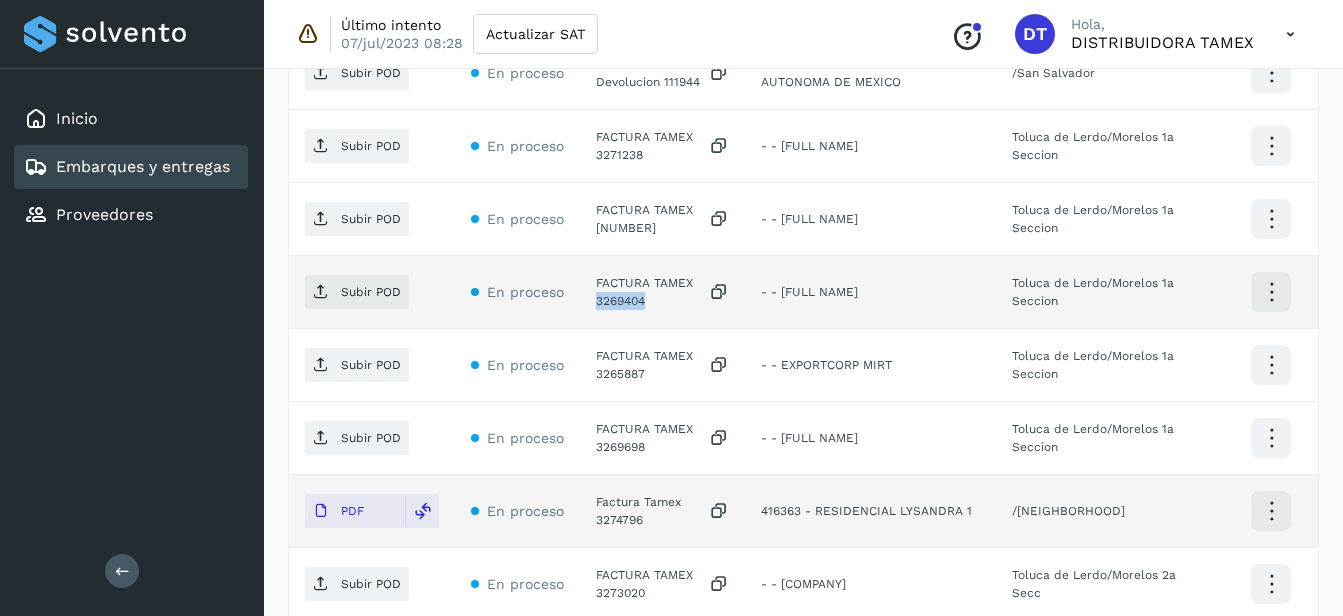 click on "FACTURA TAMEX 3269404" 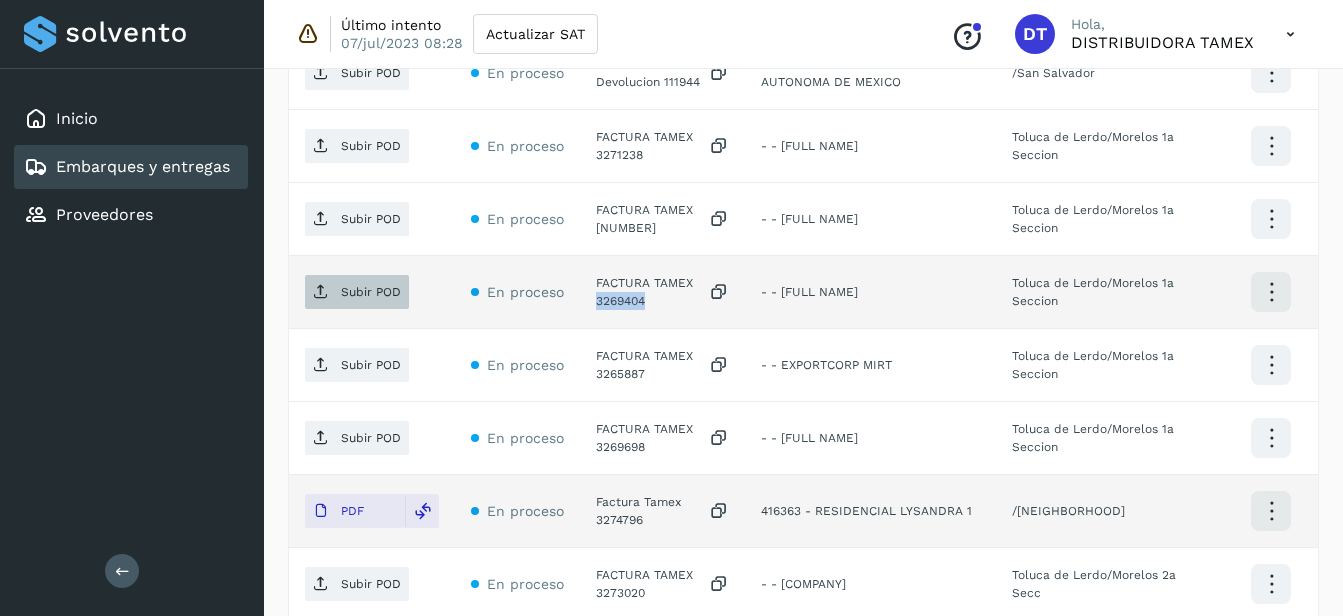 click on "Subir POD" at bounding box center [371, 292] 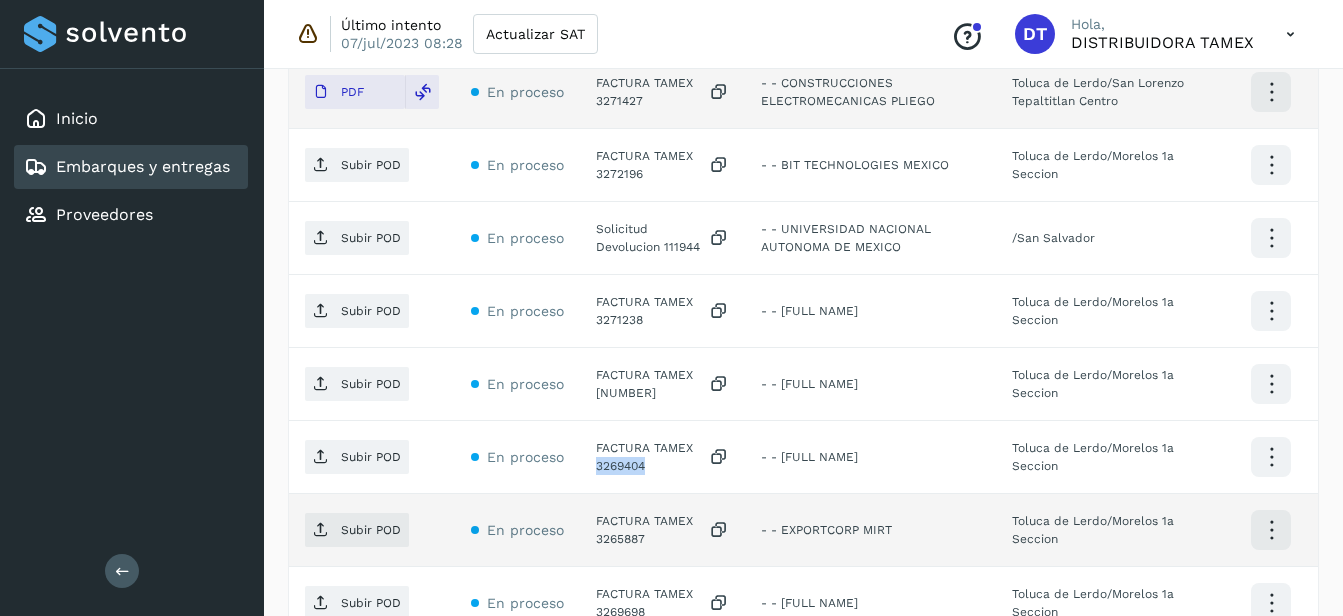 scroll, scrollTop: 1180, scrollLeft: 0, axis: vertical 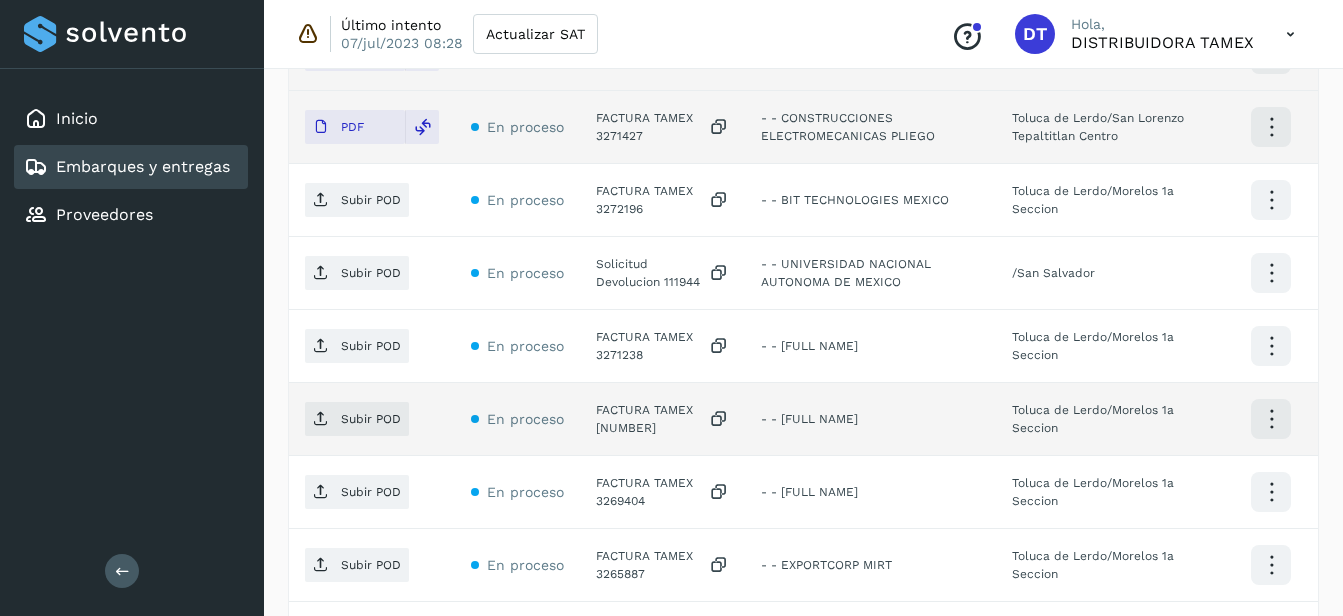 click on "FACTURA TAMEX [NUMBER]" 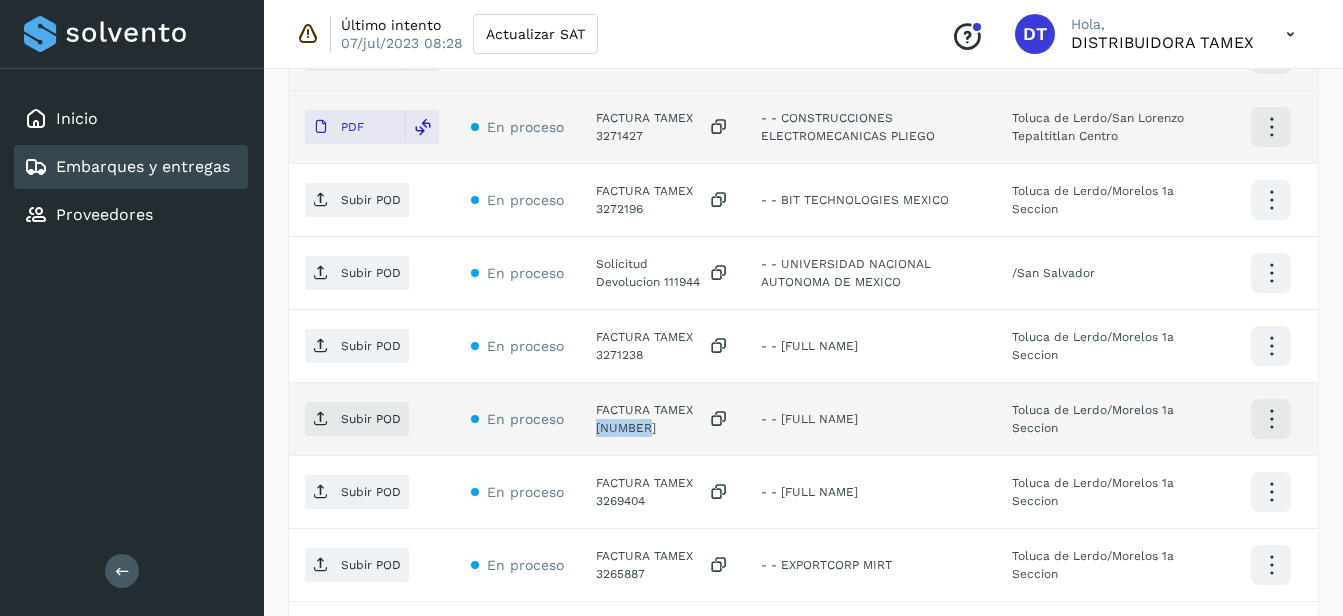 click on "FACTURA TAMEX [NUMBER]" 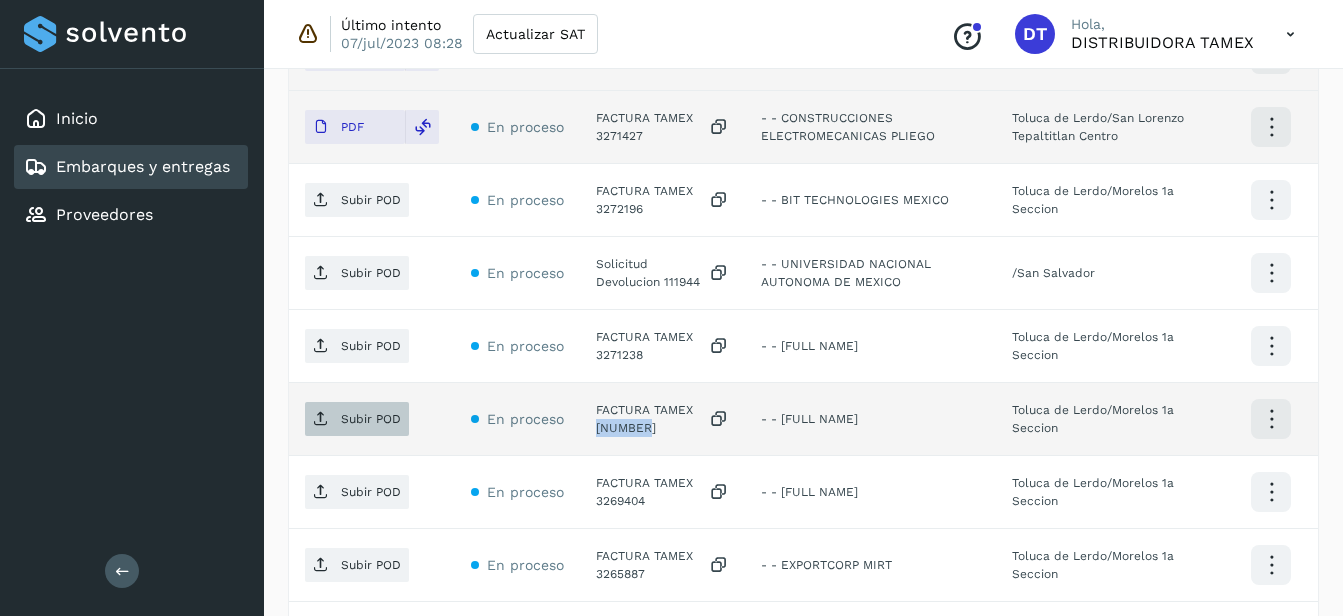 click on "Subir POD" at bounding box center [371, 419] 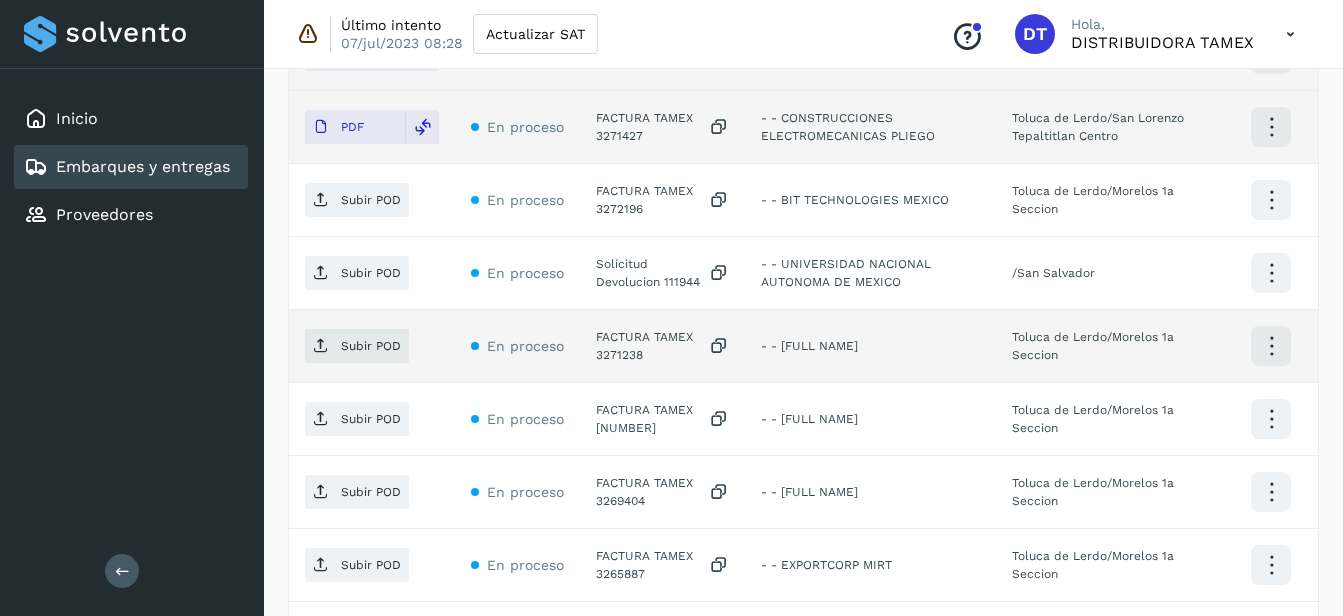 click on "FACTURA TAMEX 3271238" 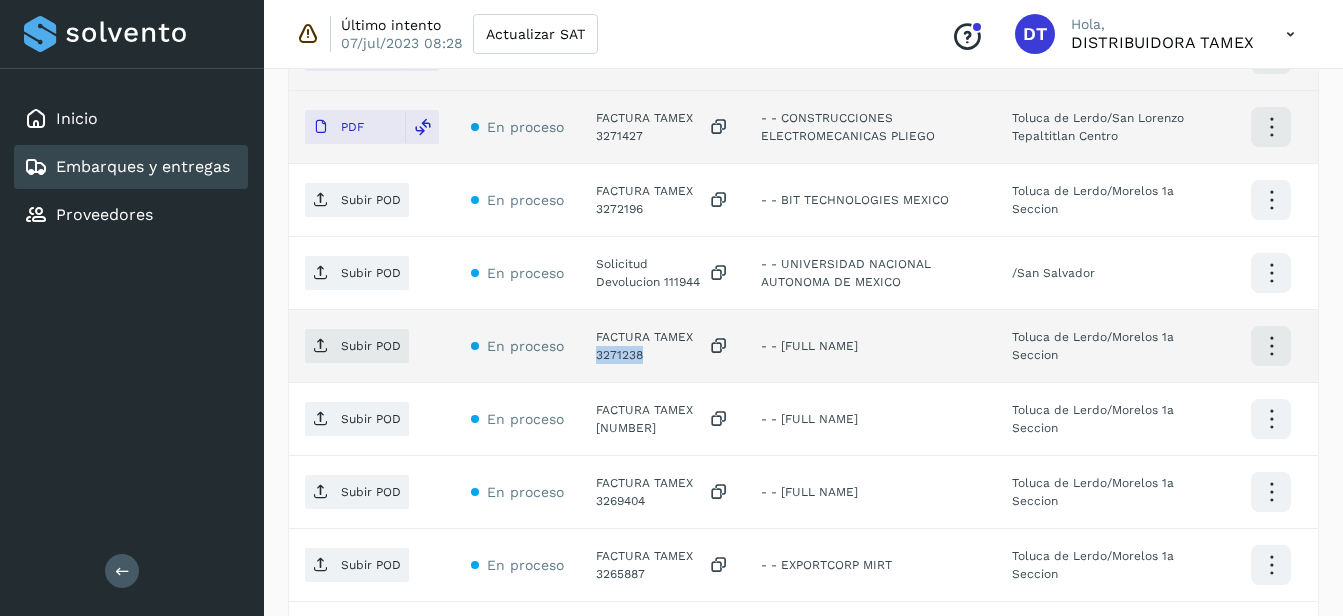 click on "FACTURA TAMEX 3271238" 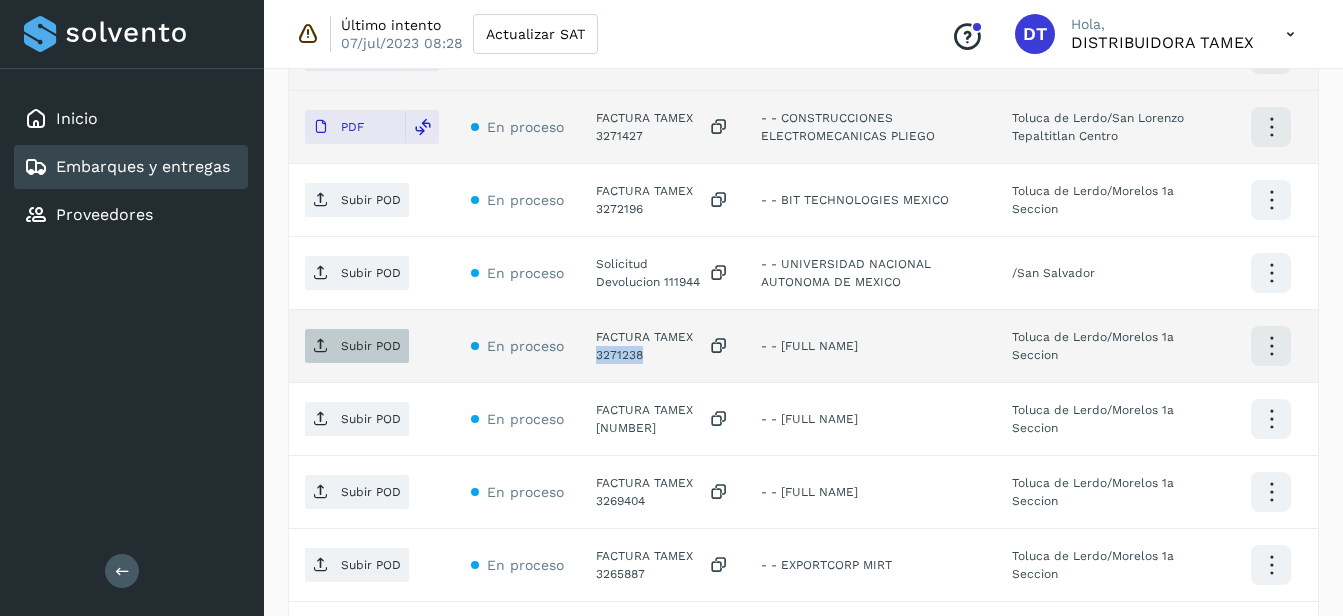 click on "Subir POD" at bounding box center [357, 346] 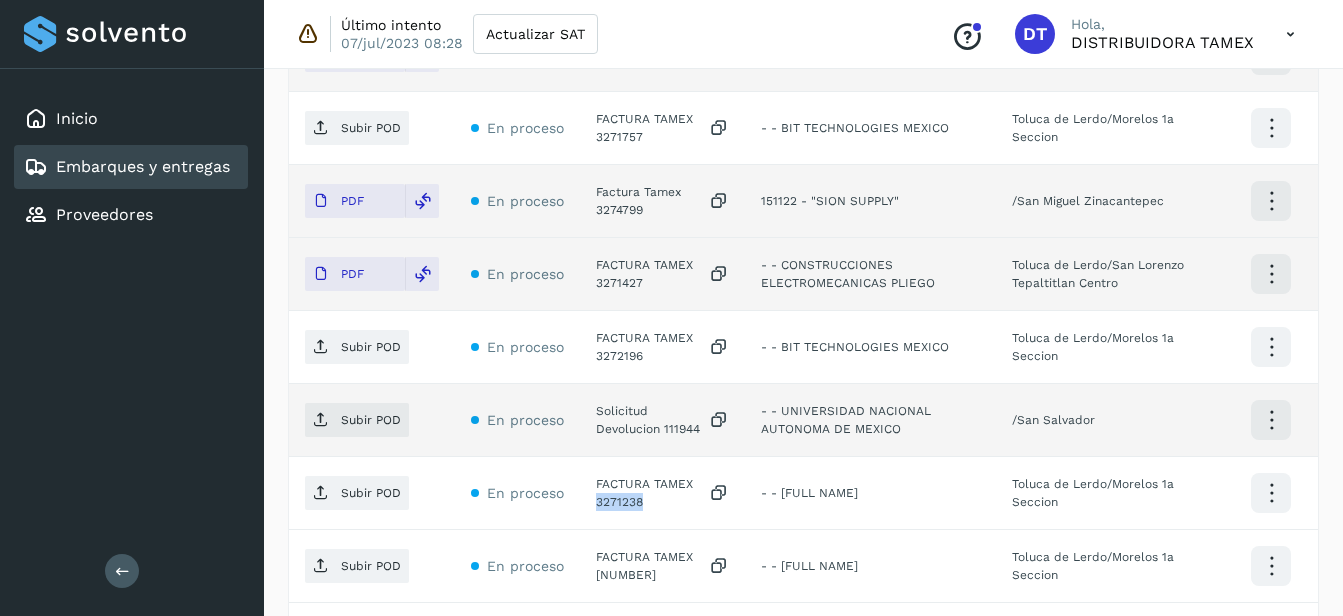 scroll, scrollTop: 1080, scrollLeft: 0, axis: vertical 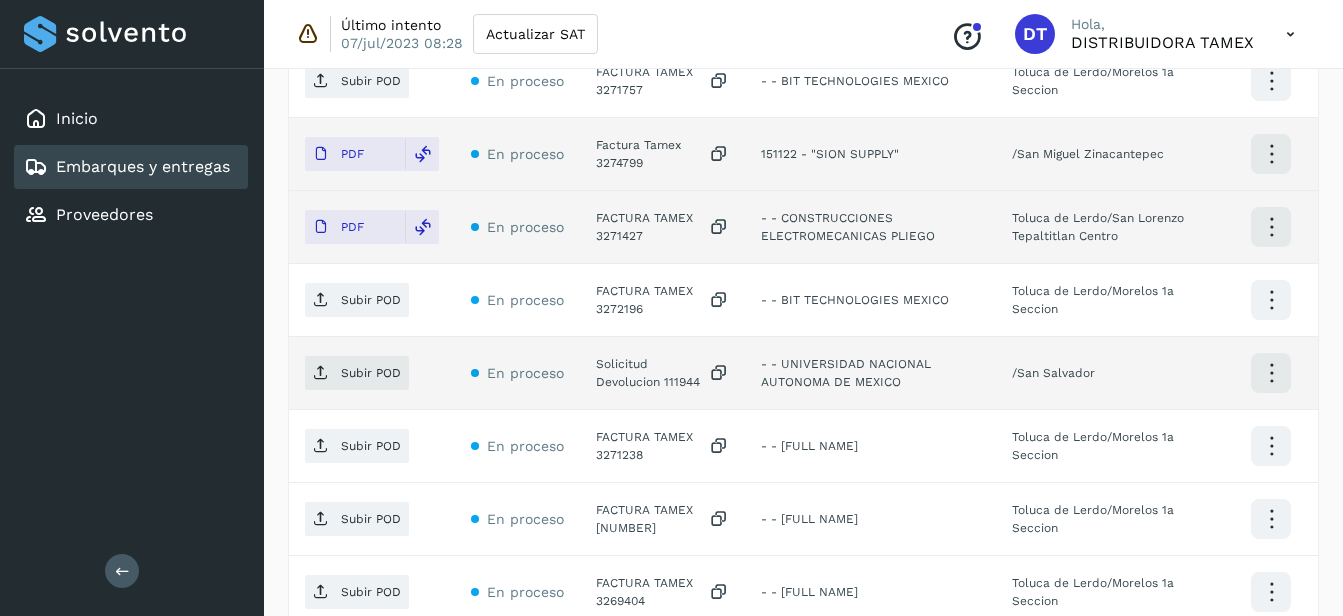 click on "Solicitud Devolucion 111944" 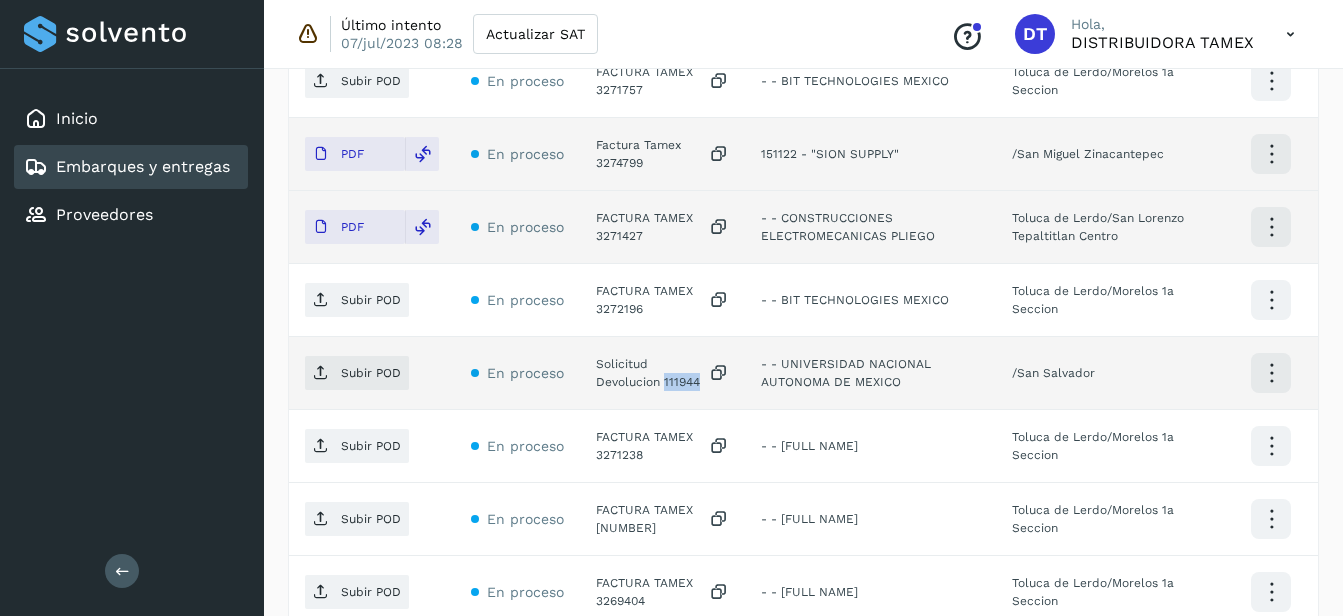 click on "Solicitud Devolucion 111944" 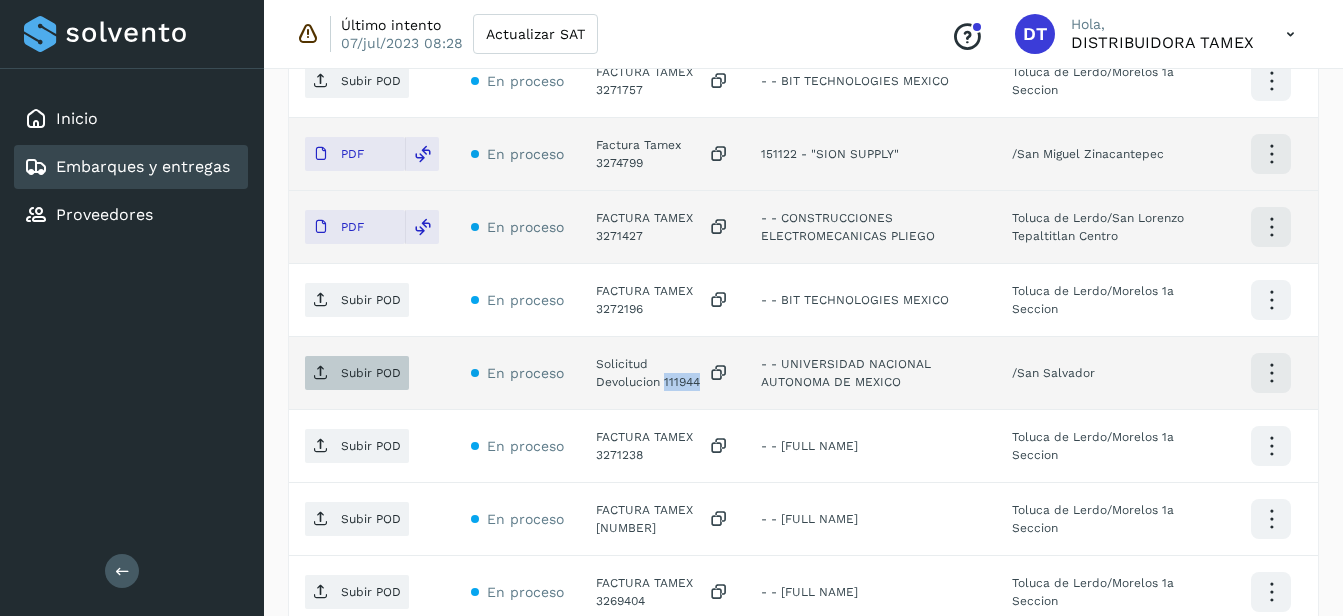 click on "Subir POD" at bounding box center [371, 373] 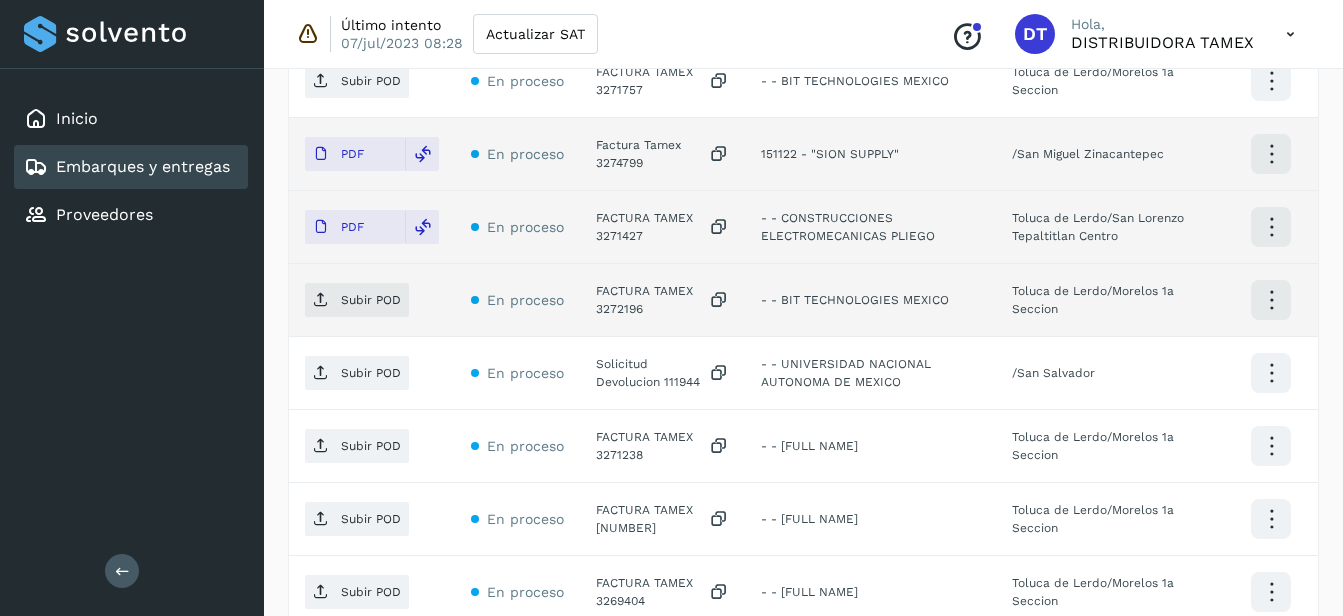 click on "FACTURA TAMEX 3272196" 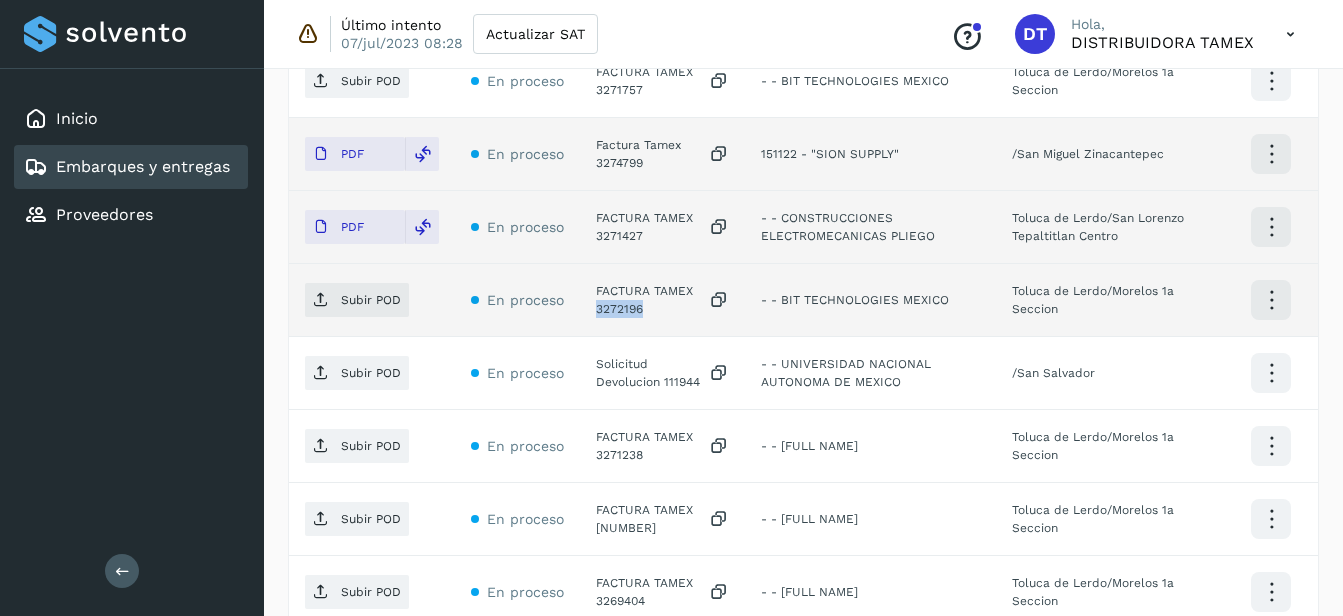 click on "FACTURA TAMEX 3272196" 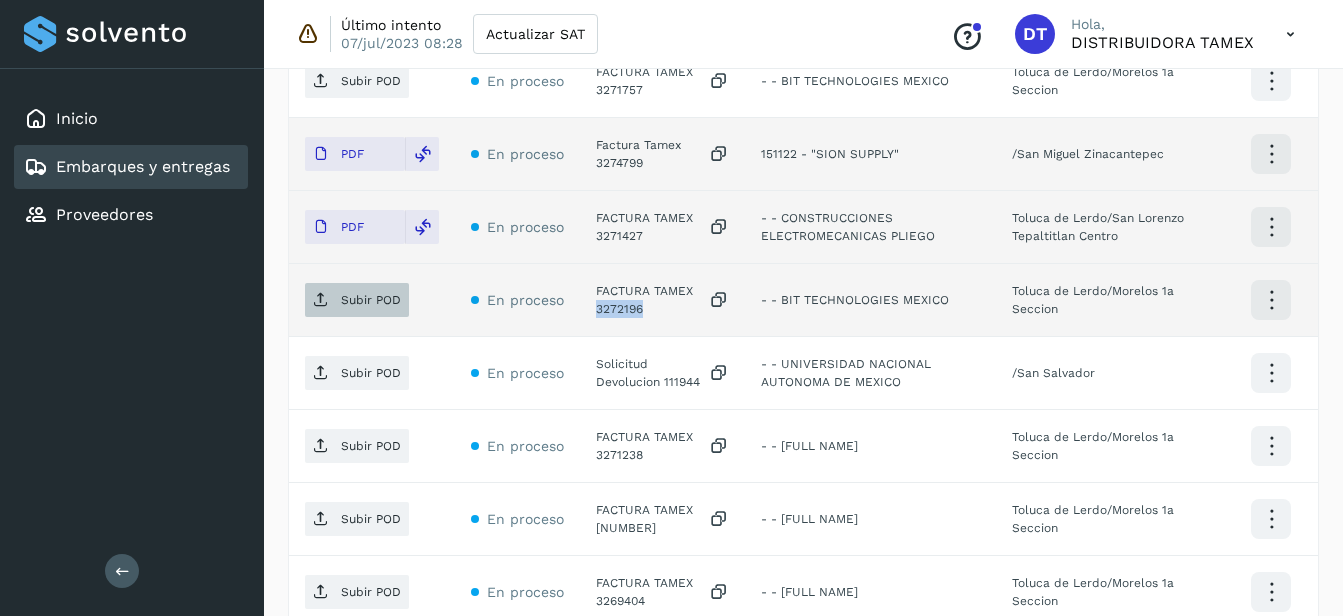 click on "Subir POD" at bounding box center [357, 300] 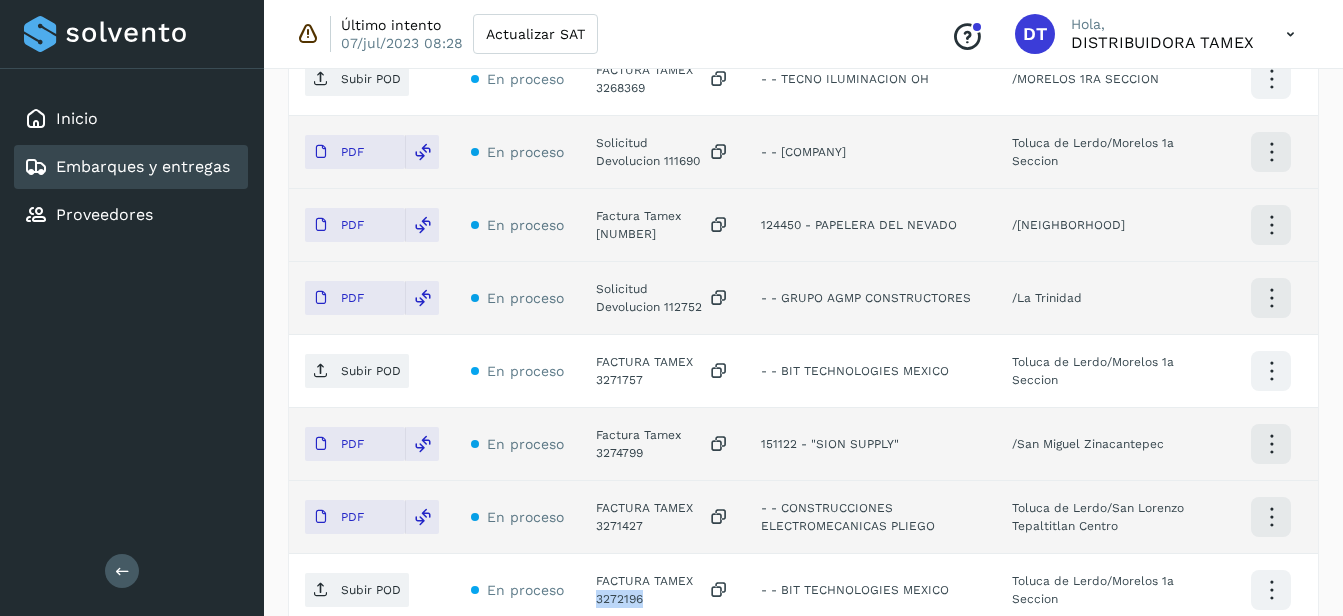 scroll, scrollTop: 780, scrollLeft: 0, axis: vertical 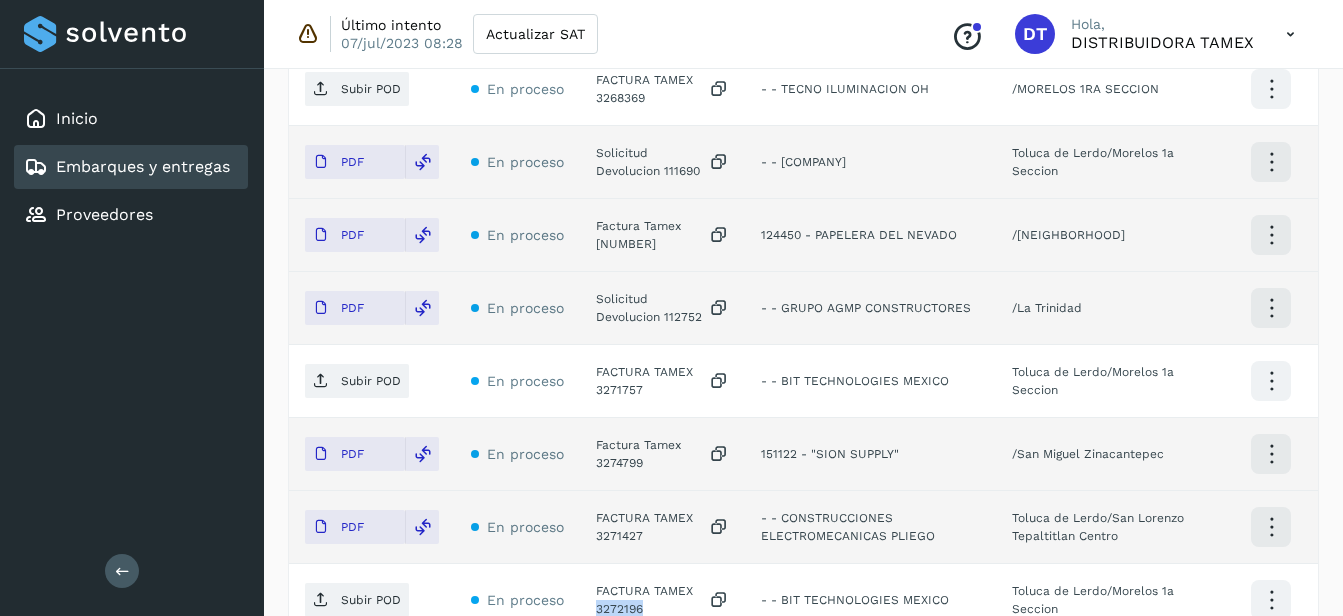 select on "**" 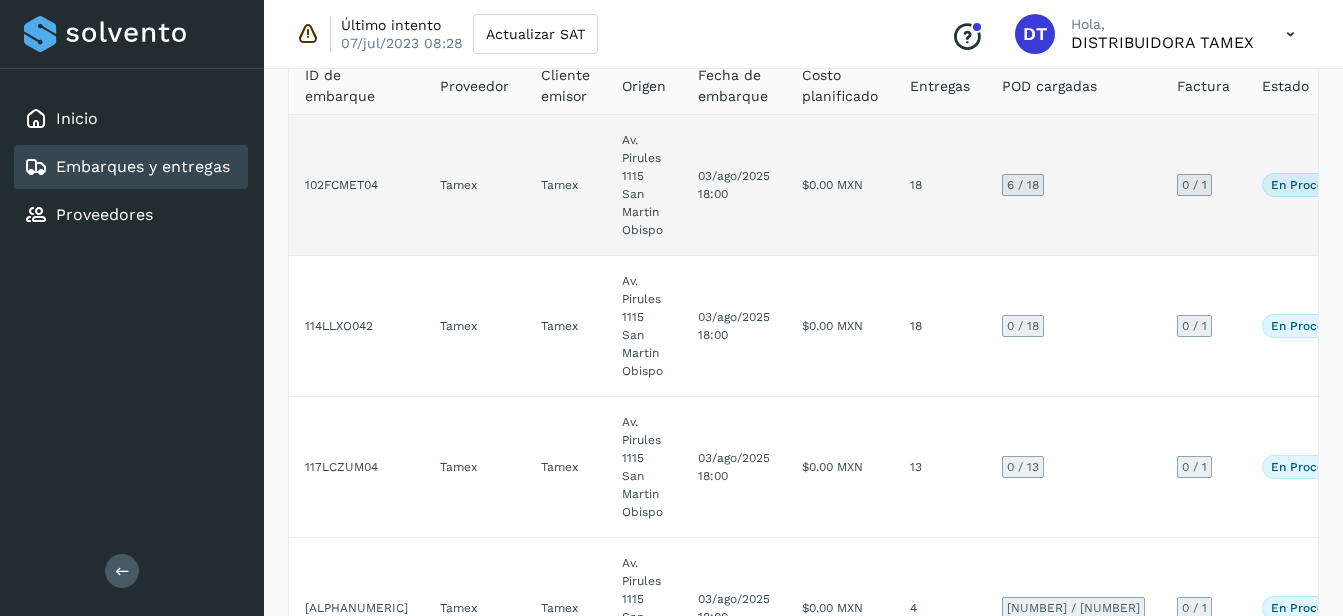 scroll, scrollTop: 200, scrollLeft: 0, axis: vertical 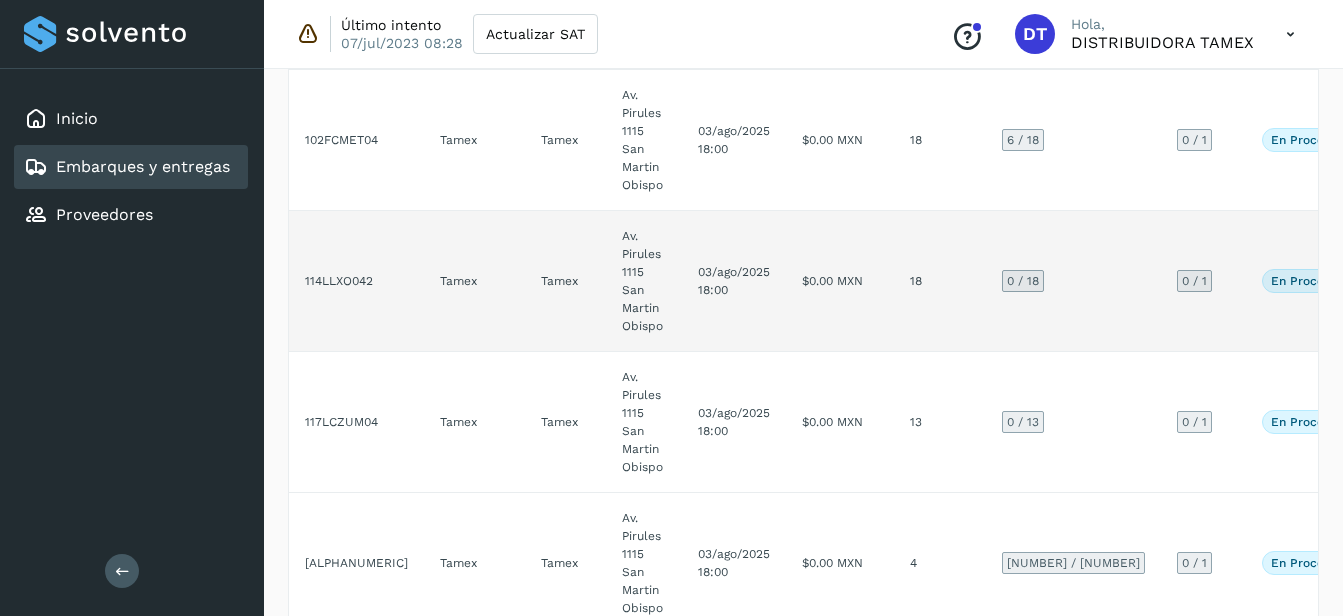 click on "03/ago/2025 18:00" 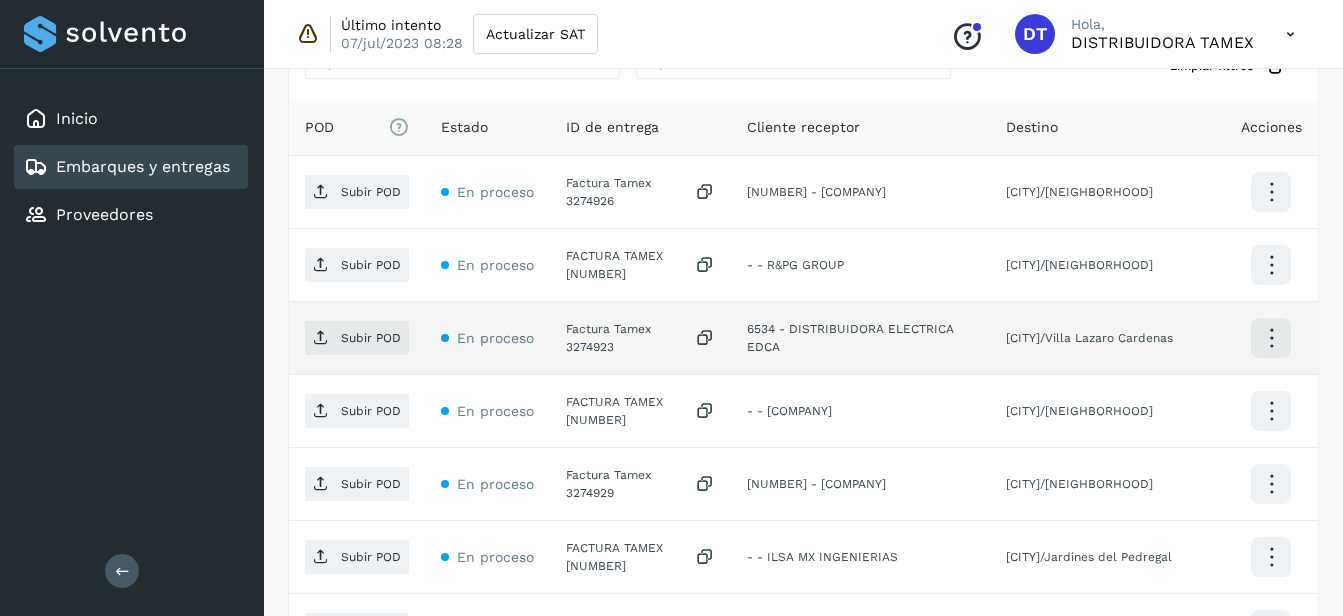scroll, scrollTop: 500, scrollLeft: 0, axis: vertical 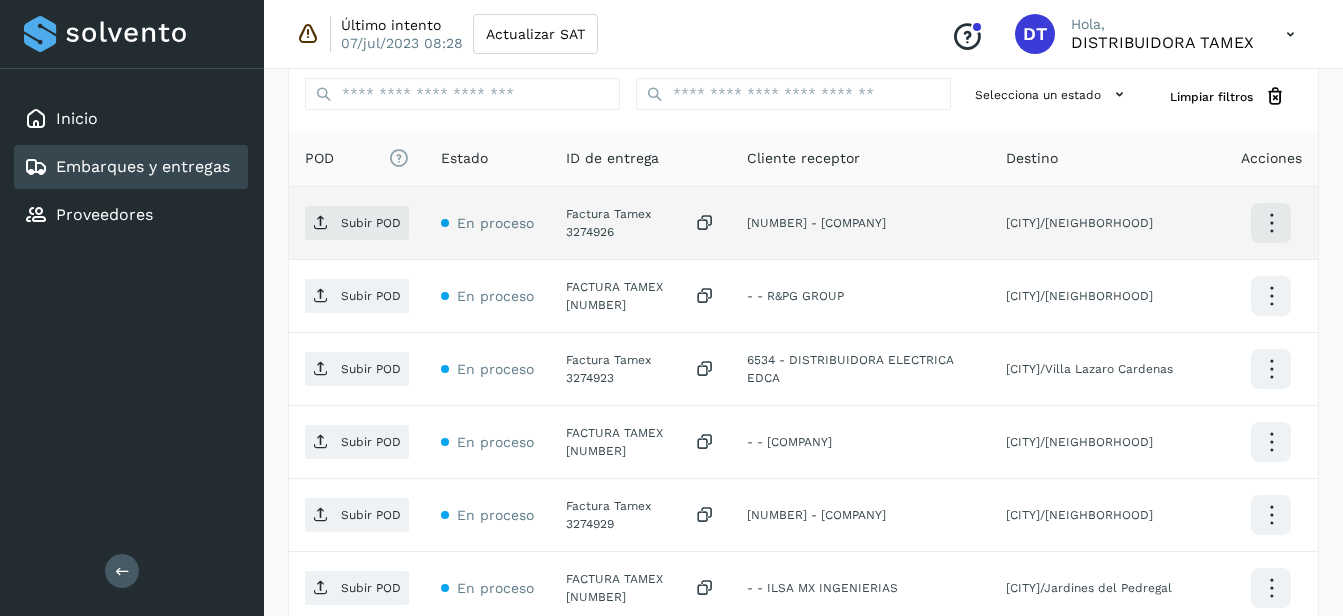 click on "Factura Tamex 3274926" 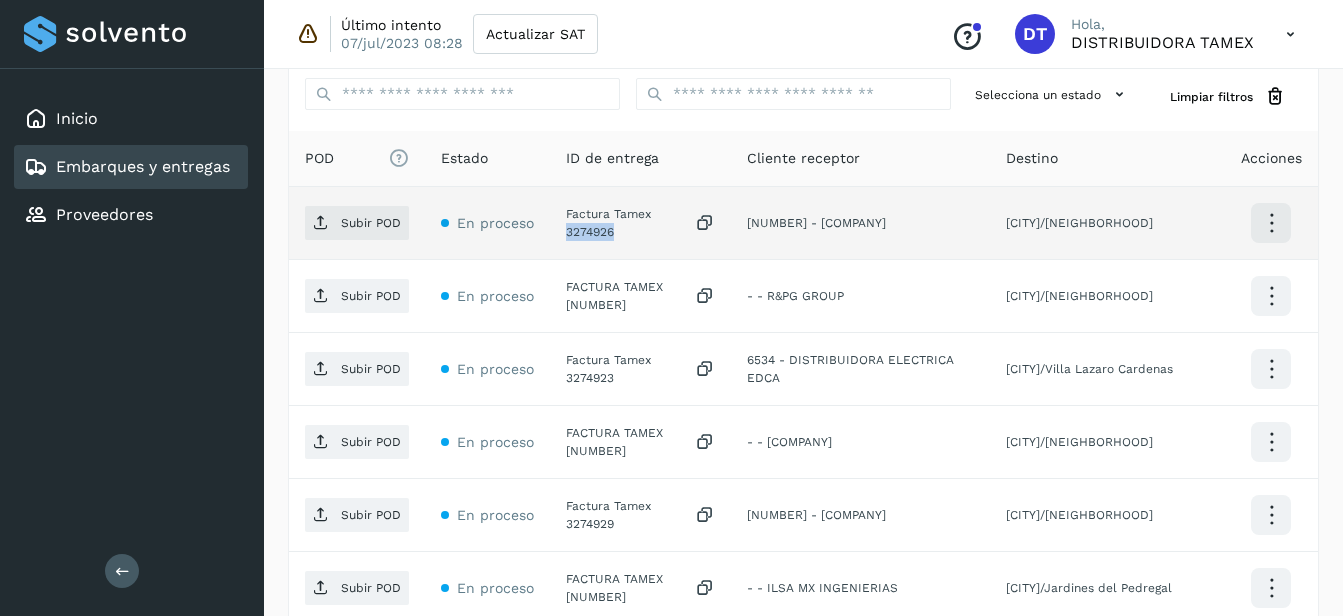 click on "Factura Tamex 3274926" 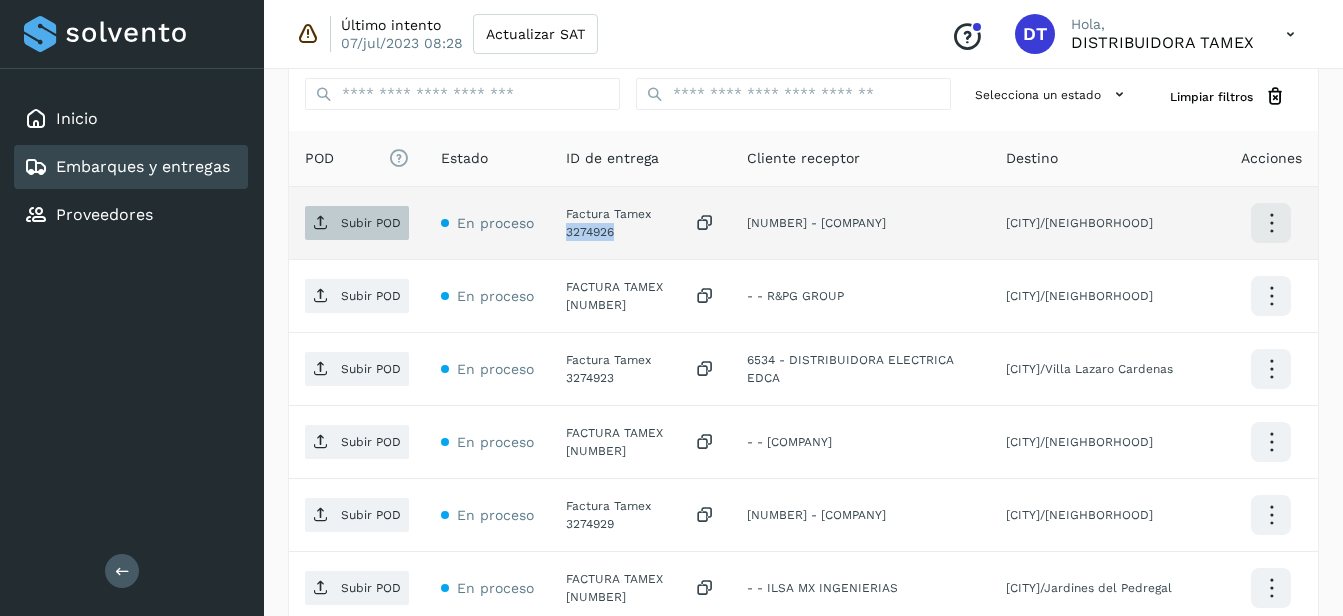 click at bounding box center (321, 223) 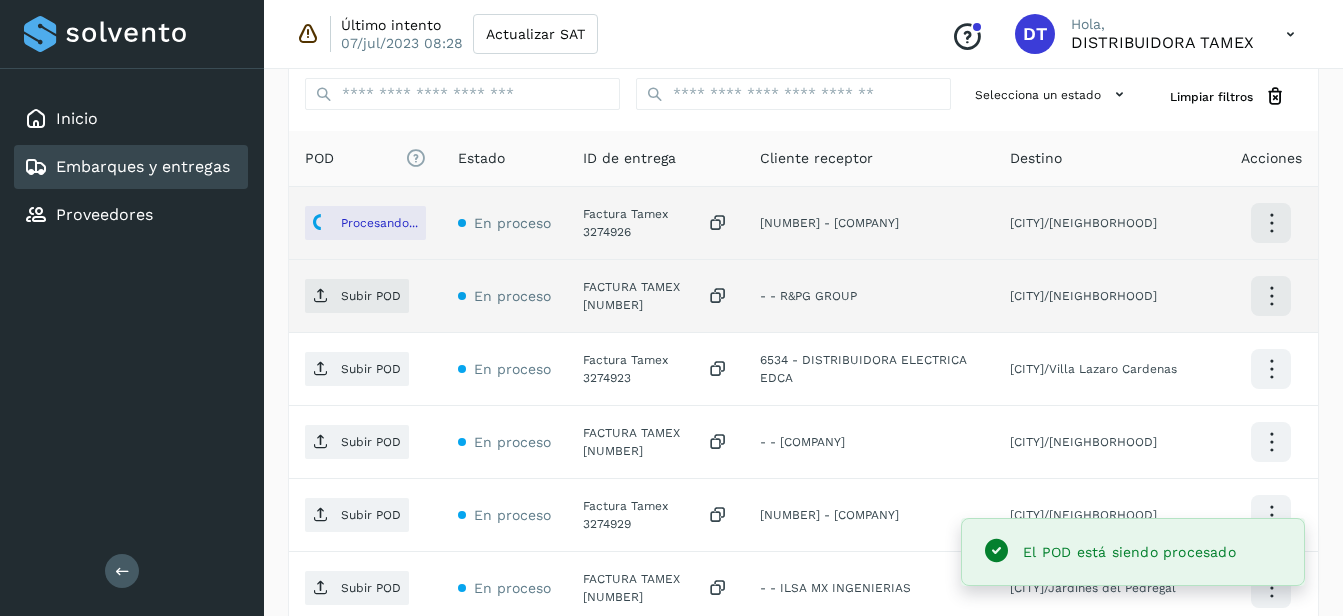 click on "FACTURA TAMEX [NUMBER]" 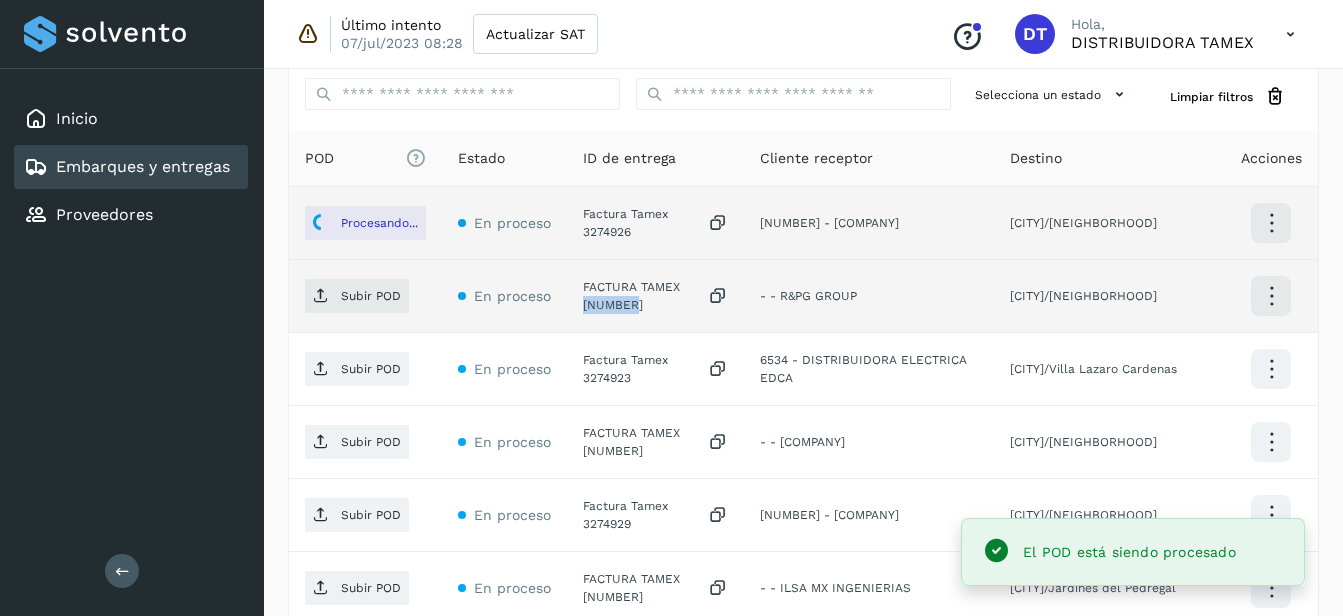 click on "FACTURA TAMEX [NUMBER]" 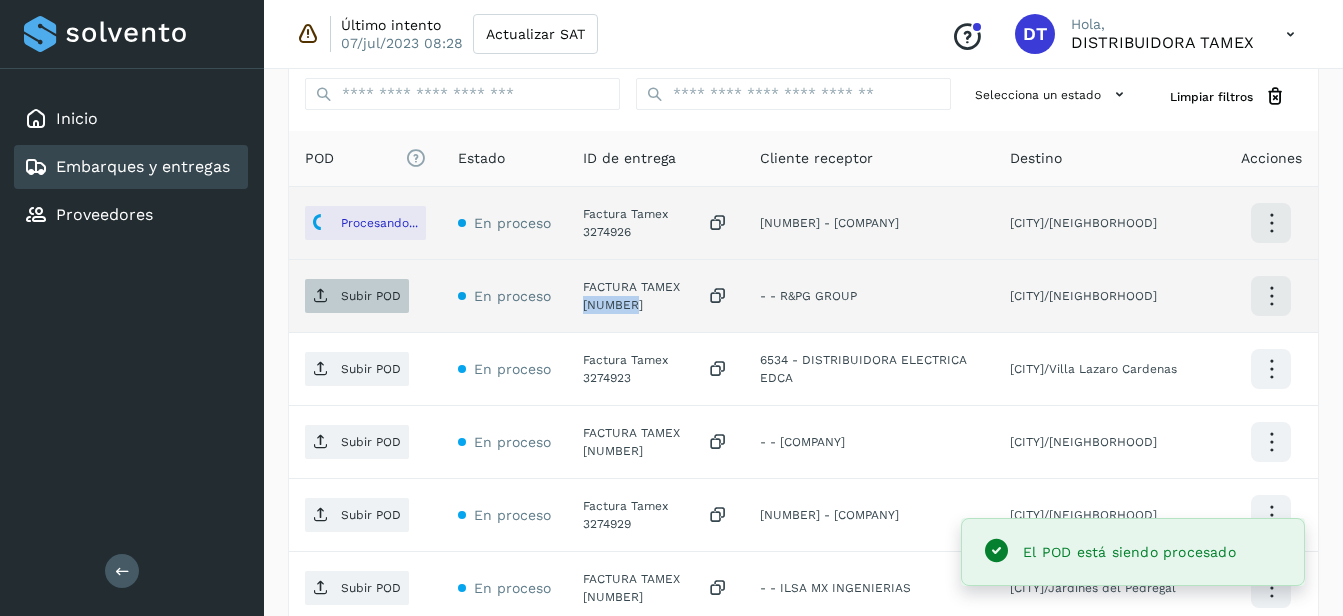 click on "Subir POD" at bounding box center [357, 296] 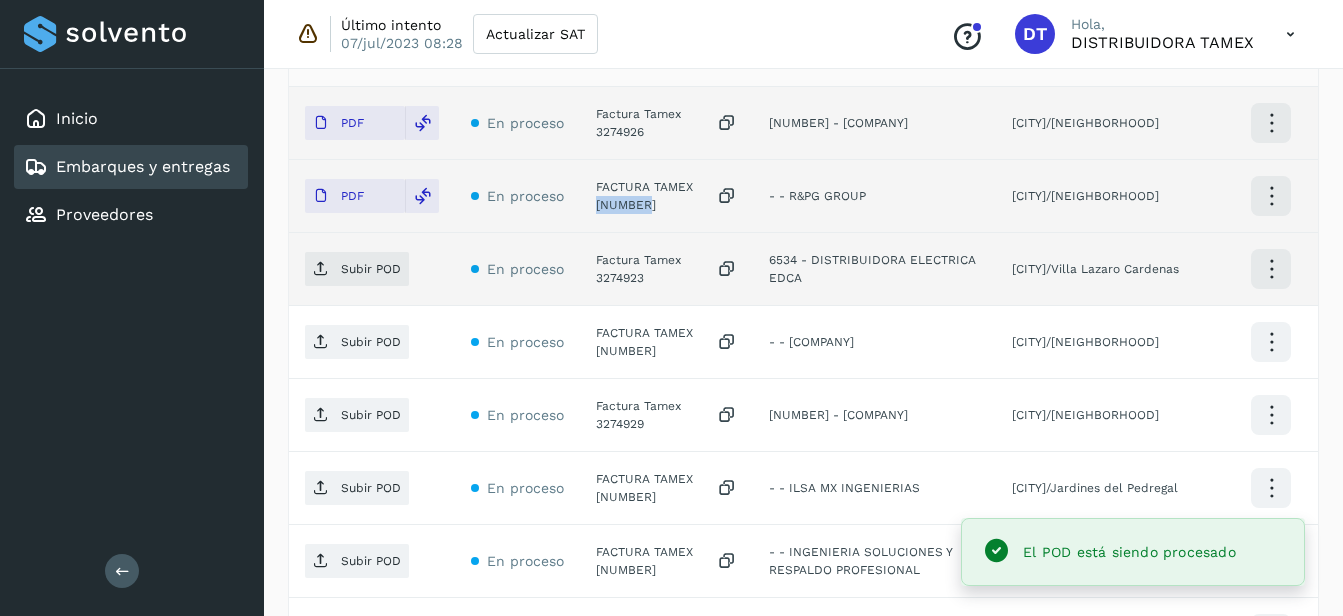 scroll, scrollTop: 700, scrollLeft: 0, axis: vertical 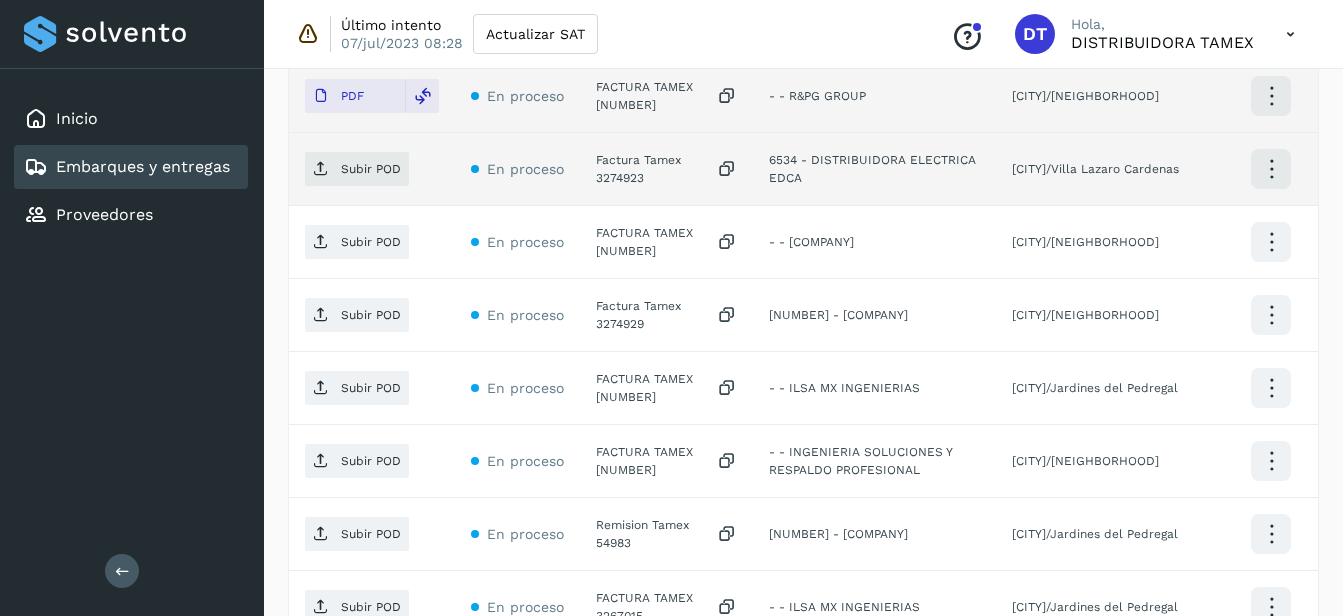 click on "Factura Tamex 3274923" 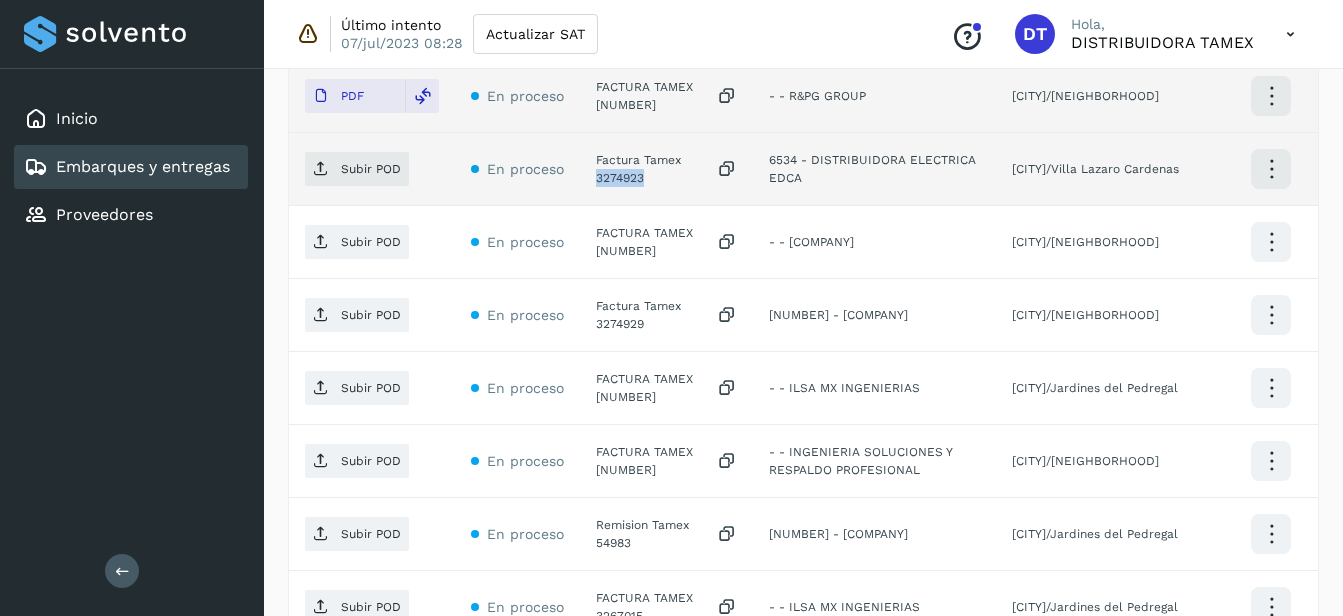 click on "Factura Tamex 3274923" 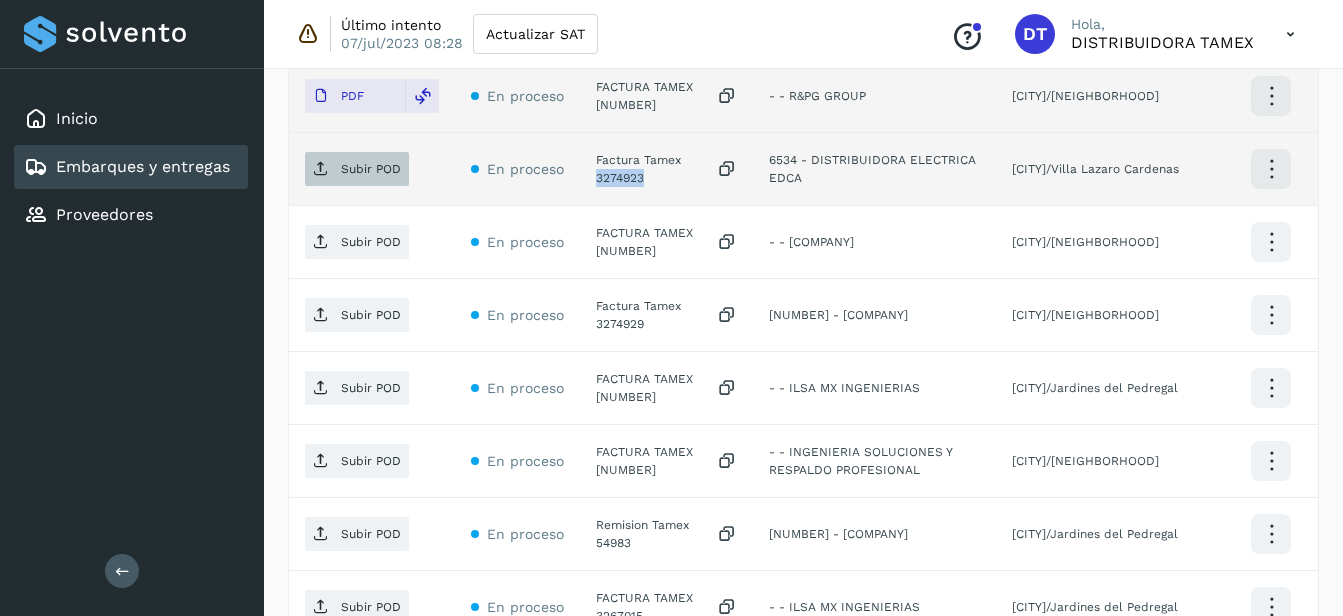 click on "Subir POD" at bounding box center (357, 169) 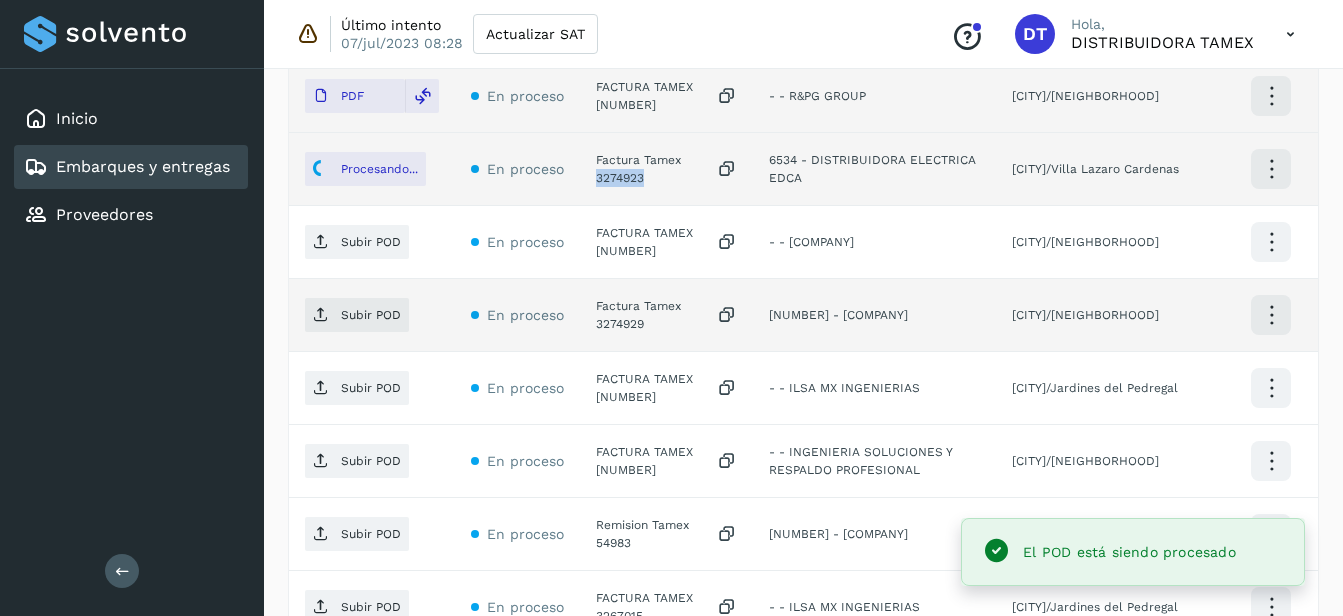 scroll, scrollTop: 800, scrollLeft: 0, axis: vertical 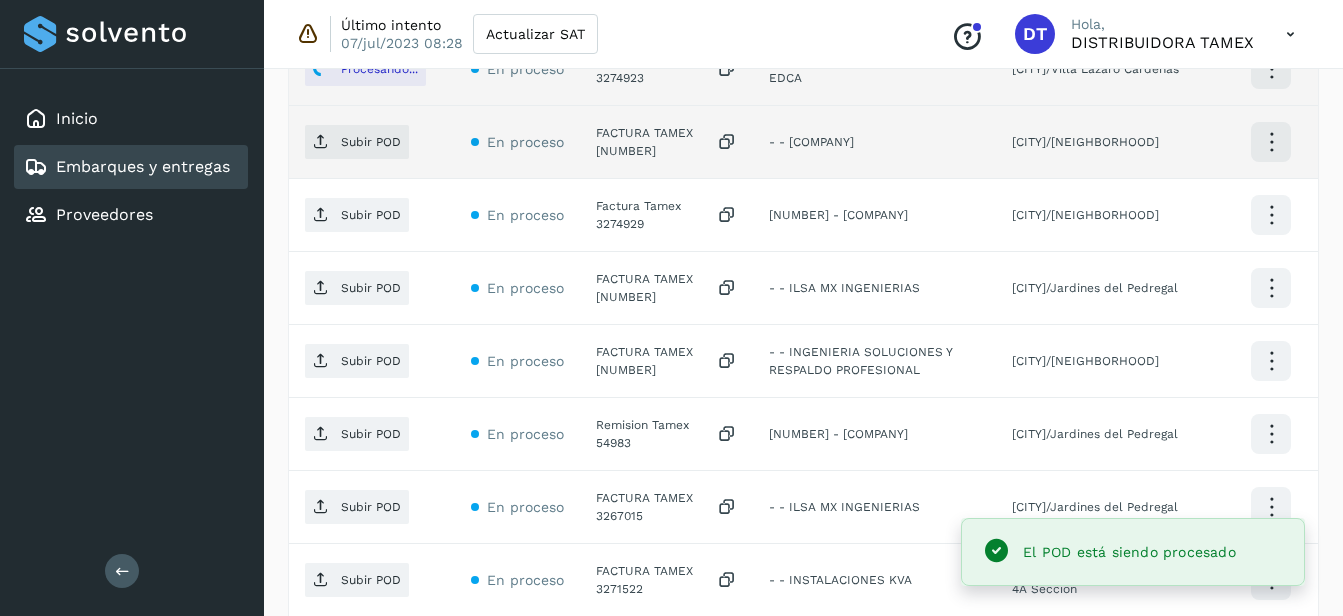 click on "FACTURA TAMEX [NUMBER]" 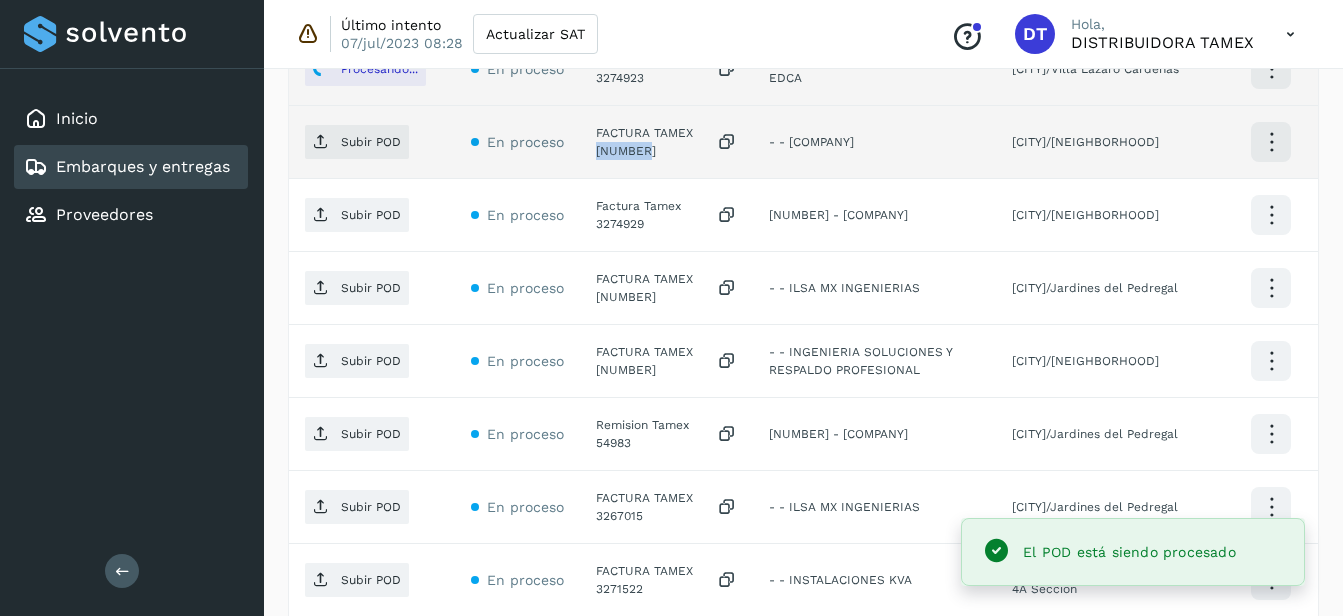 click on "FACTURA TAMEX [NUMBER]" 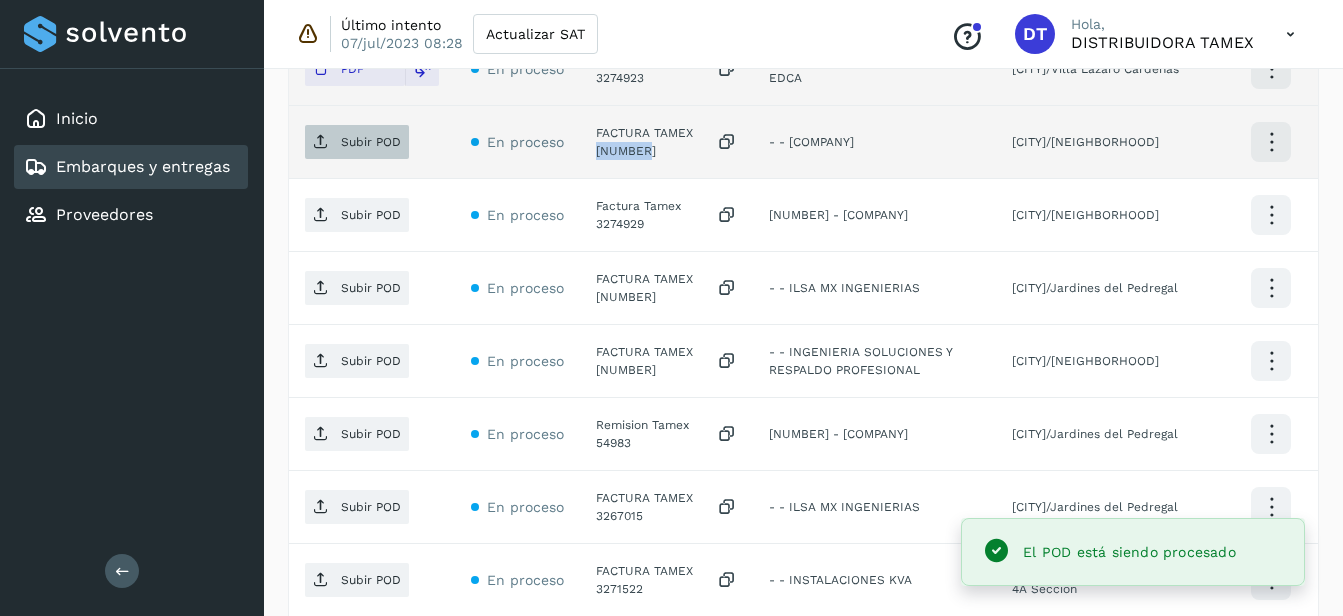 click on "Subir POD" at bounding box center [357, 142] 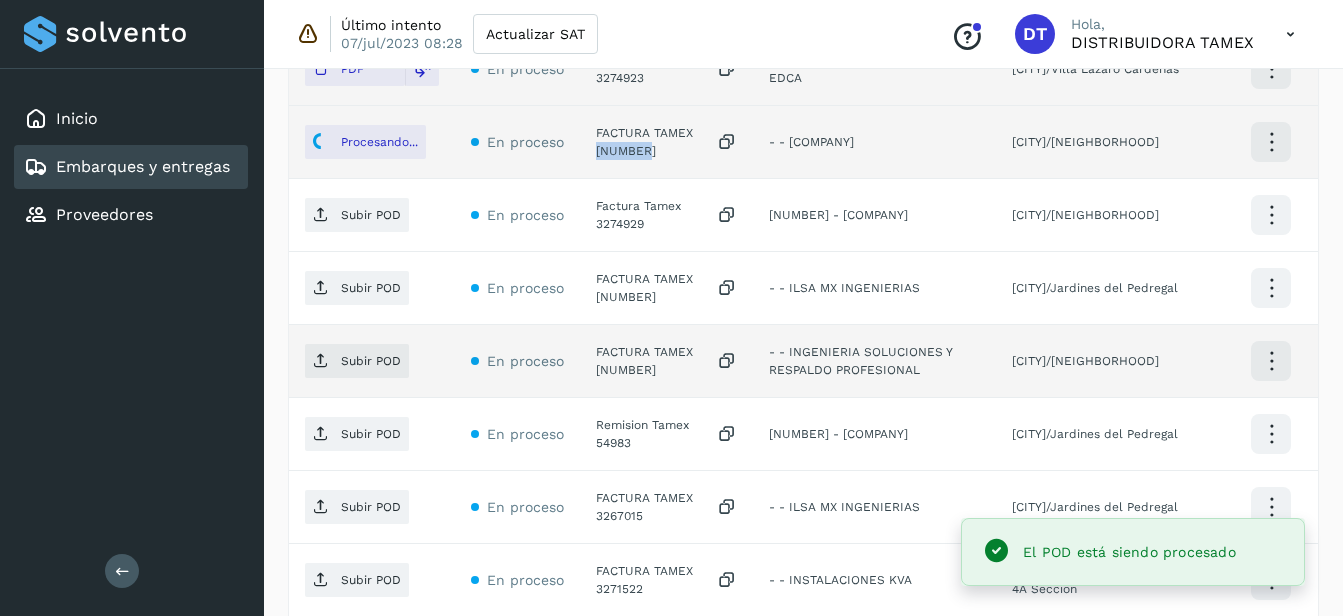 scroll, scrollTop: 900, scrollLeft: 0, axis: vertical 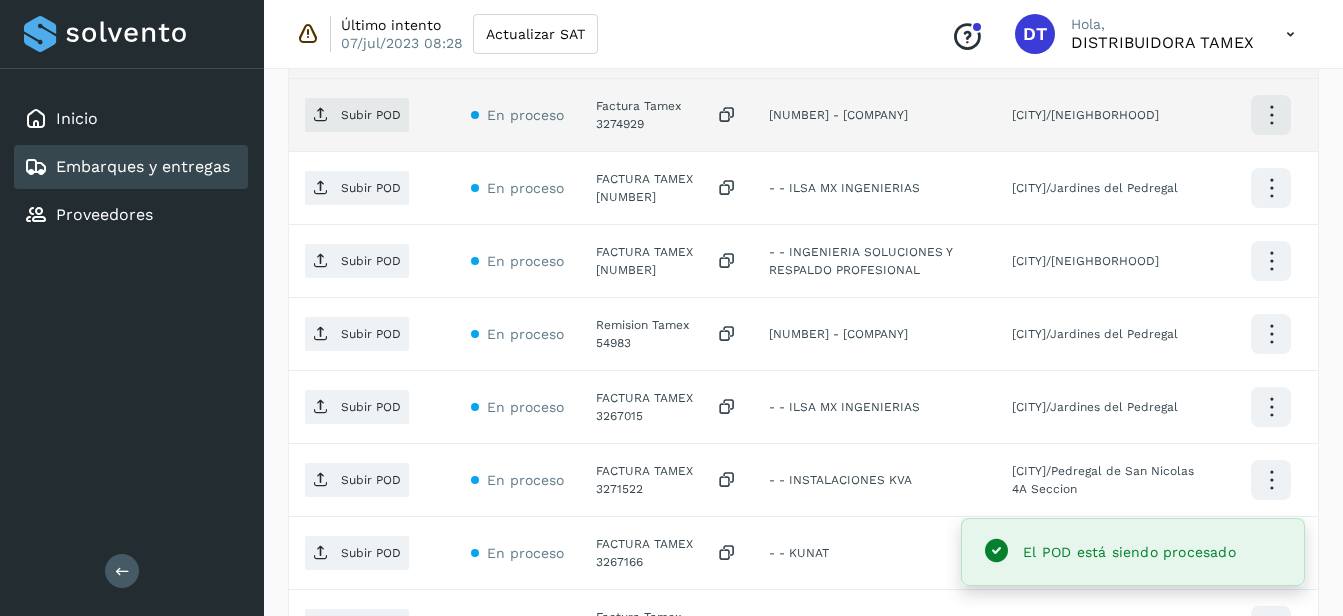 click on "Factura Tamex 3274929" 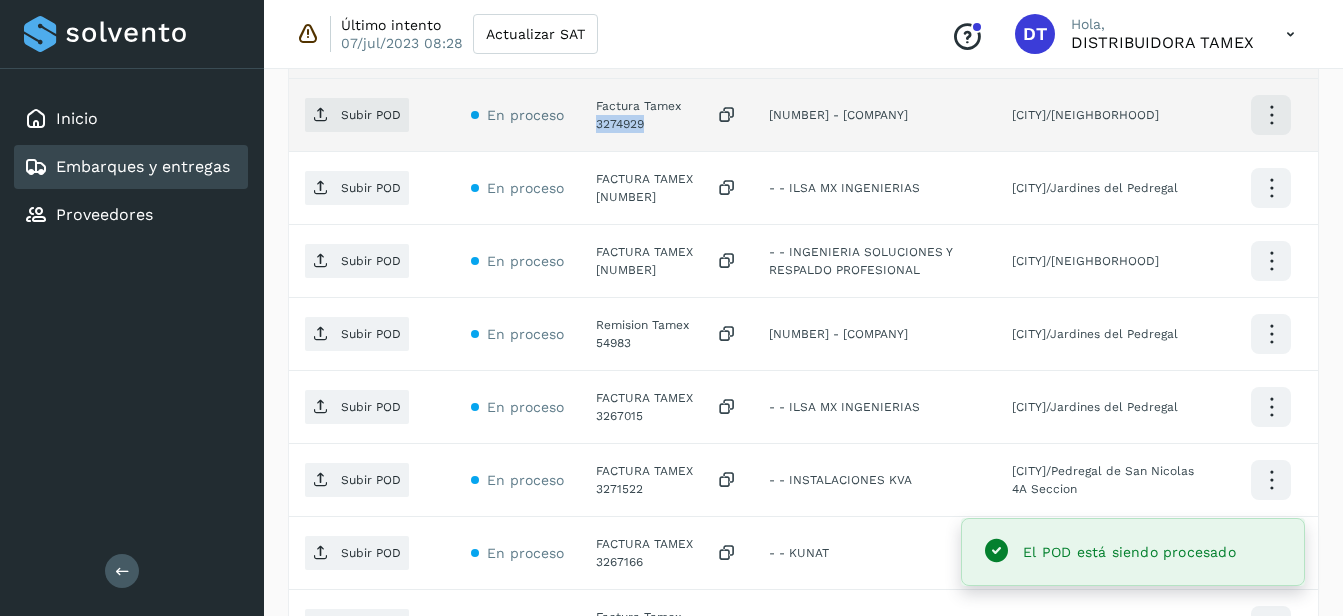 click on "Inicio Embarques y entregas Proveedores Salir Último intento [DATE] [TIME] Actualizar SAT
Conoce nuestros beneficios
DT Hola, DISTRIBUIDORA TAMEX Embarques y entregas Embarque #114LLXO042  ✨ Muy pronto podrás gestionar todos tus accesorios desde esta misma página. Conocer más Embarque En proceso
Verifica el estado de la factura o entregas asociadas a este embarque
ID de embarque 114LLXO042 Fecha de embarque [DATE] [TIME] Proveedor Tamex Costo planificado  $0.00 MXN  Cliente emisor Tamex Entregas 18 Origen Av. Pirules 1115 San Martin Obispo Facturas Asociar factura Aún no has subido ninguna factura Entregas En proceso Selecciona un estado Limpiar filtros POD
El tamaño máximo de archivo es de 20 Mb.
Estado ID de entrega Cliente receptor Destino Acciones PDF En proceso Factura Tamex 3274926  [CITY]/Pena Pobre PDF En proceso PDF PDF" 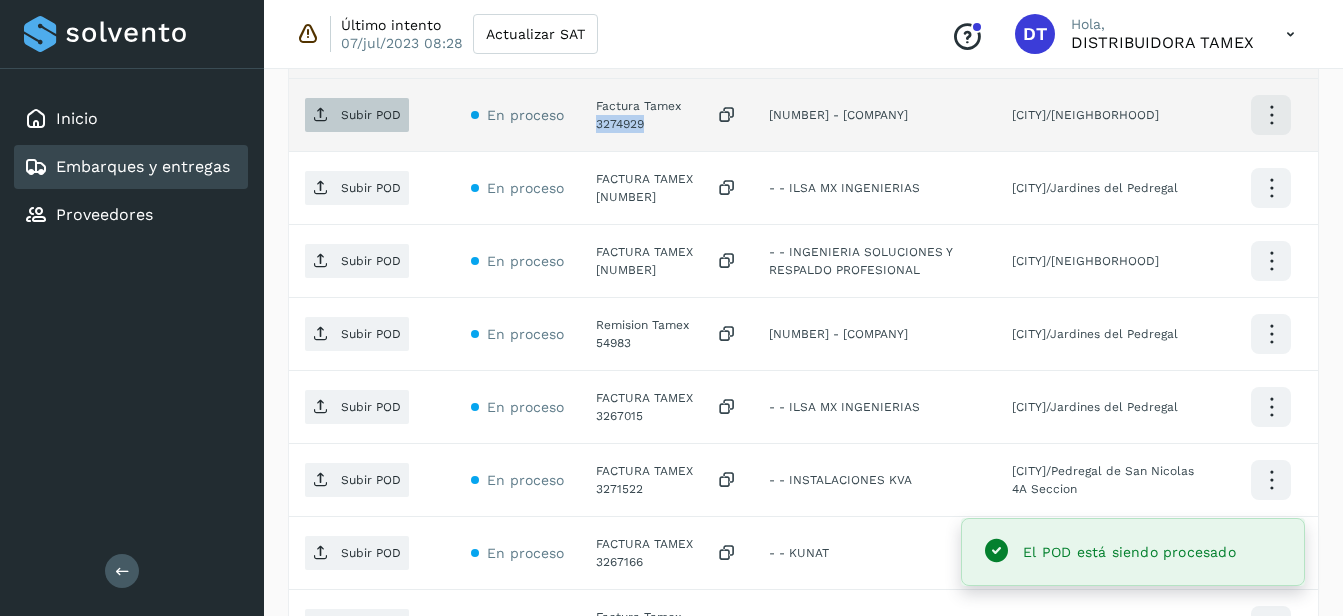 click on "Subir POD" at bounding box center (371, 115) 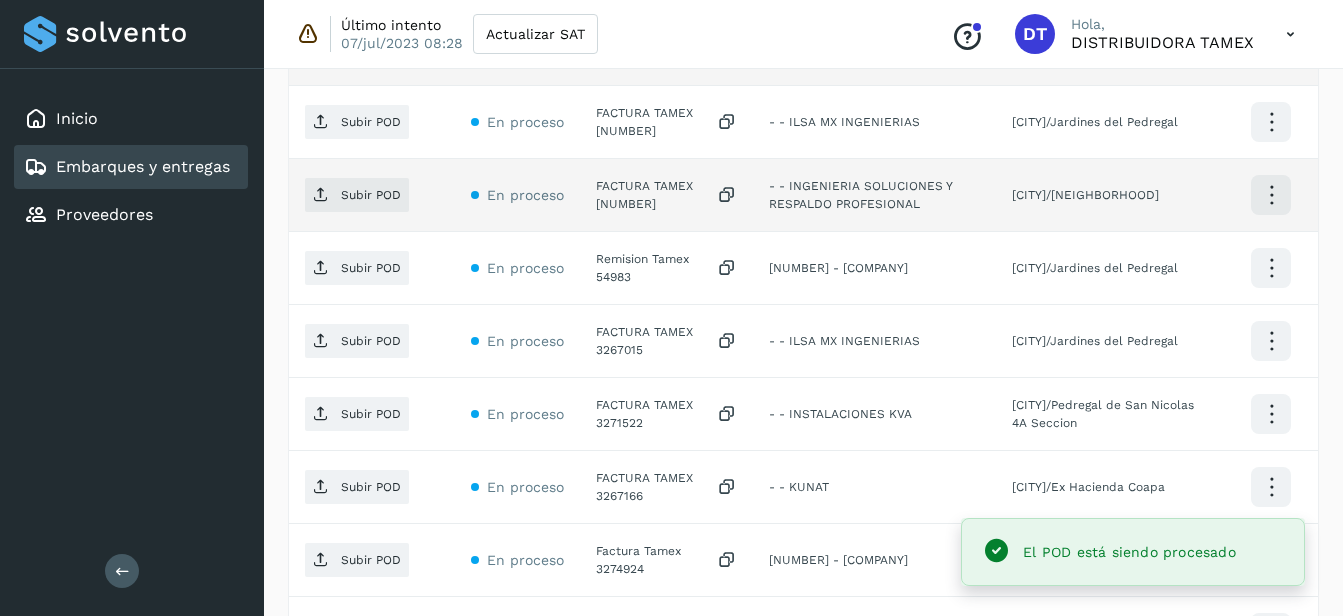 scroll, scrollTop: 1000, scrollLeft: 0, axis: vertical 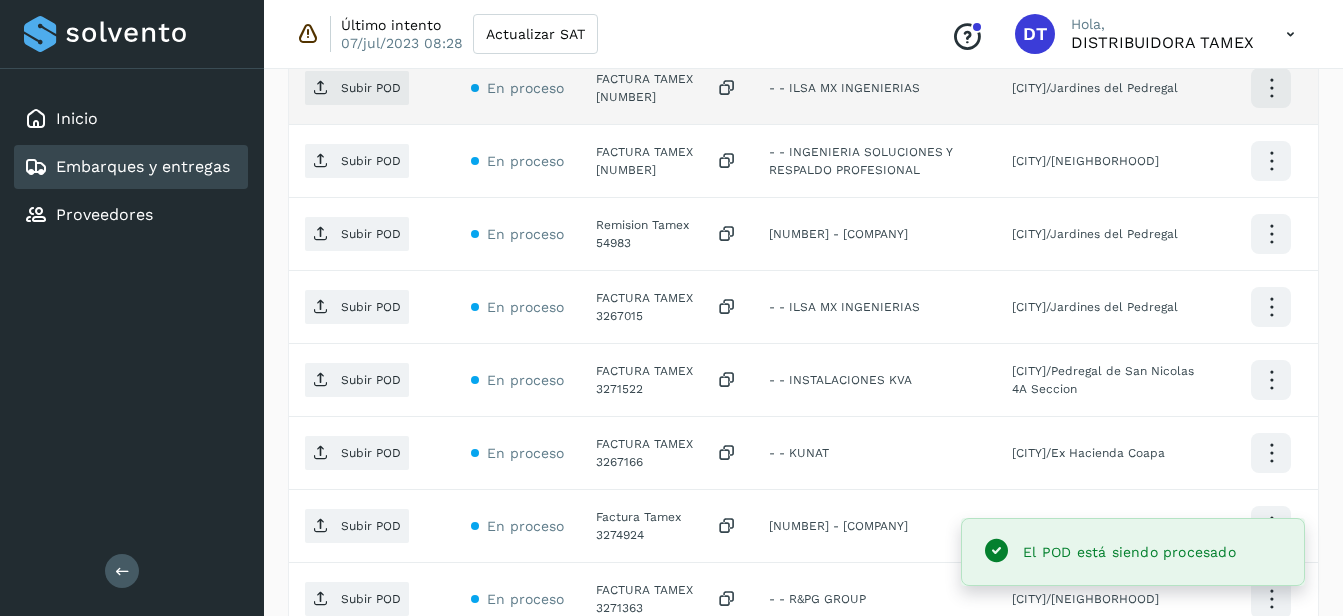 click on "FACTURA TAMEX [NUMBER]" 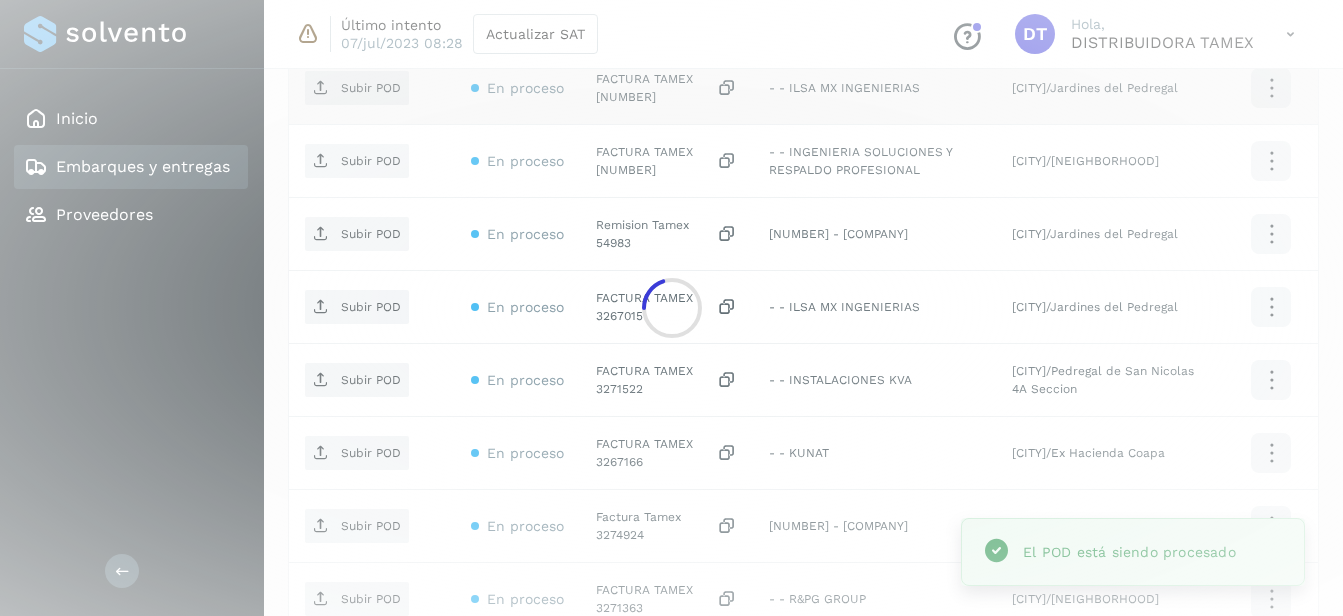 click 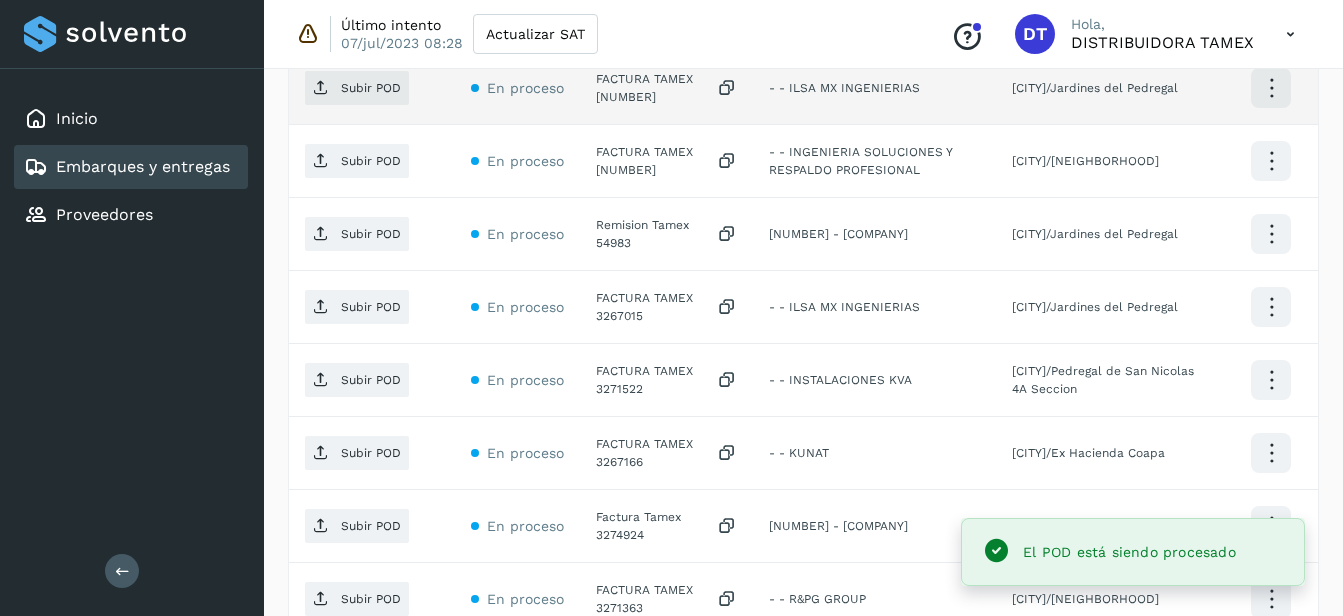 click on "FACTURA TAMEX [NUMBER]" 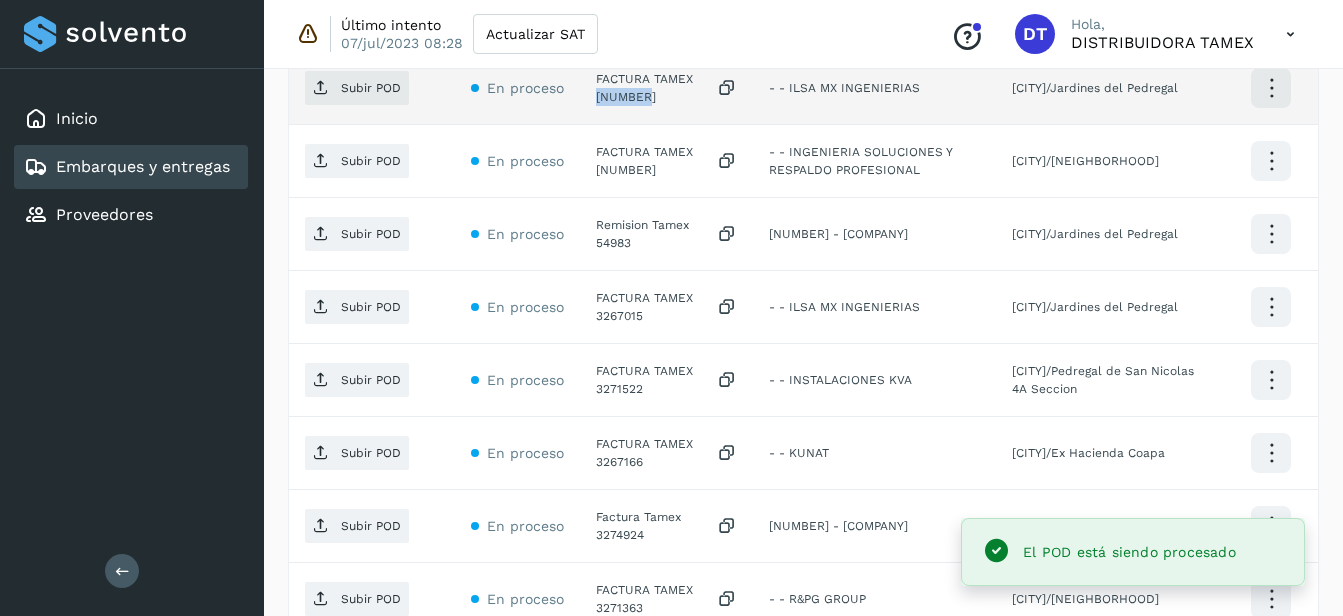 click on "FACTURA TAMEX [NUMBER]" 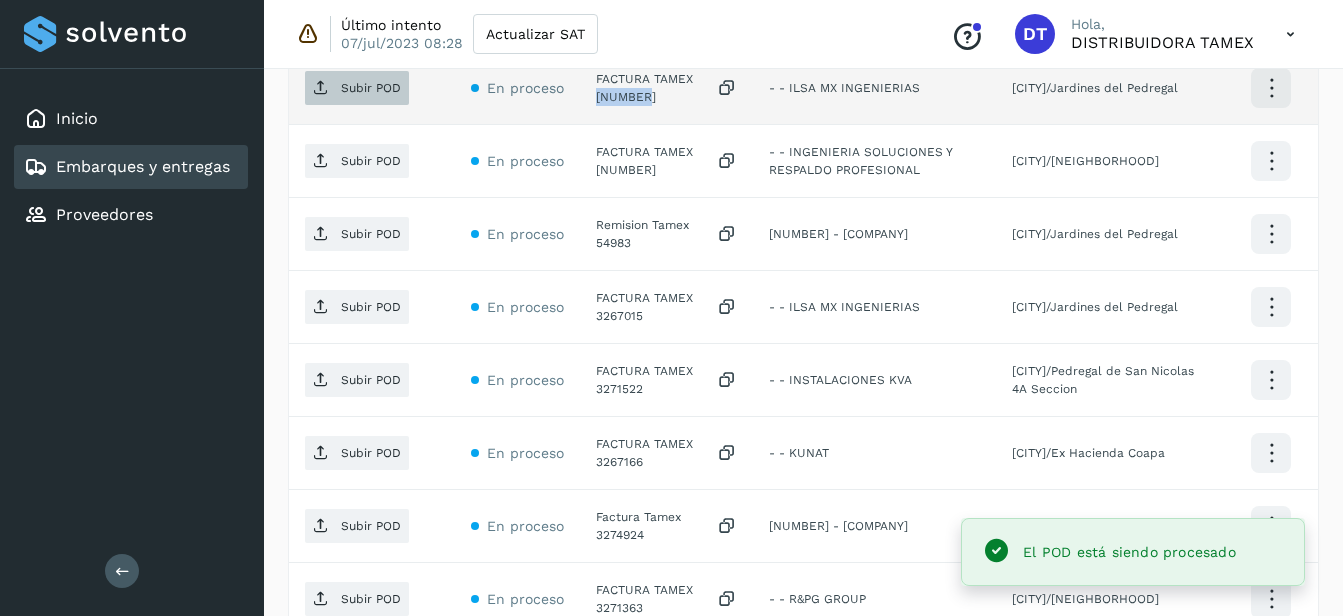 click on "Subir POD" at bounding box center (357, 88) 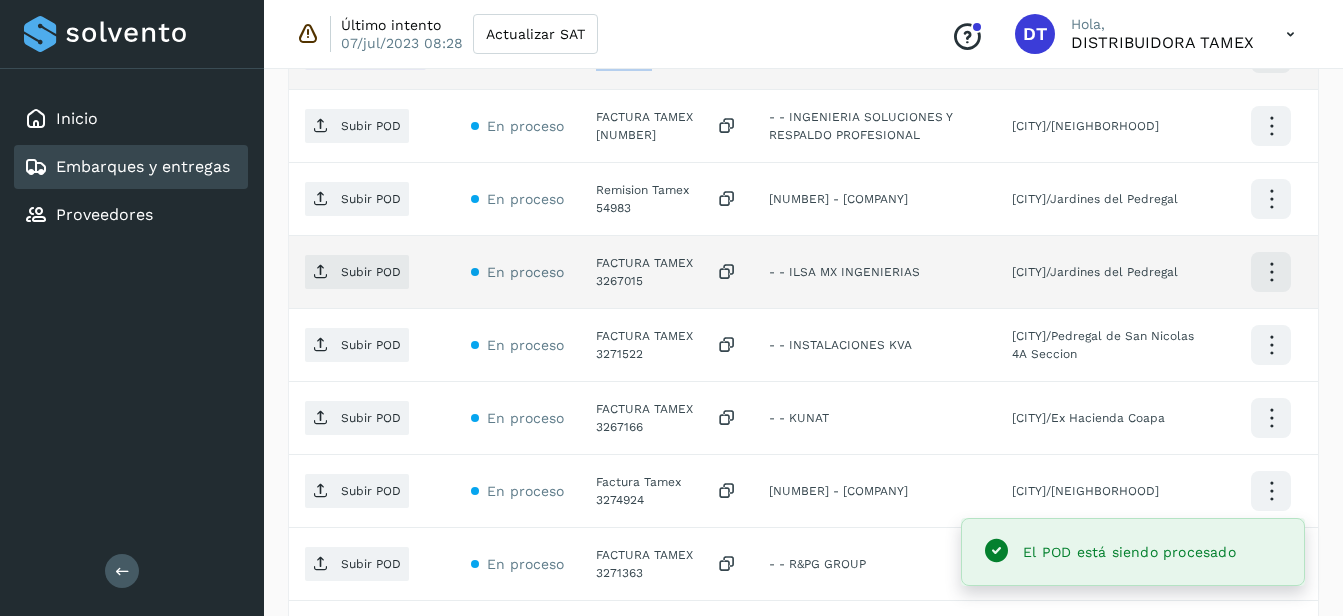scroll, scrollTop: 1000, scrollLeft: 0, axis: vertical 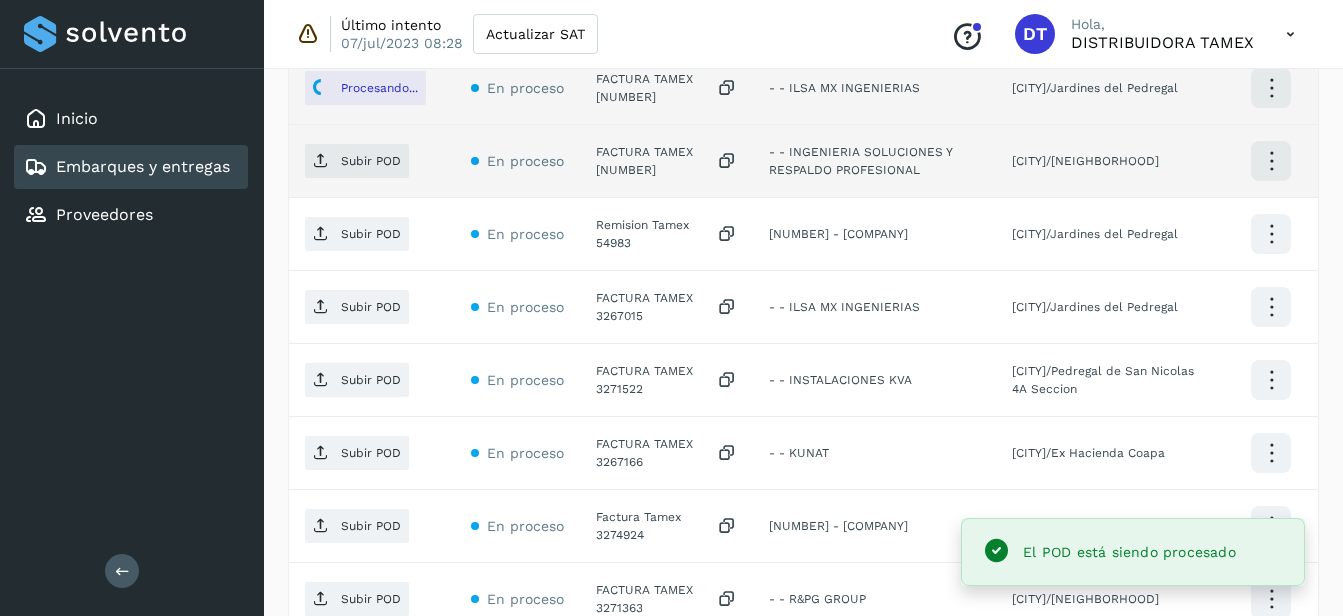 click on "FACTURA TAMEX [NUMBER]" 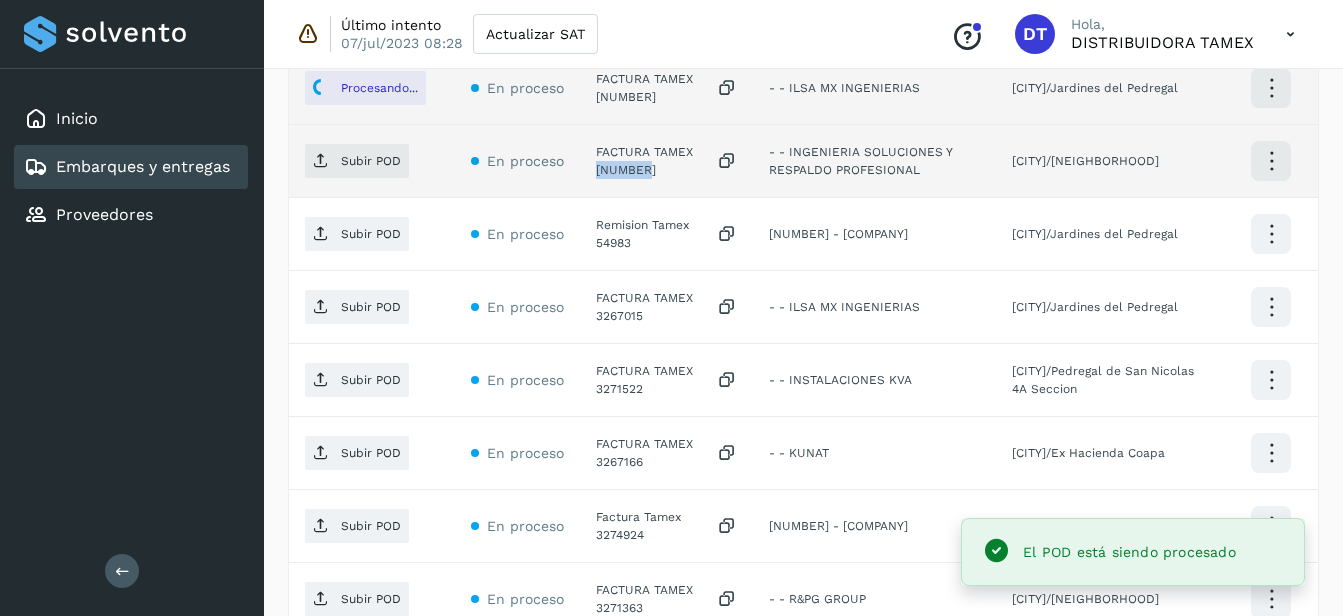 click on "FACTURA TAMEX [NUMBER]" 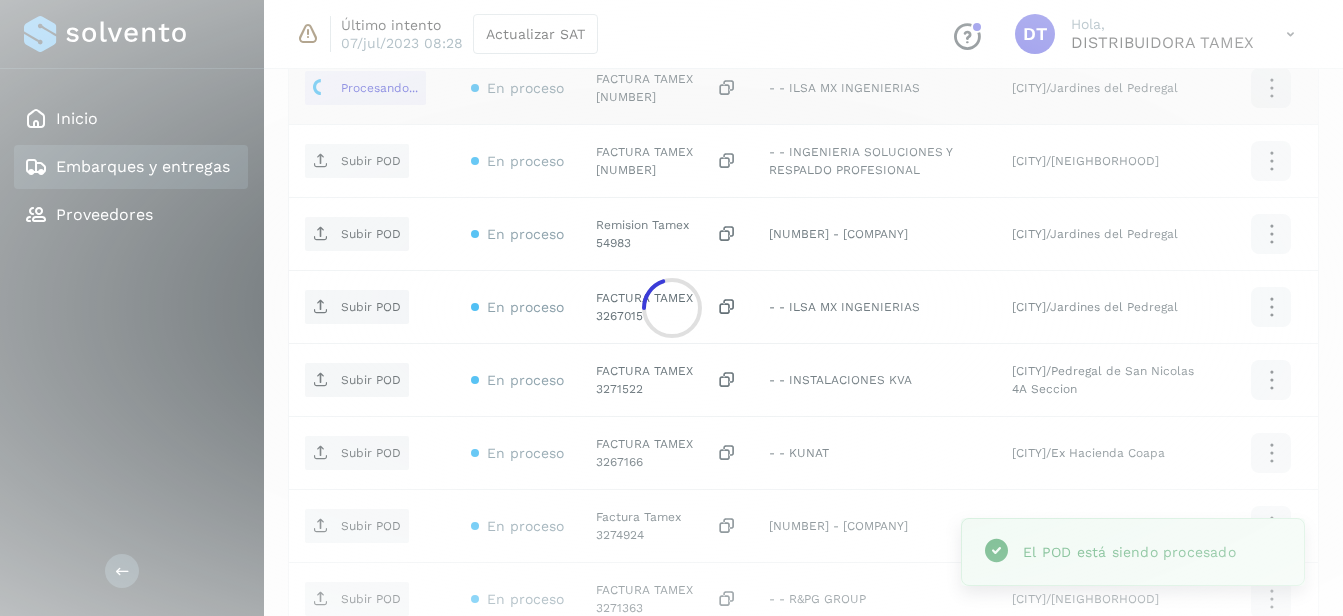click 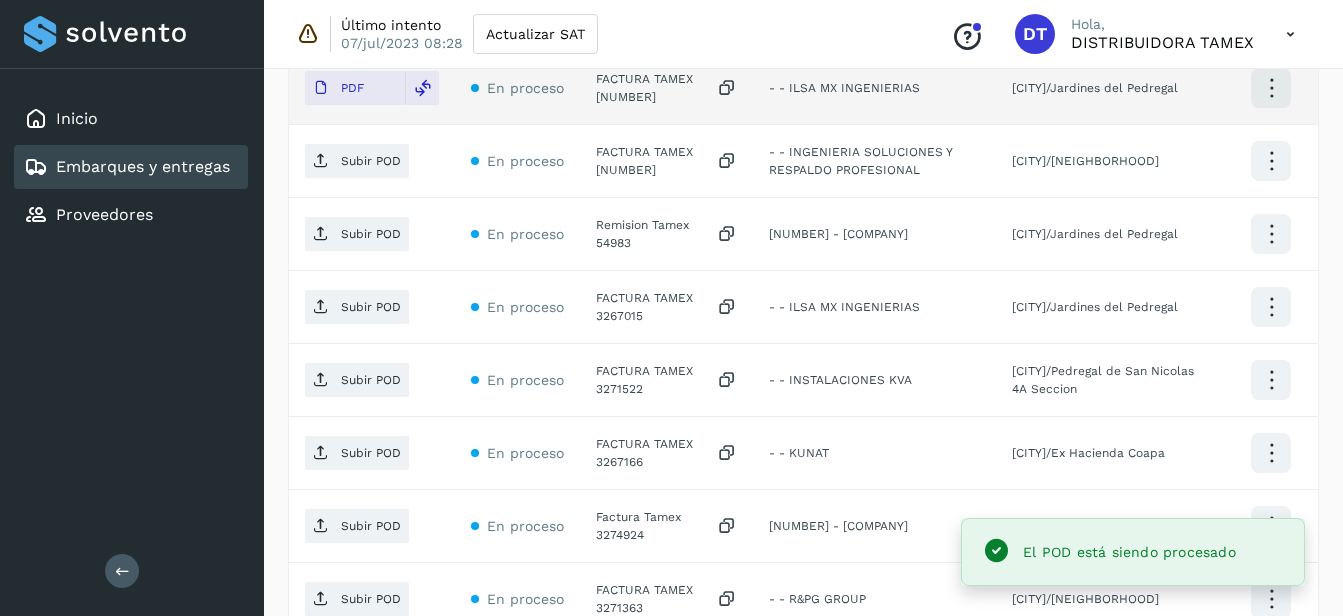 click on "Subir POD" at bounding box center [371, 161] 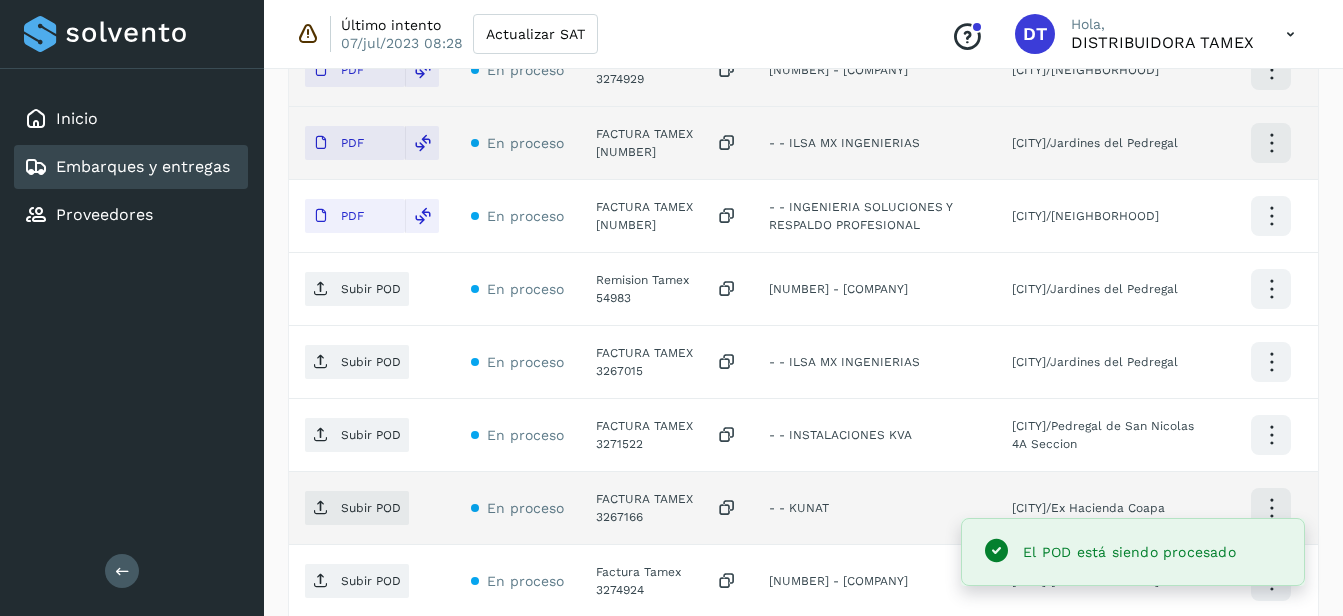 scroll, scrollTop: 980, scrollLeft: 0, axis: vertical 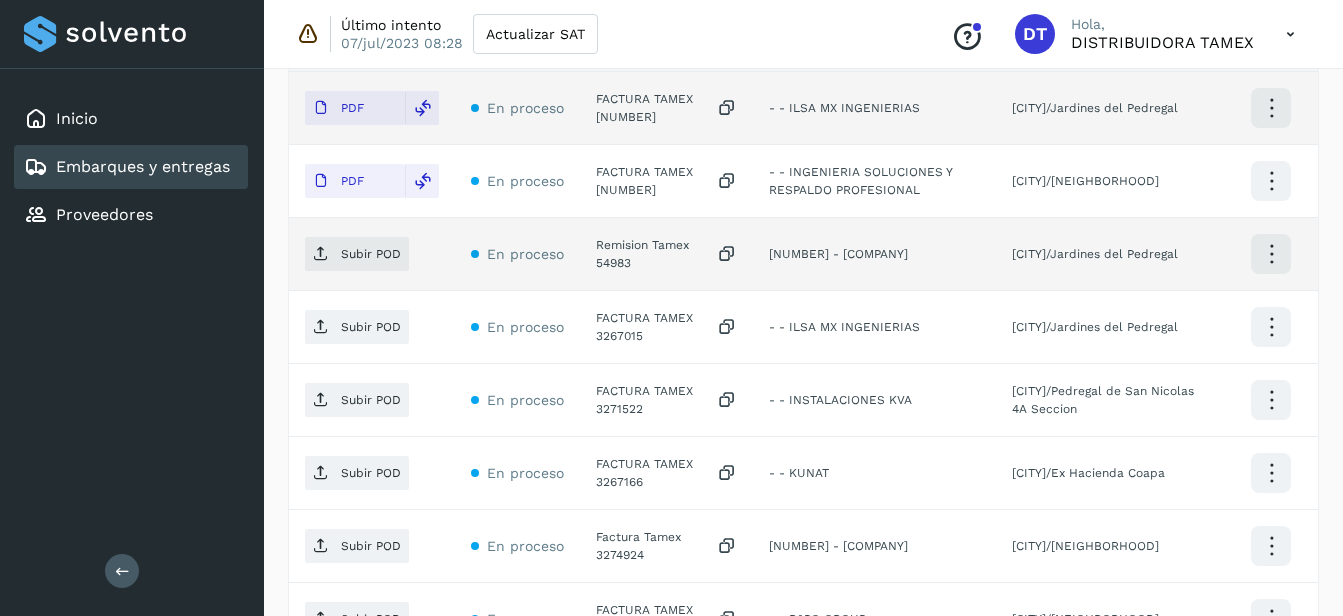 click on "Remision Tamex 54983" 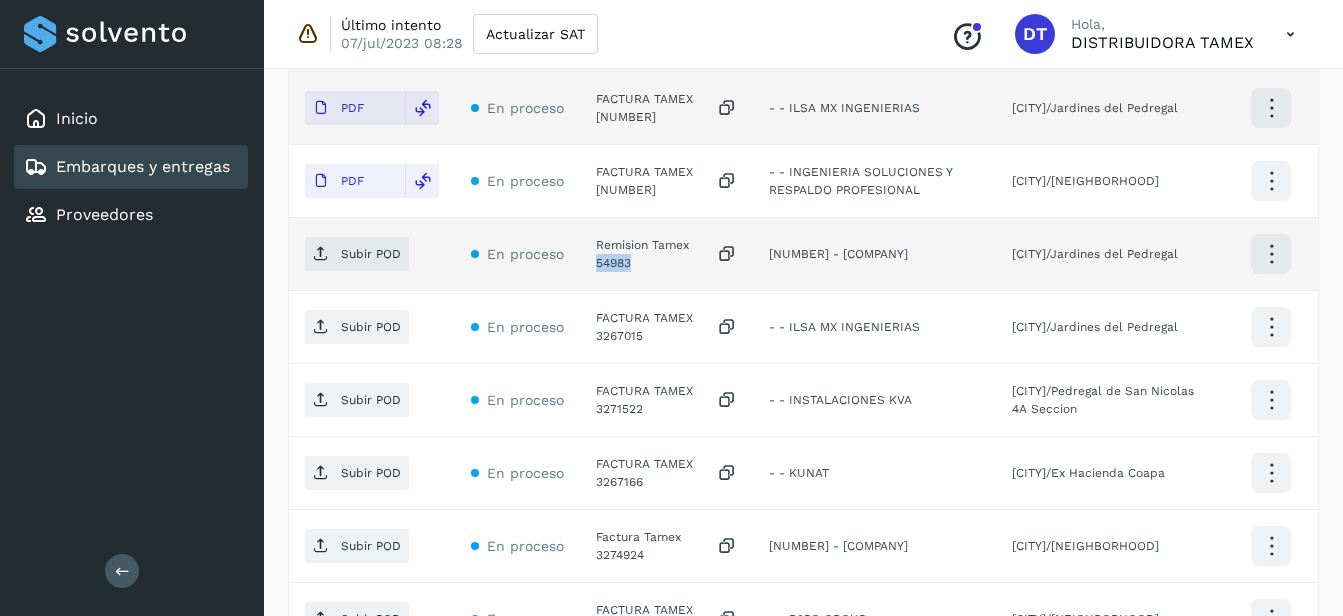 click on "Remision Tamex 54983" 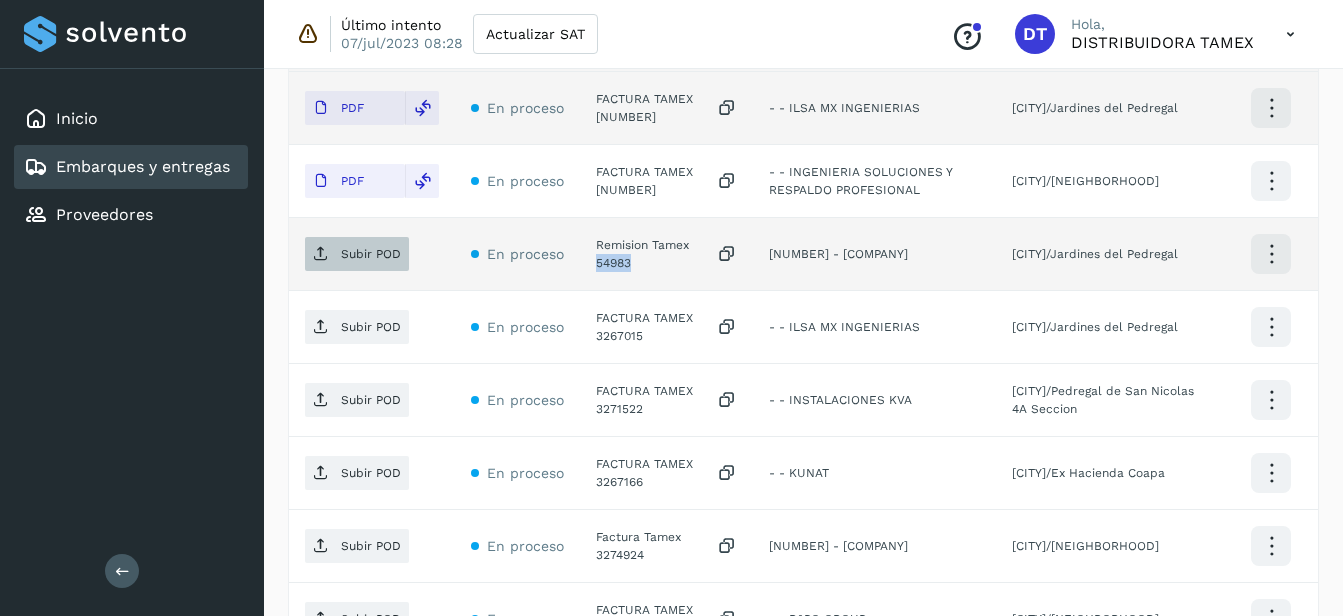 click on "Subir POD" at bounding box center (357, 254) 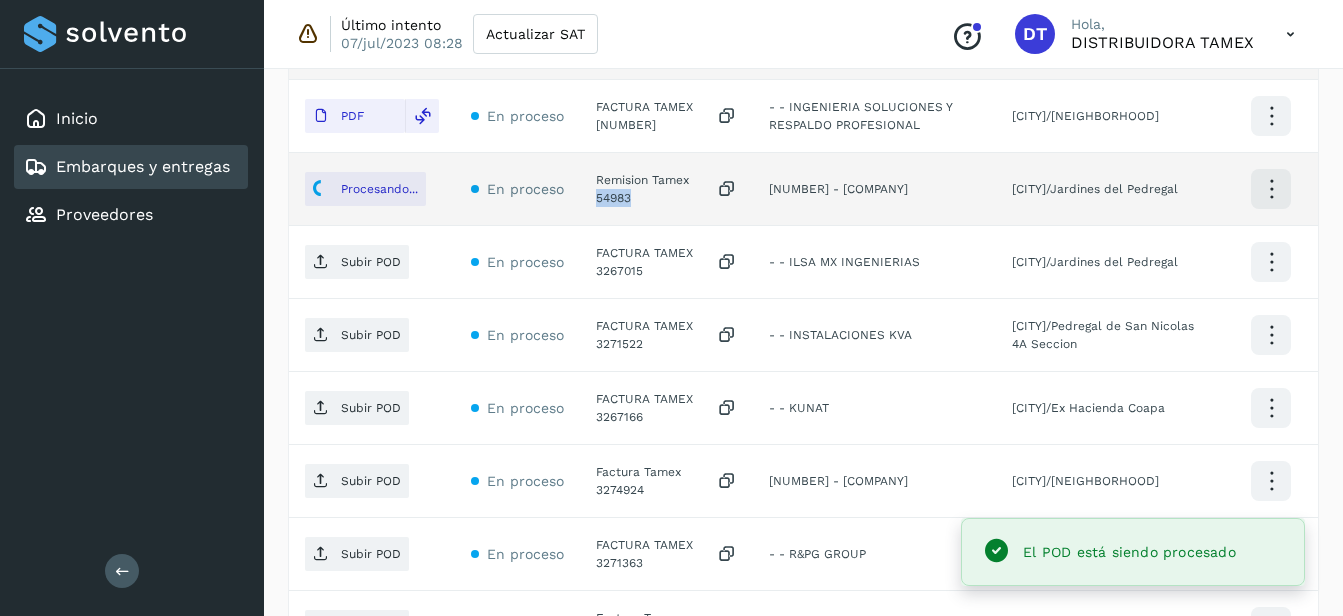 scroll, scrollTop: 1080, scrollLeft: 0, axis: vertical 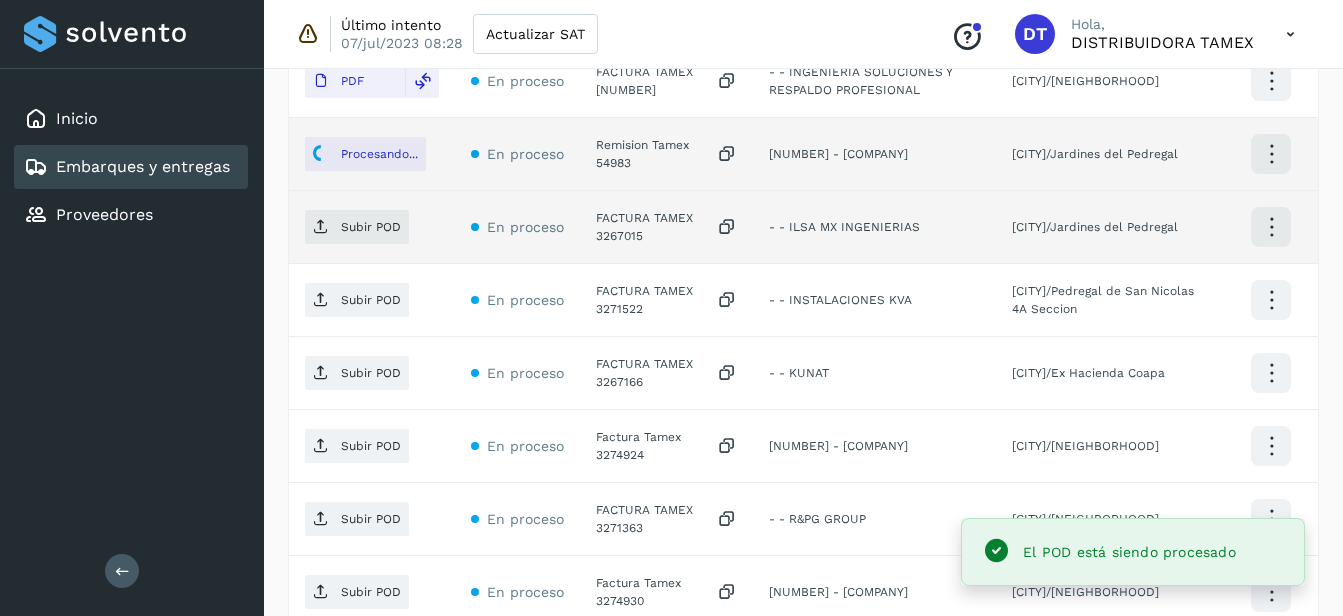 click on "FACTURA TAMEX 3267015" 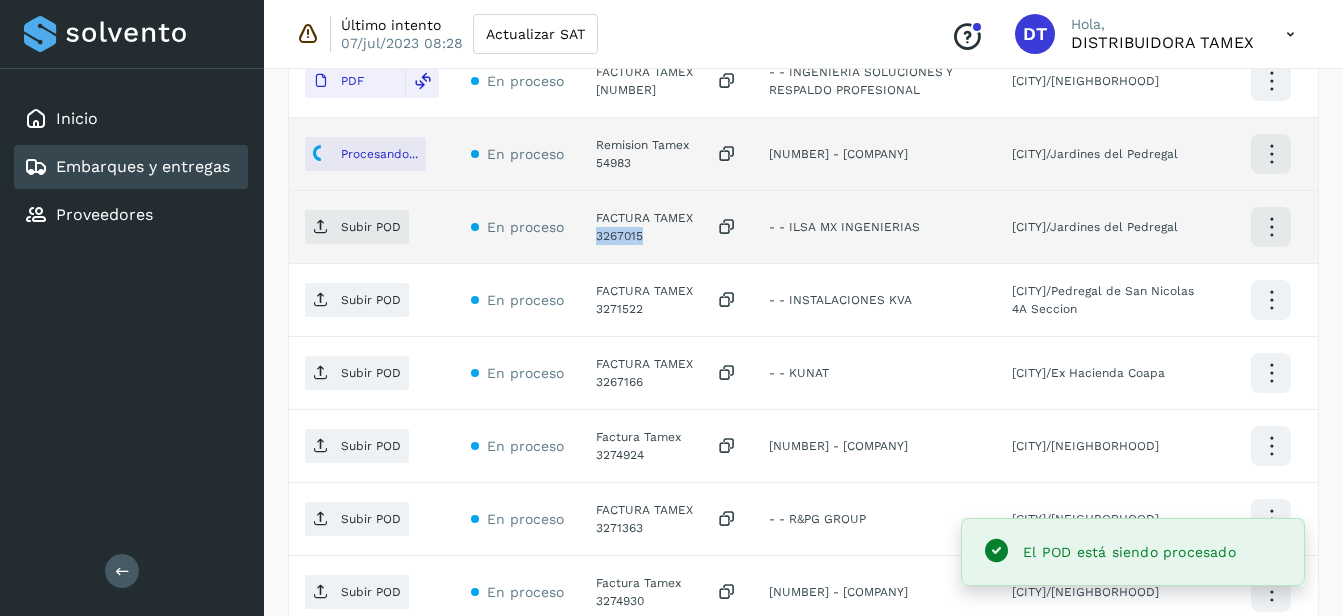 click on "FACTURA TAMEX 3267015" 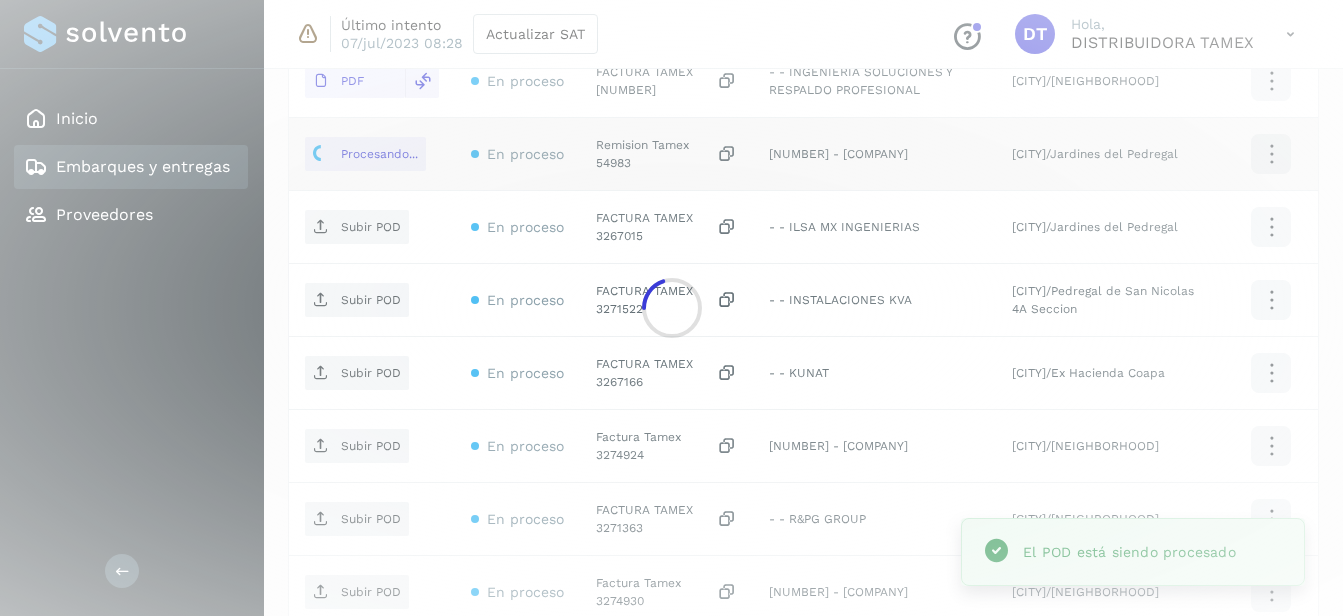 click 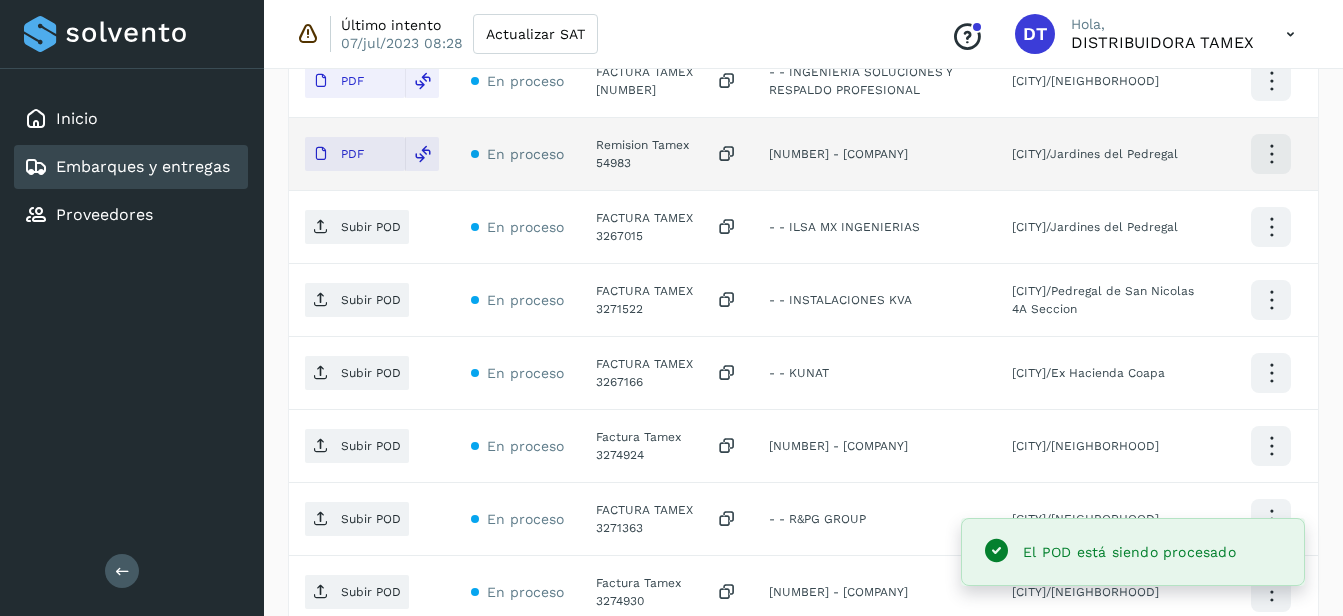 click on "Subir POD" at bounding box center [371, 227] 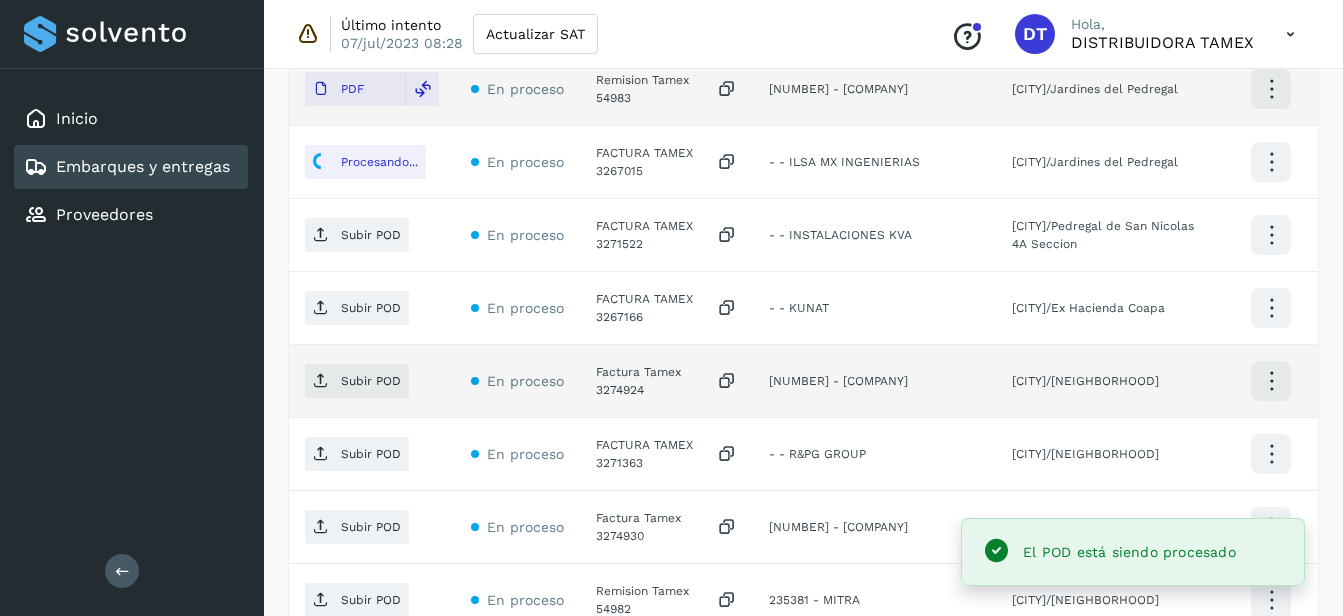 scroll, scrollTop: 1180, scrollLeft: 0, axis: vertical 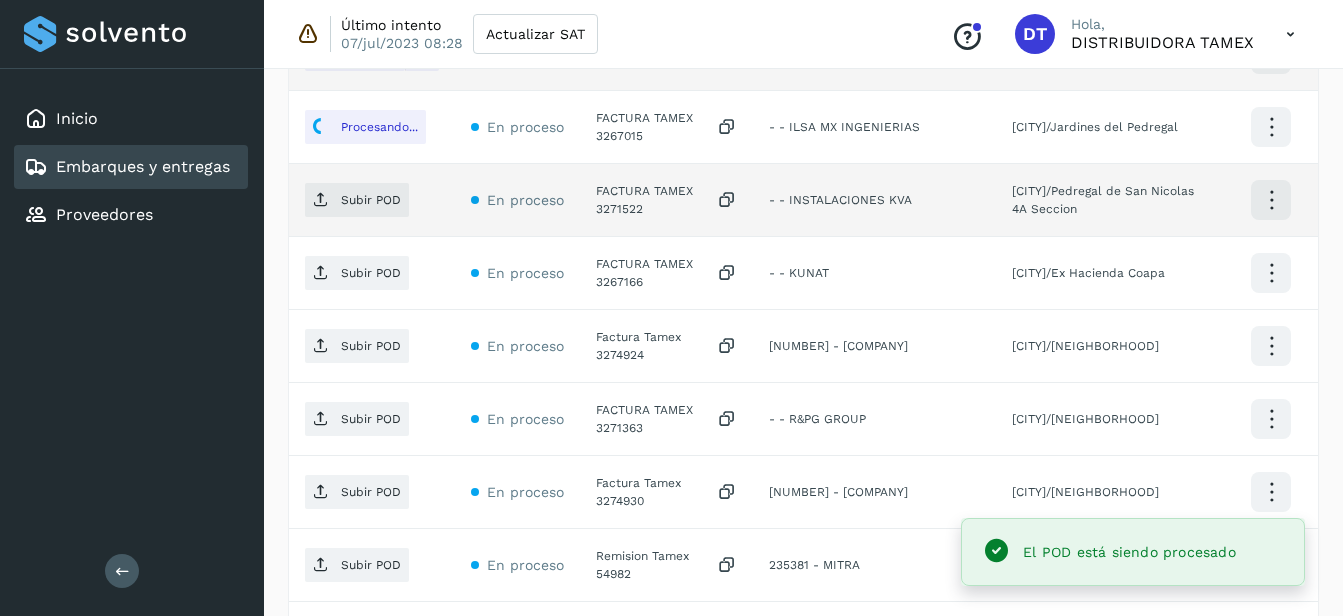 click on "FACTURA TAMEX 3271522" 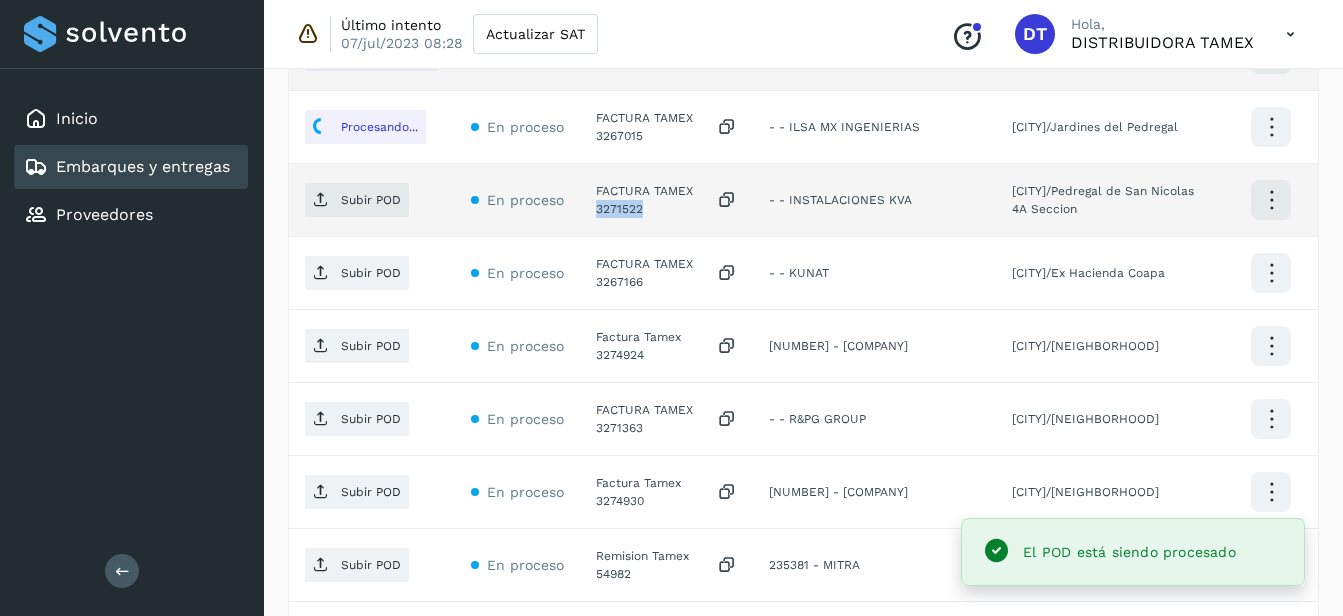 click on "FACTURA TAMEX 3271522" 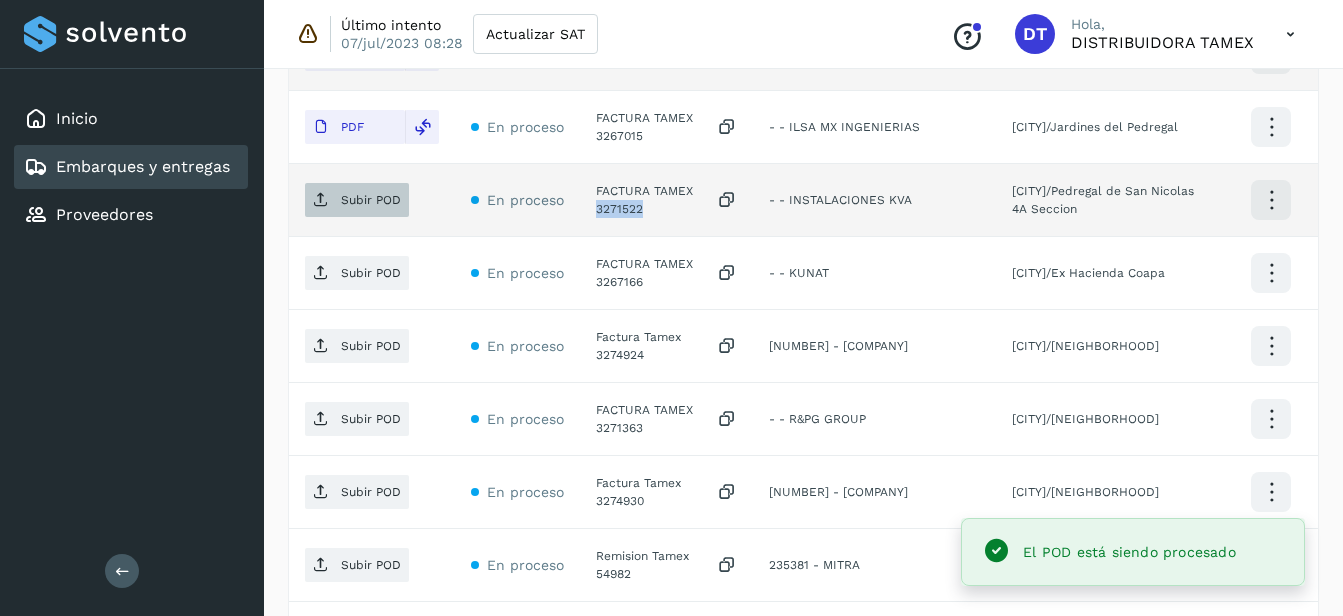 click on "Subir POD" at bounding box center (371, 200) 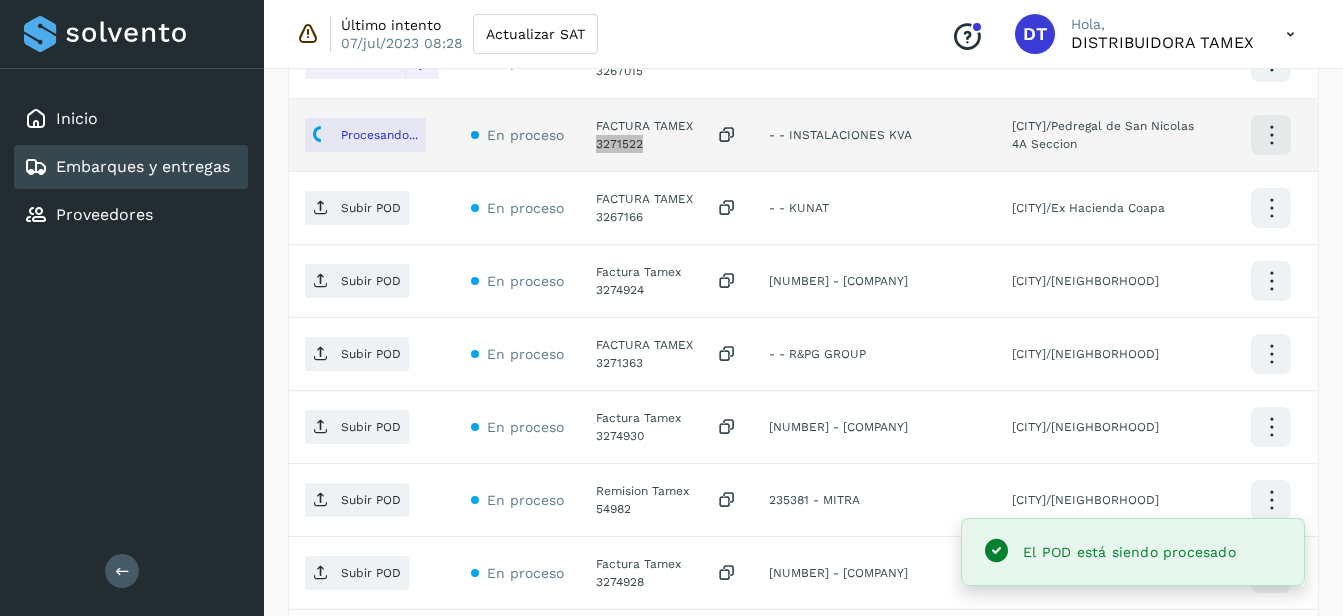 scroll, scrollTop: 1280, scrollLeft: 0, axis: vertical 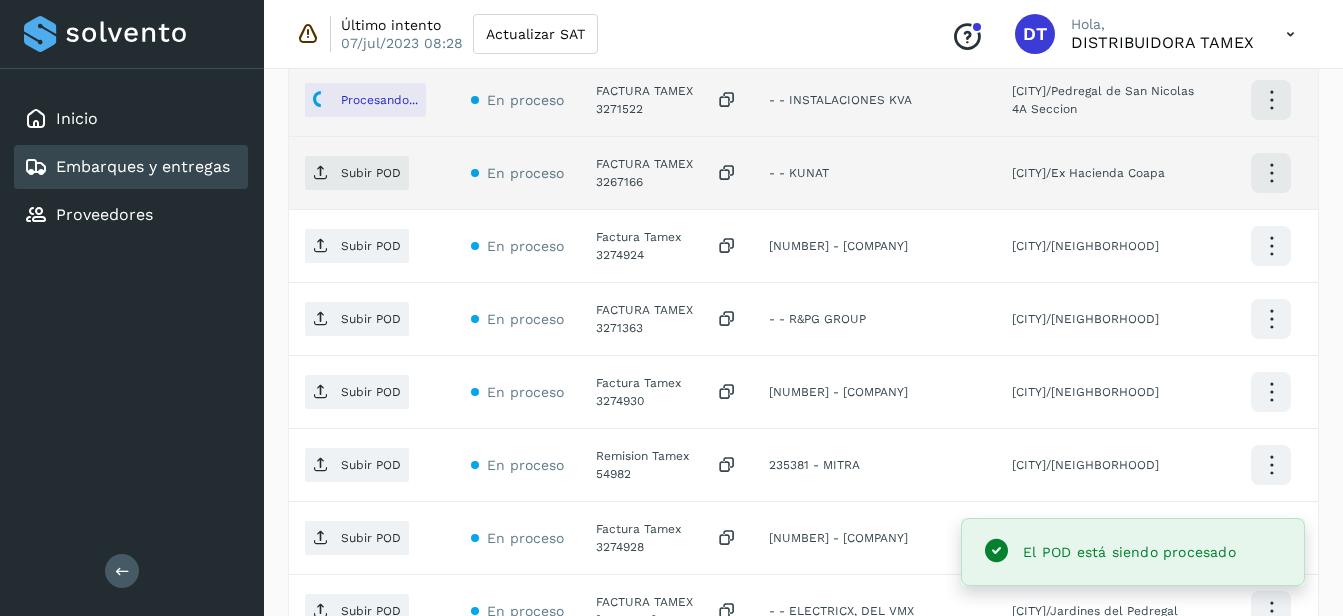 click on "FACTURA TAMEX 3267166" 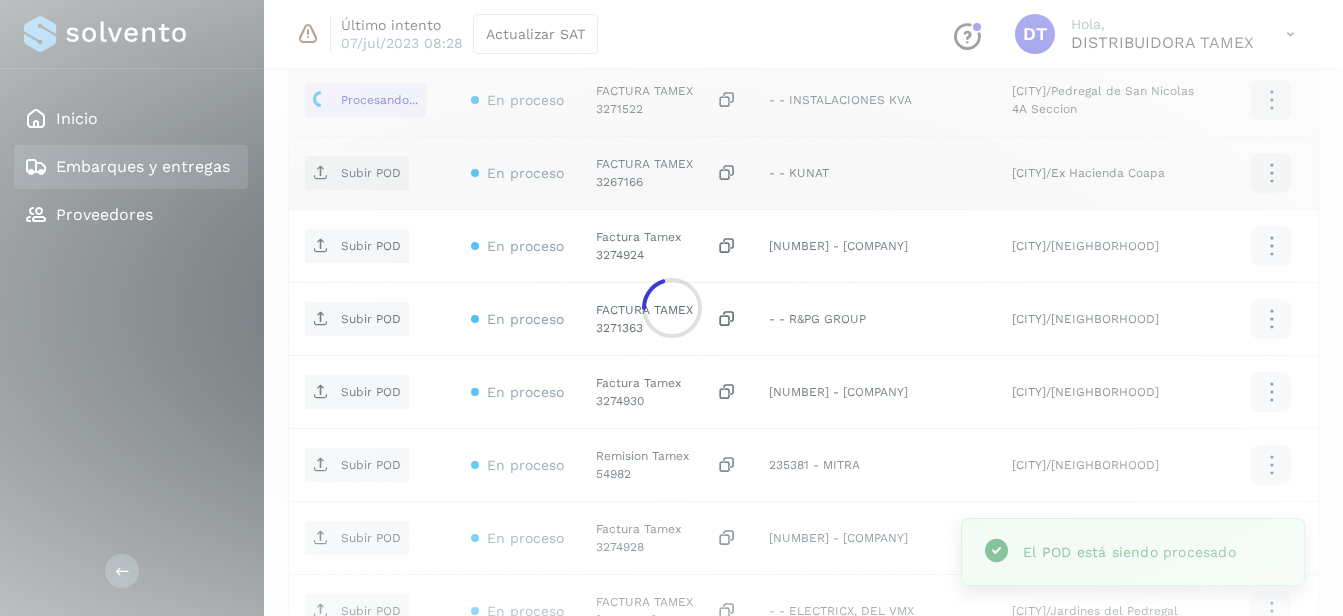 click 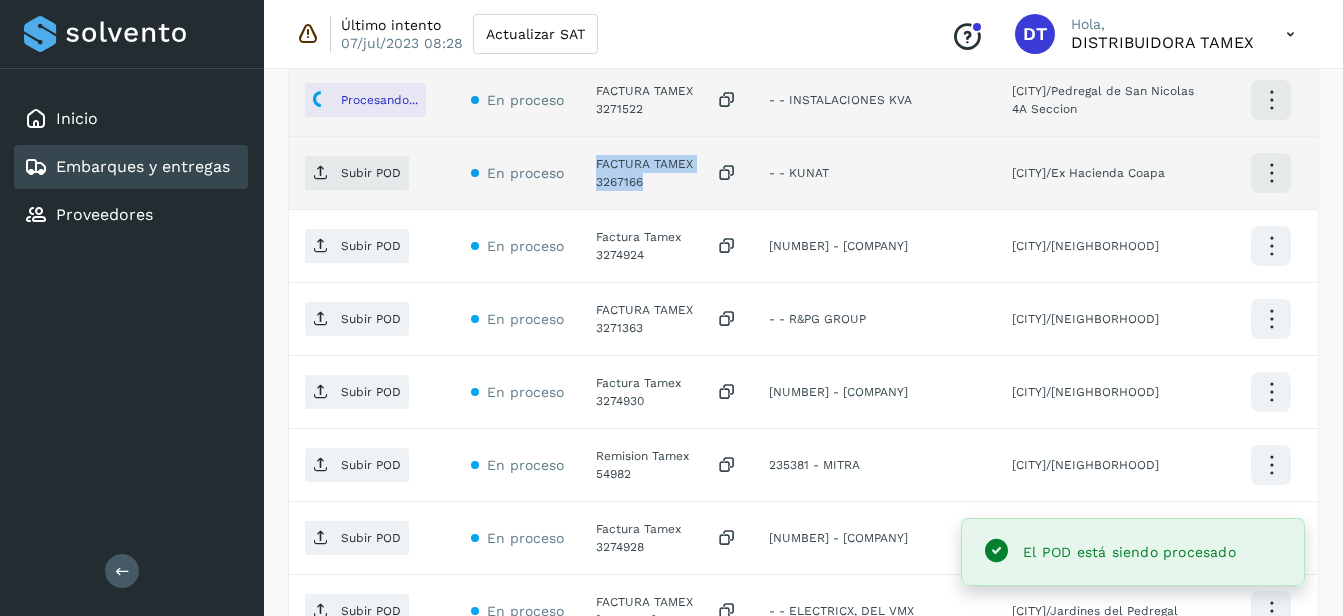 click on "FACTURA TAMEX 3267166" 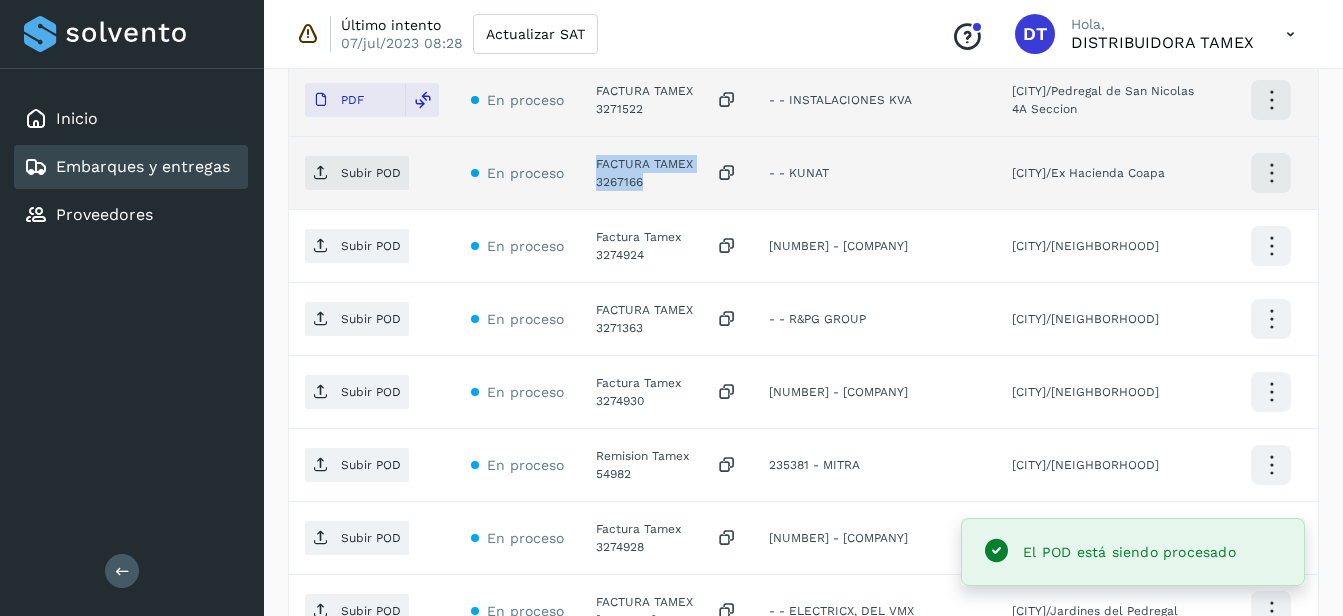 click on "FACTURA TAMEX 3267166" 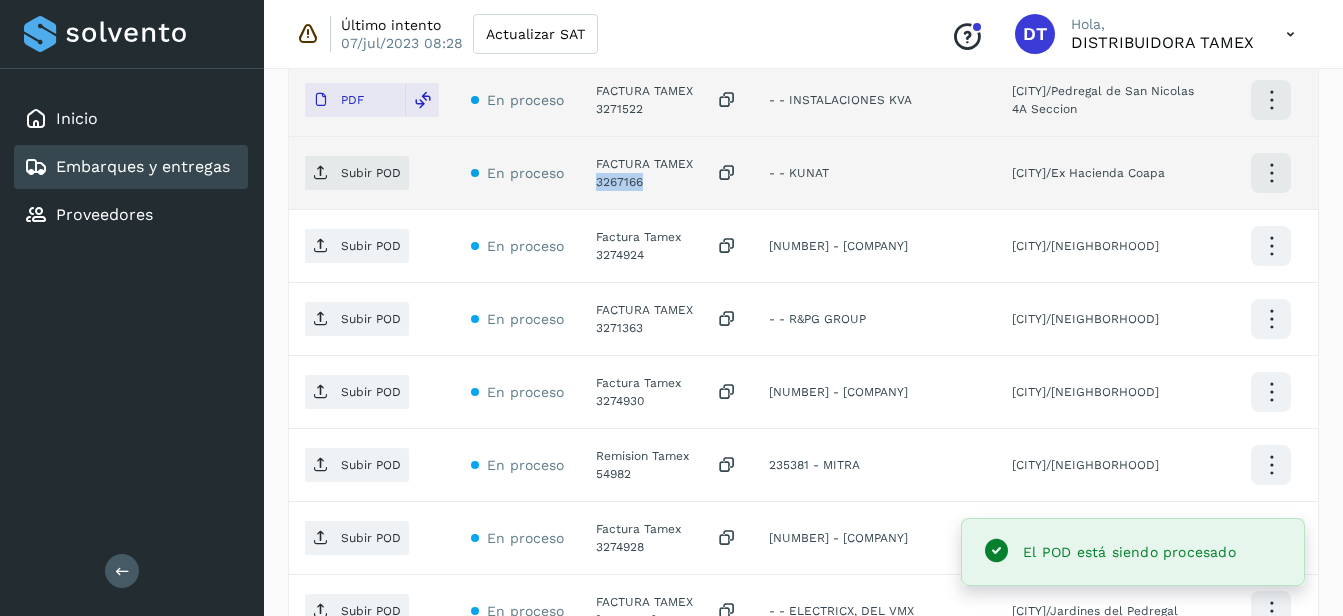 click on "FACTURA TAMEX 3267166" 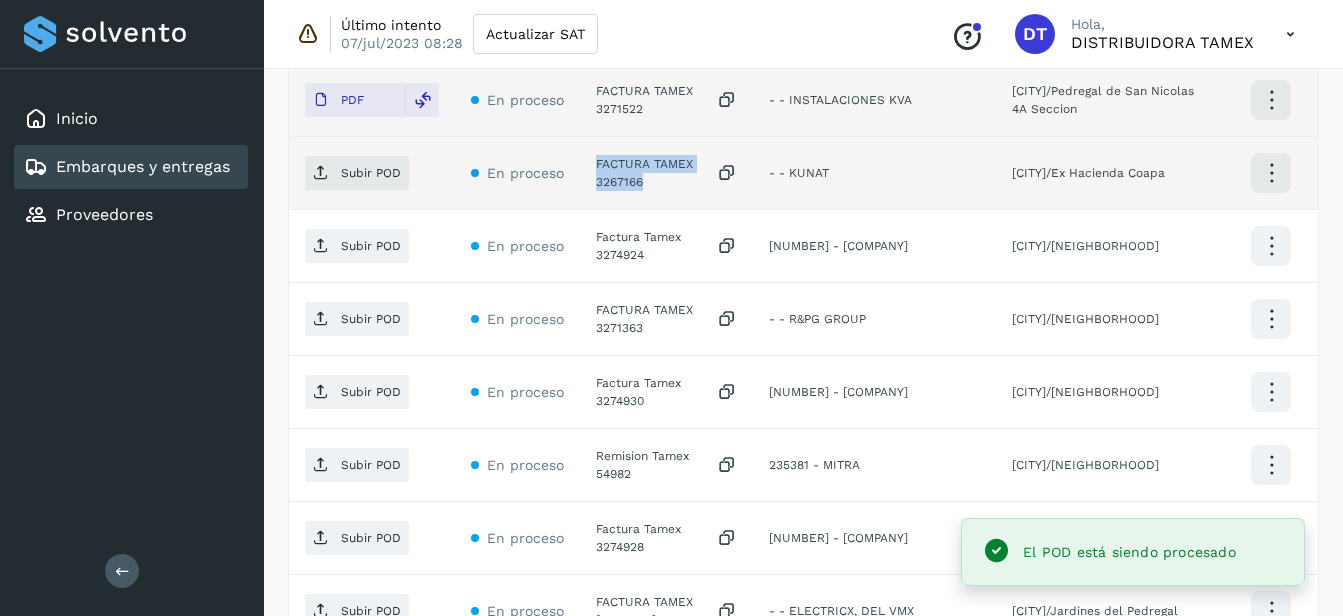 click on "FACTURA TAMEX 3267166" 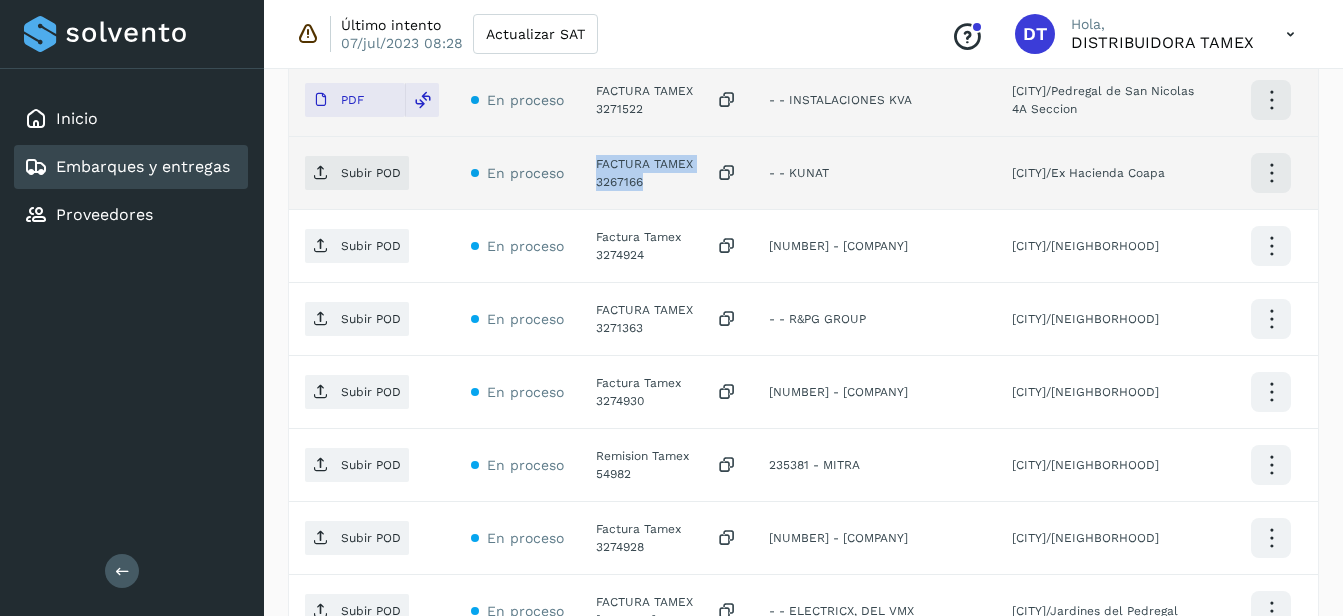 drag, startPoint x: 629, startPoint y: 186, endPoint x: 642, endPoint y: 163, distance: 26.41969 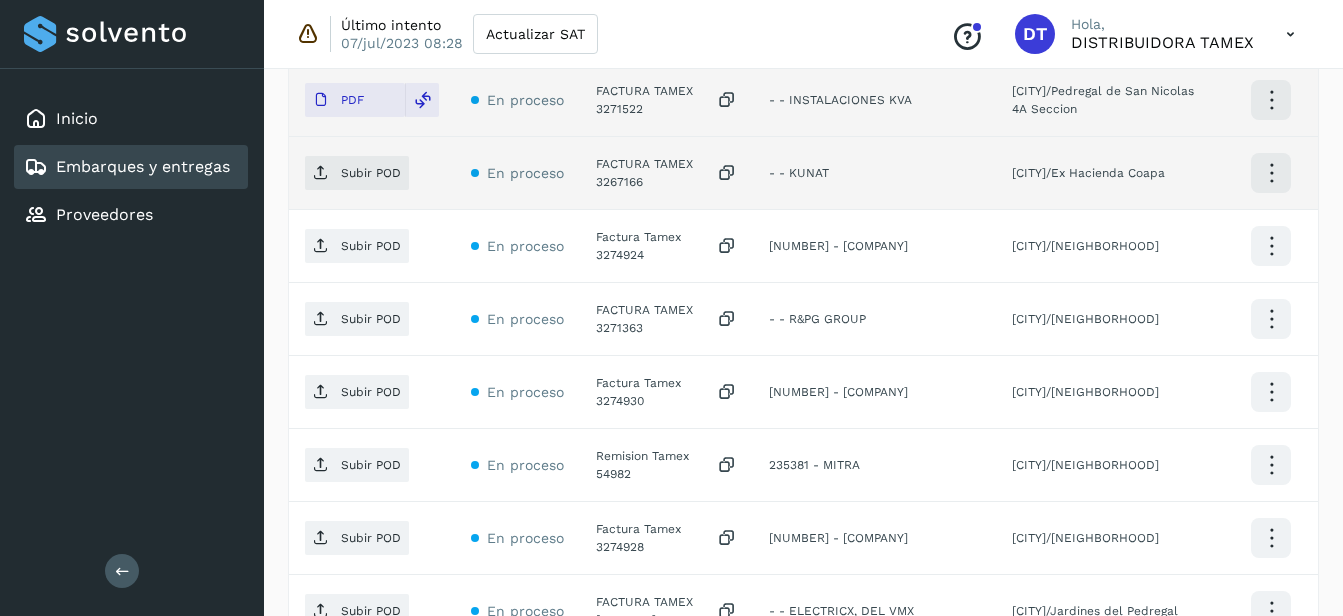 click on "FACTURA TAMEX 3267166" 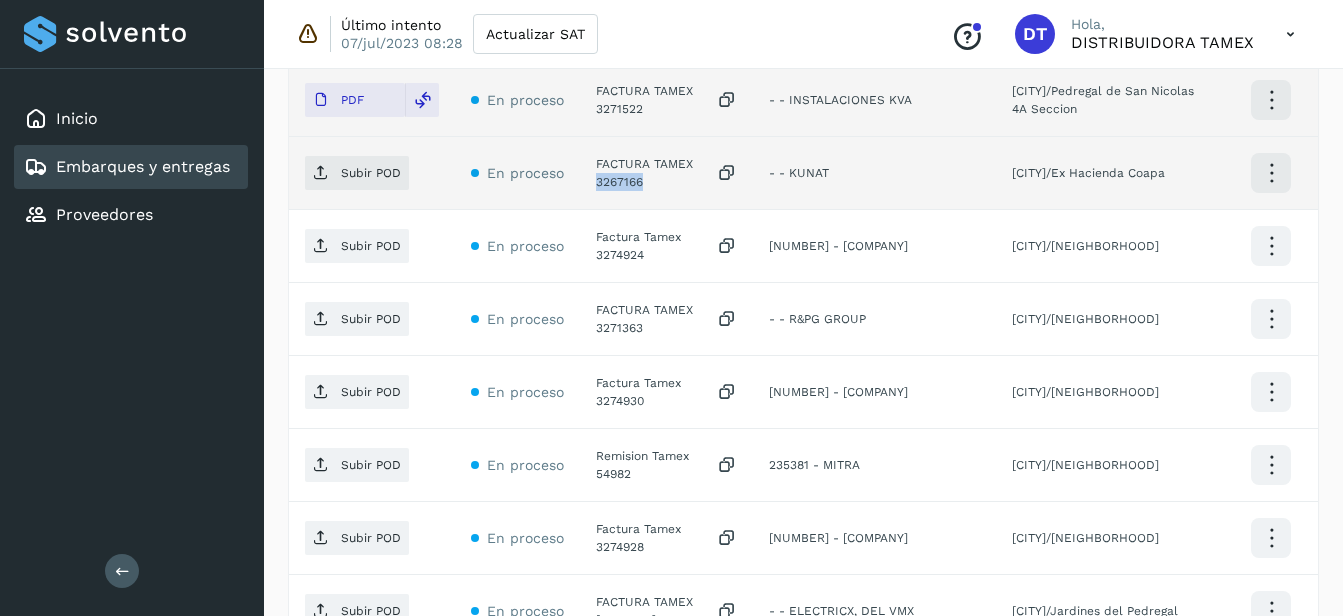click on "FACTURA TAMEX 3267166" 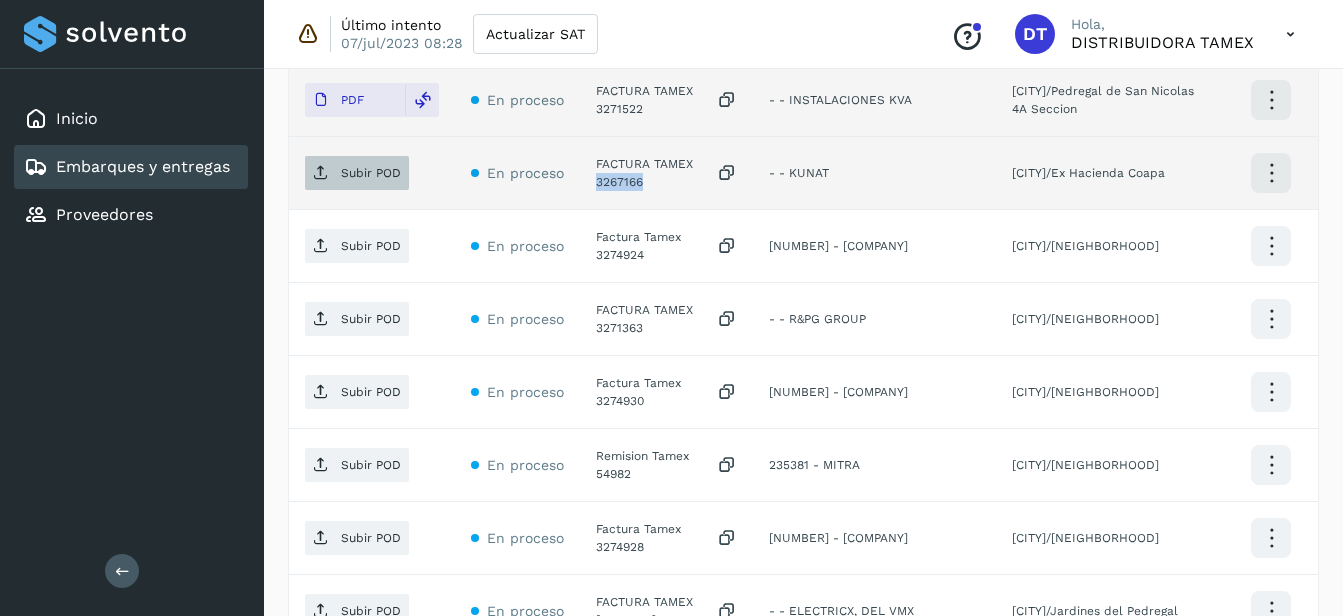 click on "Subir POD" at bounding box center (357, 173) 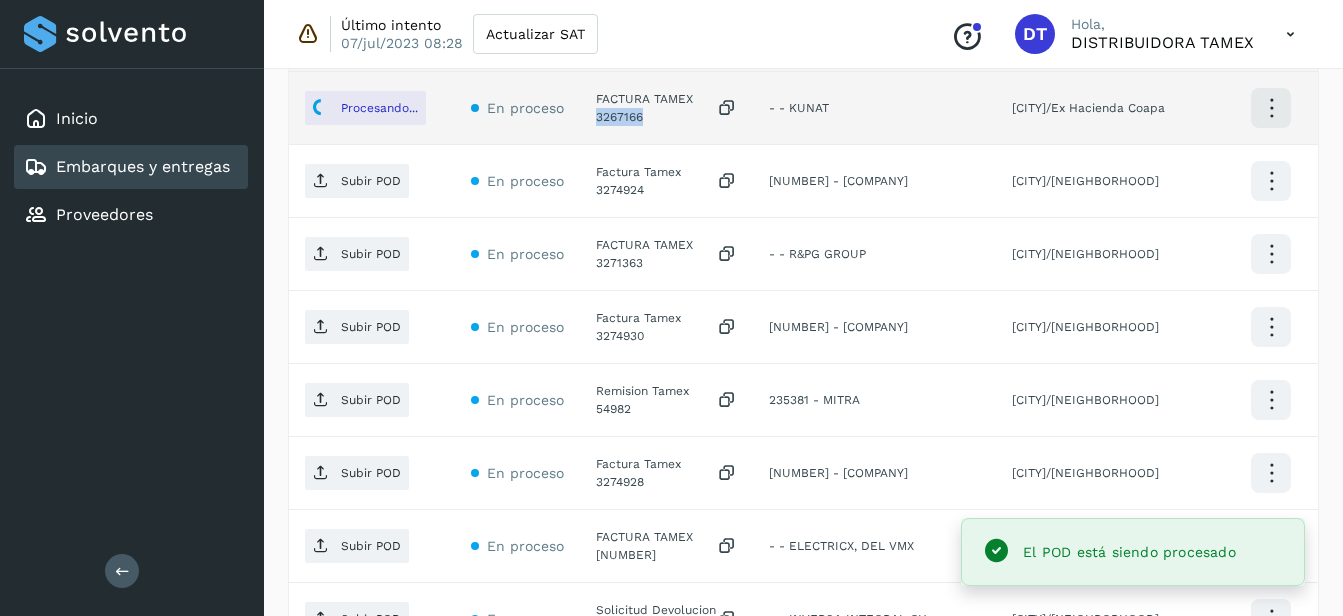scroll, scrollTop: 1380, scrollLeft: 0, axis: vertical 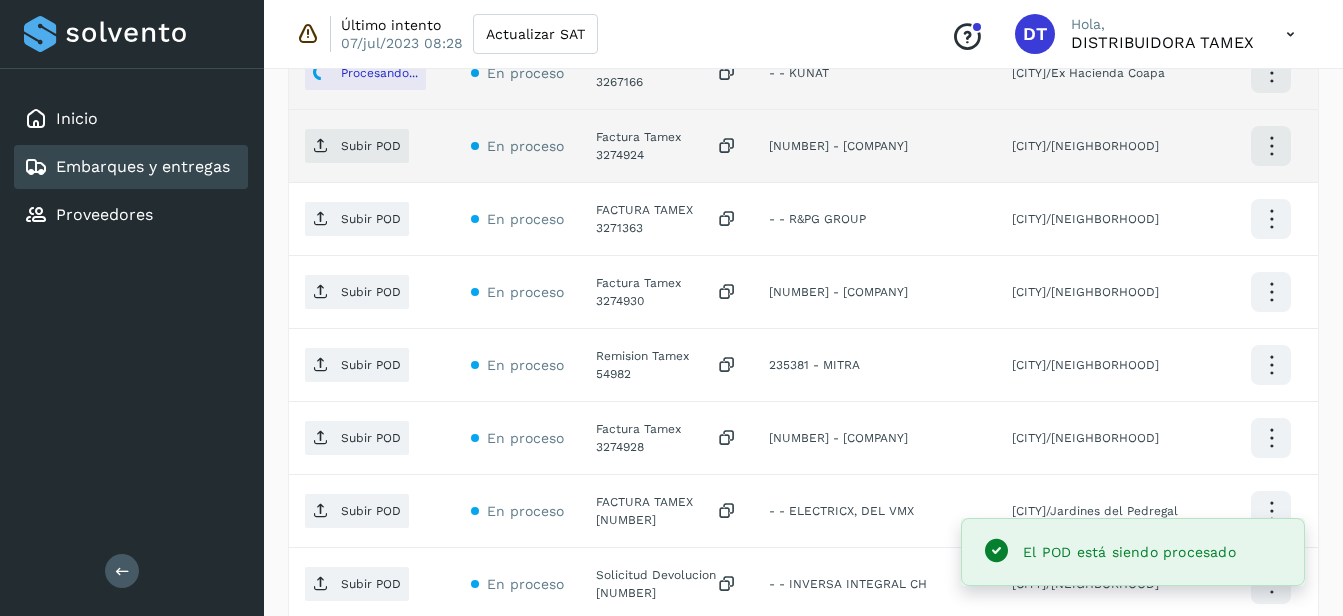 click on "Factura Tamex 3274924" 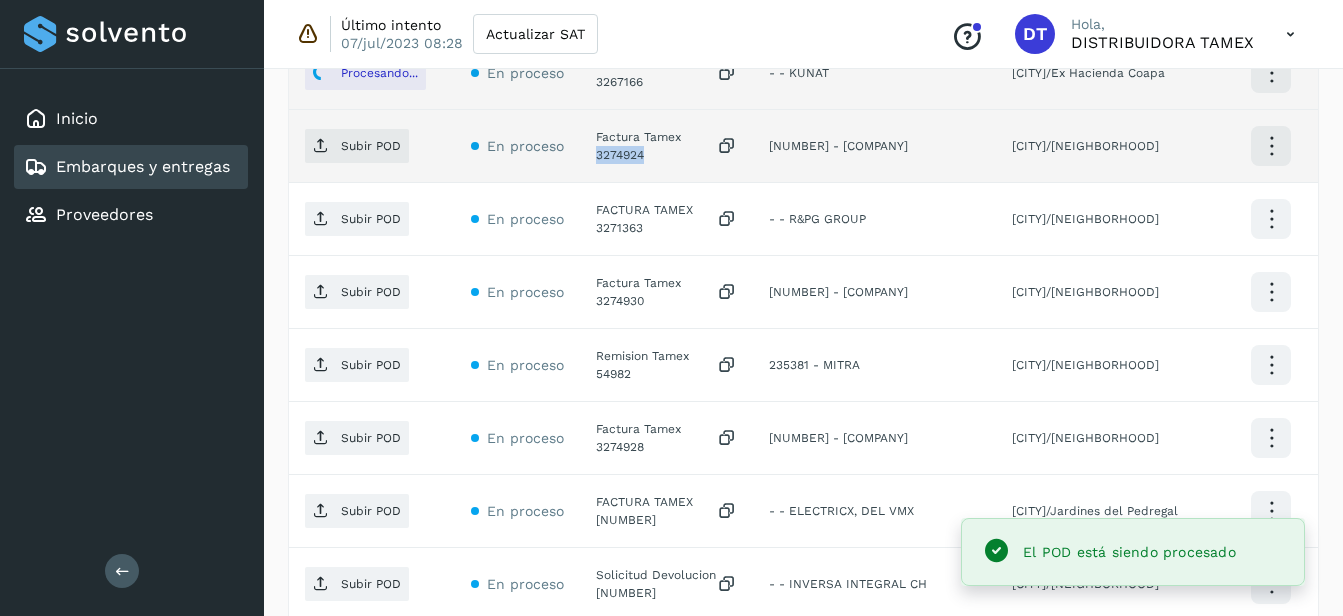 click on "Factura Tamex 3274924" 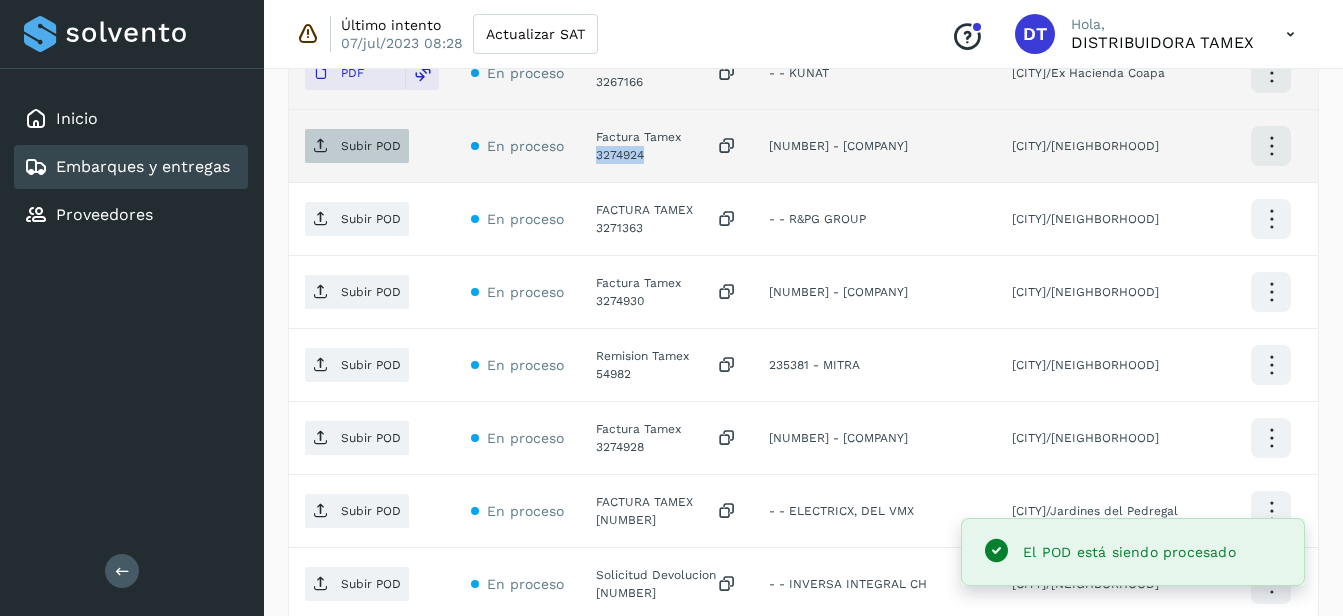 click on "Subir POD" at bounding box center [357, 146] 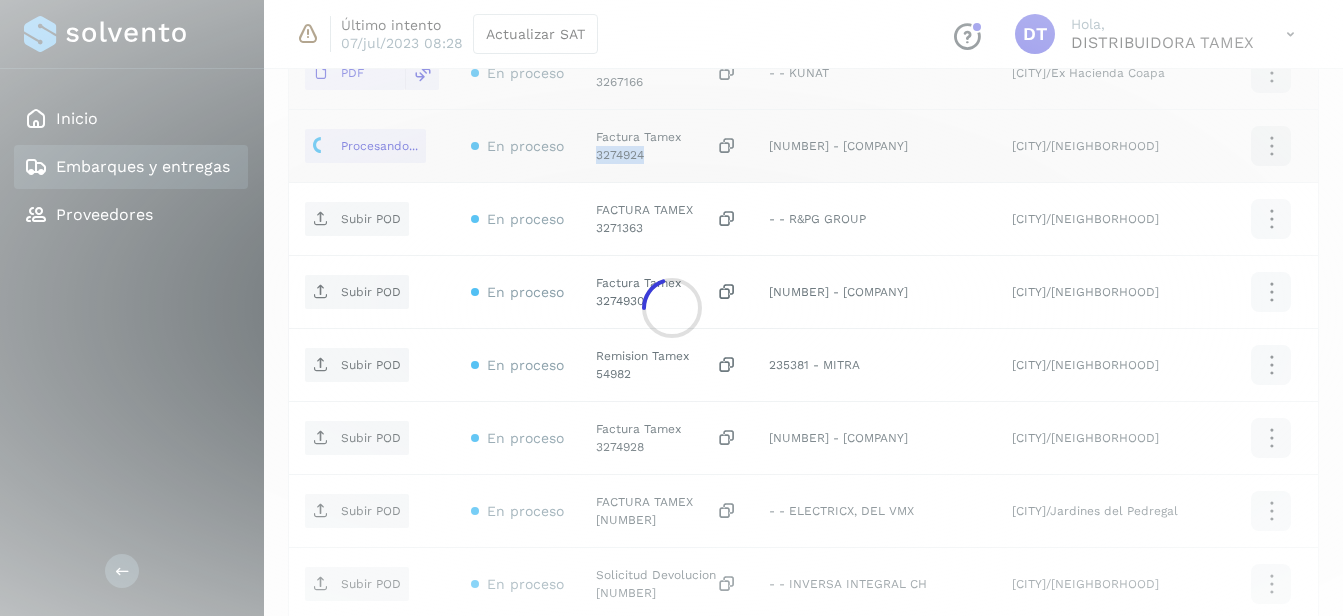 scroll, scrollTop: 1480, scrollLeft: 0, axis: vertical 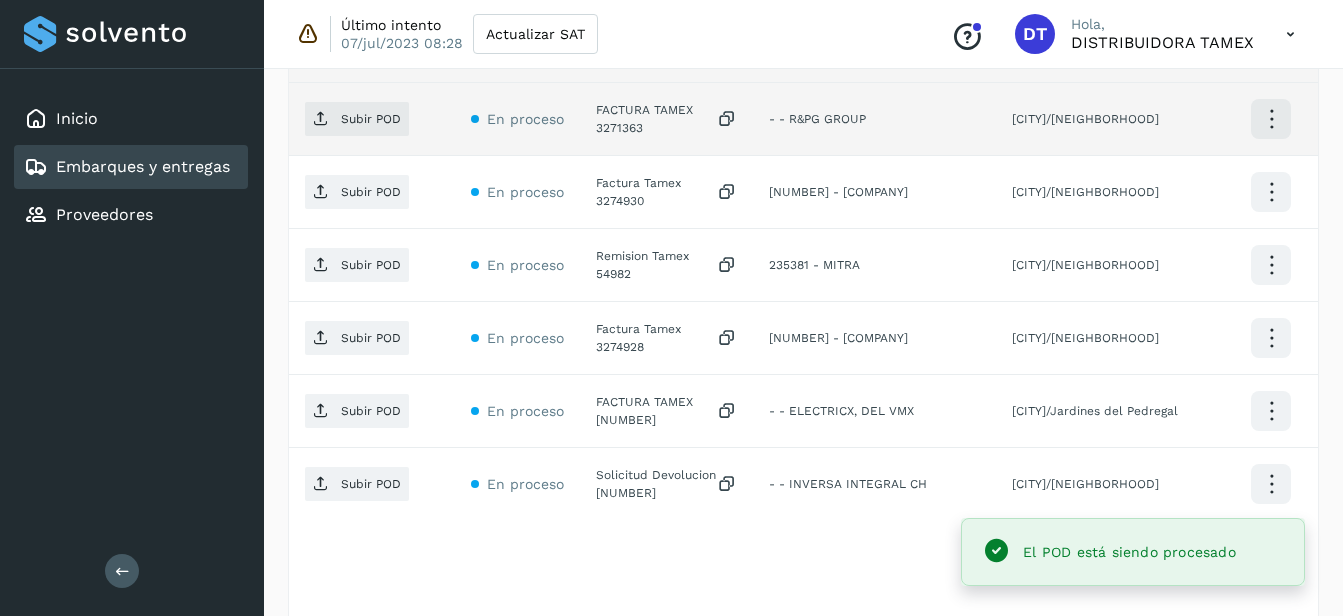 click on "FACTURA TAMEX 3271363" 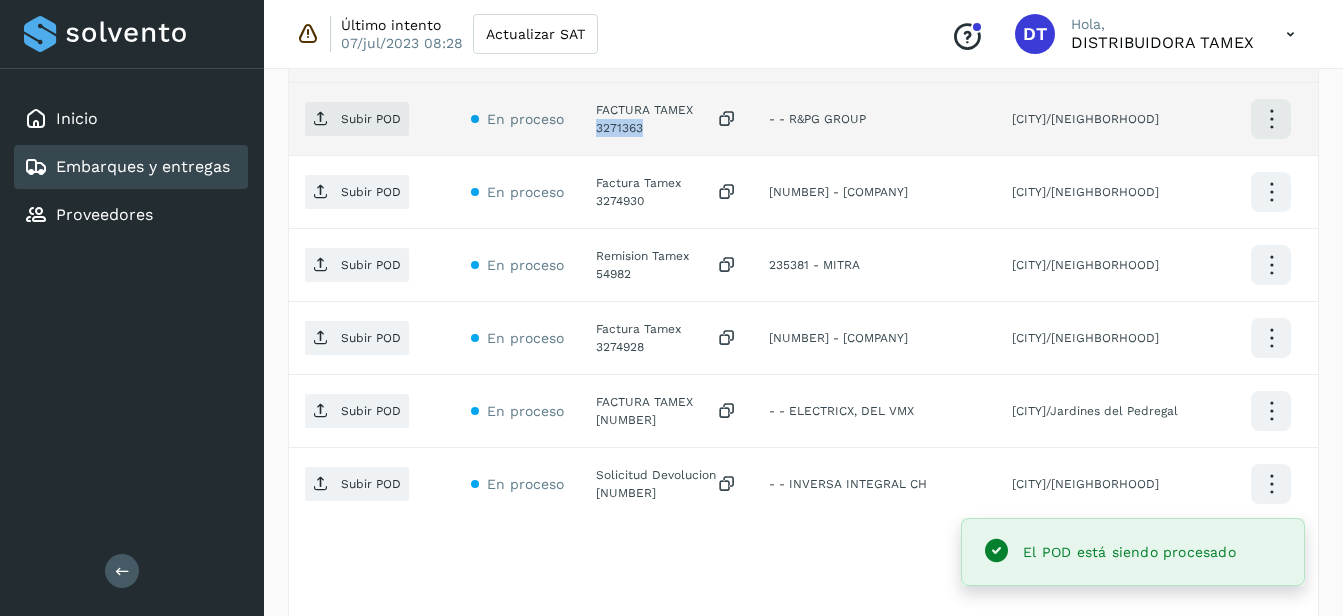 click on "FACTURA TAMEX 3271363" 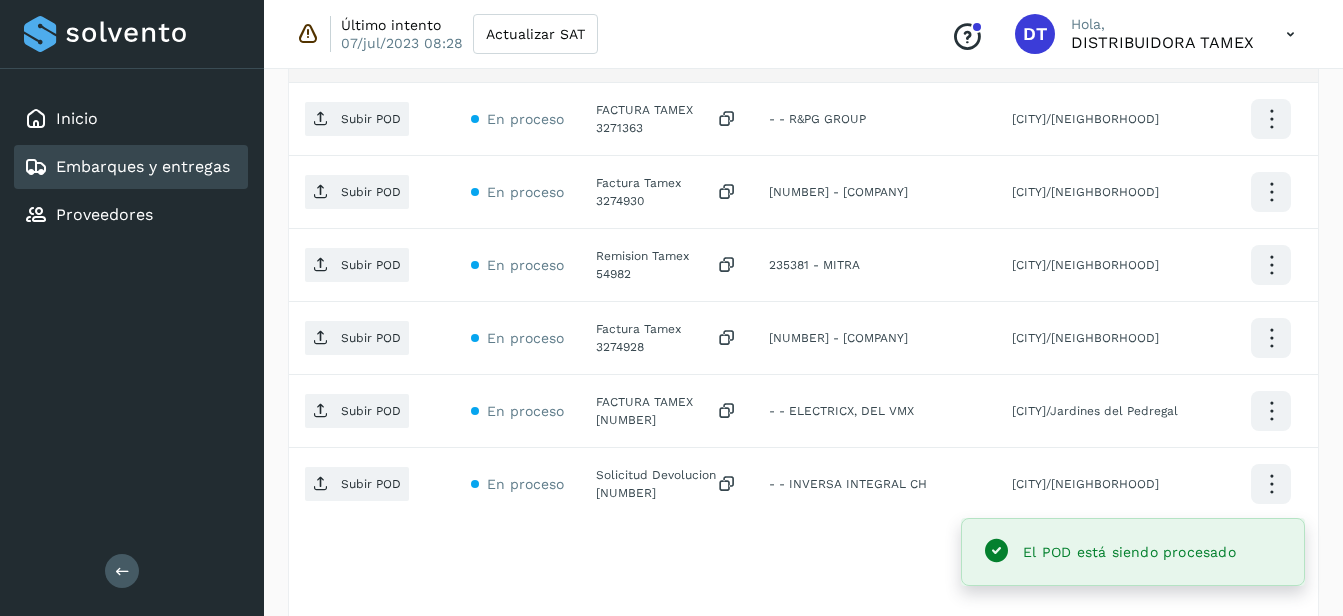 click on "Subir POD" at bounding box center (357, 119) 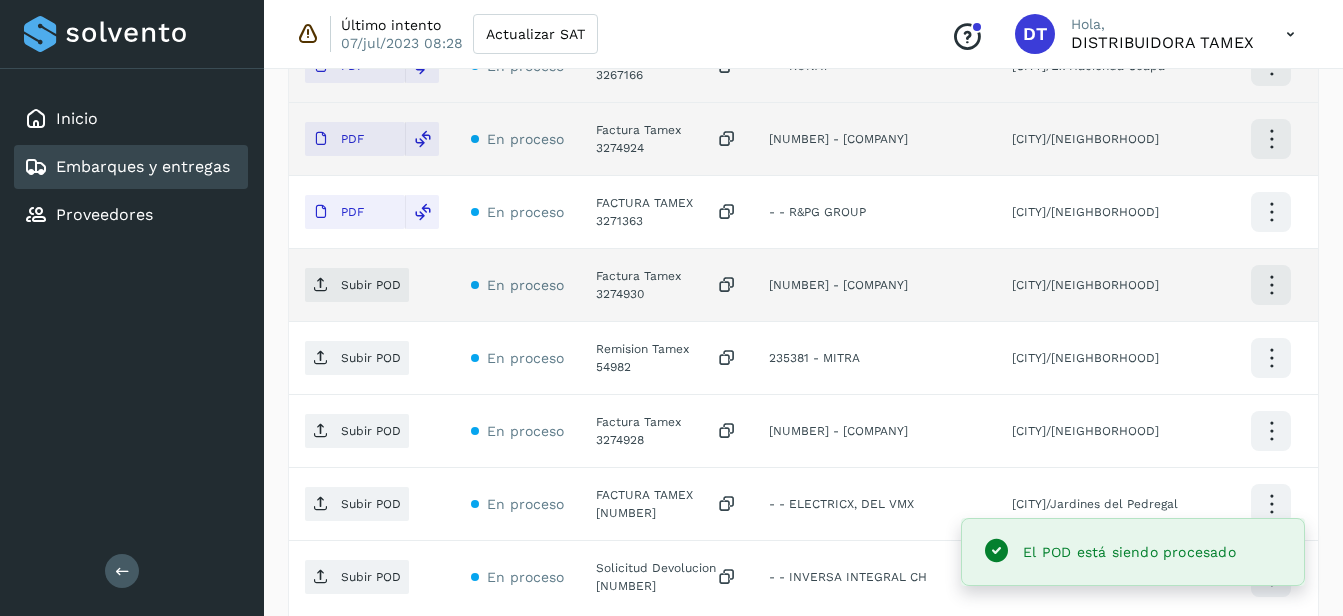 scroll, scrollTop: 1380, scrollLeft: 0, axis: vertical 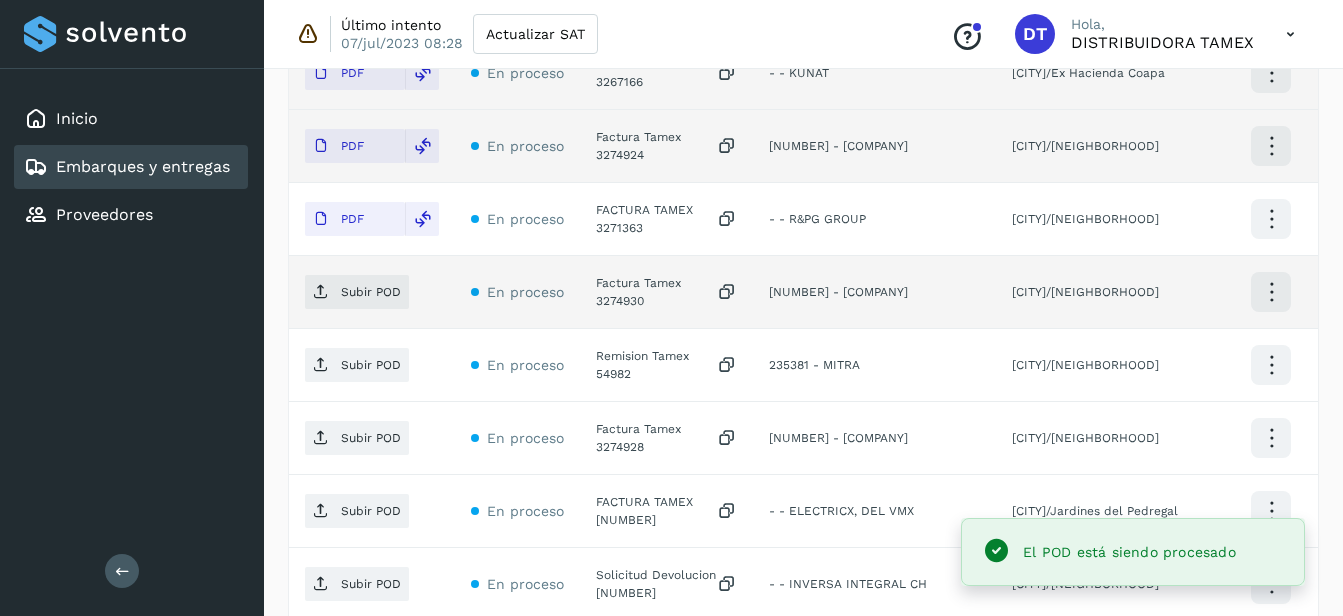 click on "Factura Tamex 3274930" 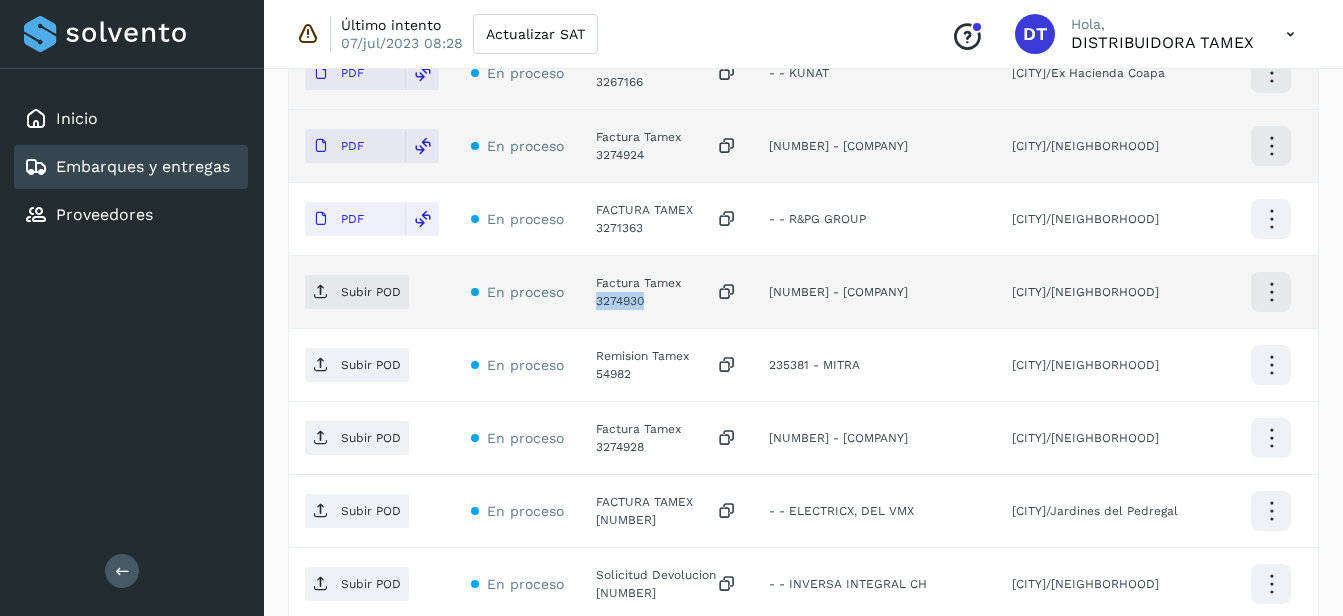 click on "Factura Tamex 3274930" 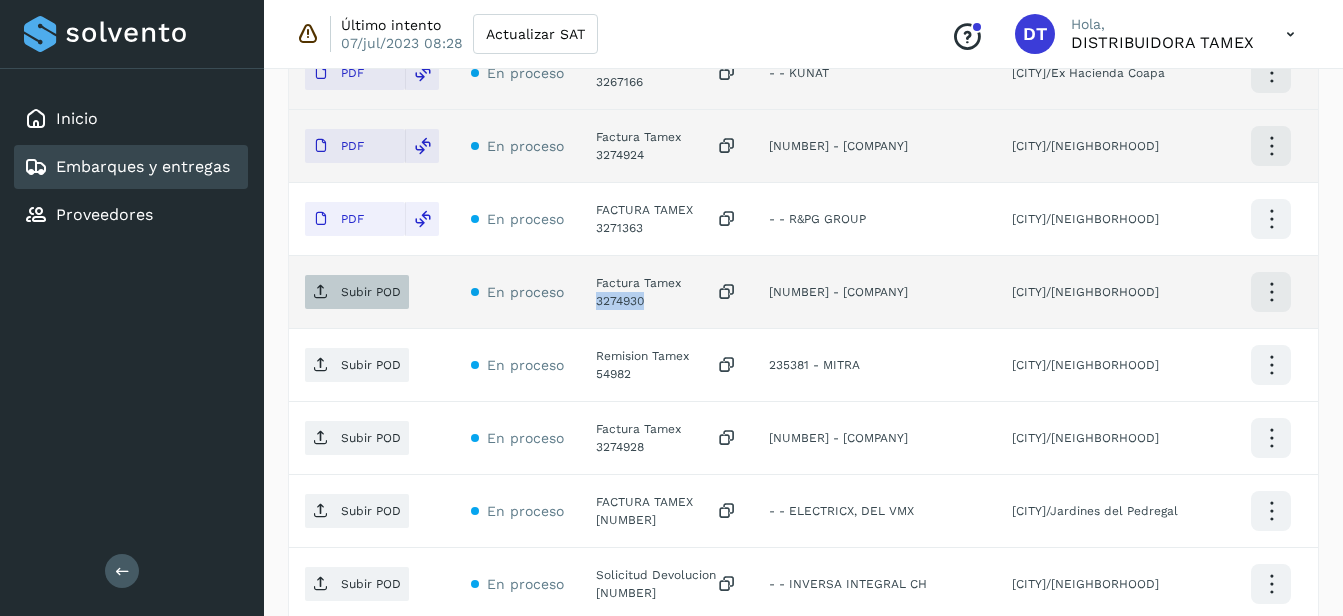 click on "Subir POD" at bounding box center [371, 292] 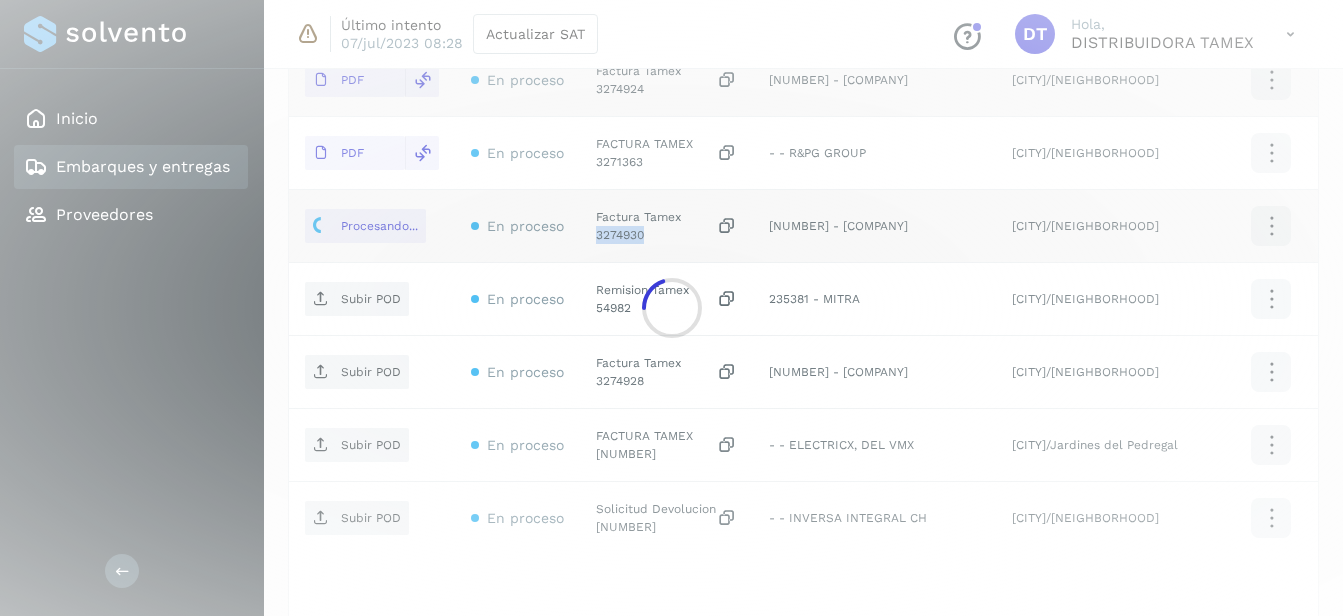 scroll, scrollTop: 1480, scrollLeft: 0, axis: vertical 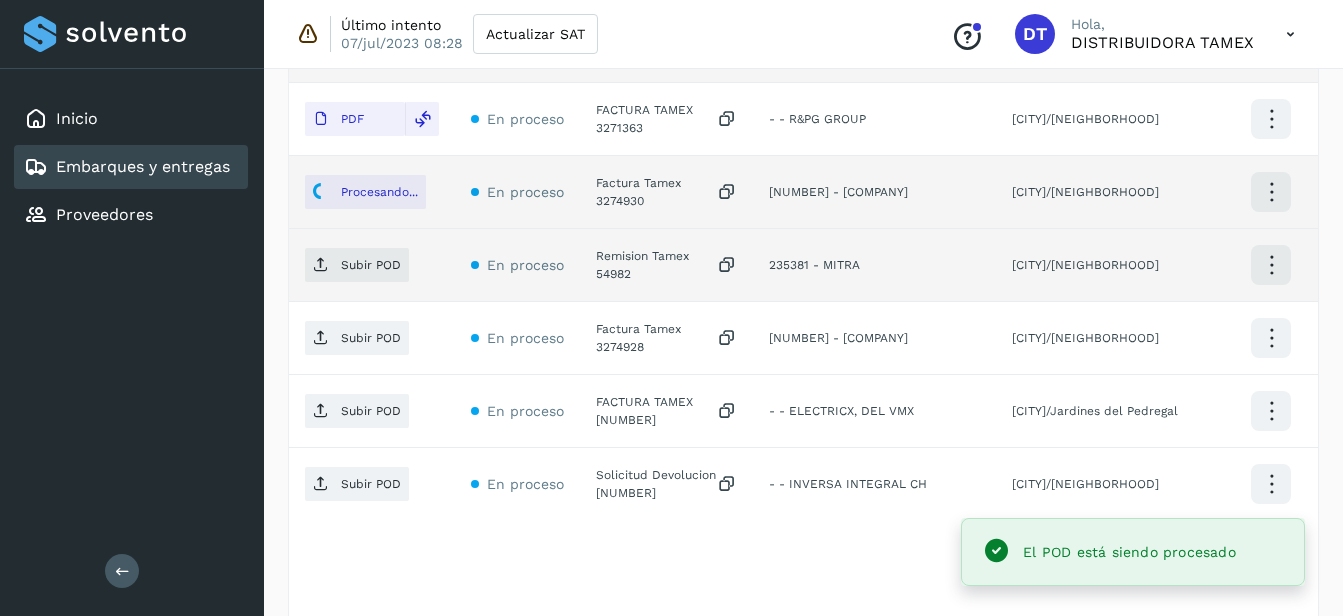 click on "Remision Tamex 54982" 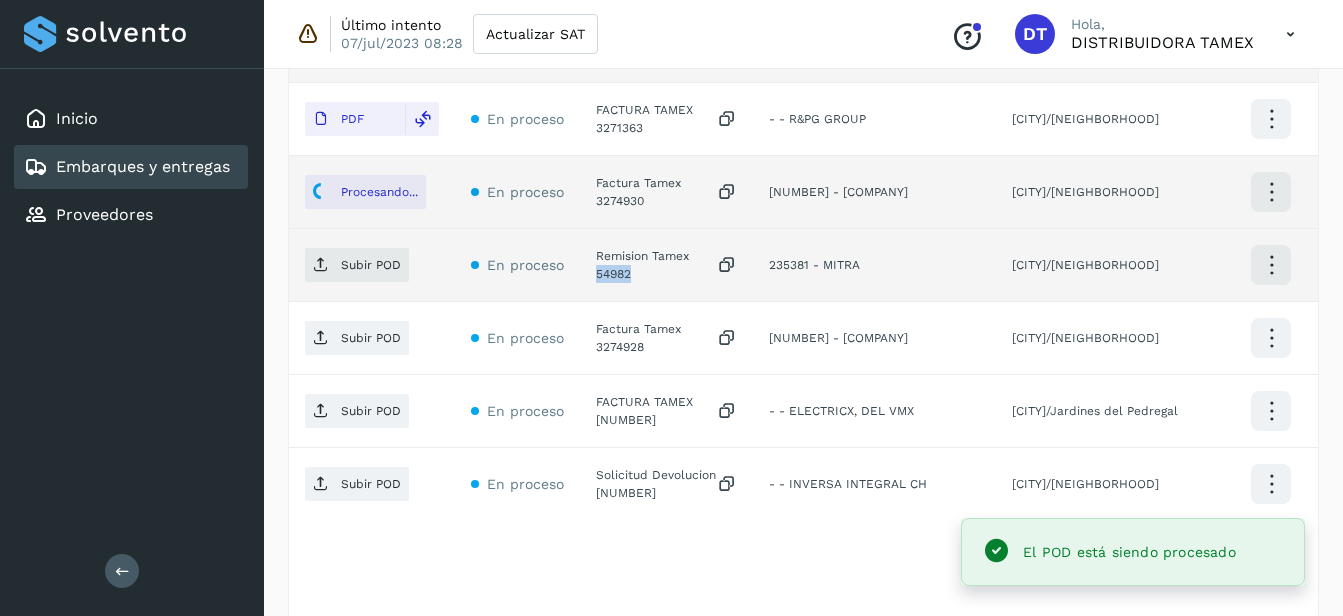 click on "Remision Tamex 54982" 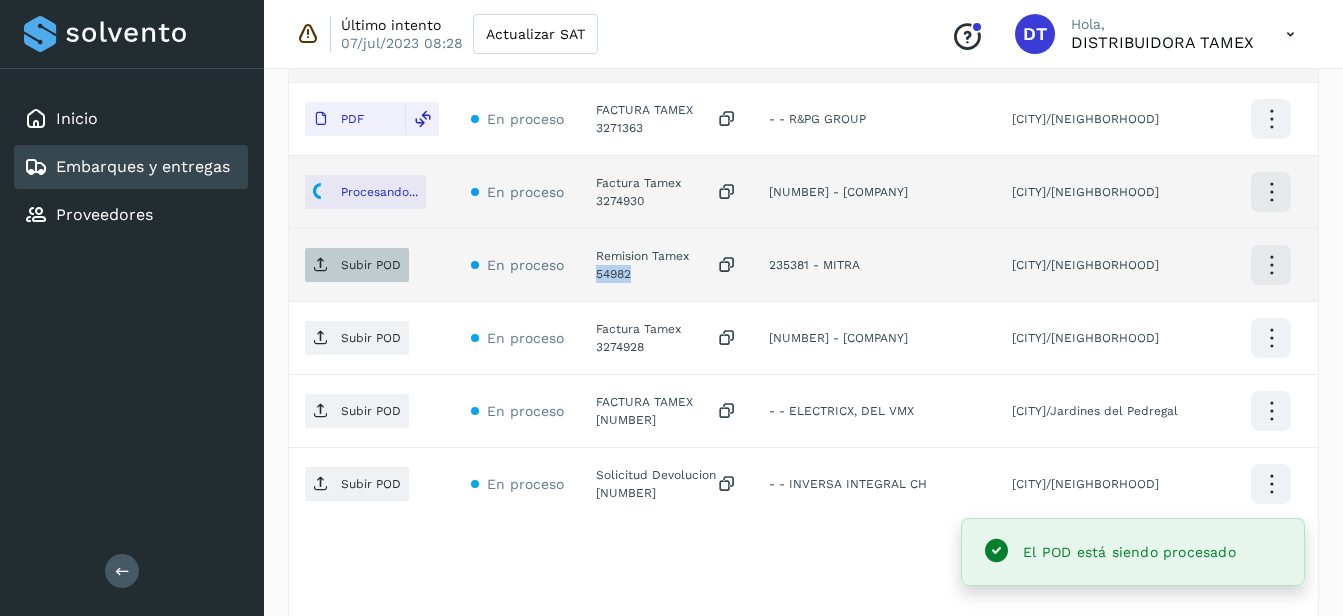 click on "Inicio Embarques y entregas Proveedores Salir Último intento [DATE] [TIME] Actualizar SAT
Conoce nuestros beneficios
DT Hola, DISTRIBUIDORA TAMEX Embarques y entregas Embarque #114LLXO042  ✨ Muy pronto podrás gestionar todos tus accesorios desde esta misma página. Conocer más Embarque En proceso
Verifica el estado de la factura o entregas asociadas a este embarque
ID de embarque 114LLXO042 Fecha de embarque [DATE] [TIME] Proveedor Tamex Costo planificado  $0.00 MXN  Cliente emisor Tamex Entregas 18 Origen Av. Pirules 1115 San Martin Obispo Facturas Asociar factura Aún no has subido ninguna factura Entregas En proceso Selecciona un estado Limpiar filtros POD
El tamaño máximo de archivo es de 20 Mb.
Estado ID de entrega Cliente receptor Destino Acciones PDF En proceso Factura Tamex 3274926  [CITY]/Pena Pobre PDF En proceso PDF PDF" 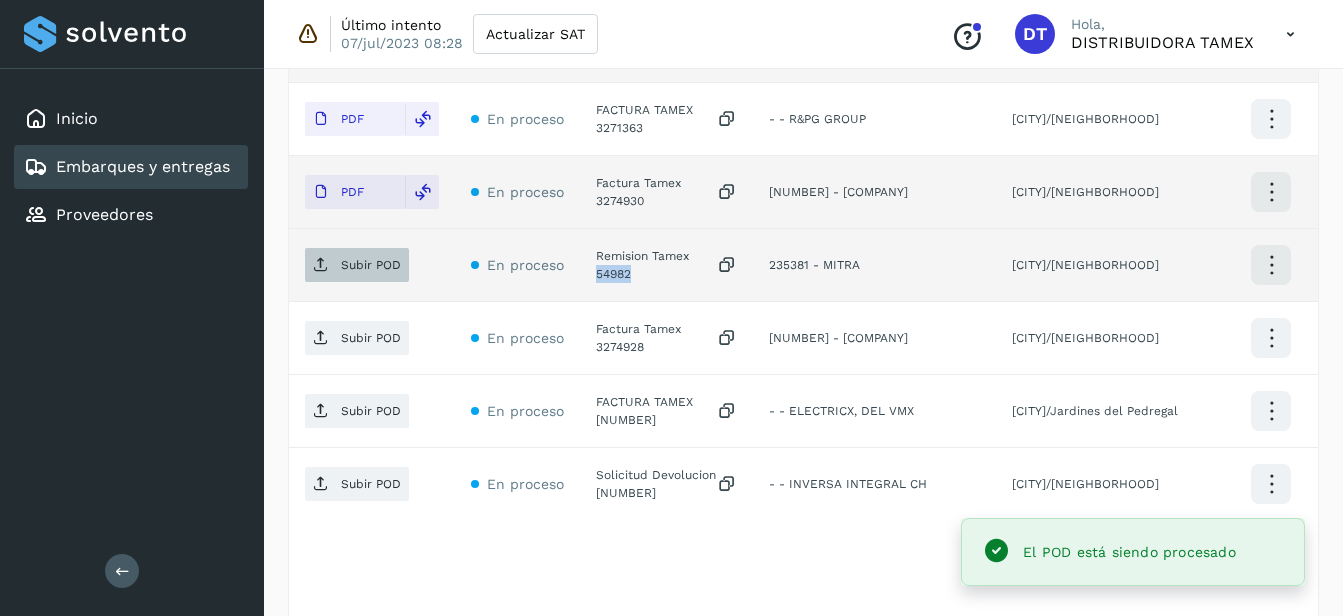 click at bounding box center (321, 265) 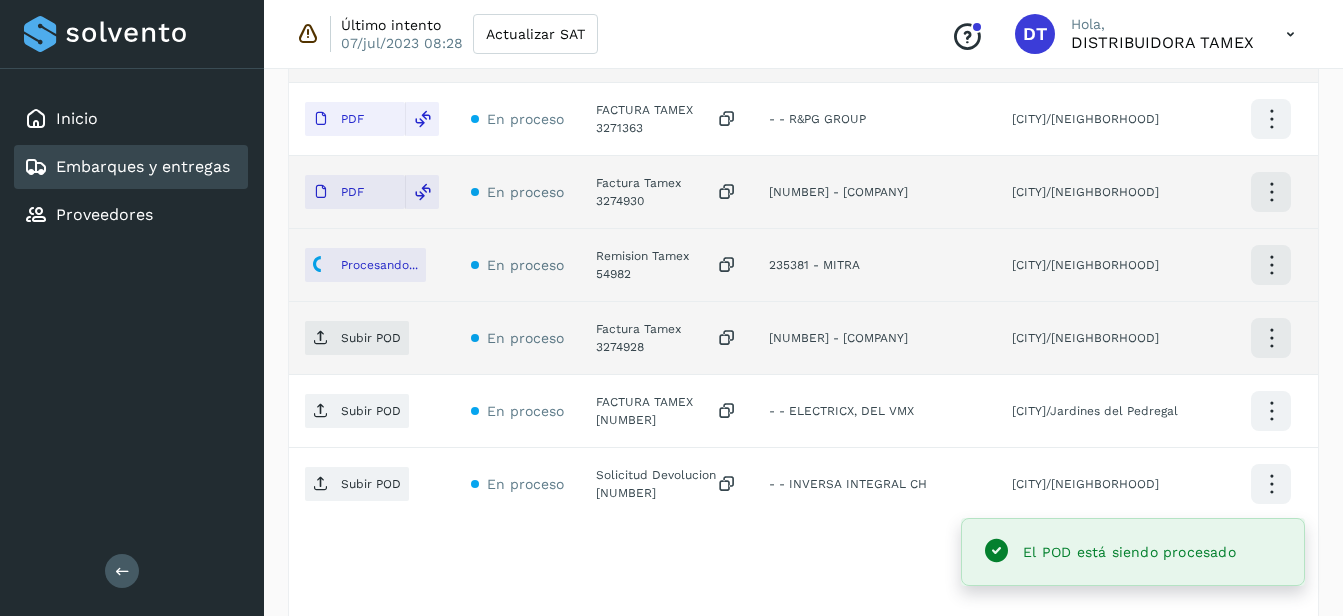 click on "Factura Tamex 3274928" 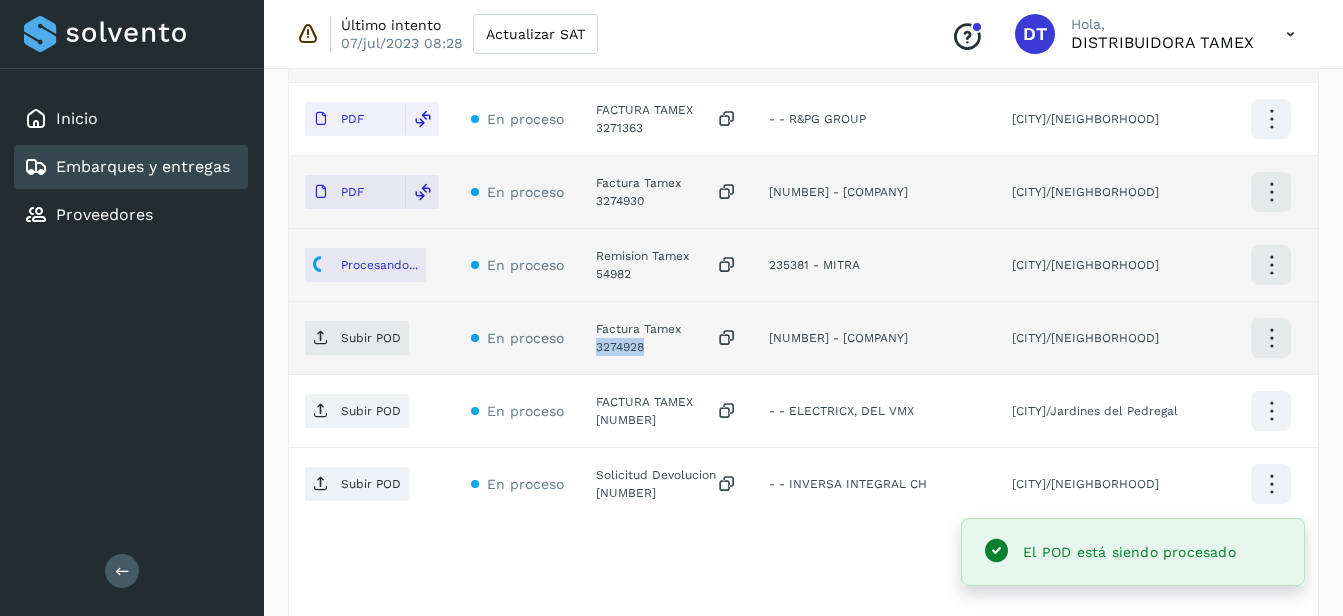 click on "Factura Tamex 3274928" 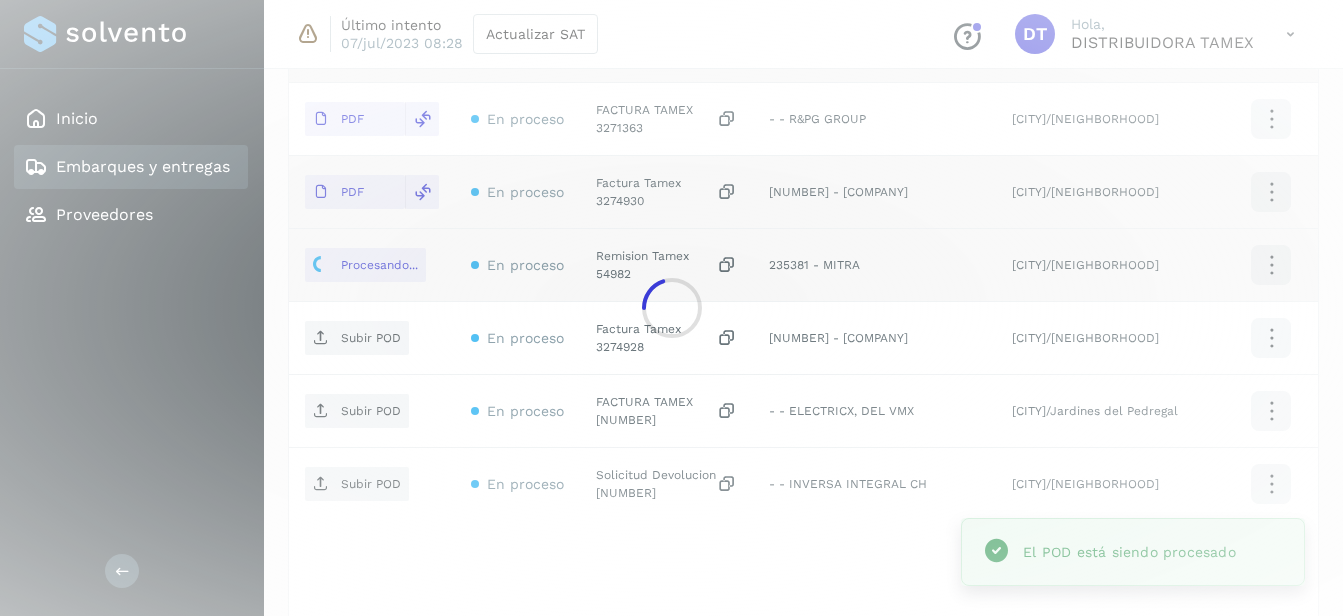 click 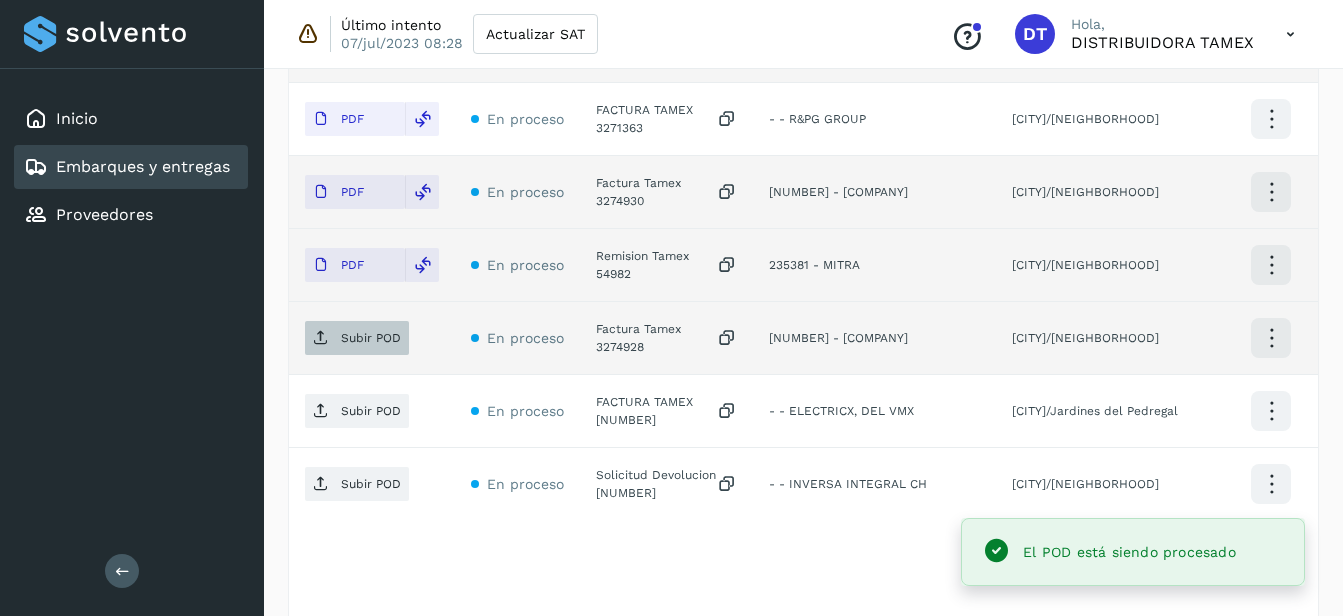 click on "Subir POD" at bounding box center [357, 338] 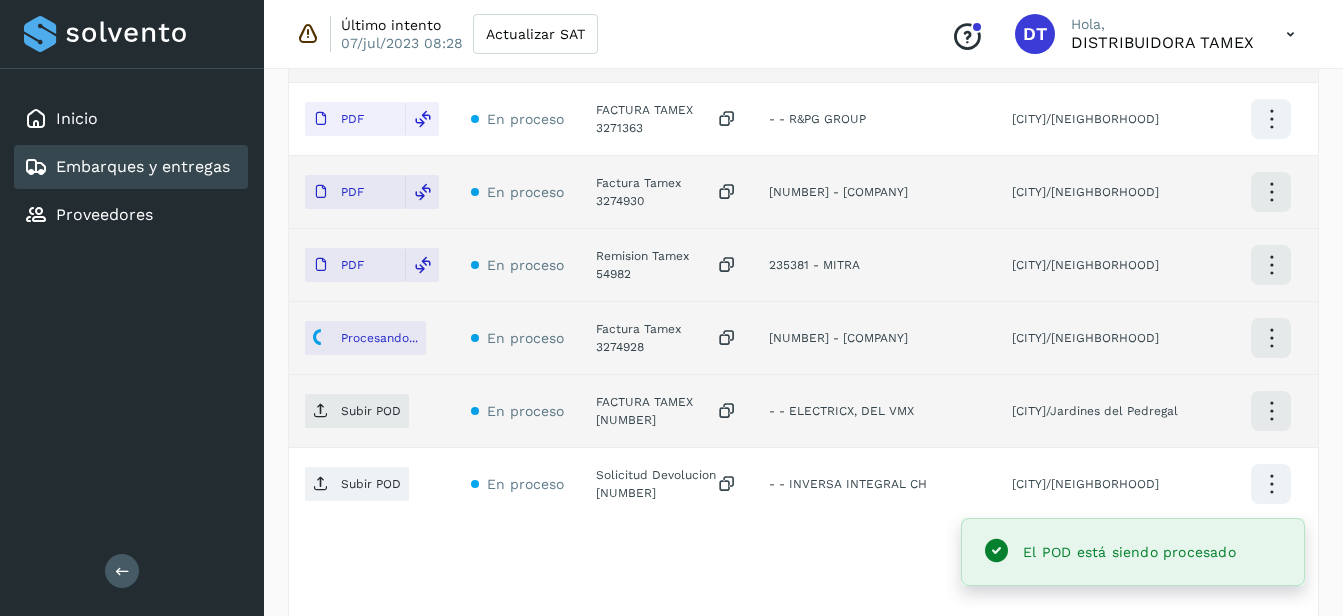 click on "FACTURA TAMEX [NUMBER]" 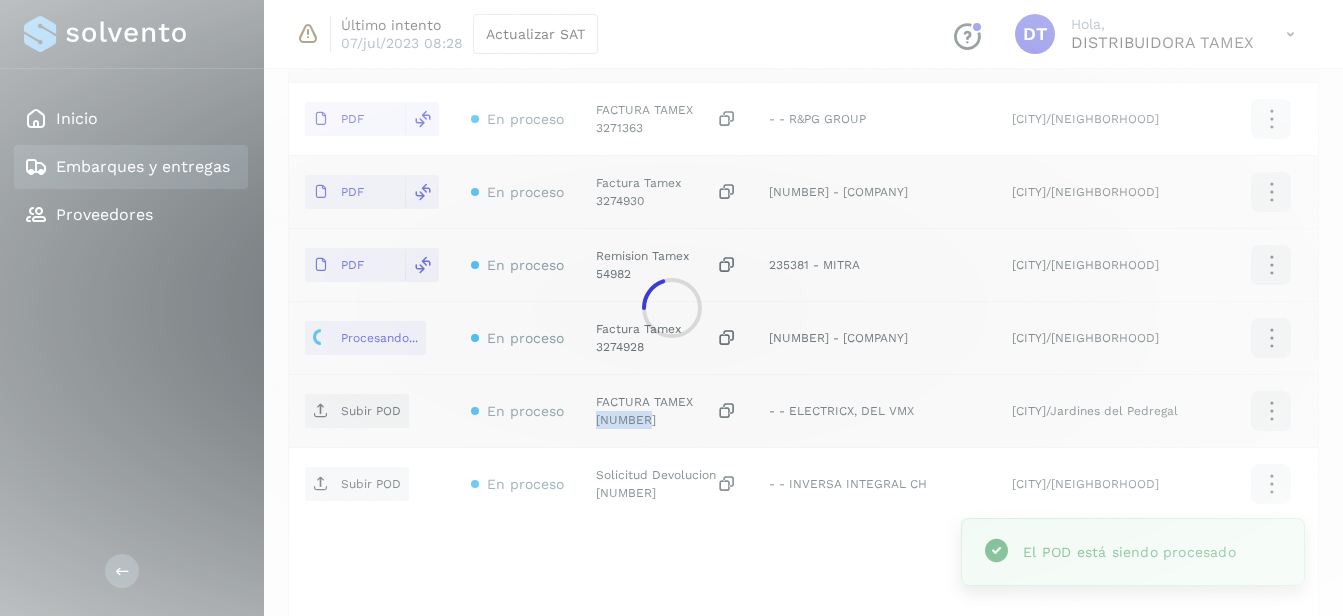 click on "Inicio Embarques y entregas Proveedores Salir Último intento [DATE] [TIME] Actualizar SAT
Conoce nuestros beneficios
DT Hola, DISTRIBUIDORA TAMEX Embarques y entregas Embarque #114LLXO042  ✨ Muy pronto podrás gestionar todos tus accesorios desde esta misma página. Conocer más Embarque En proceso
Verifica el estado de la factura o entregas asociadas a este embarque
ID de embarque 114LLXO042 Fecha de embarque [DATE] [TIME] Proveedor Tamex Costo planificado  $0.00 MXN  Cliente emisor Tamex Entregas 18 Origen Av. Pirules 1115 San Martin Obispo Facturas Asociar factura Aún no has subido ninguna factura Entregas En proceso Selecciona un estado Limpiar filtros POD
El tamaño máximo de archivo es de 20 Mb.
Estado ID de entrega Cliente receptor Destino Acciones PDF En proceso Factura Tamex 3274926  [CITY]/Pena Pobre PDF En proceso PDF PDF" 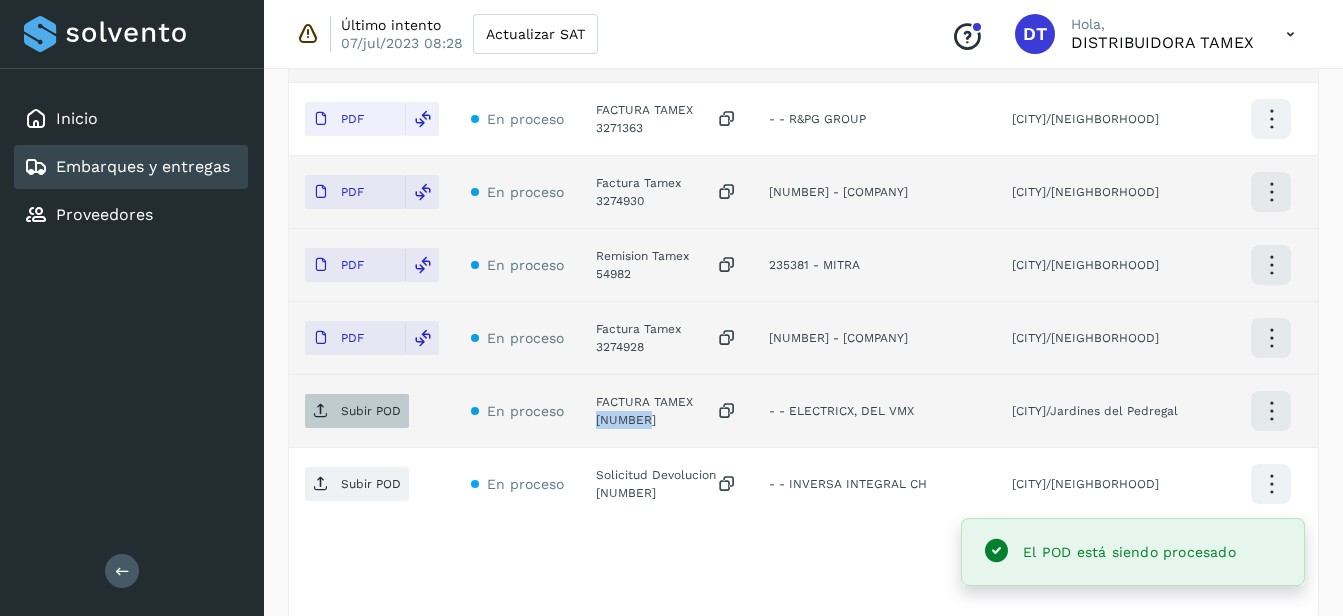 click at bounding box center (321, 411) 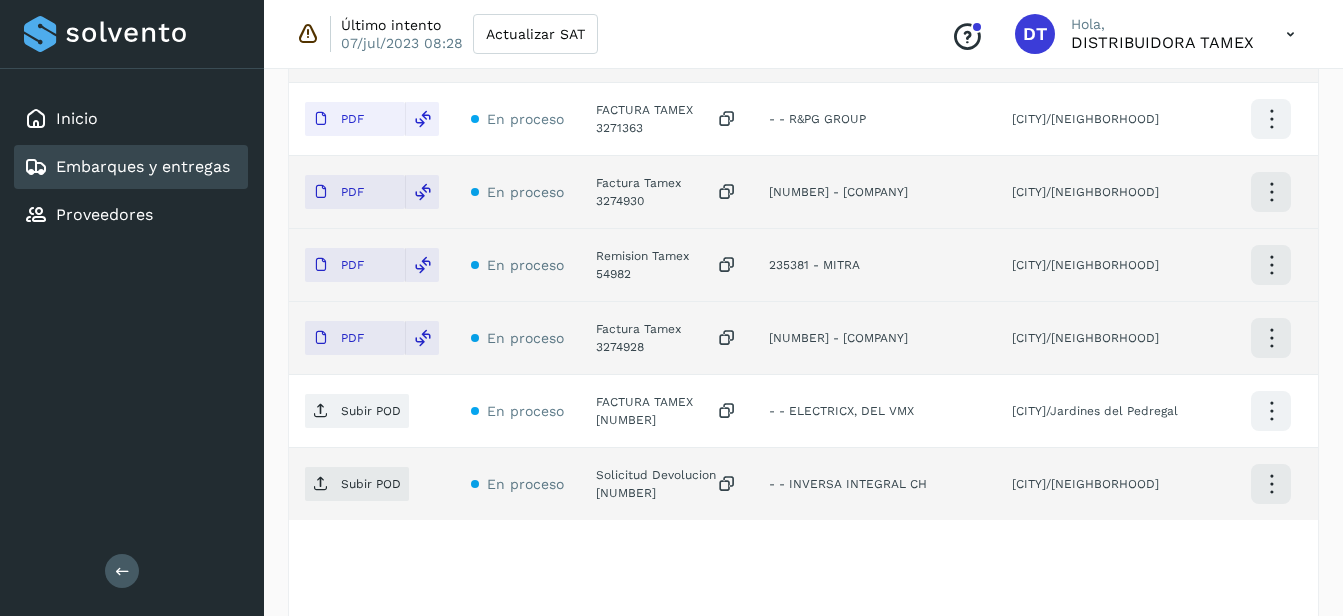 click on "Solicitud Devolucion [NUMBER]" 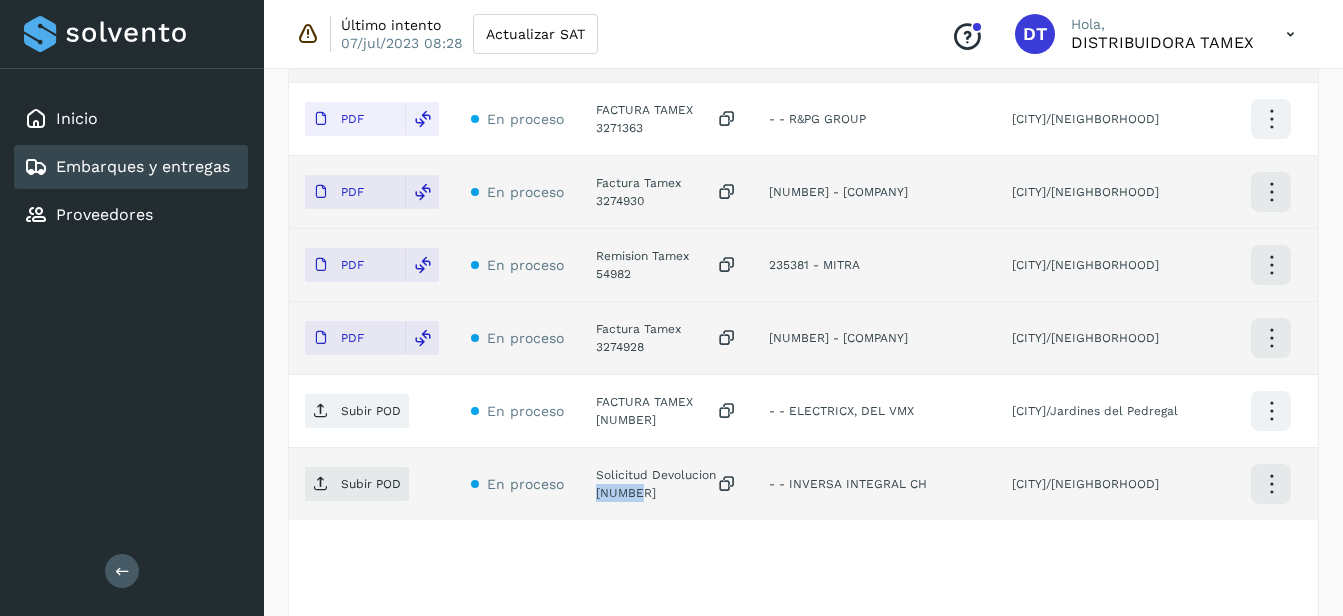 click on "Solicitud Devolucion [NUMBER]" 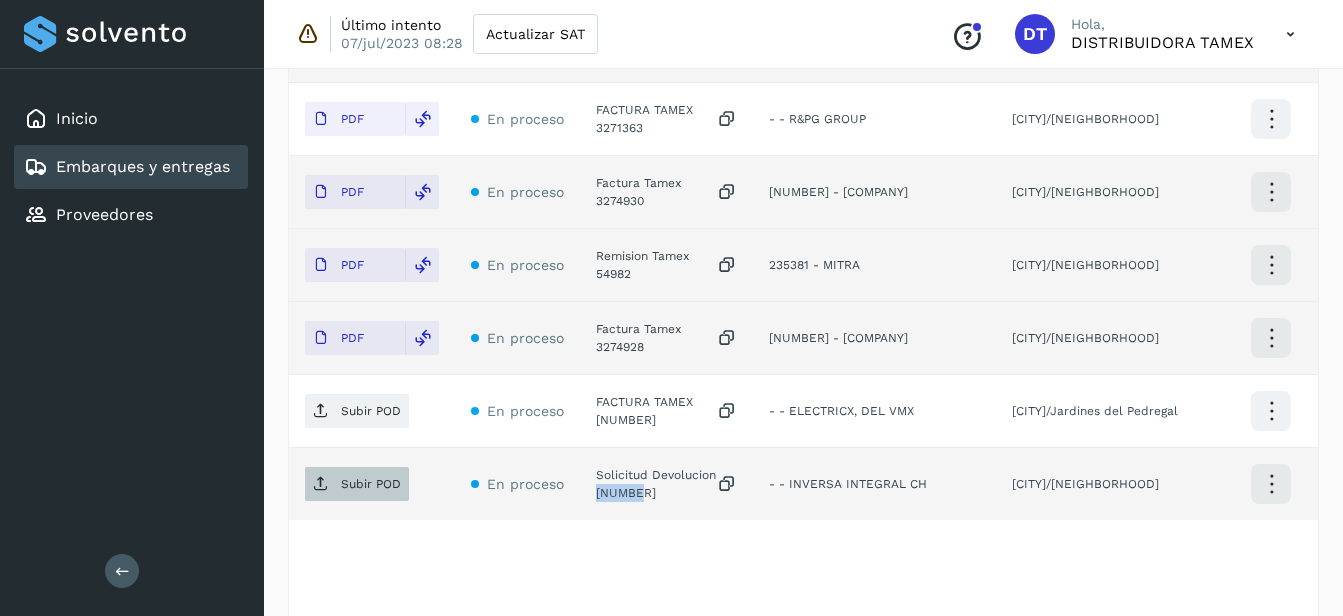click on "Subir POD" at bounding box center (371, 484) 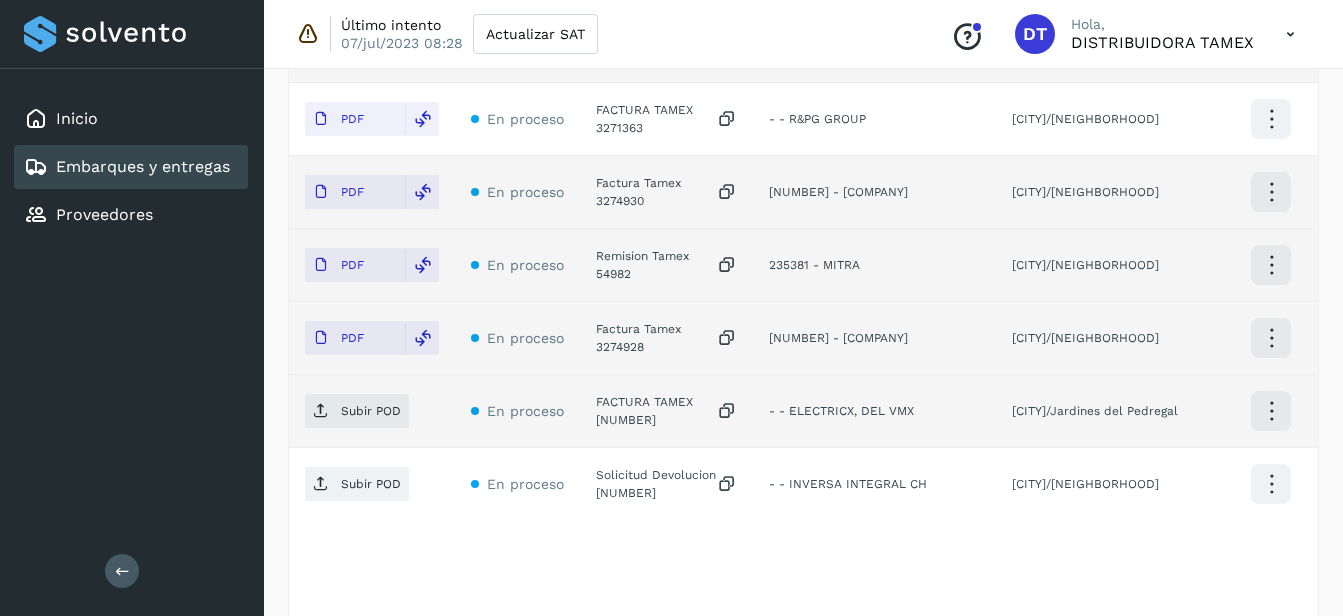 click on "FACTURA TAMEX [NUMBER]" 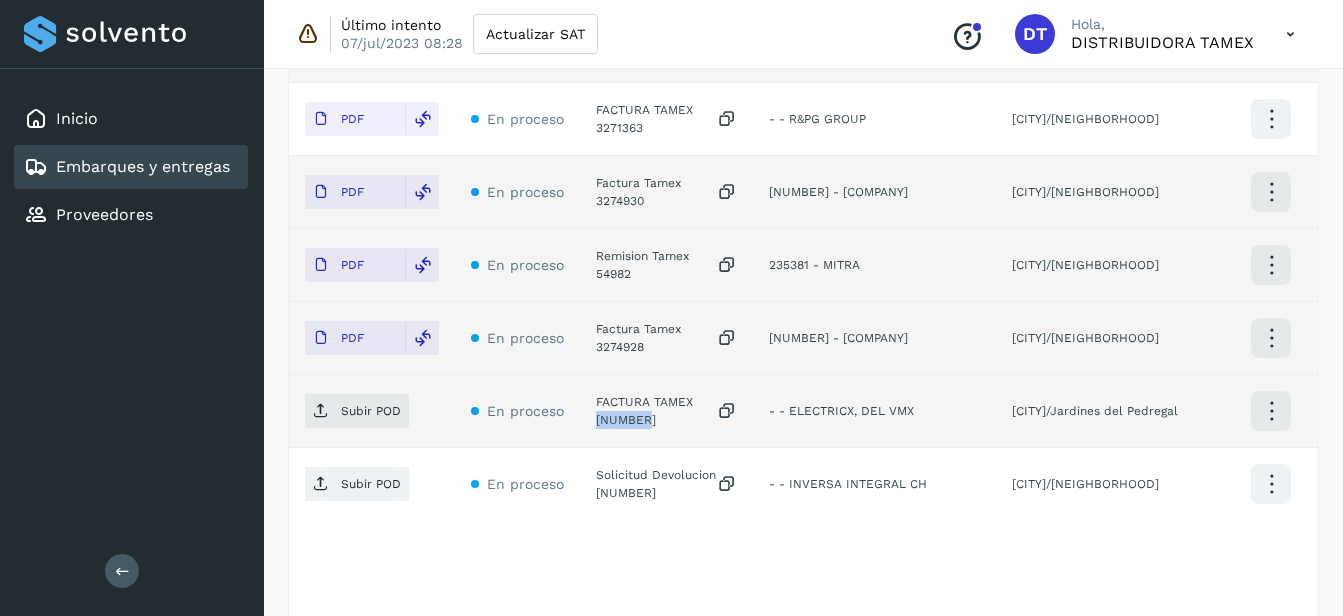 click on "FACTURA TAMEX [NUMBER]" 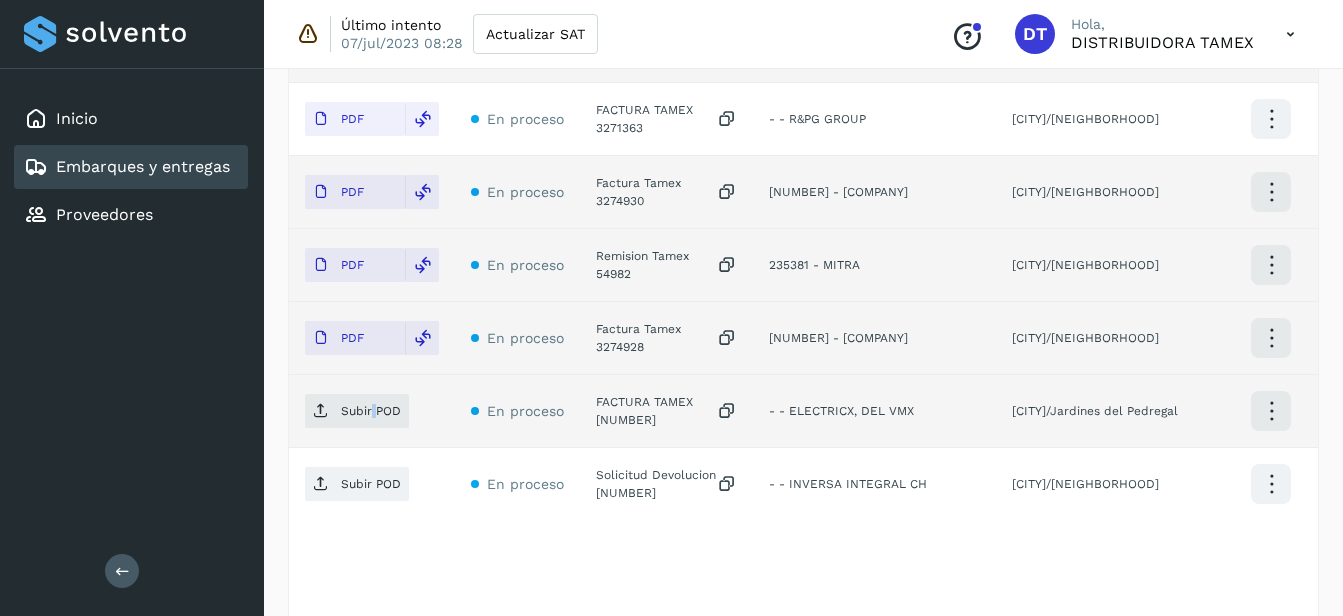 click on "Subir POD" 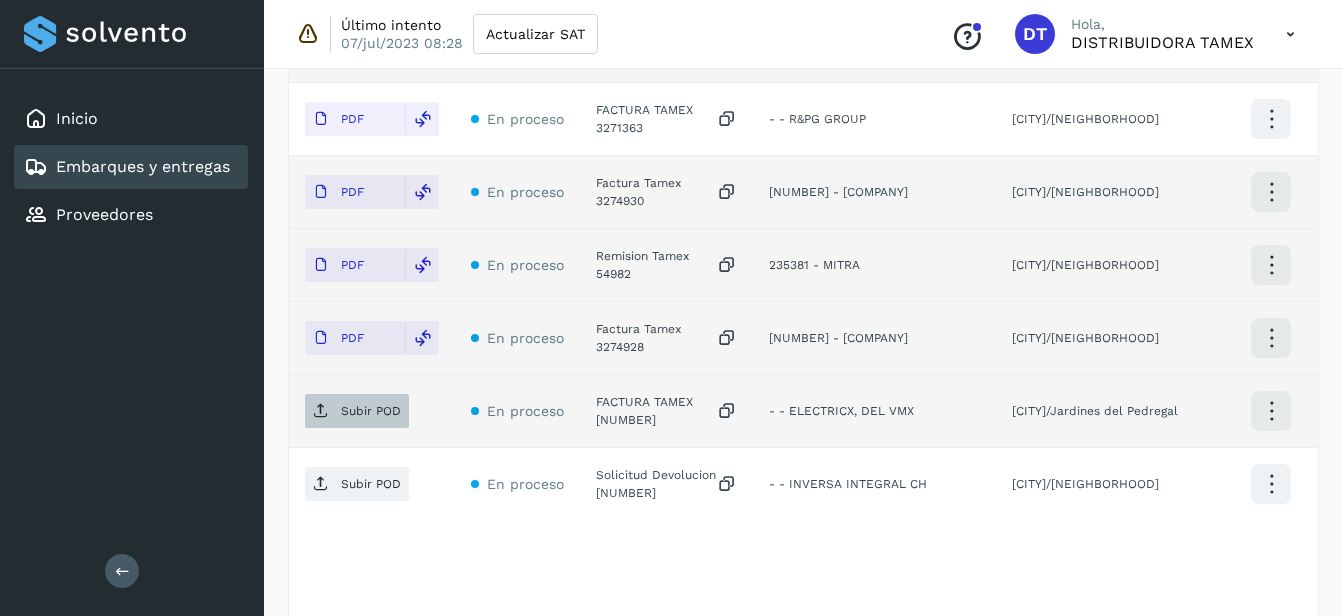 click on "Subir POD" 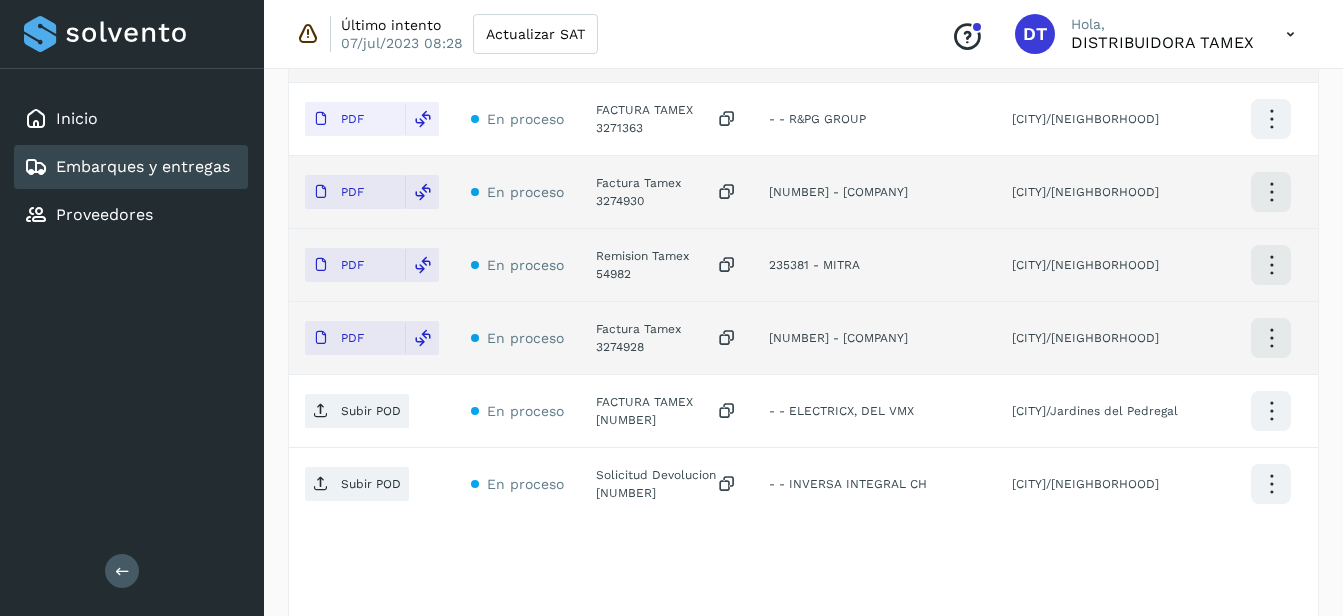 select on "**" 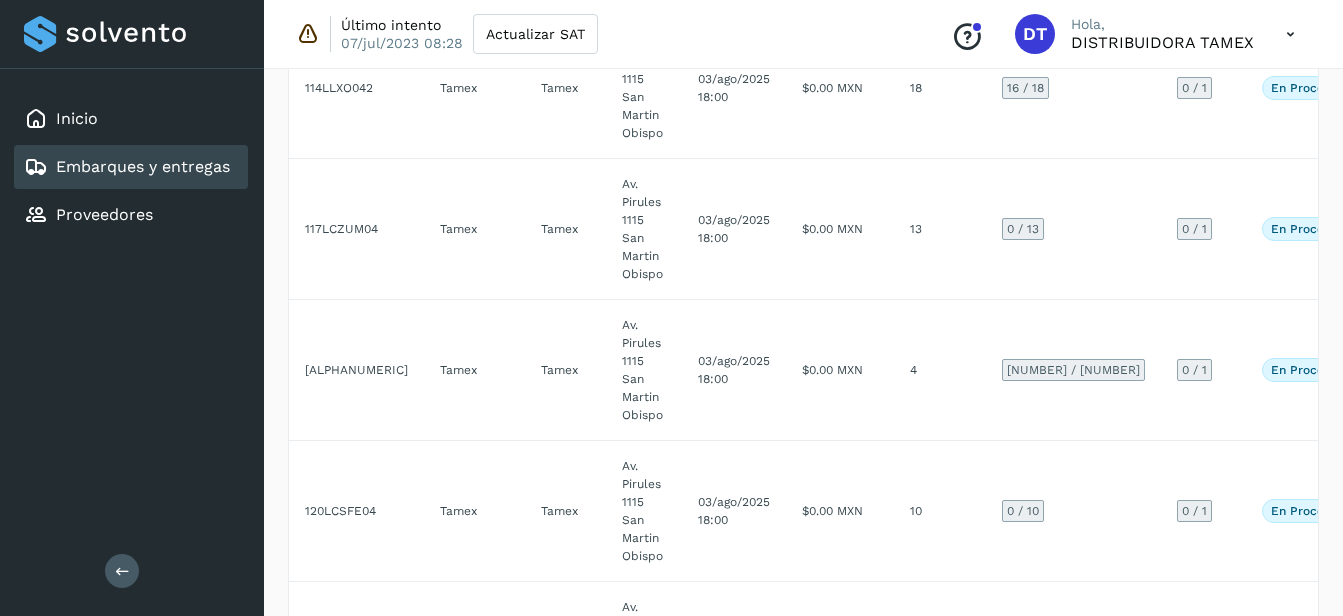scroll, scrollTop: 400, scrollLeft: 0, axis: vertical 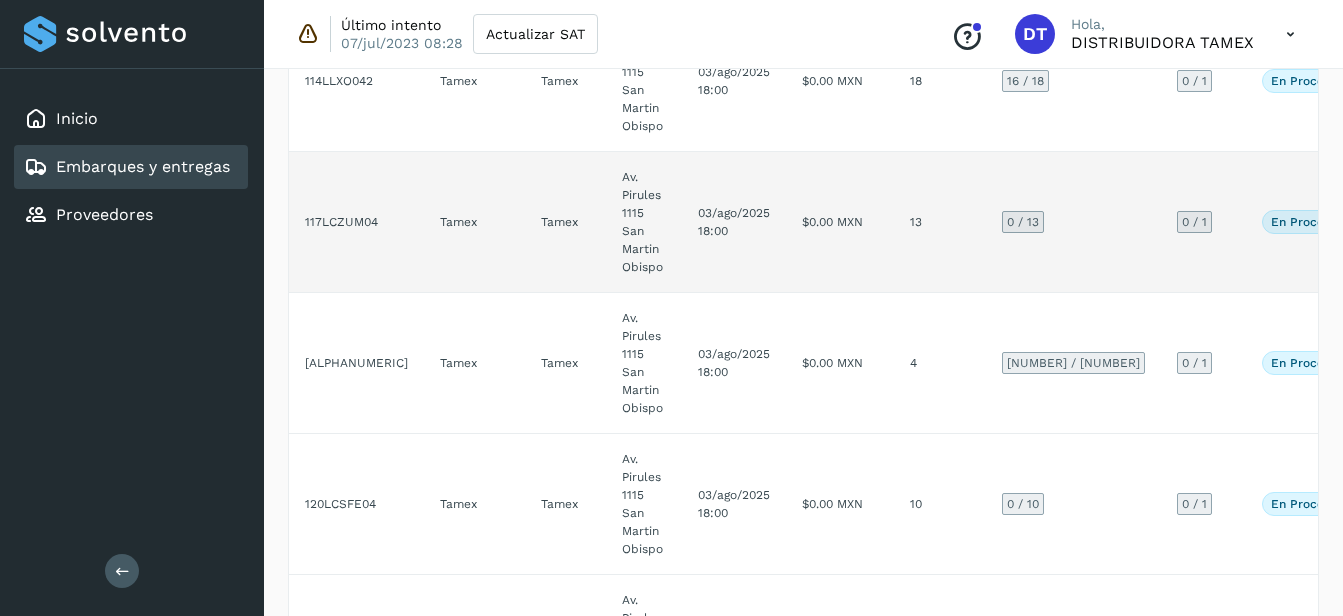 click on "$0.00 MXN" 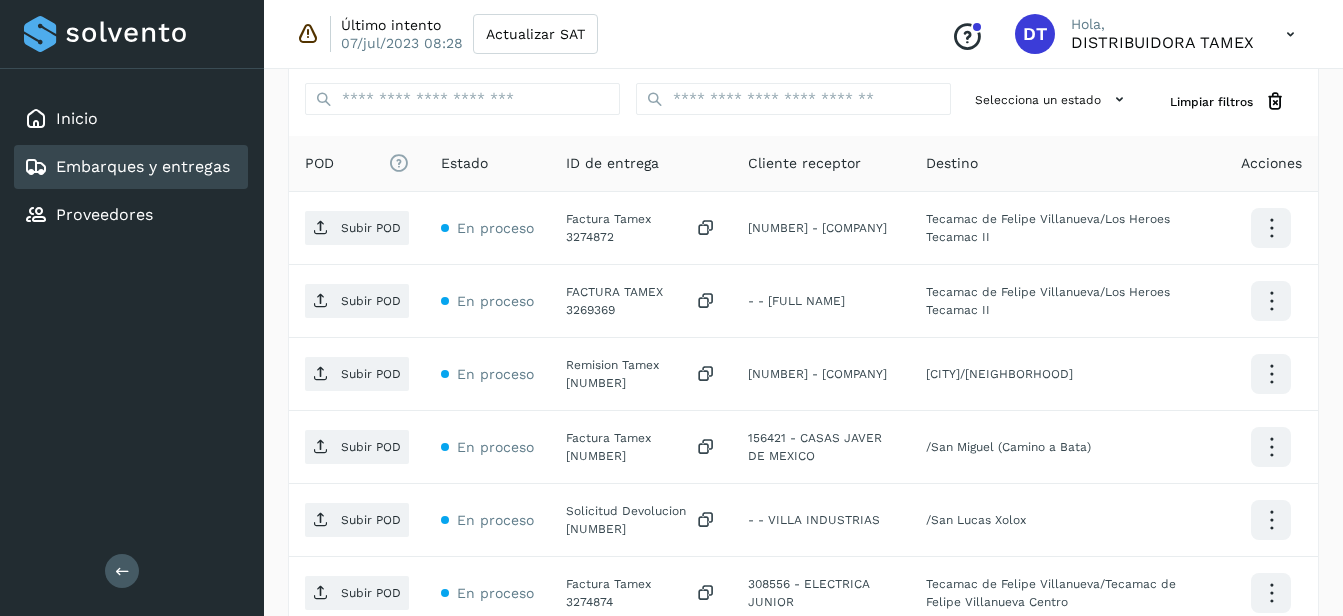 scroll, scrollTop: 615, scrollLeft: 0, axis: vertical 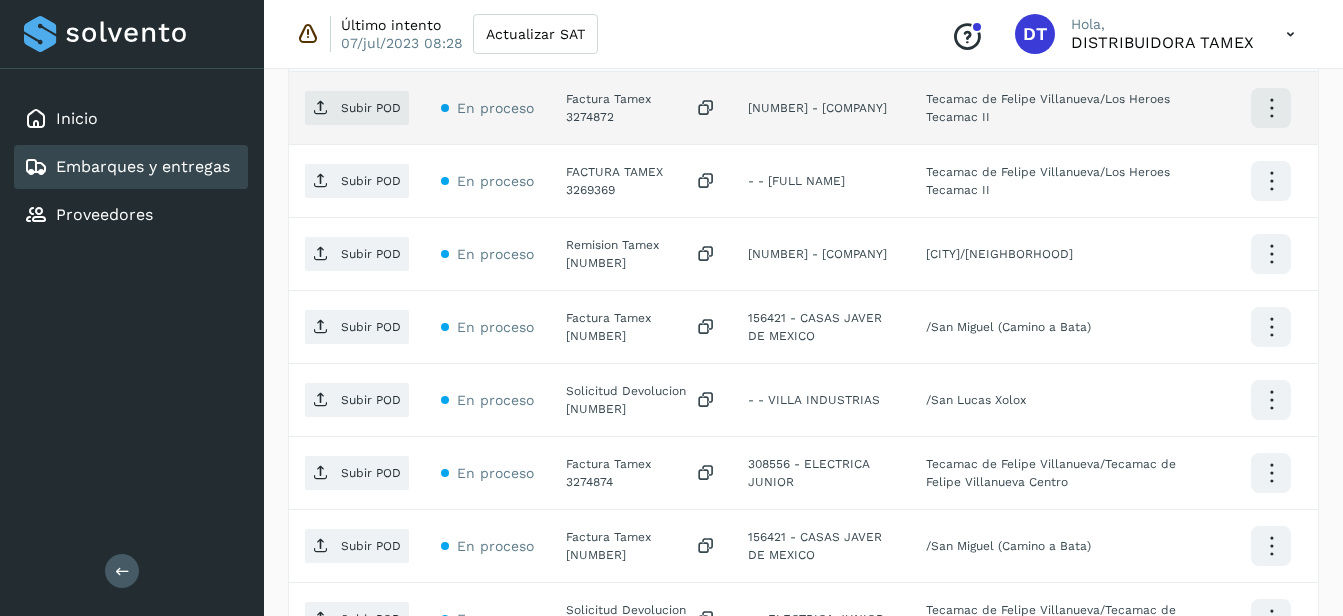 click on "Factura Tamex 3274872" 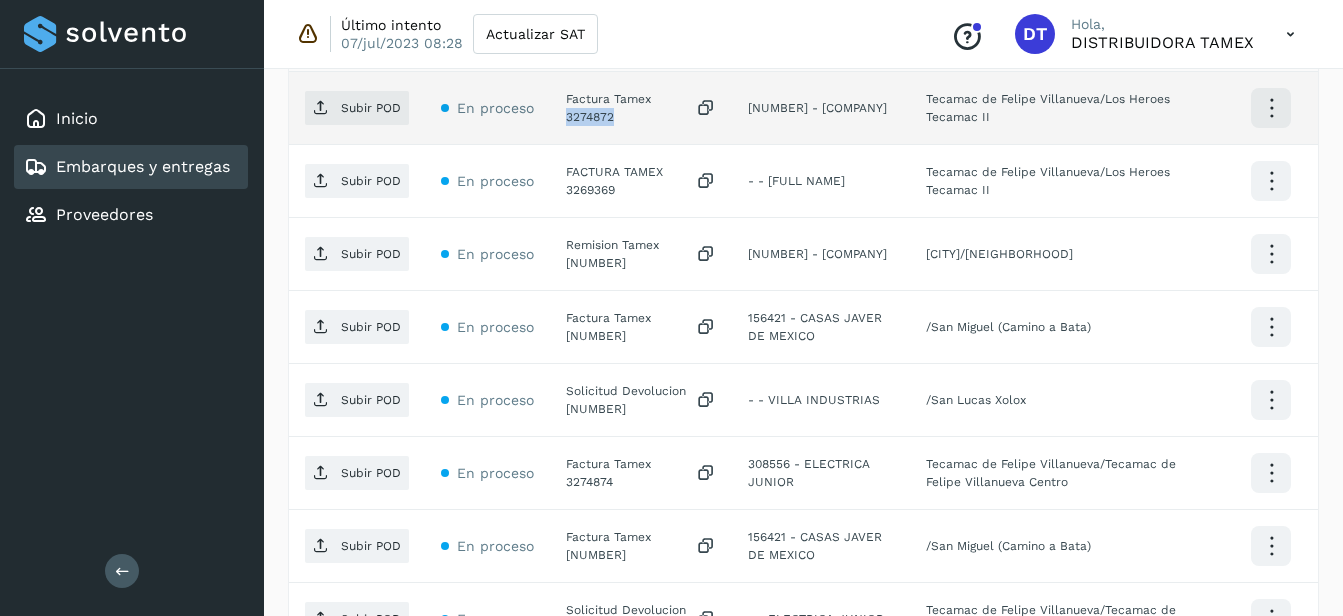 click on "Factura Tamex 3274872" 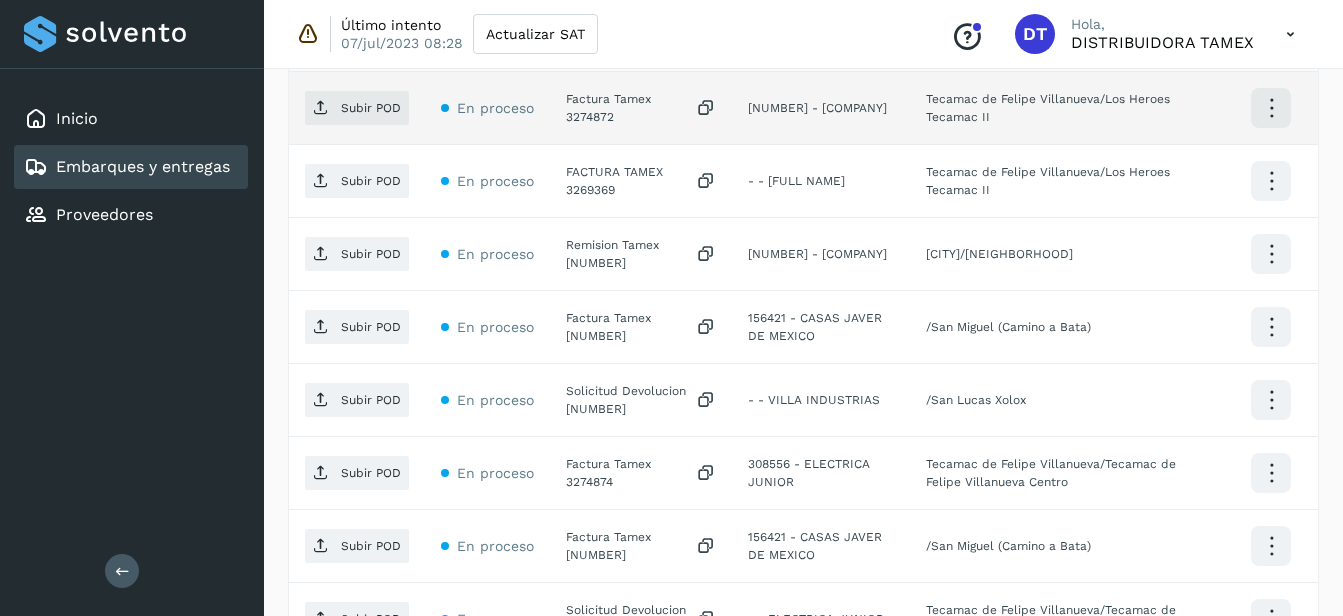 click on "Subir POD" 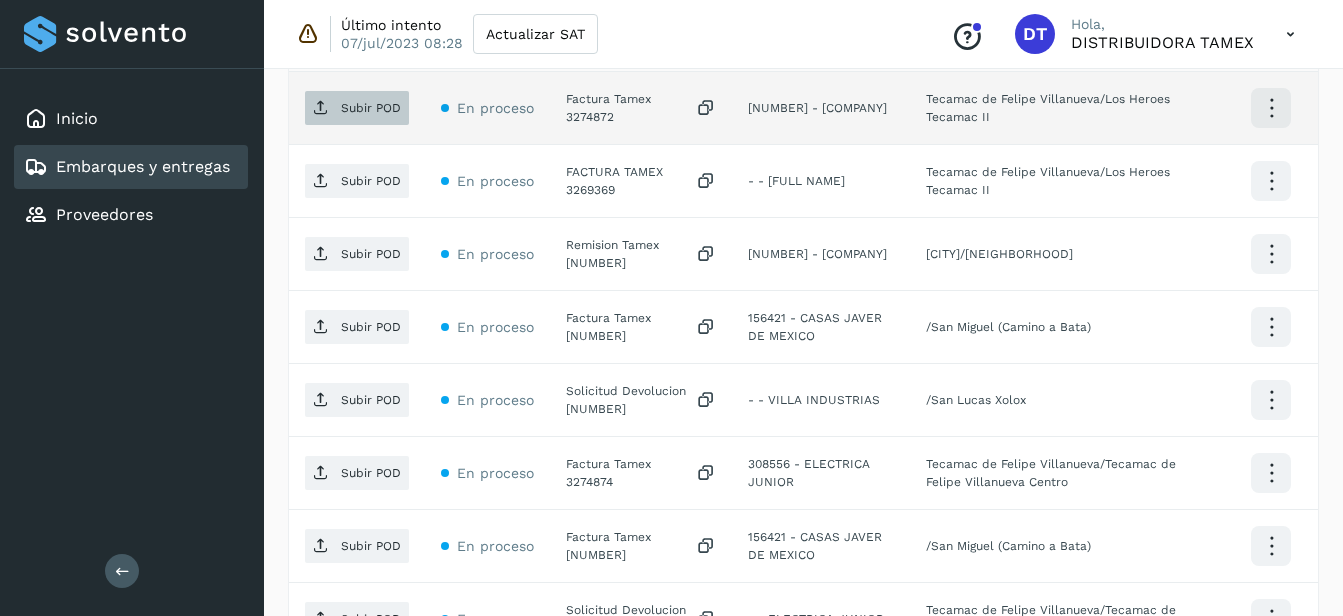 click on "Subir POD" at bounding box center (357, 108) 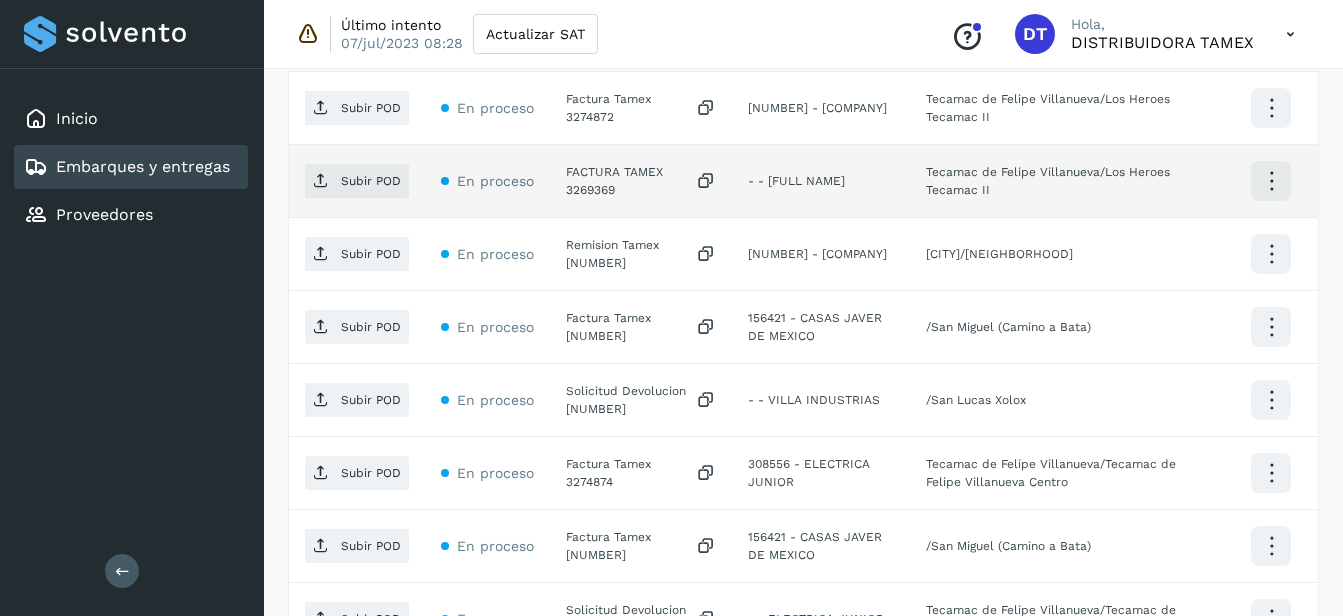click on "FACTURA TAMEX 3269369" 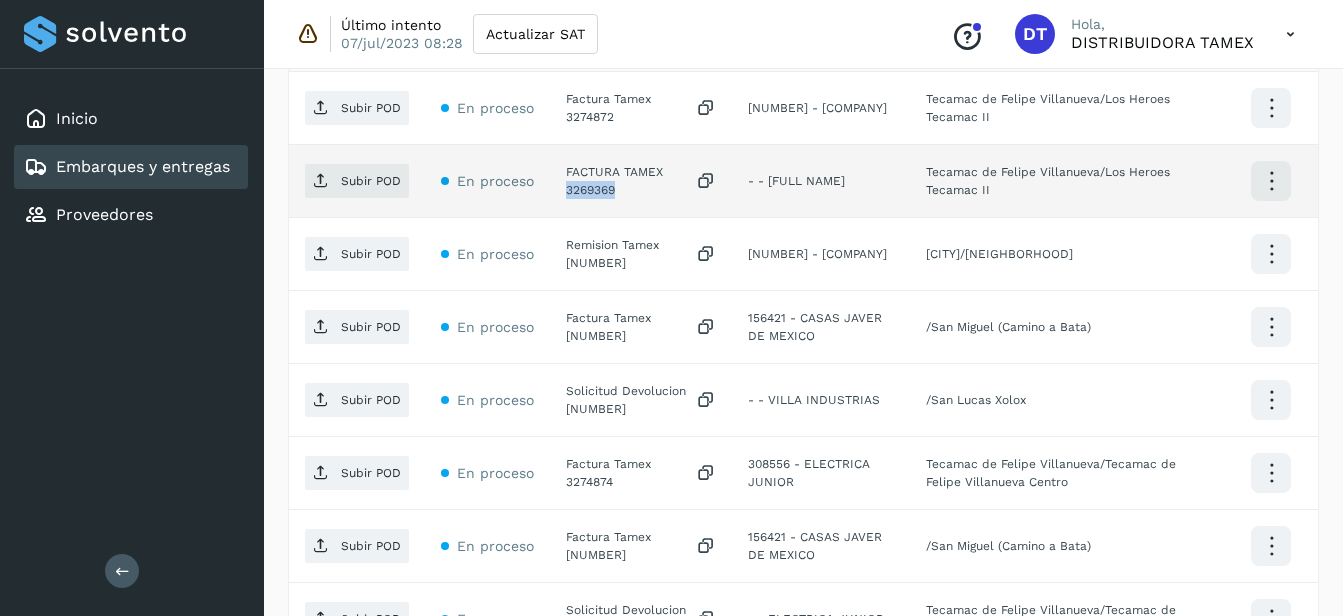click on "FACTURA TAMEX 3269369" 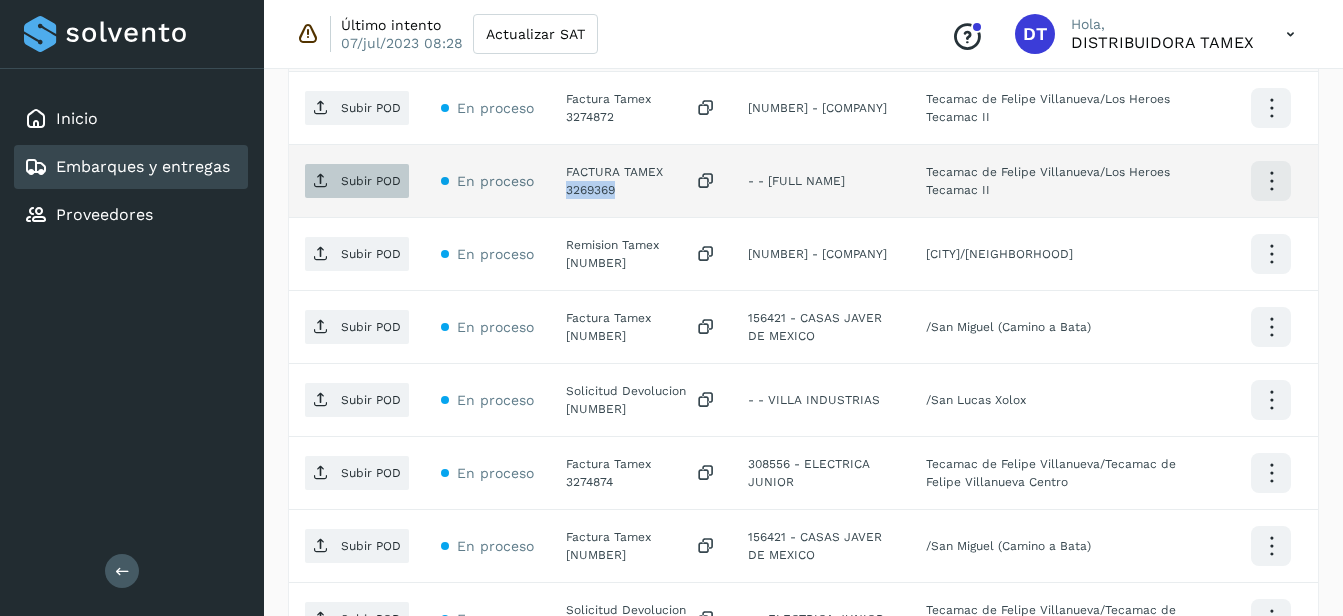 click on "Subir POD" at bounding box center [357, 181] 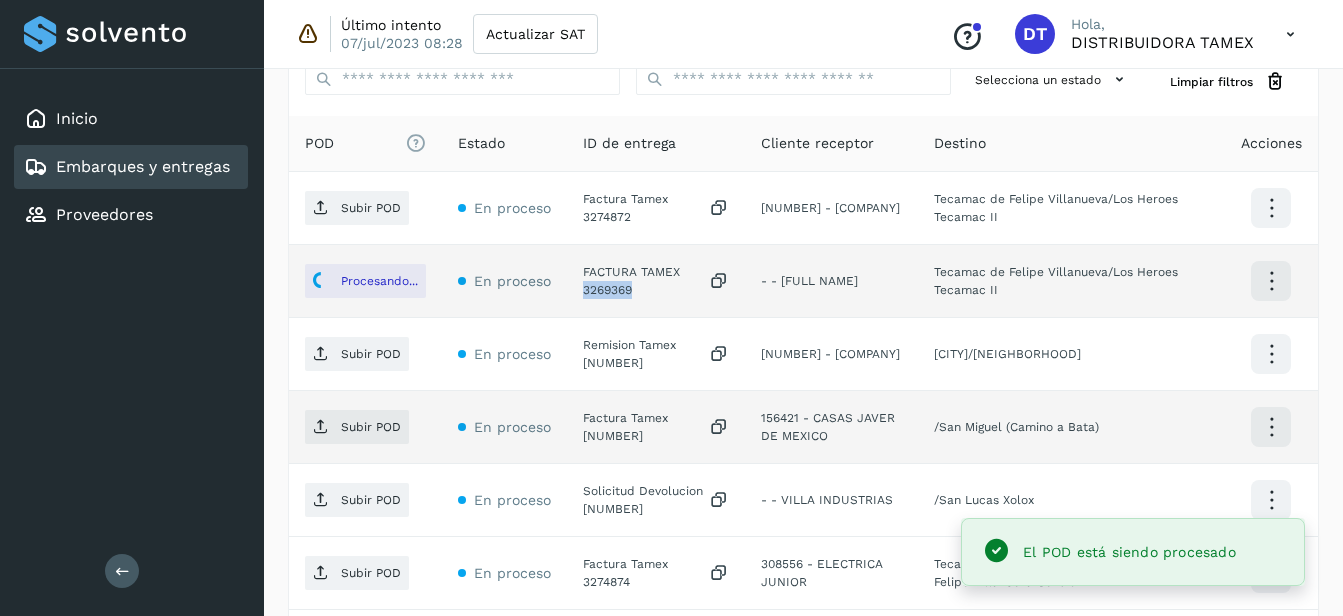 scroll, scrollTop: 615, scrollLeft: 0, axis: vertical 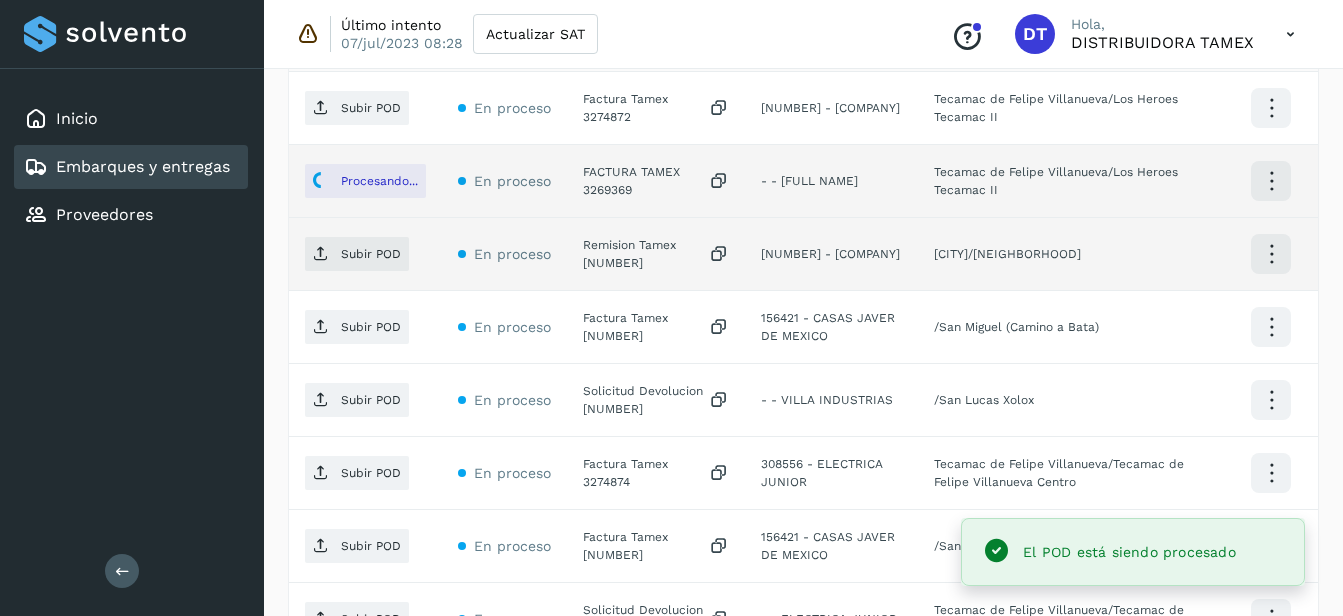 click on "Inicio Embarques y entregas Proveedores Salir Último intento [DD]/[MMM]/[YYYY] [HH]:[MM] Actualizar SAT
Conoce nuestros beneficios
DT Hola, DISTRIBUIDORA TAMEX Embarques y entregas Embarque #[ALPHANUMERIC]  ✨ Muy pronto podrás gestionar todos tus accesorios desde esta misma página. Conocer más Embarque En proceso
Verifica el estado de la factura o entregas asociadas a este embarque
ID de embarque [ALPHANUMERIC] Fecha de embarque [DD]/[MMM]/[YYYY] [HH]:[MM] Proveedor Tamex Costo planificado  $[PRICE] [CURRENCY]  Cliente emisor Tamex Entregas [NUMBER] Origen Av. Pirules [NUMBER] [NEIGHBORHOOD] Facturas Asociar factura Aún no has subido ninguna factura Entregas En proceso Selecciona un estado Limpiar filtros POD
El tamaño máximo de archivo es de [NUMBER] Mb.
Estado ID de entrega Cliente receptor Destino Acciones Subir POD En proceso Factura Tamex [NUMBER]  [NUMBER] - [COMPANY] En proceso" 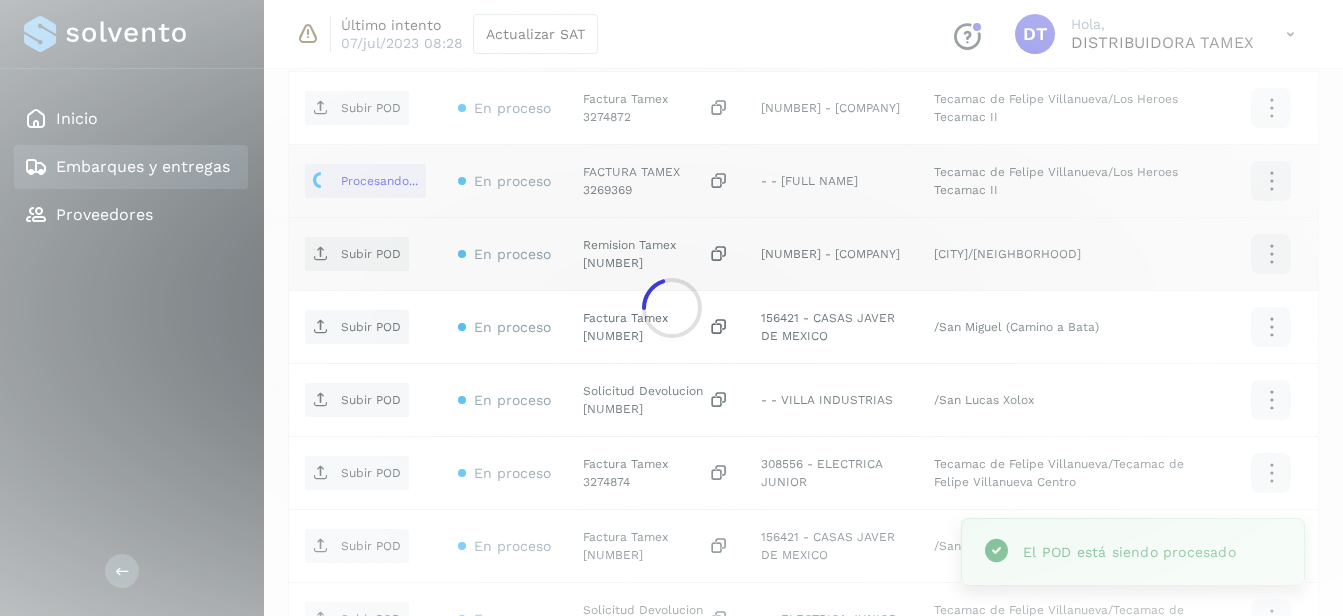 click 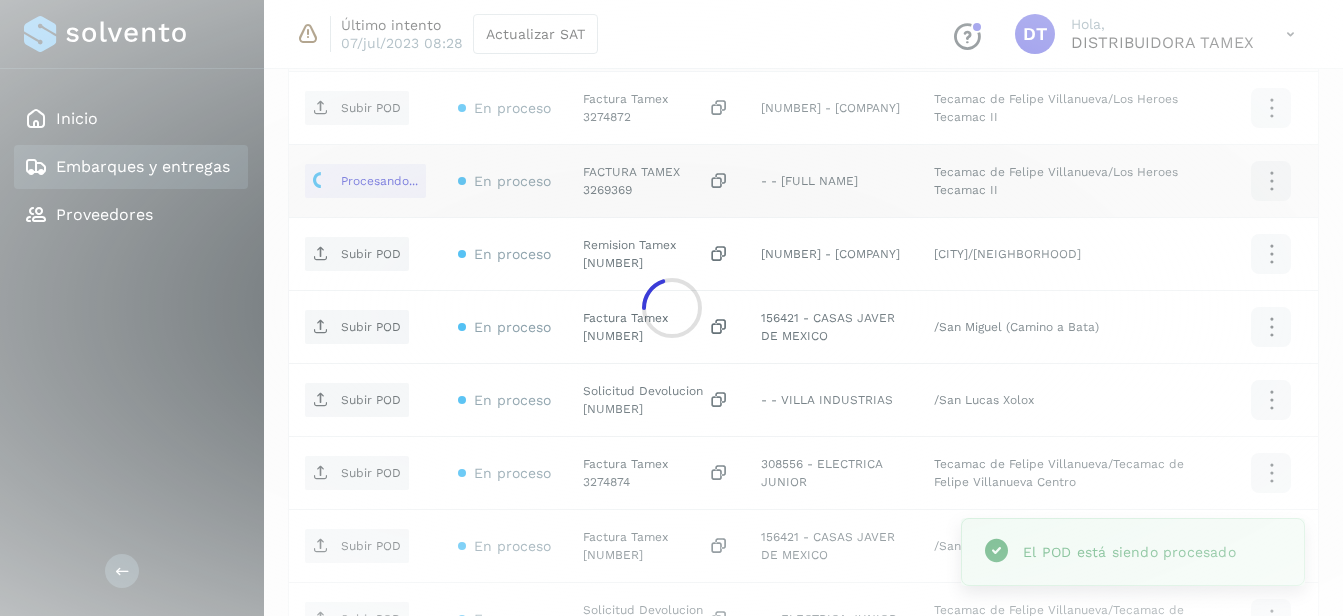 click 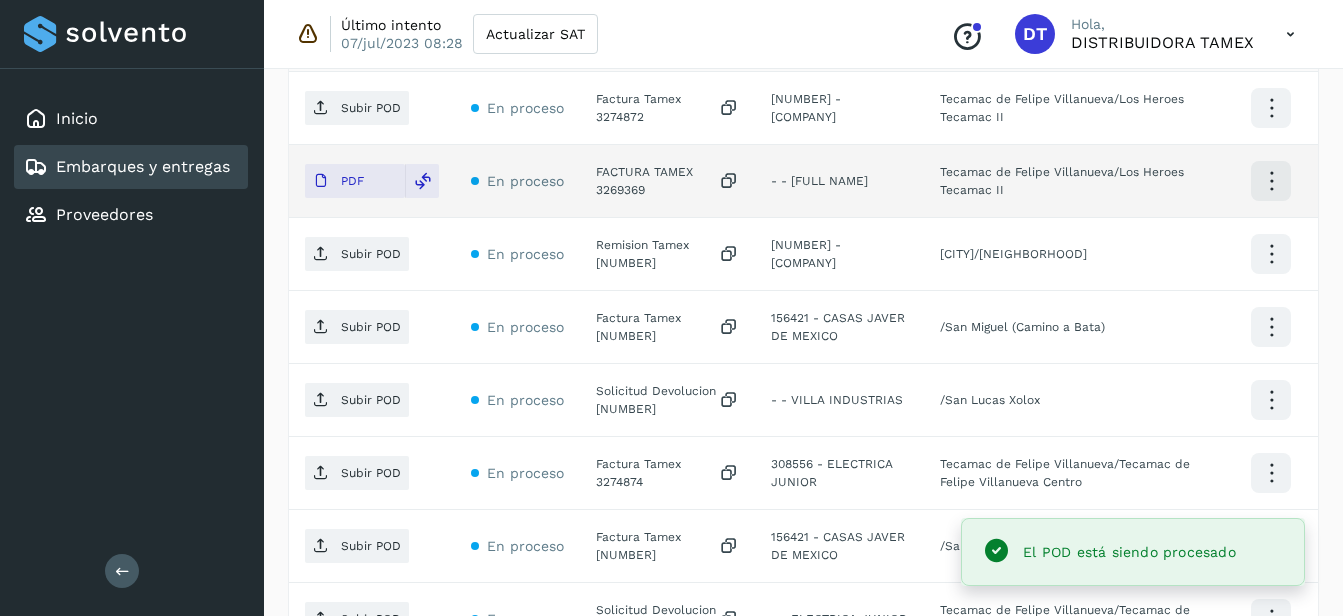 click on "Remision Tamex [NUMBER]" 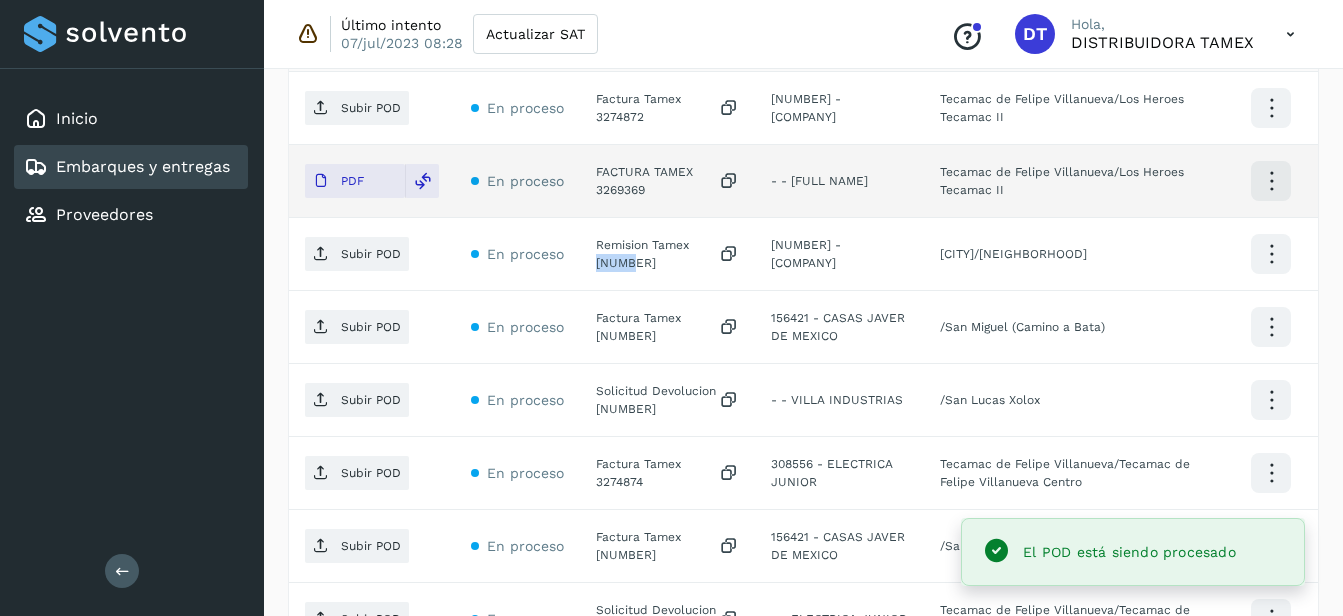 click on "Remision Tamex [NUMBER]" 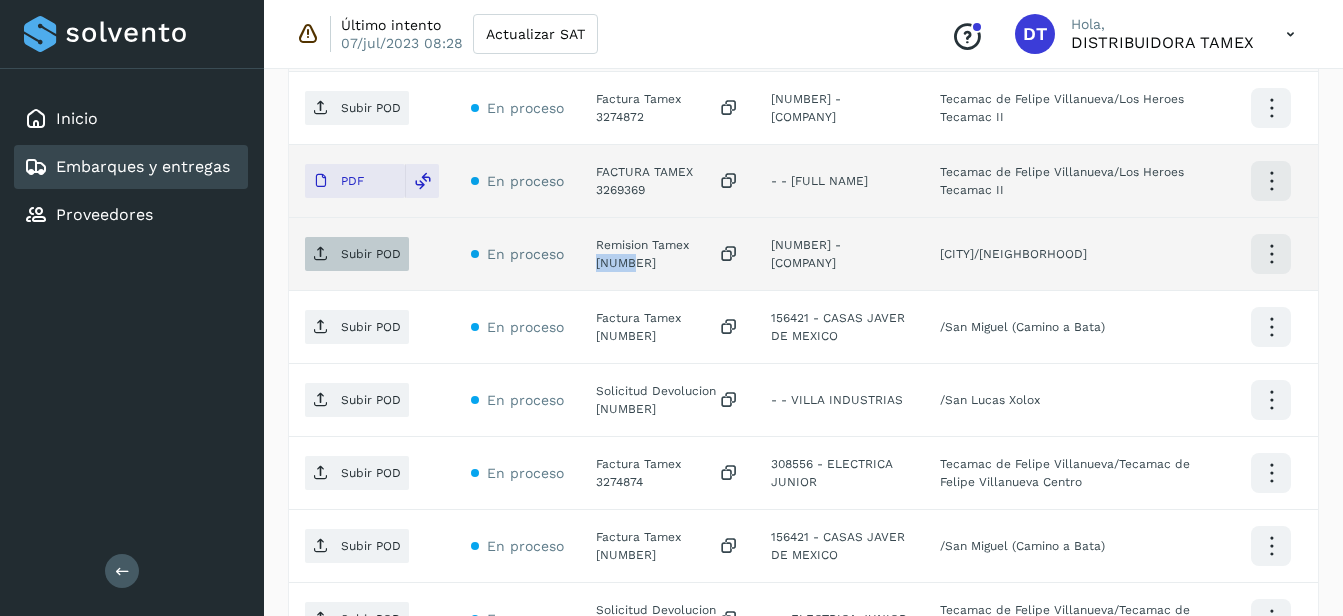 click on "Subir POD" at bounding box center [357, 254] 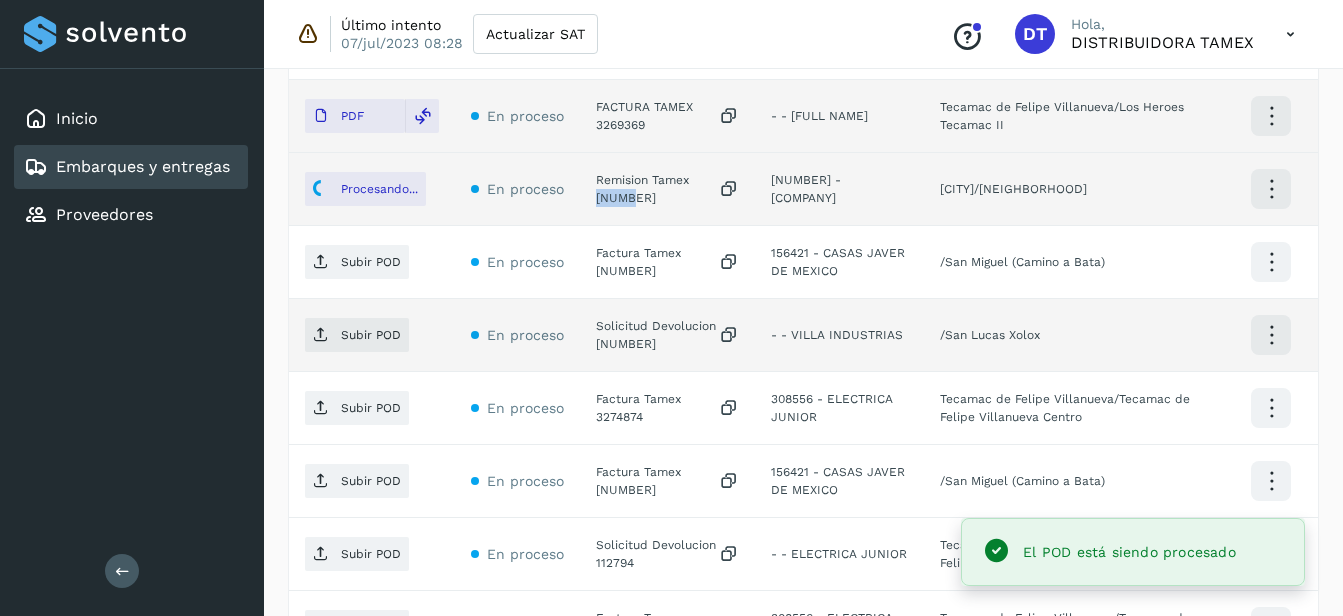 scroll, scrollTop: 715, scrollLeft: 0, axis: vertical 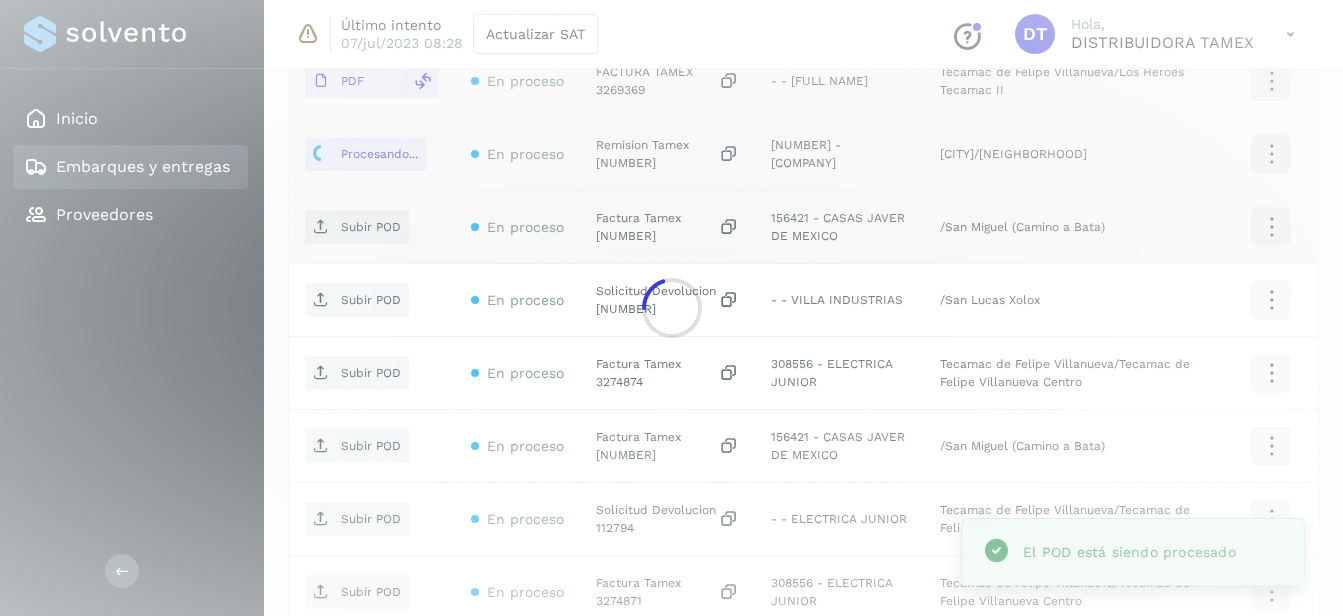click 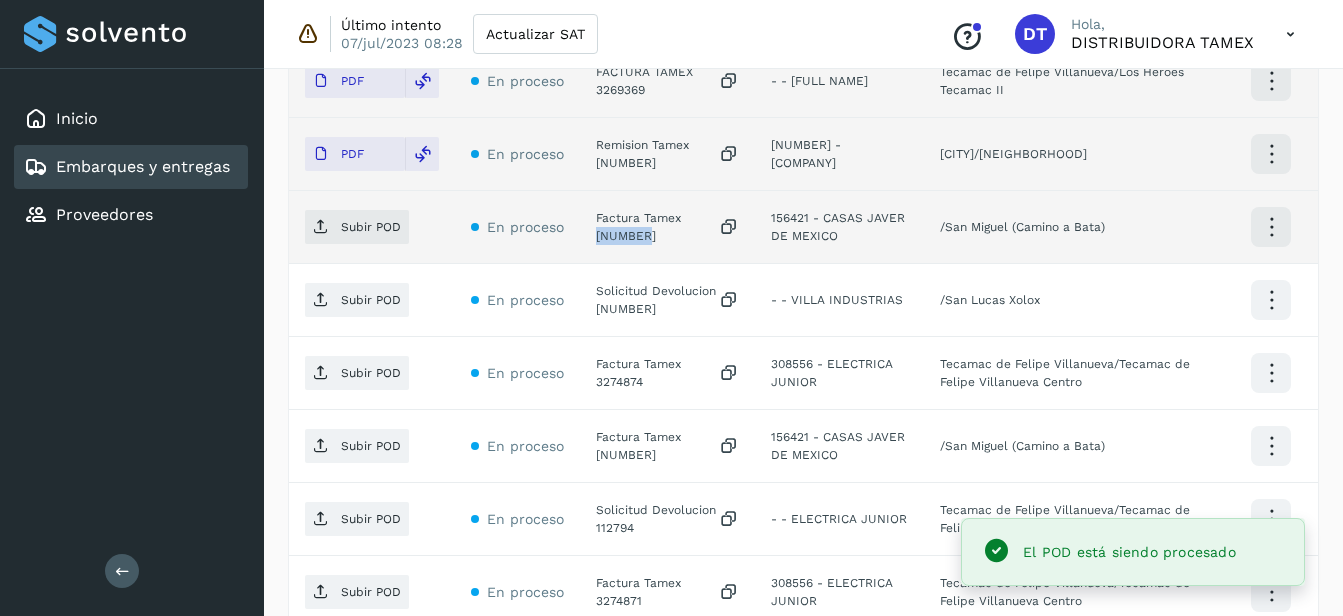 click on "Factura Tamex [NUMBER]" 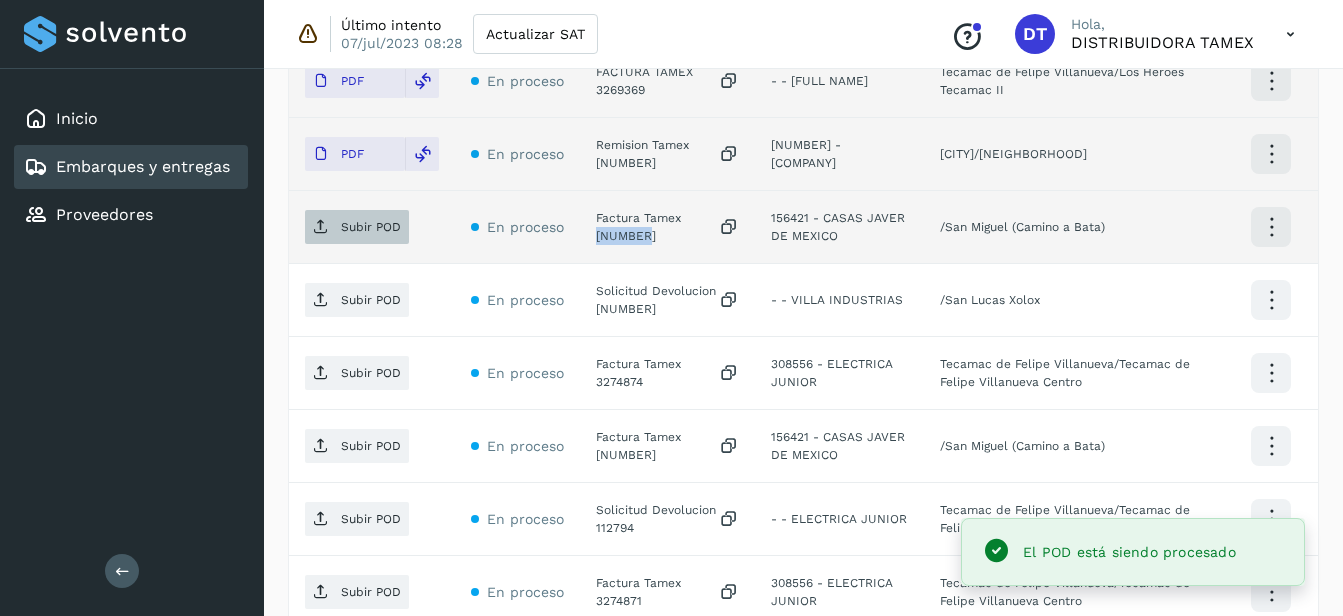 click on "Subir POD" at bounding box center (371, 227) 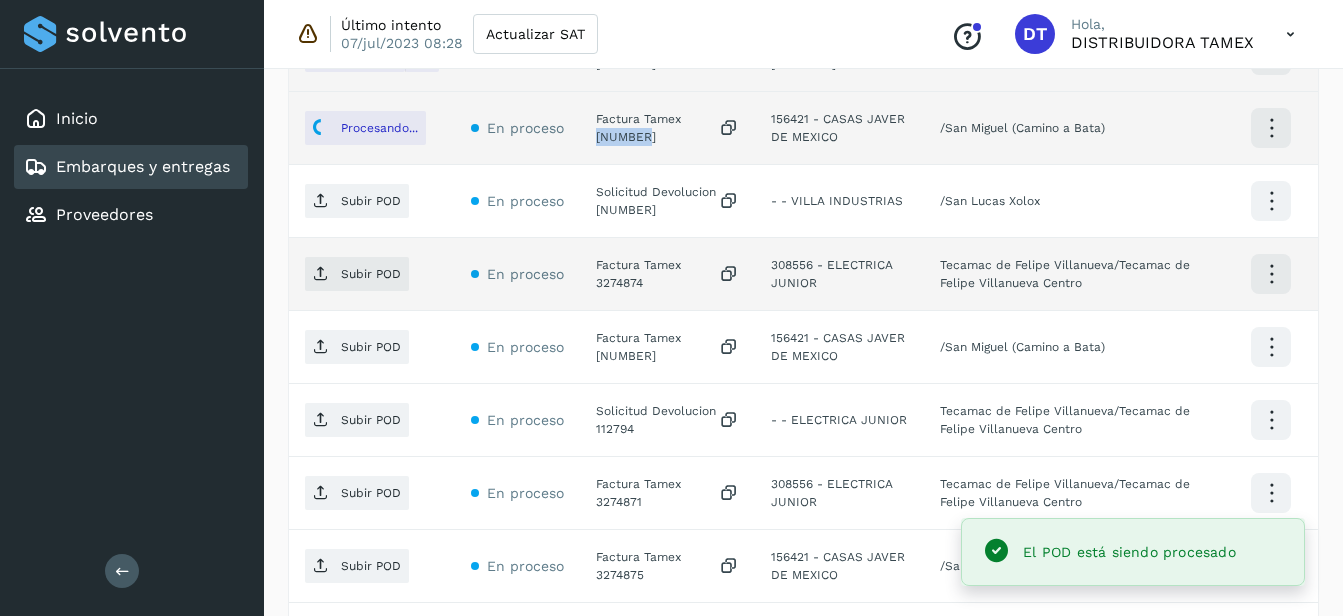 scroll, scrollTop: 815, scrollLeft: 0, axis: vertical 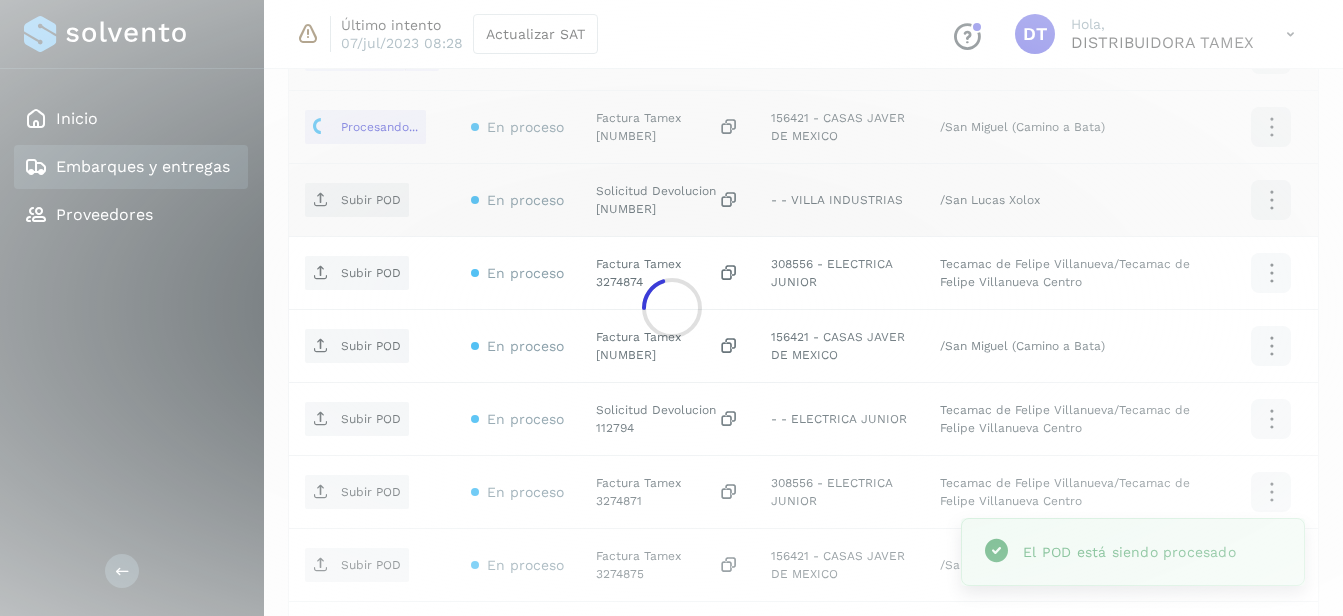 click 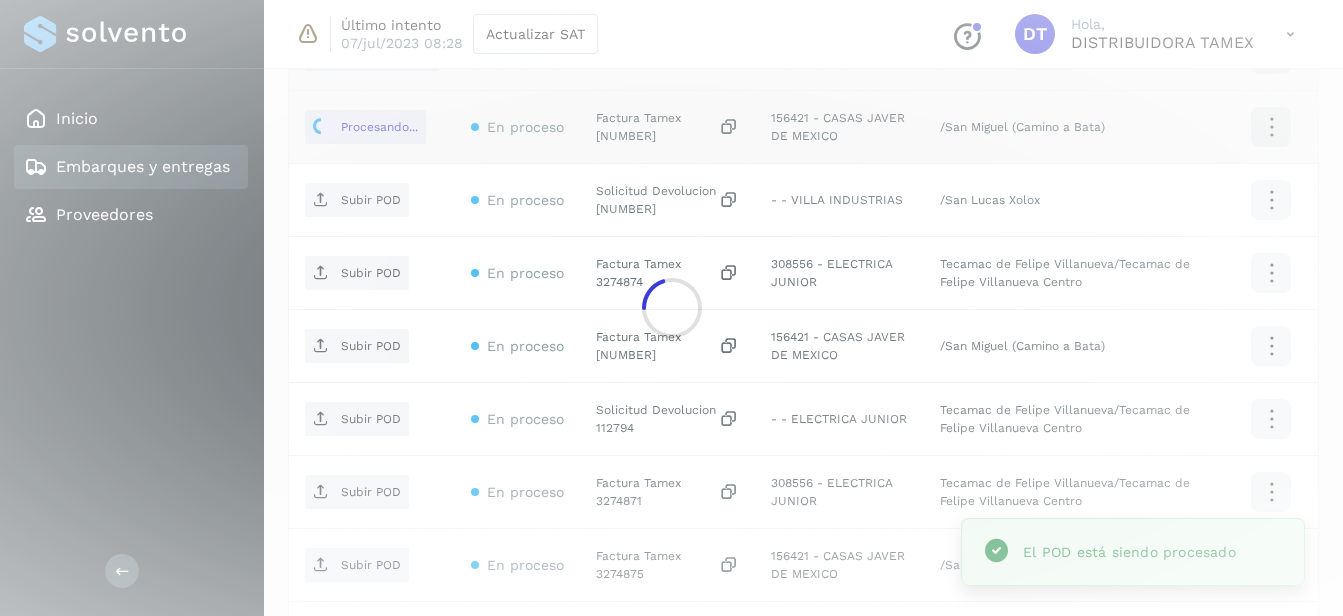 click 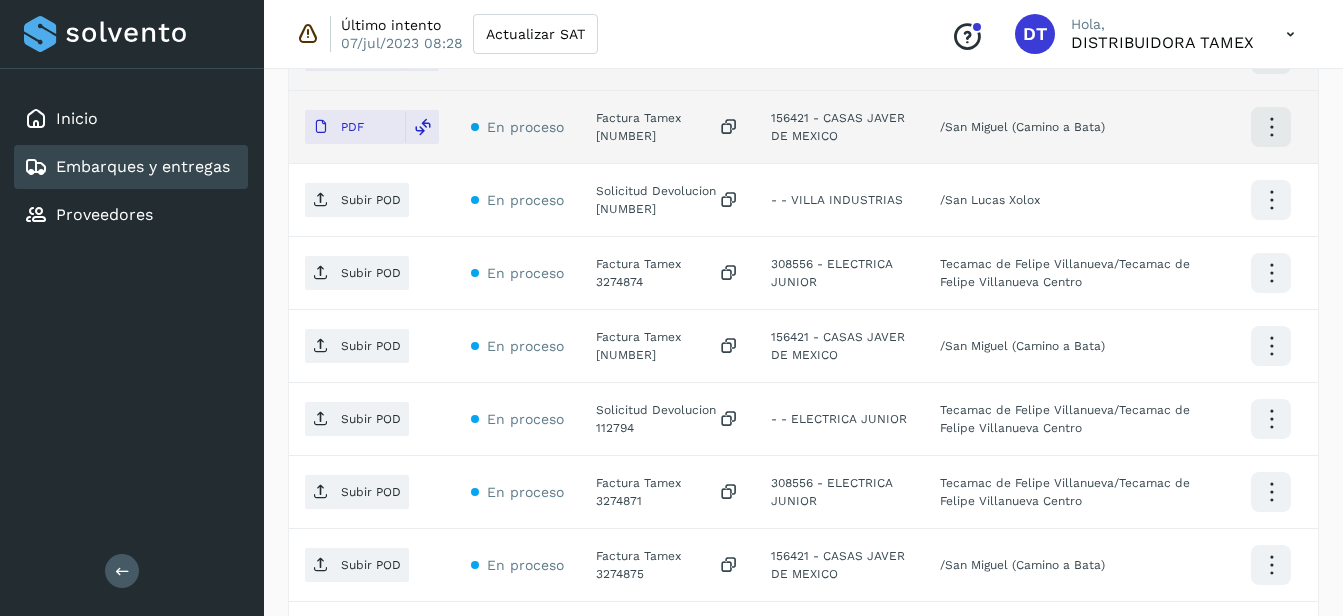 click on "Solicitud Devolucion [NUMBER]" 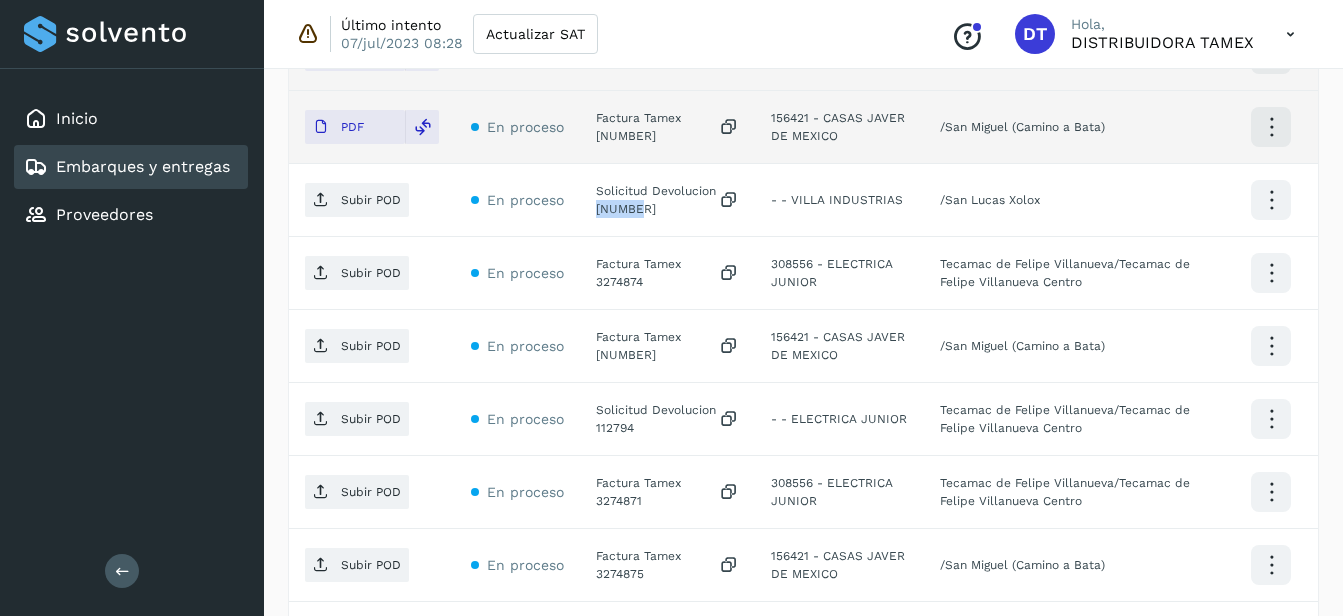 click on "Solicitud Devolucion [NUMBER]" 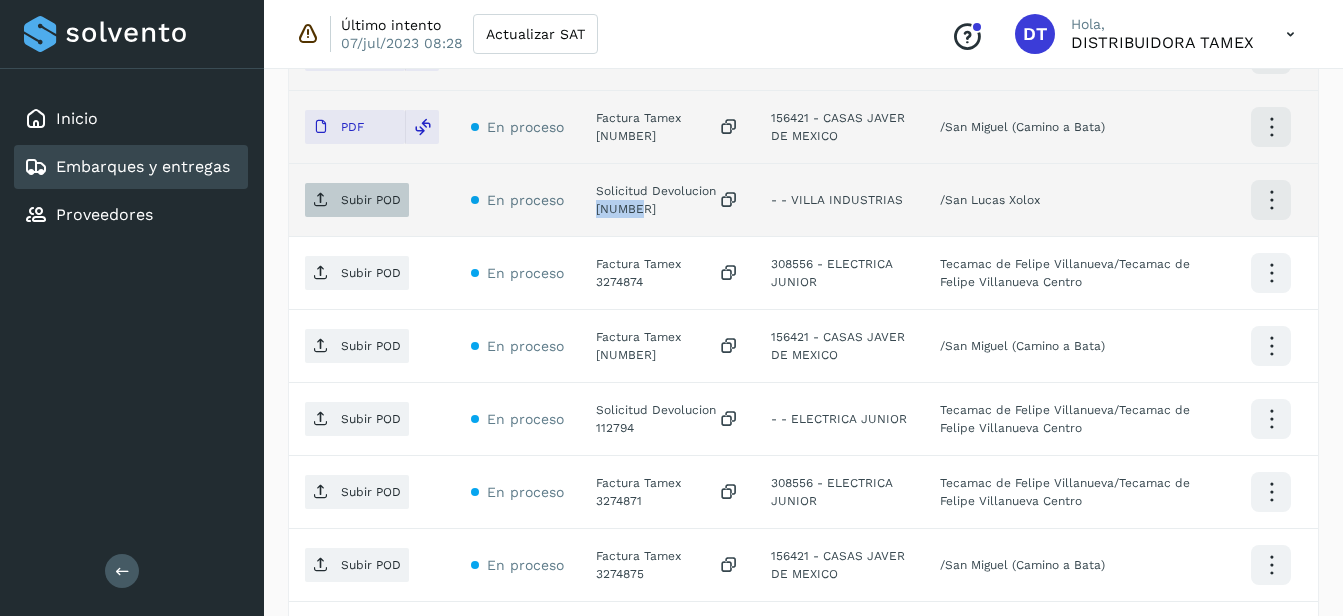 click on "Subir POD" at bounding box center [371, 200] 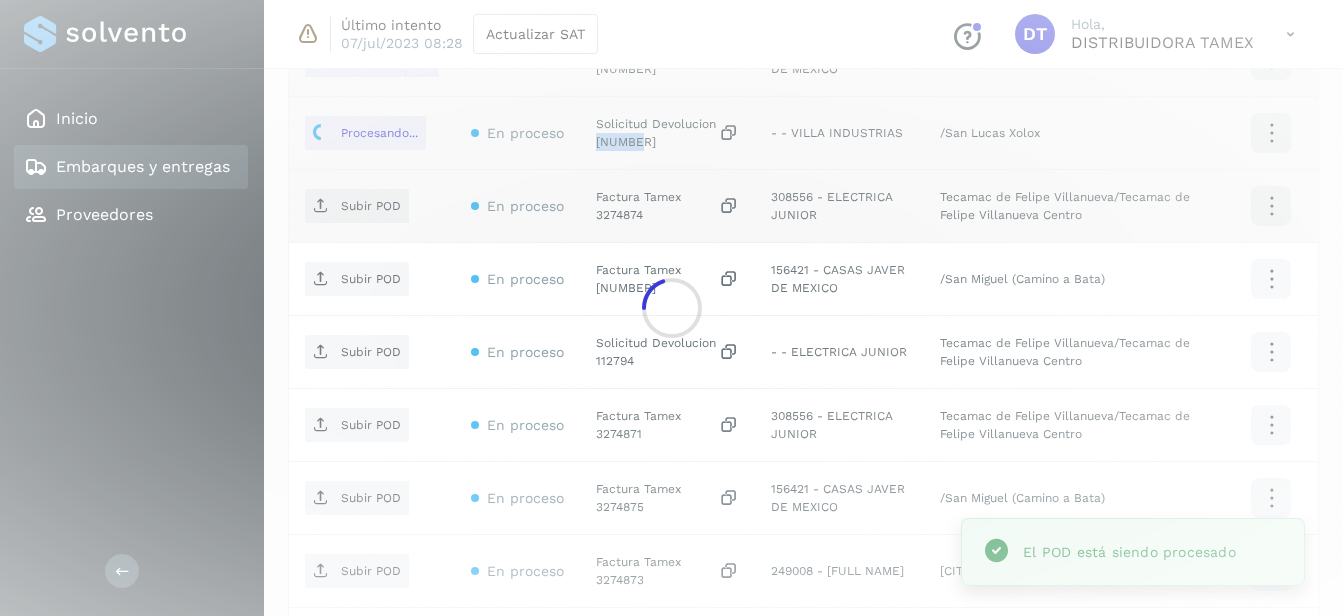 scroll, scrollTop: 915, scrollLeft: 0, axis: vertical 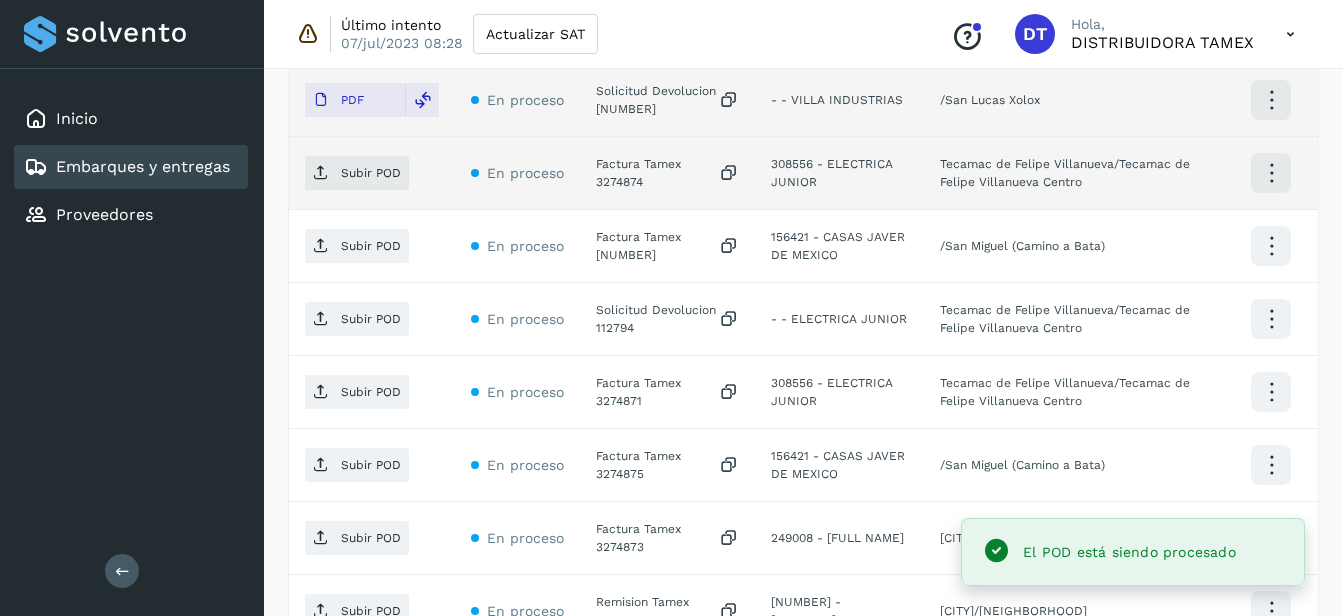 click on "Factura Tamex 3274874" 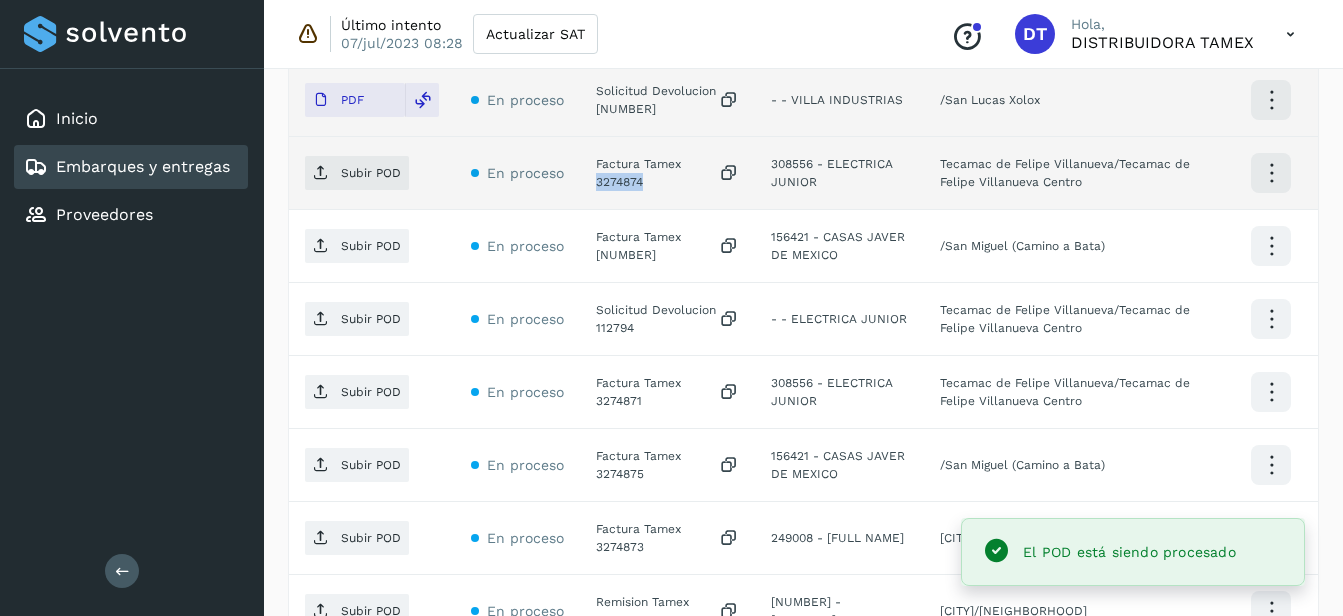 click on "Factura Tamex 3274874" 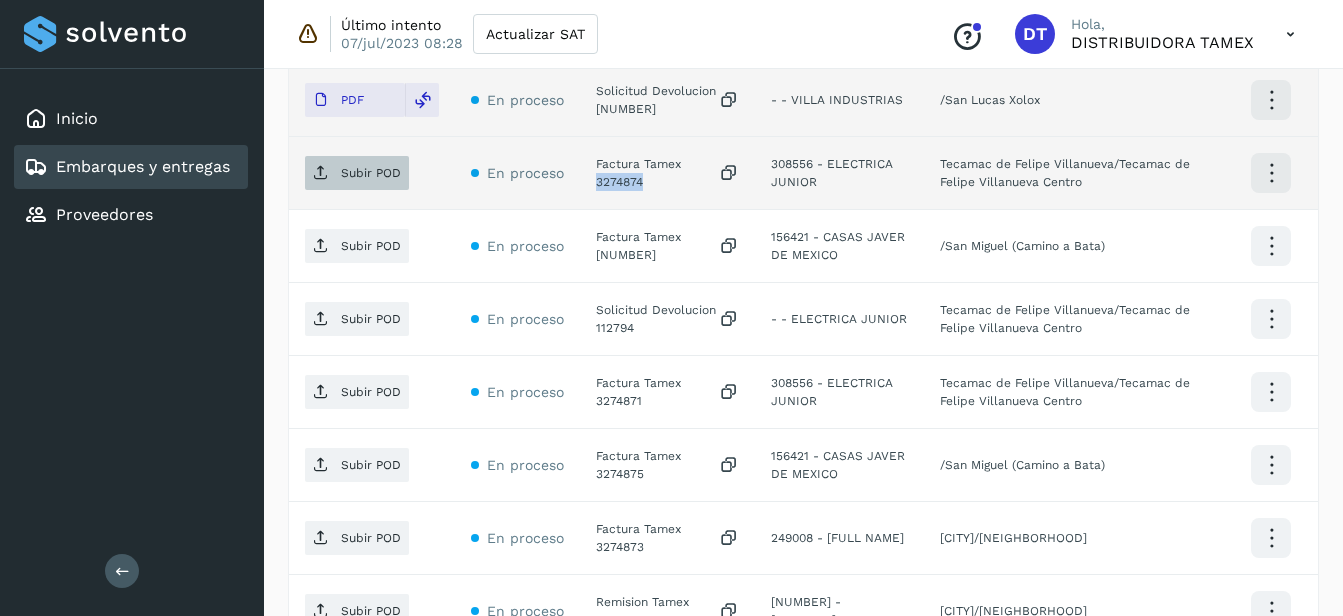 click on "Subir POD" at bounding box center [357, 173] 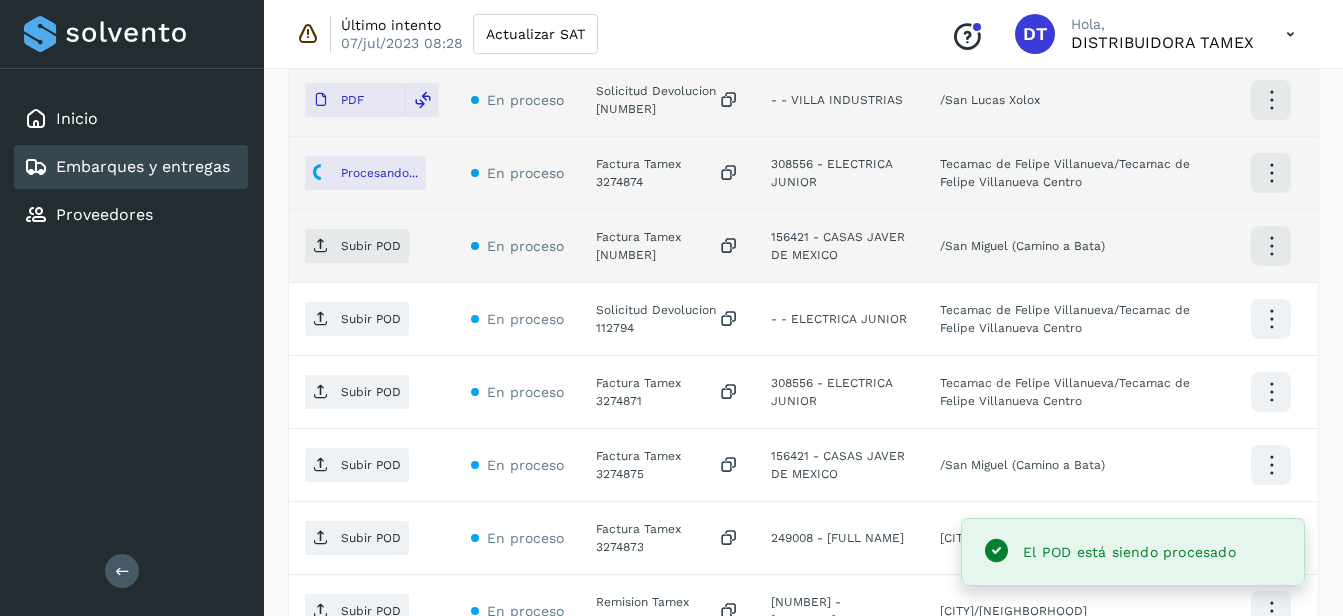 click on "Factura Tamex [NUMBER]" 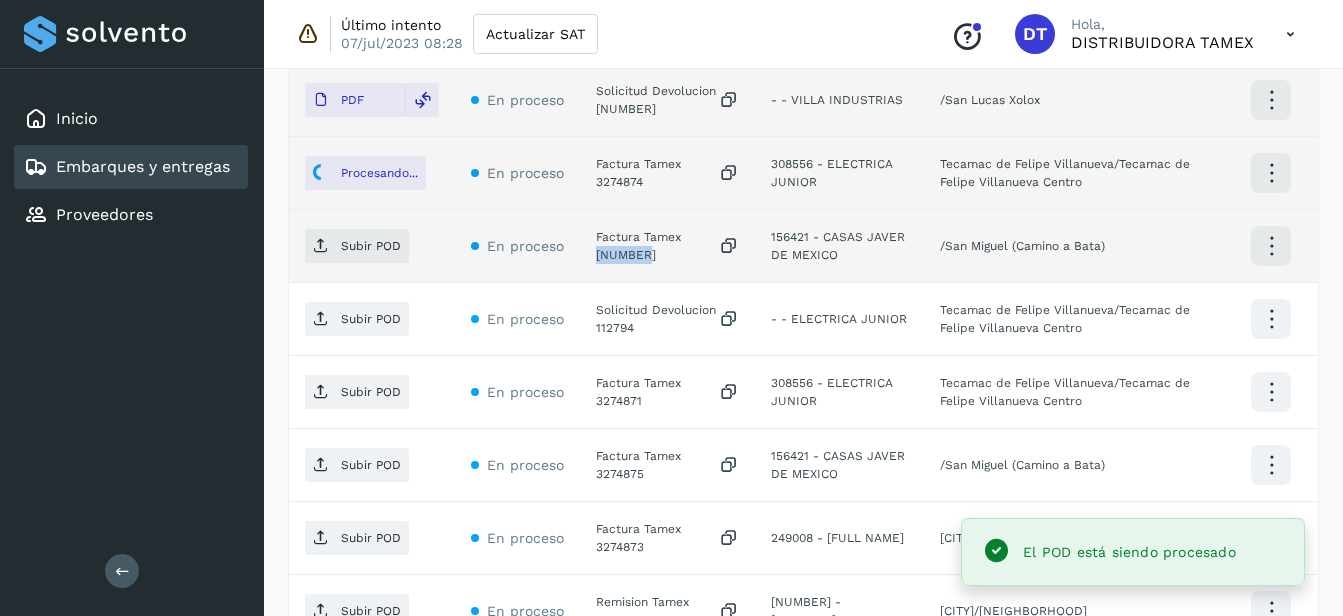 click on "Factura Tamex [NUMBER]" 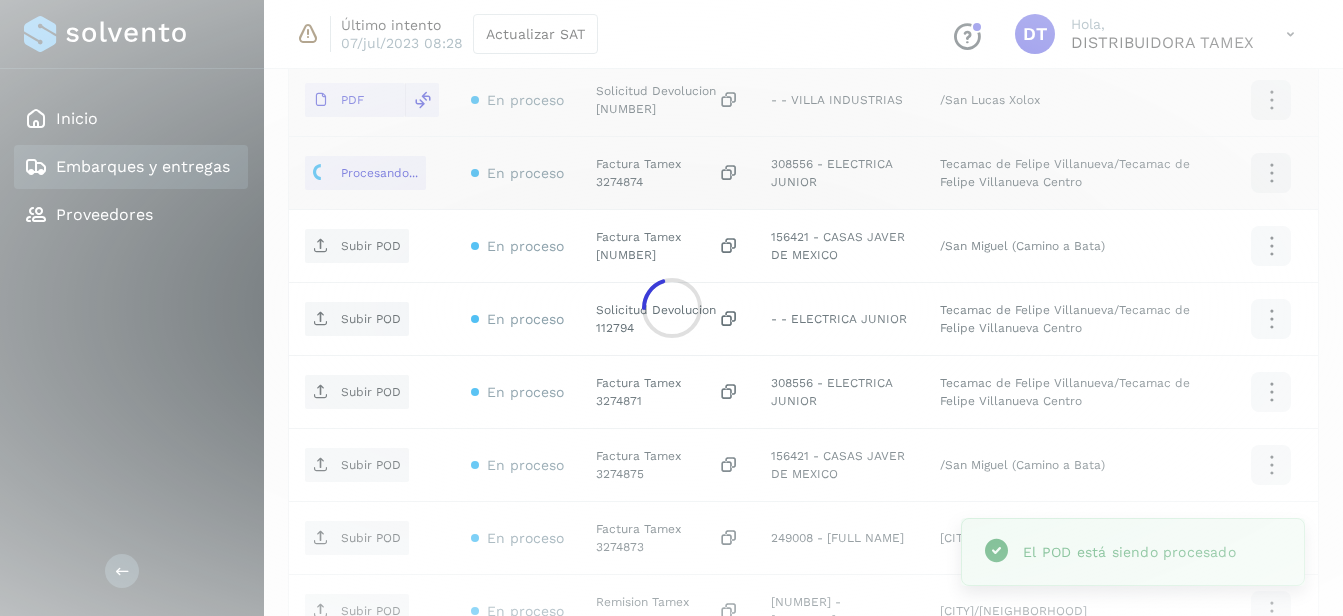 click 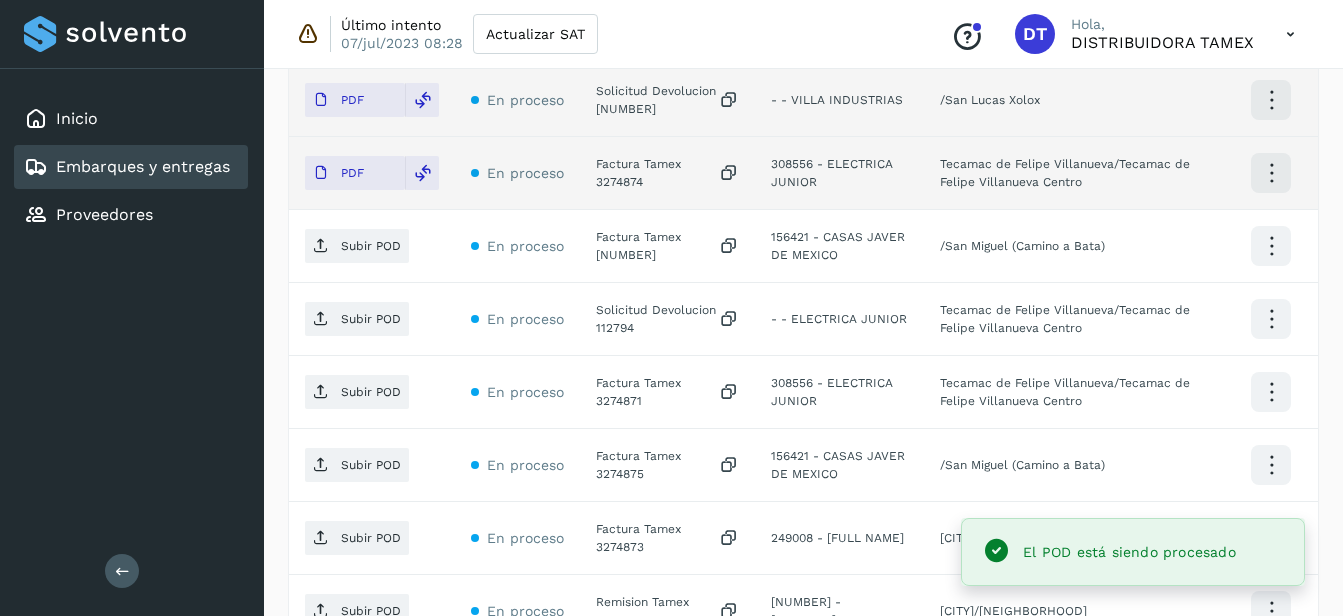 click on "Subir POD" at bounding box center (371, 246) 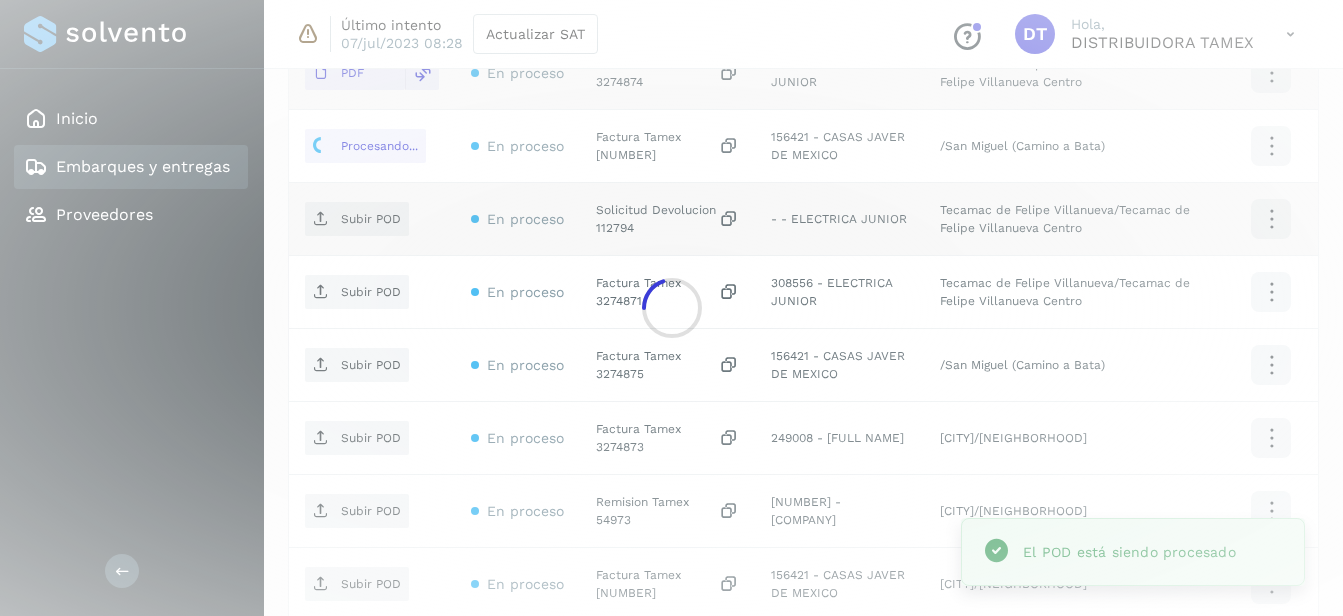scroll, scrollTop: 1115, scrollLeft: 0, axis: vertical 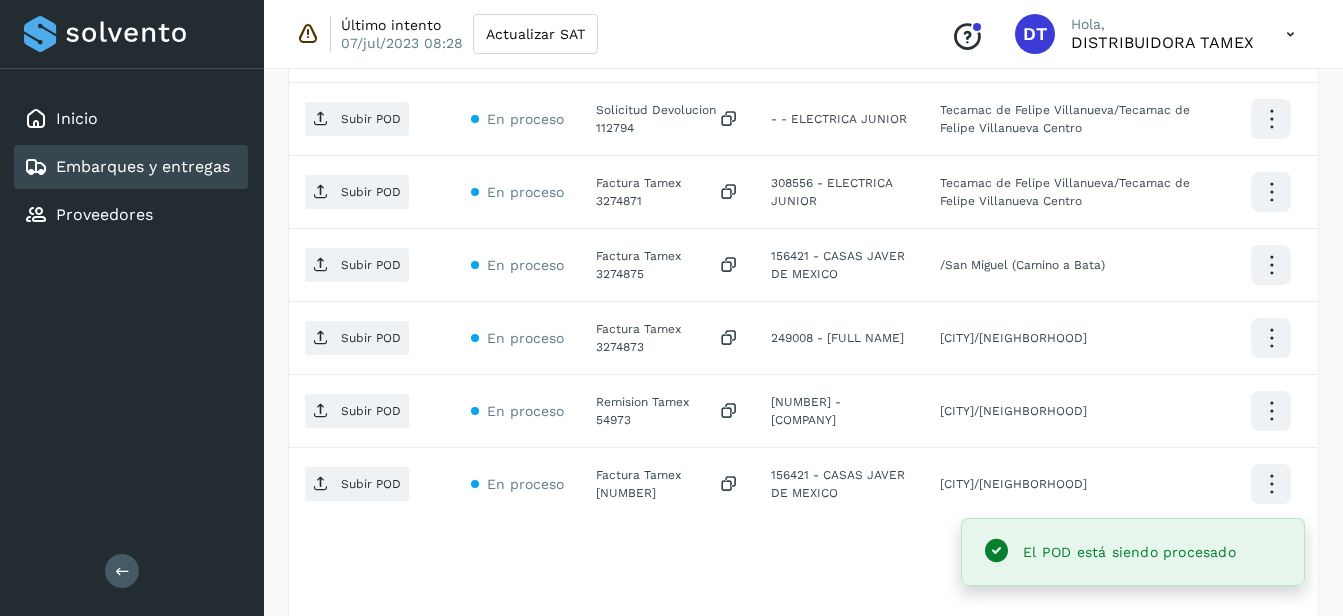 click on "Factura Tamex 3274871" 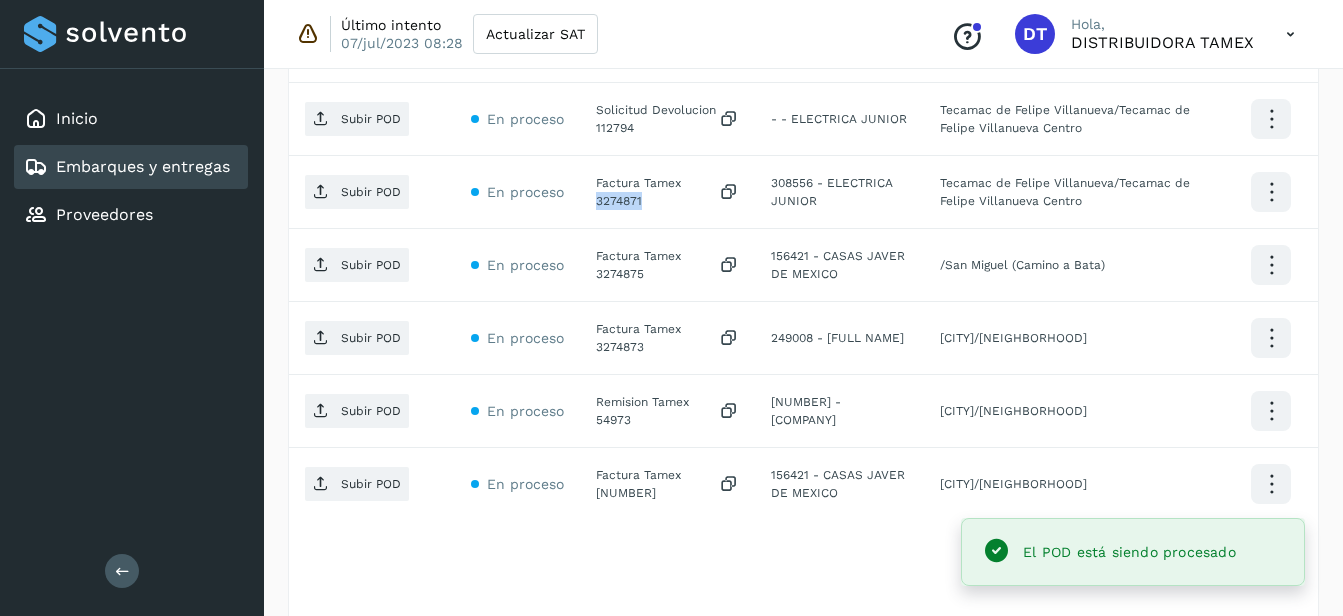 click on "Factura Tamex 3274871" 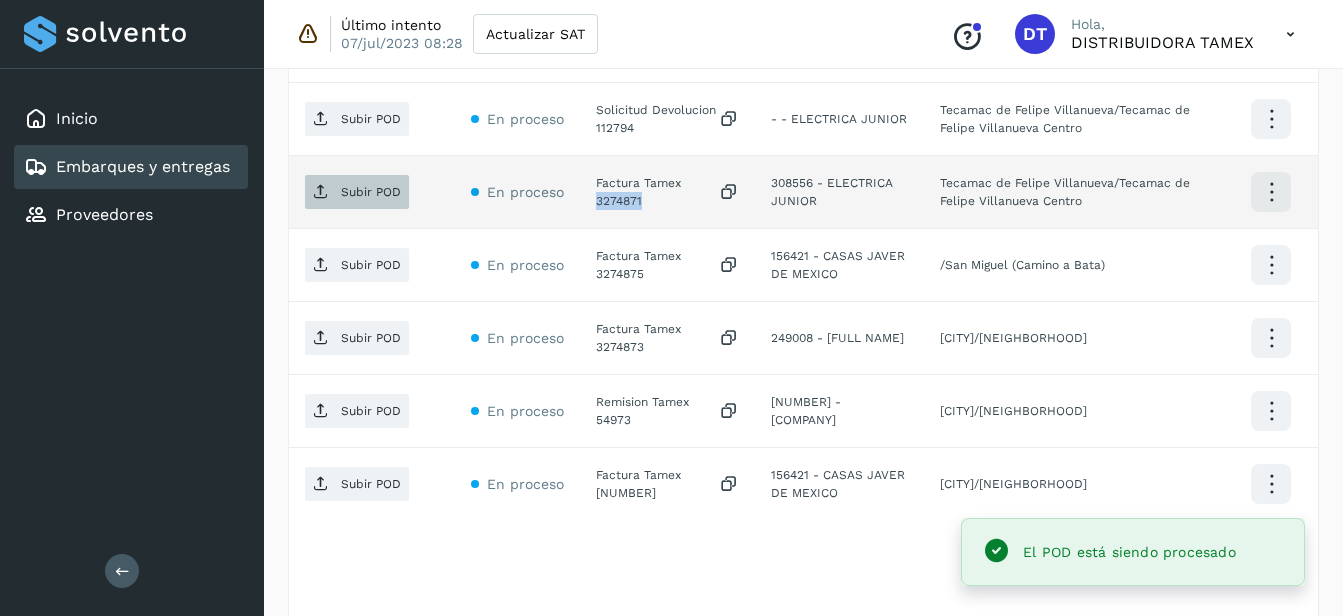 click on "Subir POD" at bounding box center (371, 192) 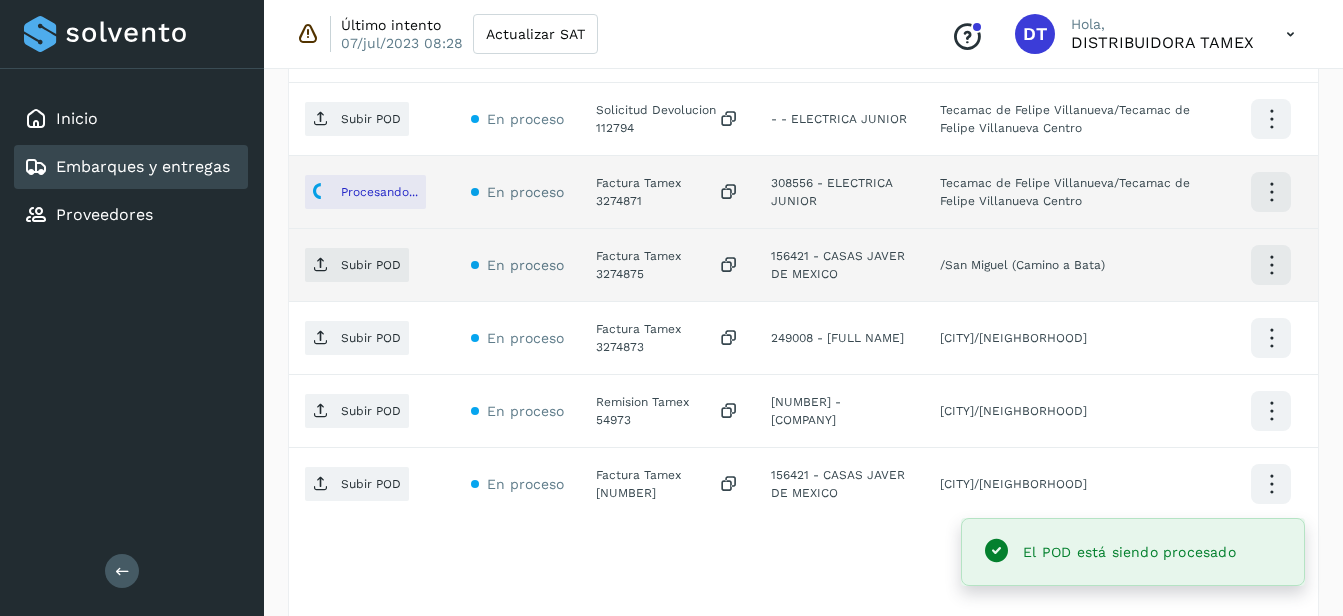click on "Factura Tamex 3274875" 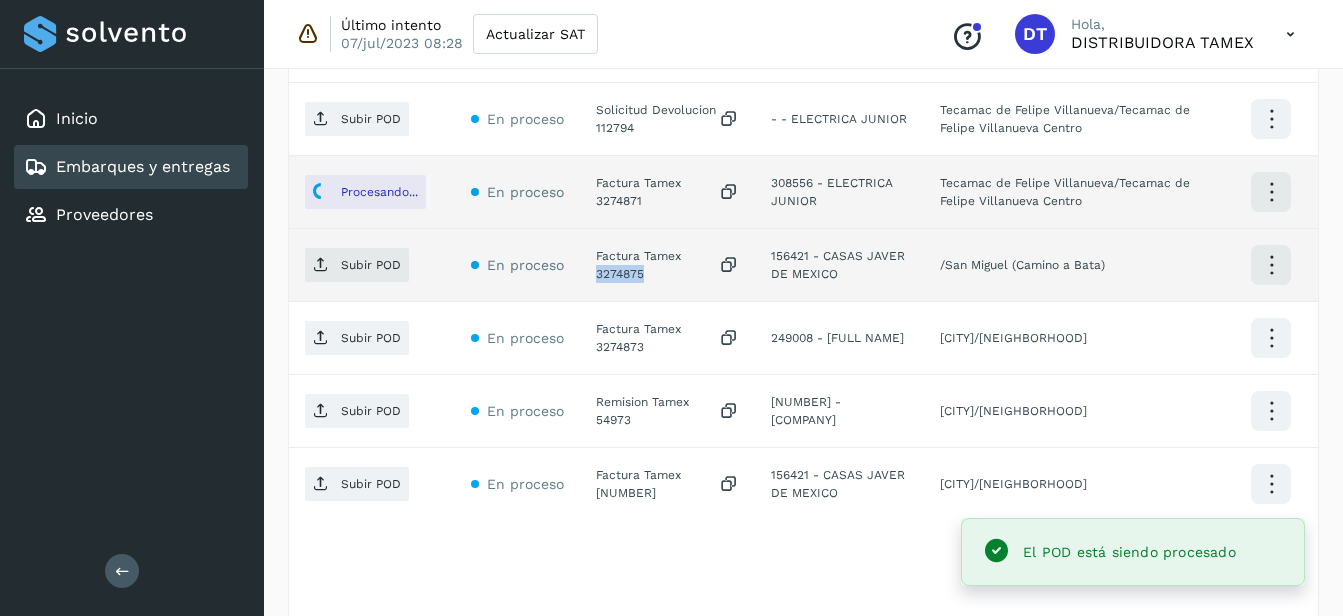 click on "Factura Tamex 3274875" 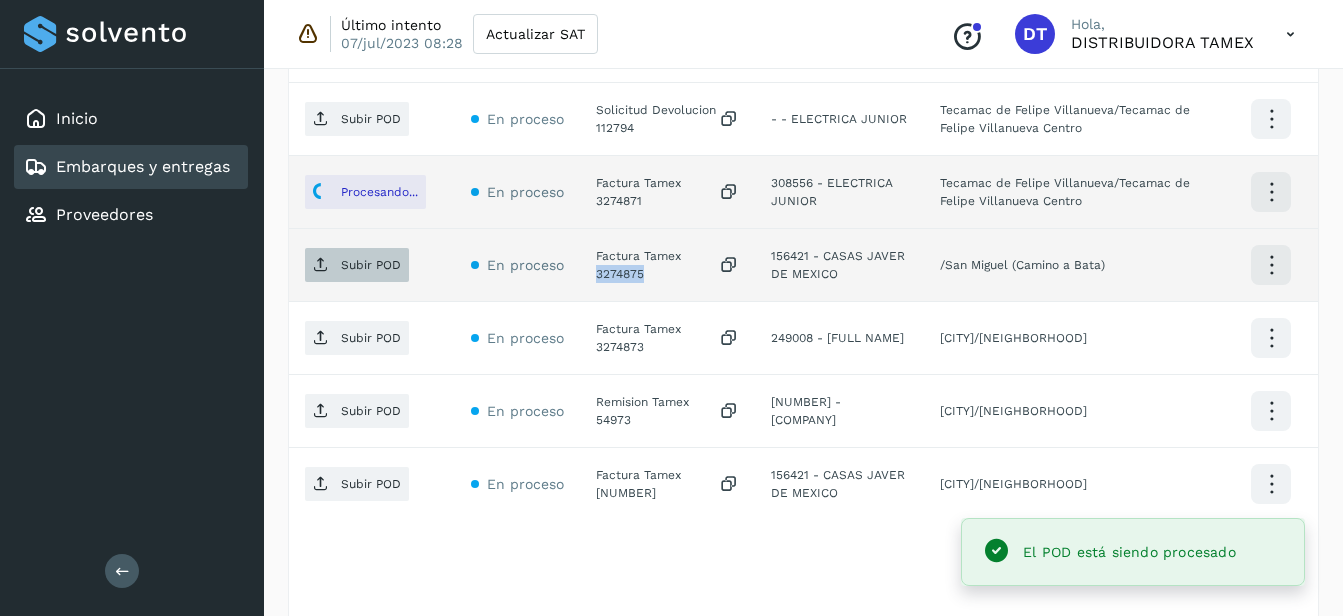 click on "Subir POD" at bounding box center [357, 265] 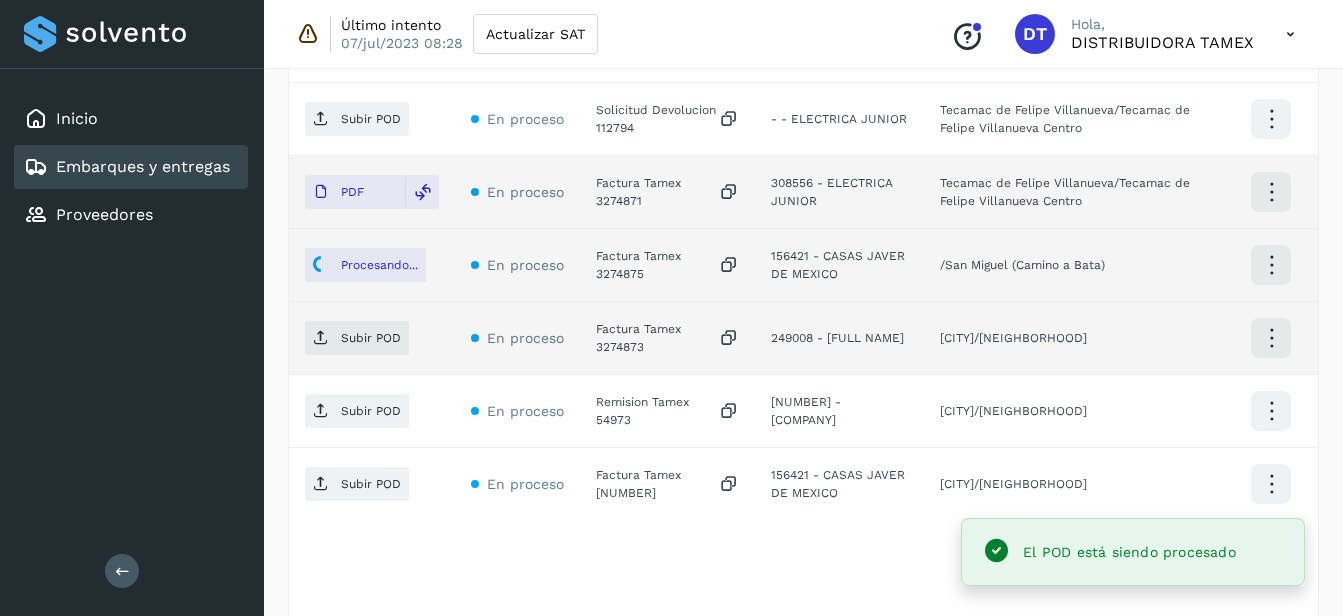 click on "Factura Tamex 3274873" 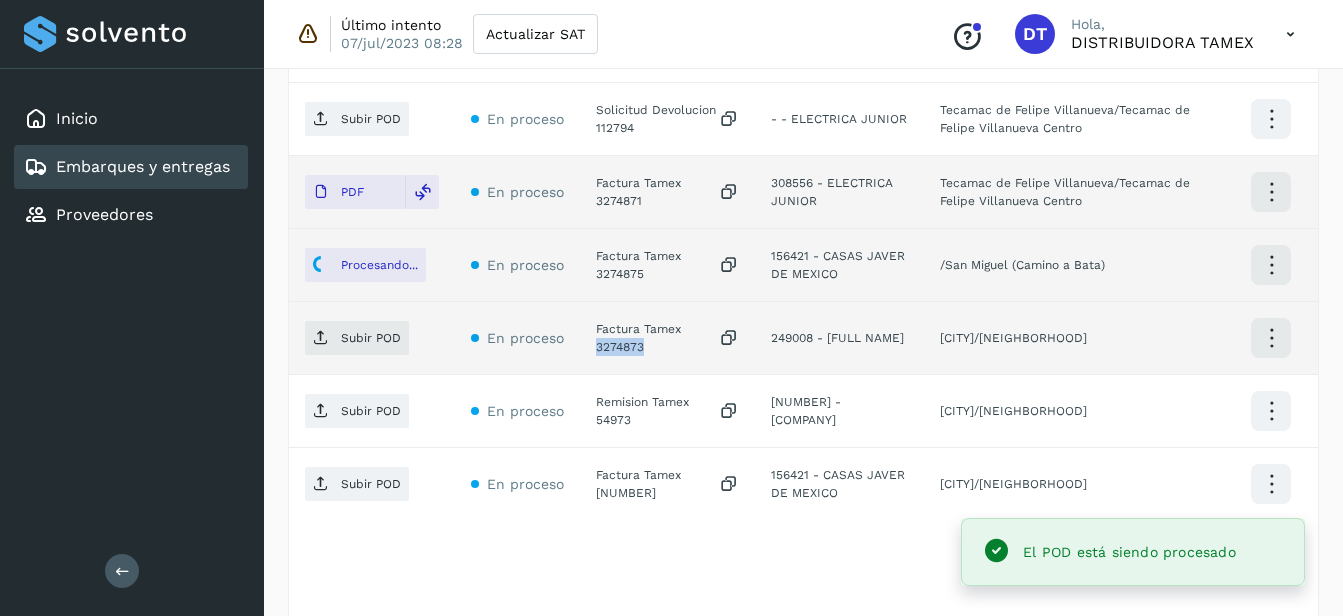 click on "Factura Tamex 3274873" 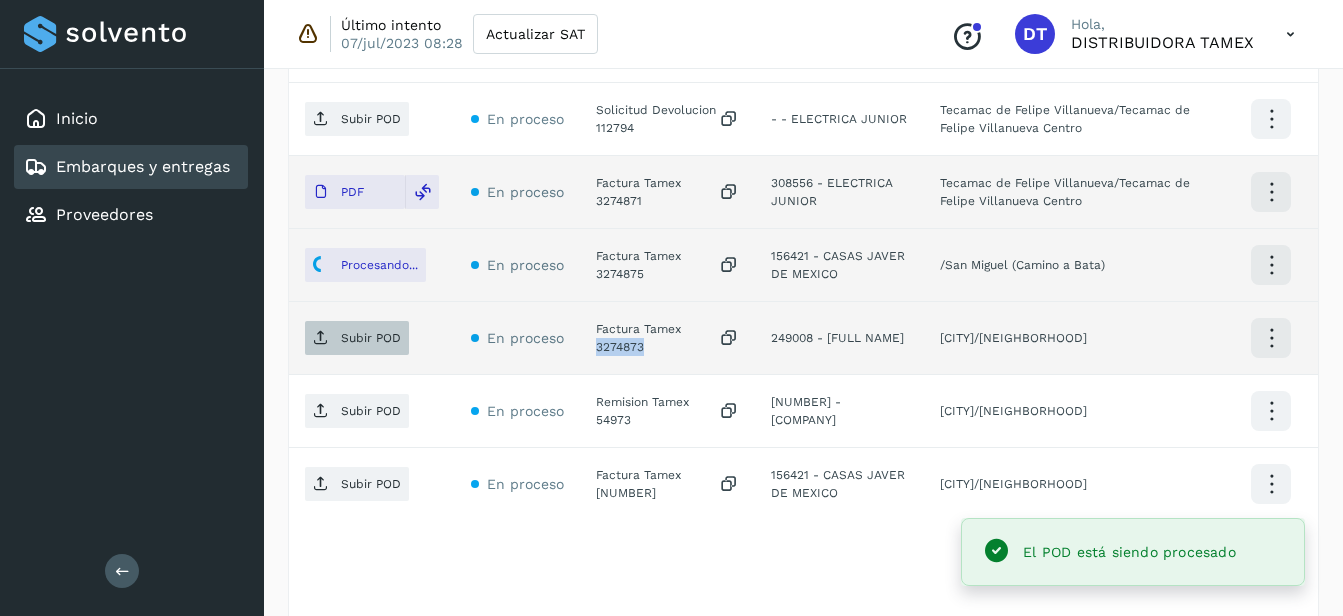click on "Subir POD" at bounding box center (357, 338) 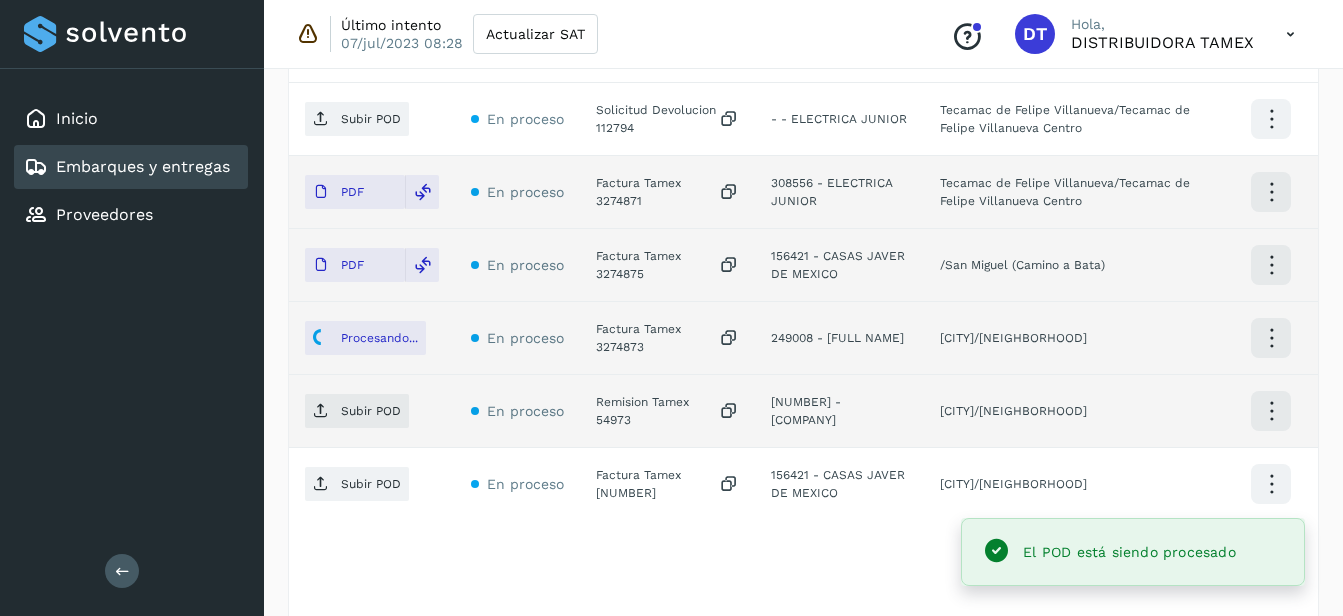 click on "Remision Tamex 54973" 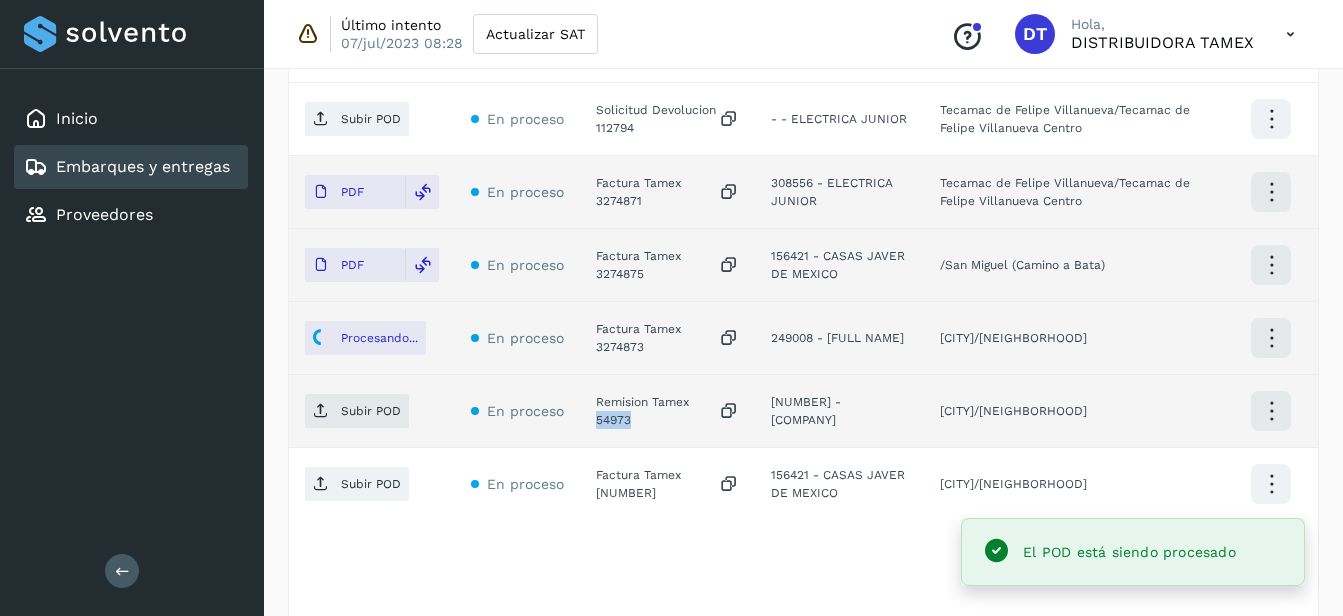 click on "Remision Tamex 54973" 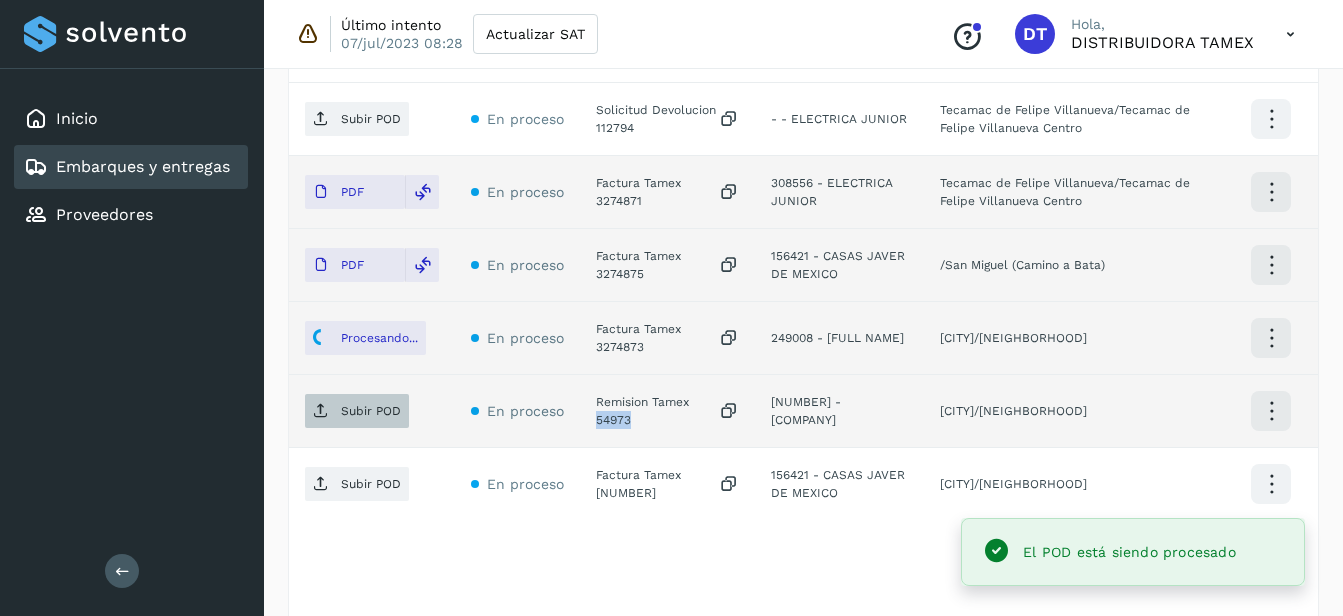 click on "Subir POD" at bounding box center (357, 411) 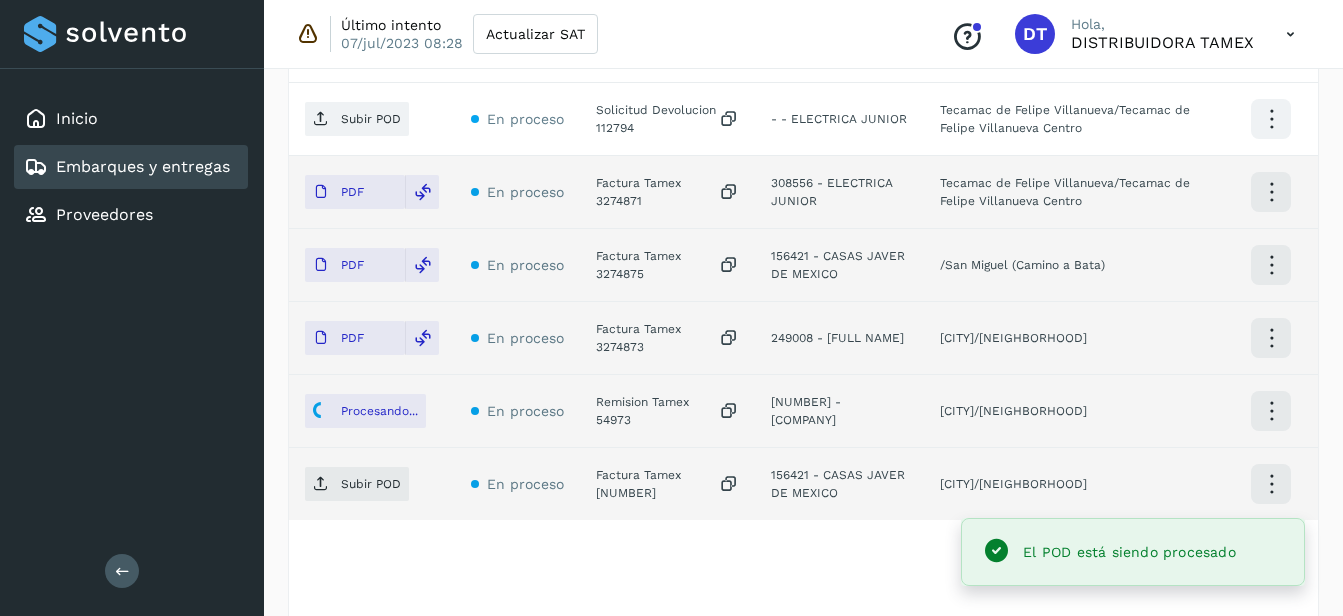 click on "Factura Tamex [NUMBER]" 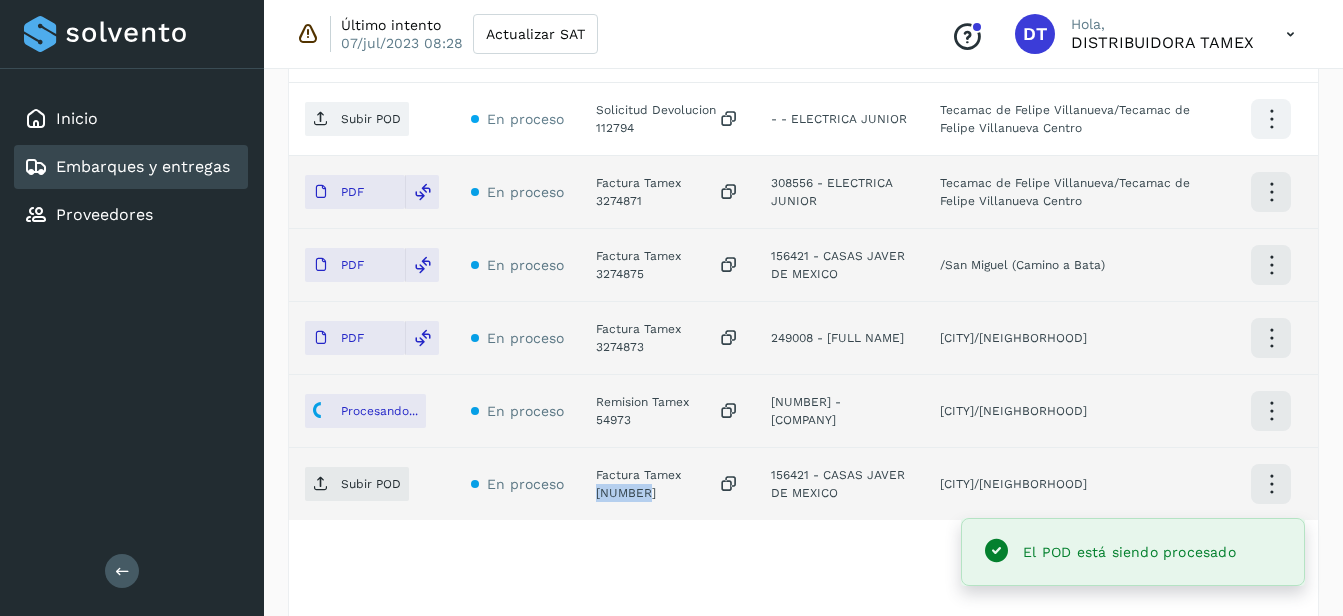 click on "Factura Tamex [NUMBER]" 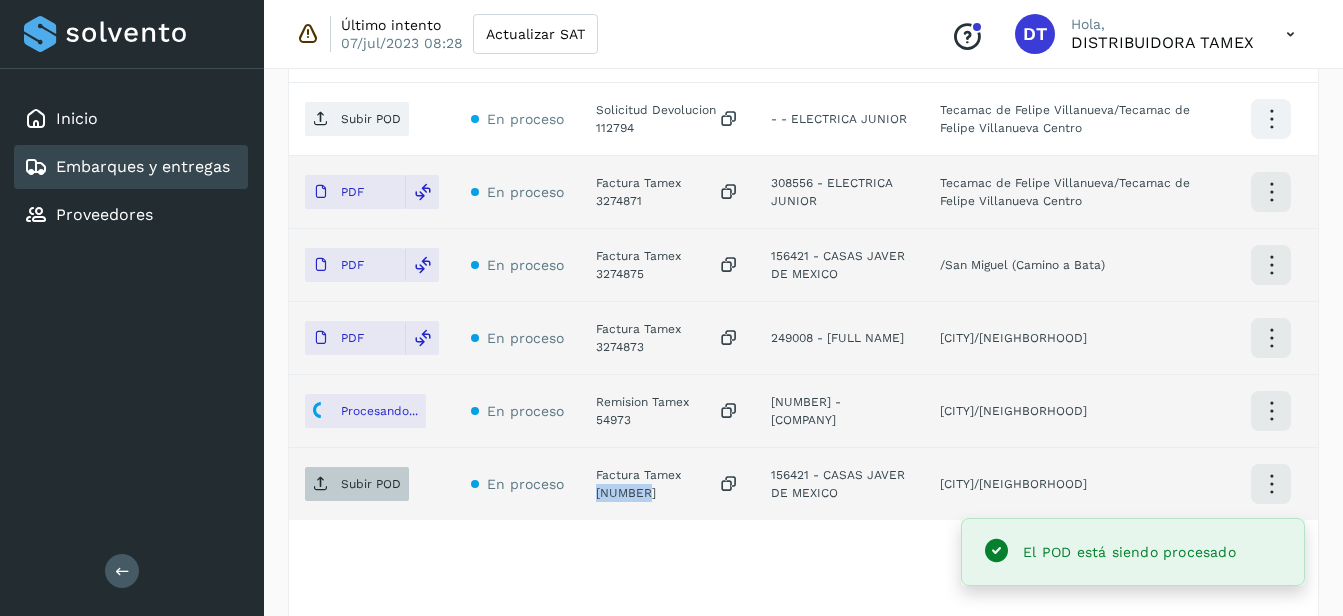 click on "Subir POD" at bounding box center (371, 484) 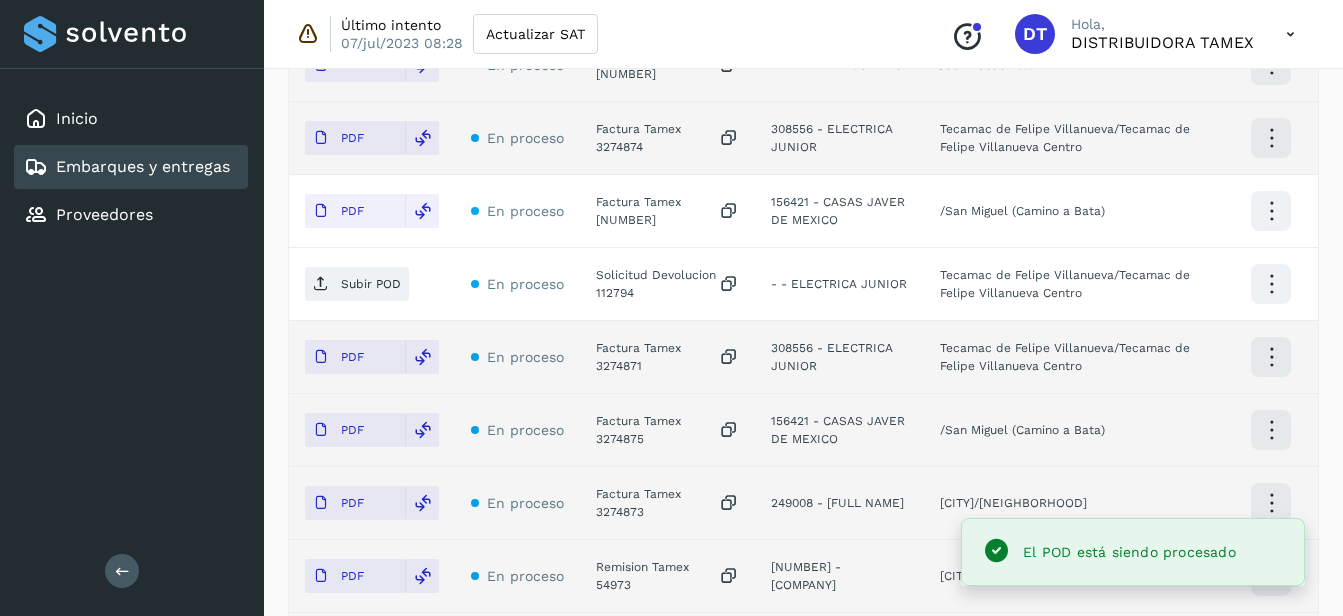 scroll, scrollTop: 915, scrollLeft: 0, axis: vertical 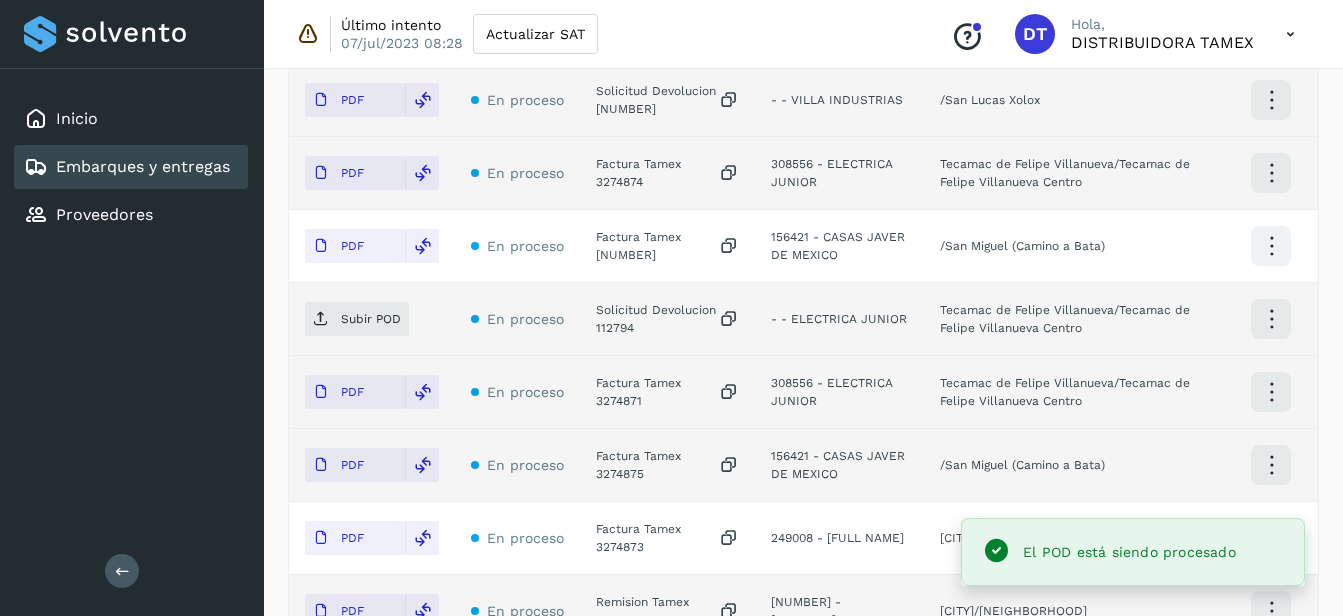 click on "Solicitud Devolucion 112794" 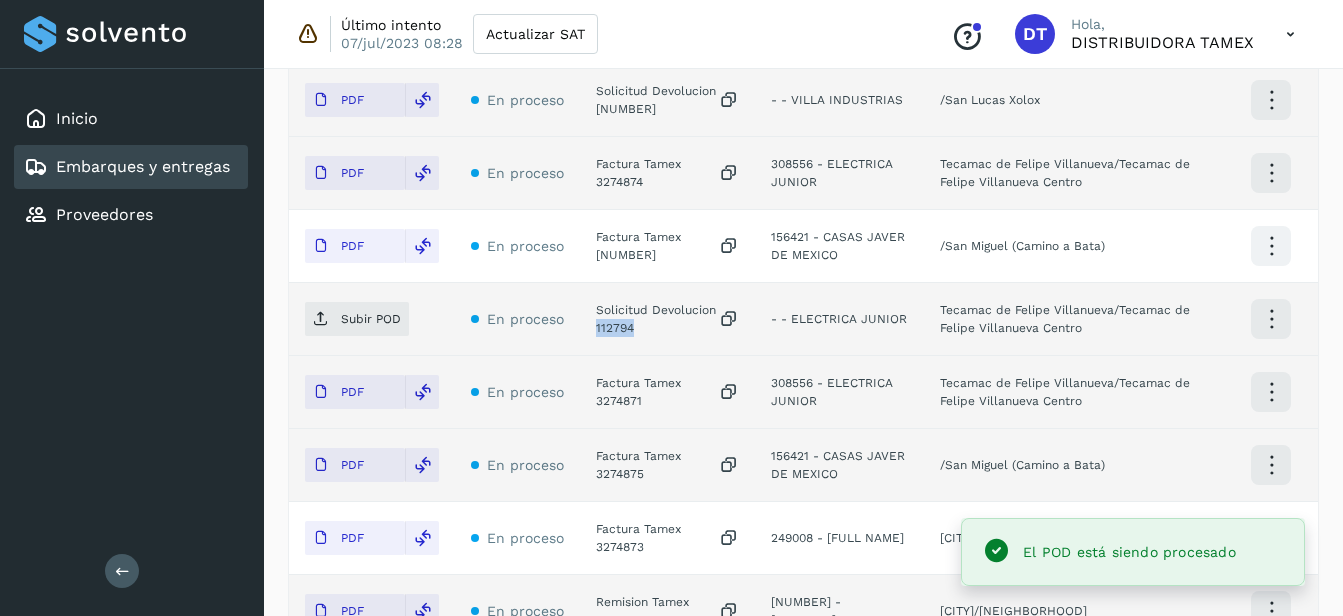 click on "Solicitud Devolucion 112794" 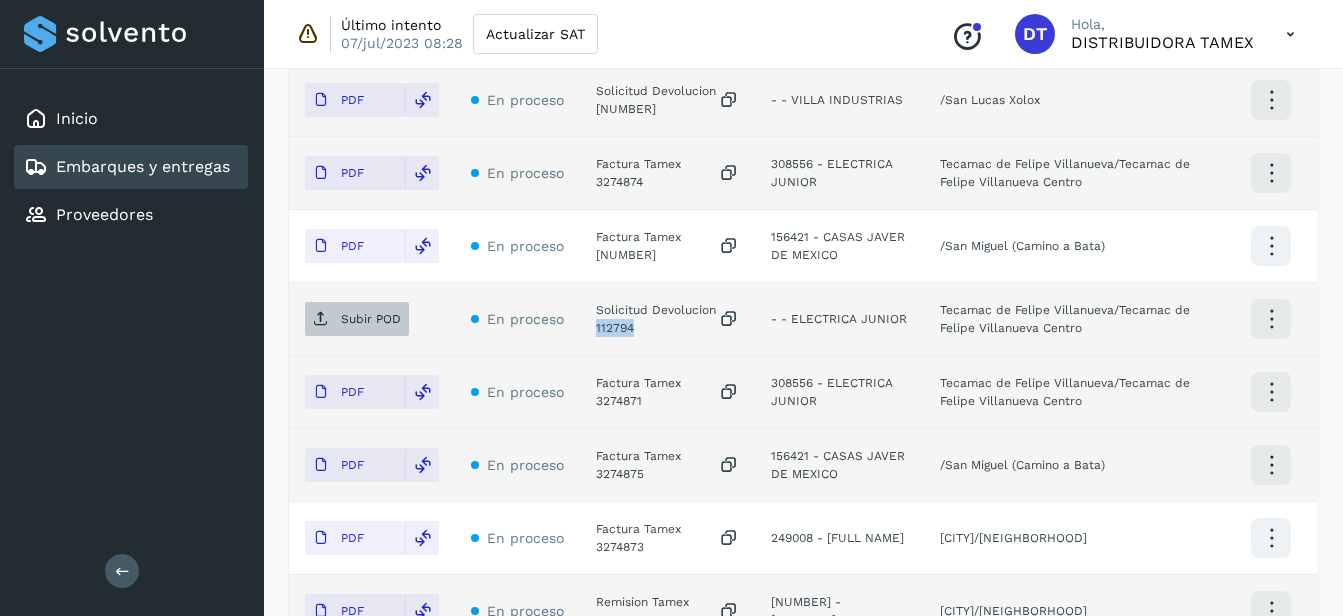 click on "Subir POD" at bounding box center [371, 319] 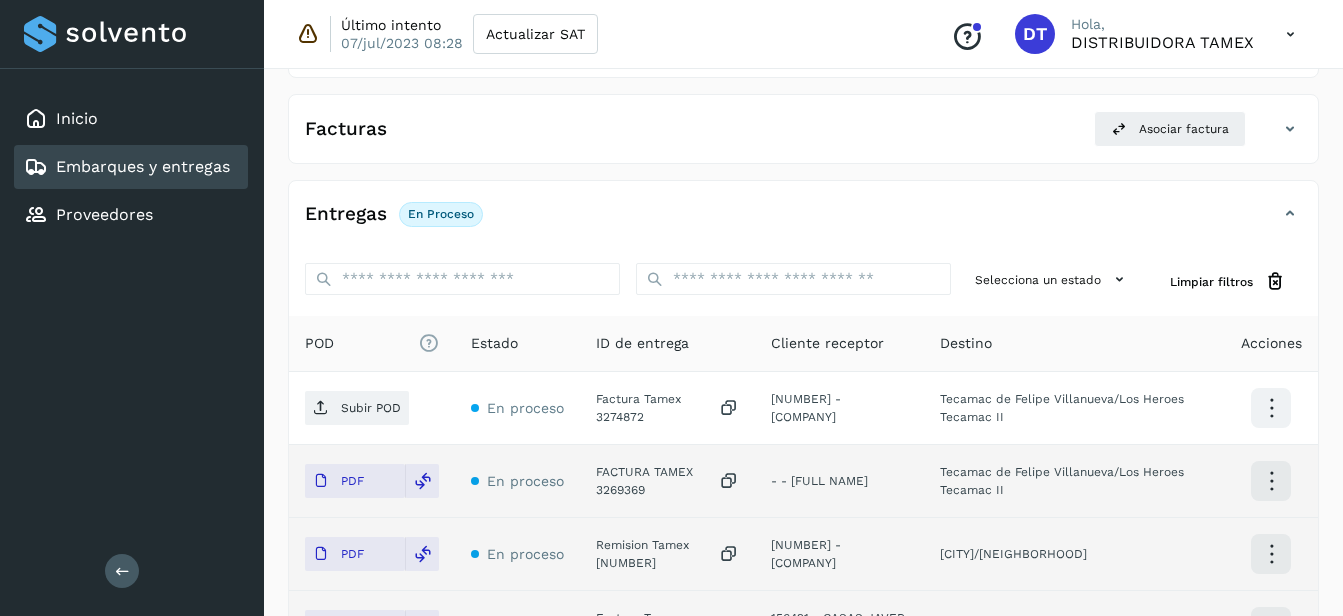 scroll, scrollTop: 415, scrollLeft: 0, axis: vertical 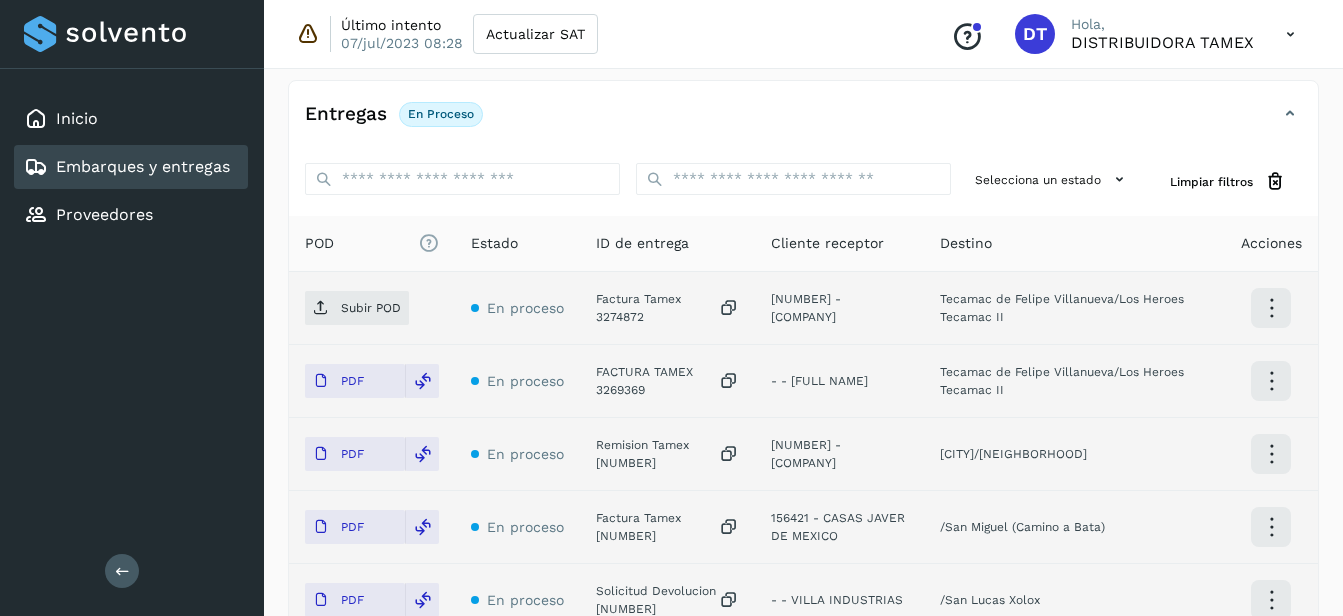 click on "Factura Tamex 3274872" 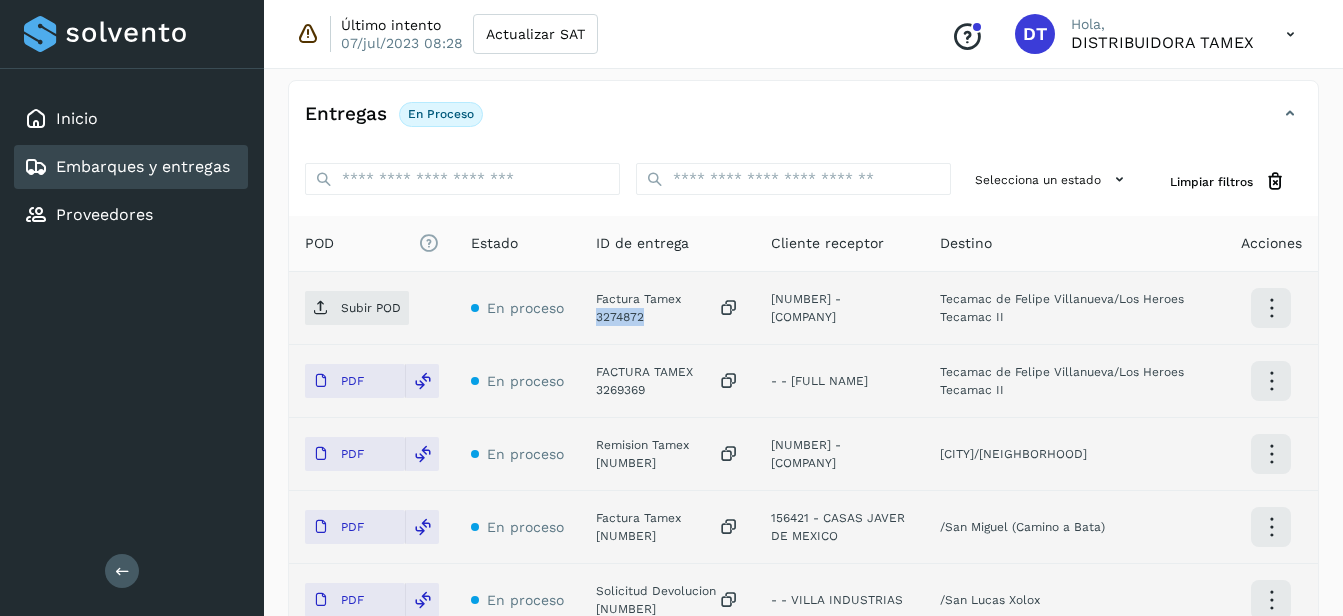 click on "Factura Tamex 3274872" 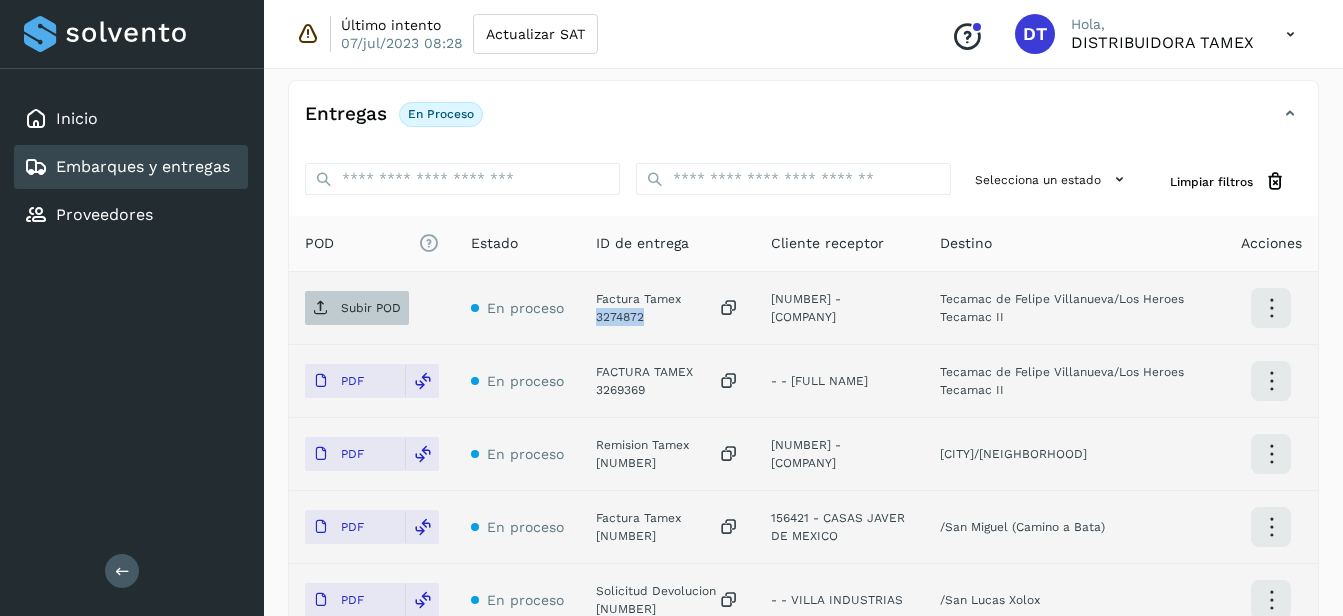 click on "Subir POD" at bounding box center [357, 308] 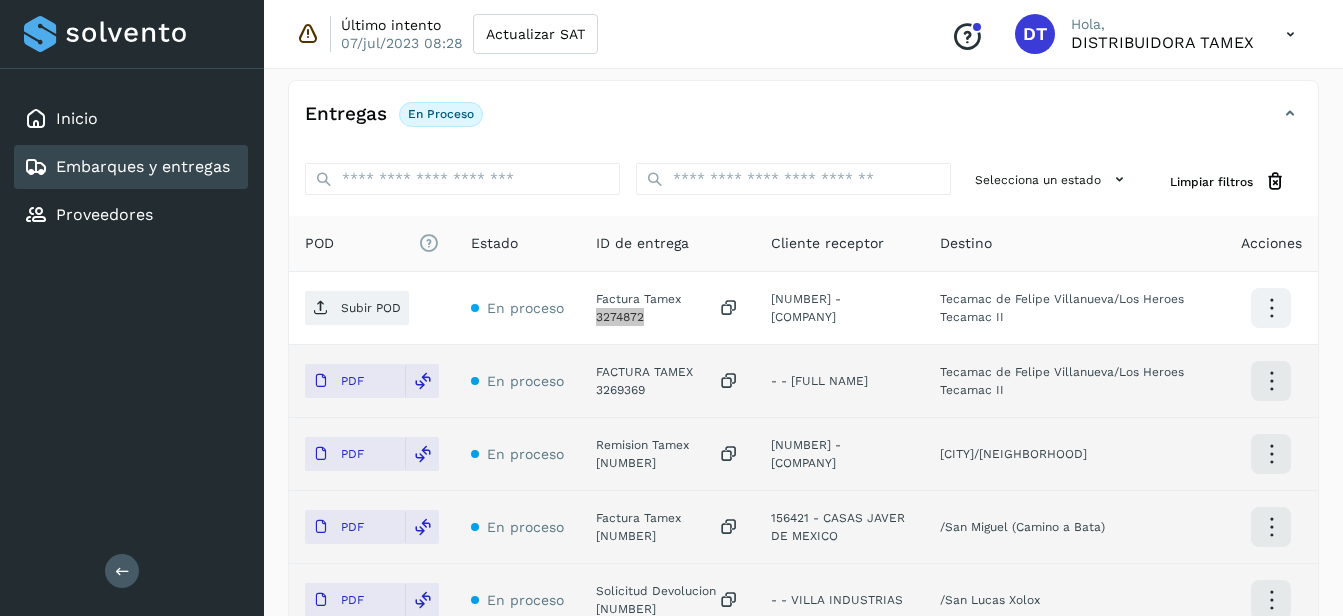 select on "**" 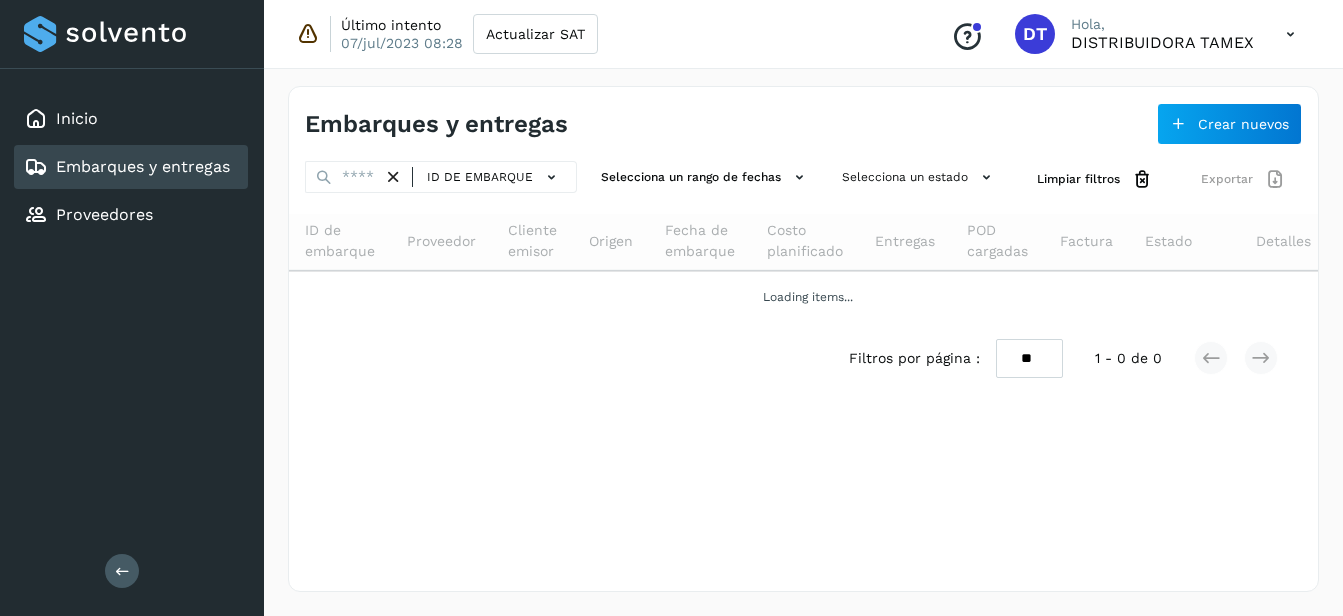 scroll, scrollTop: 0, scrollLeft: 0, axis: both 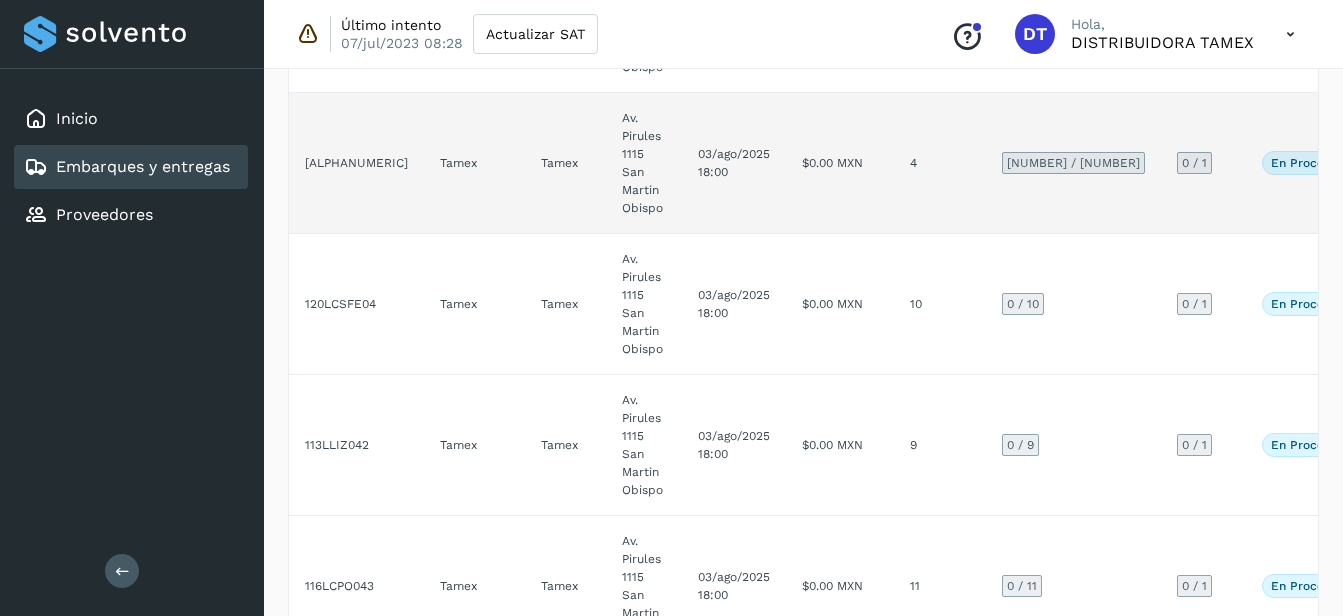 click on "03/ago/2025 18:00" 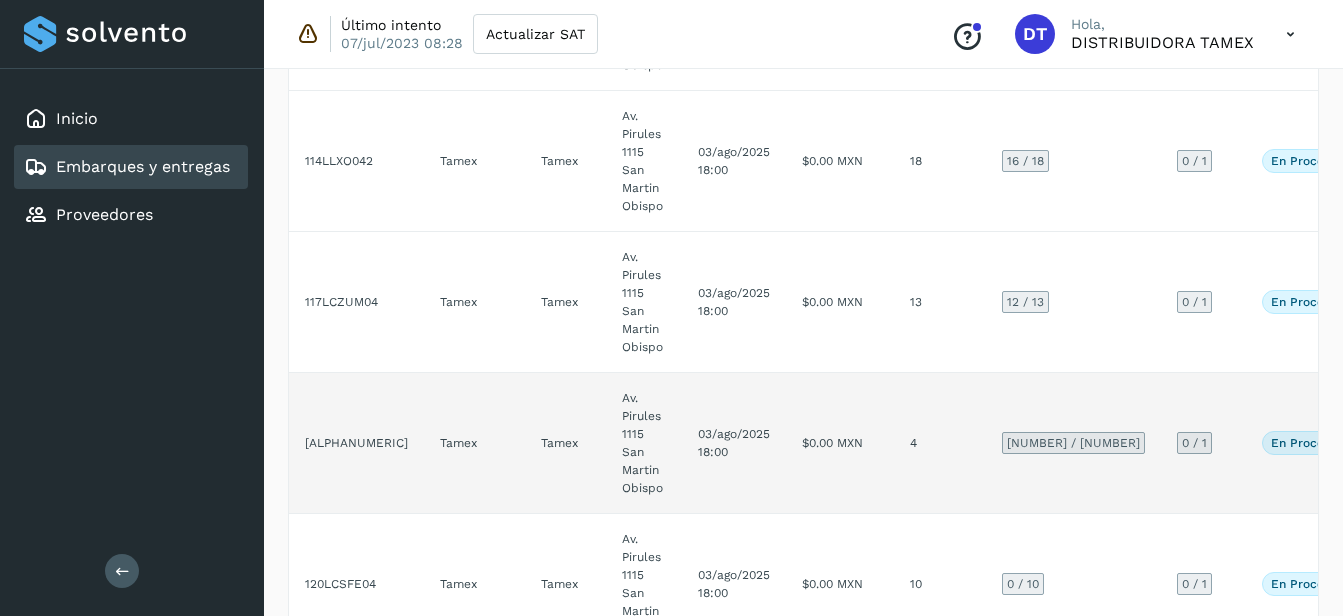 select on "**" 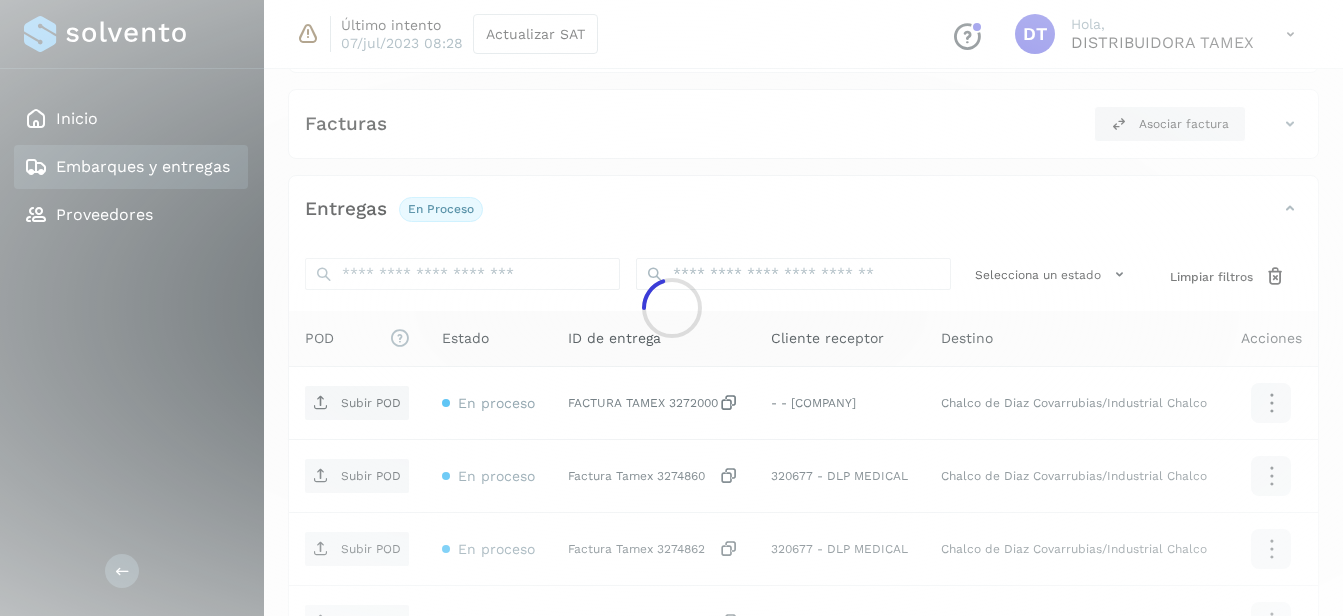 scroll, scrollTop: 558, scrollLeft: 0, axis: vertical 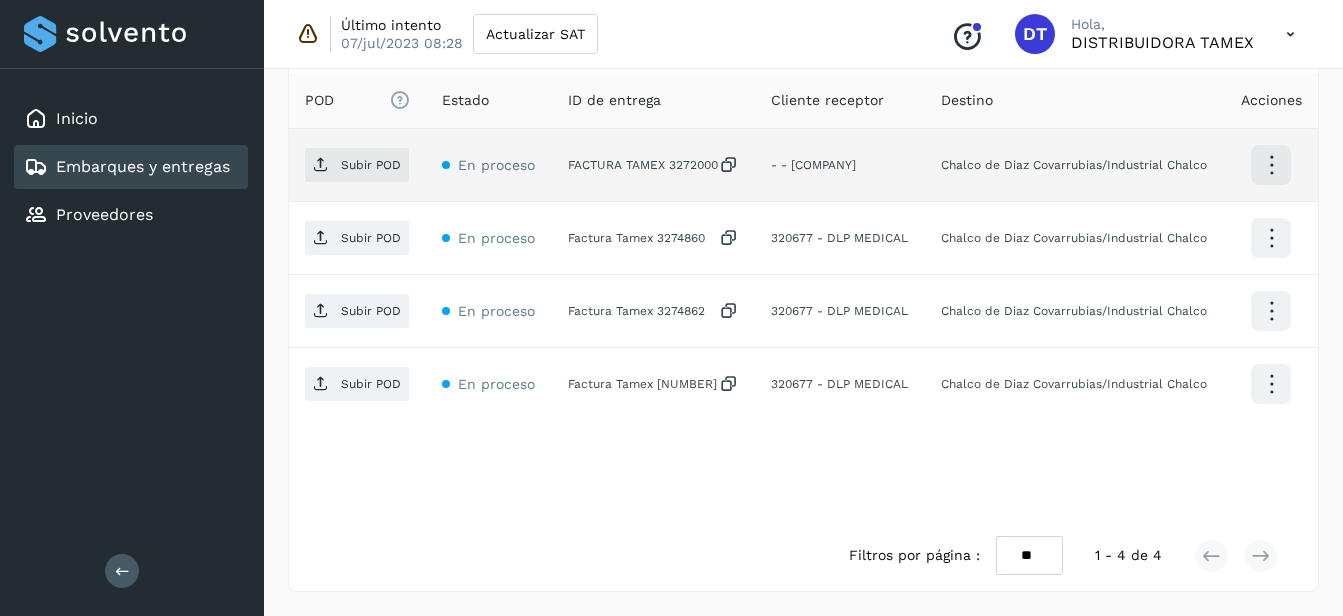 click on "FACTURA TAMEX 3272000" 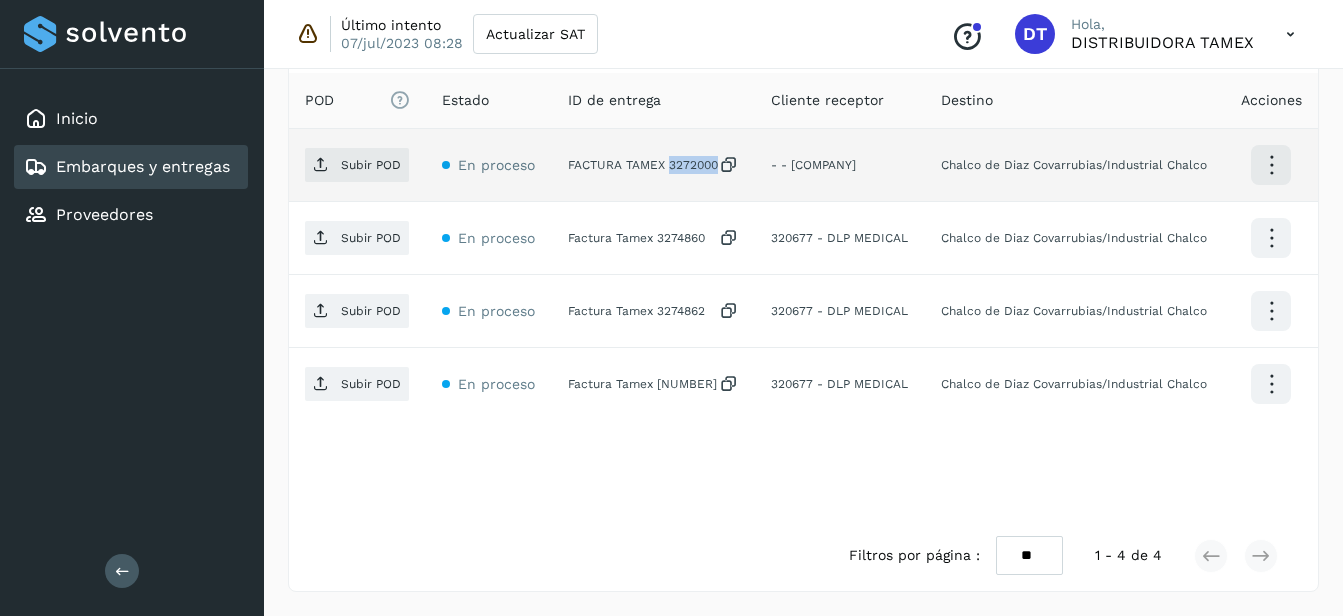 click on "FACTURA TAMEX 3272000" 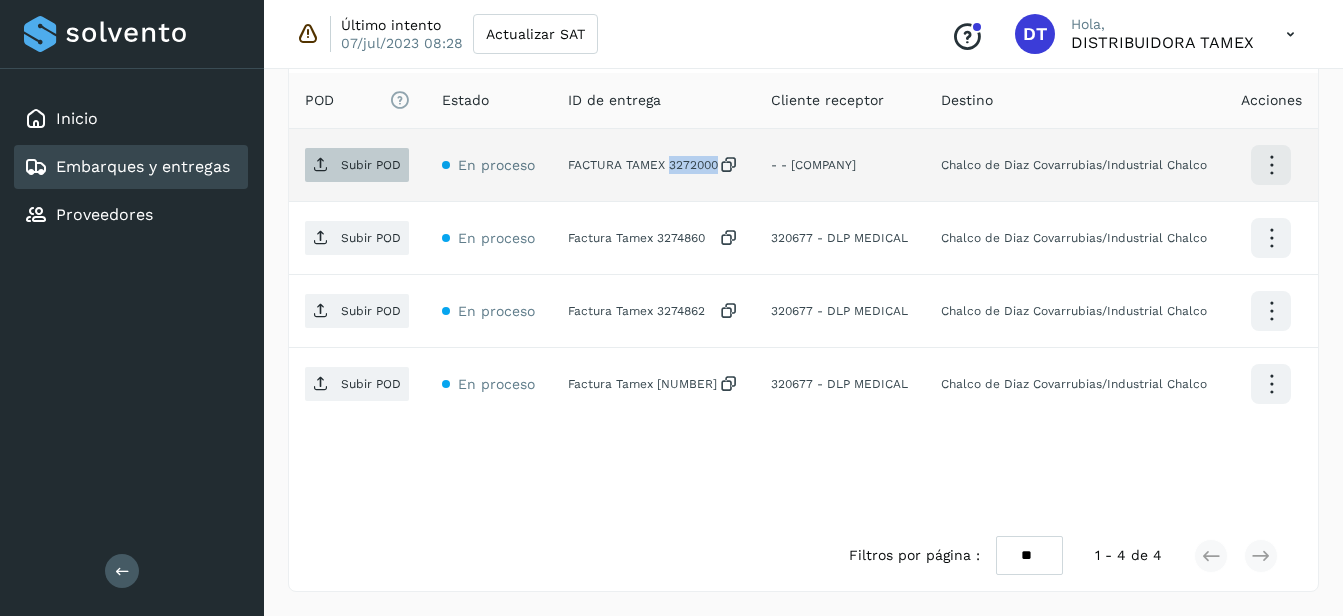 click on "Subir POD" at bounding box center [357, 165] 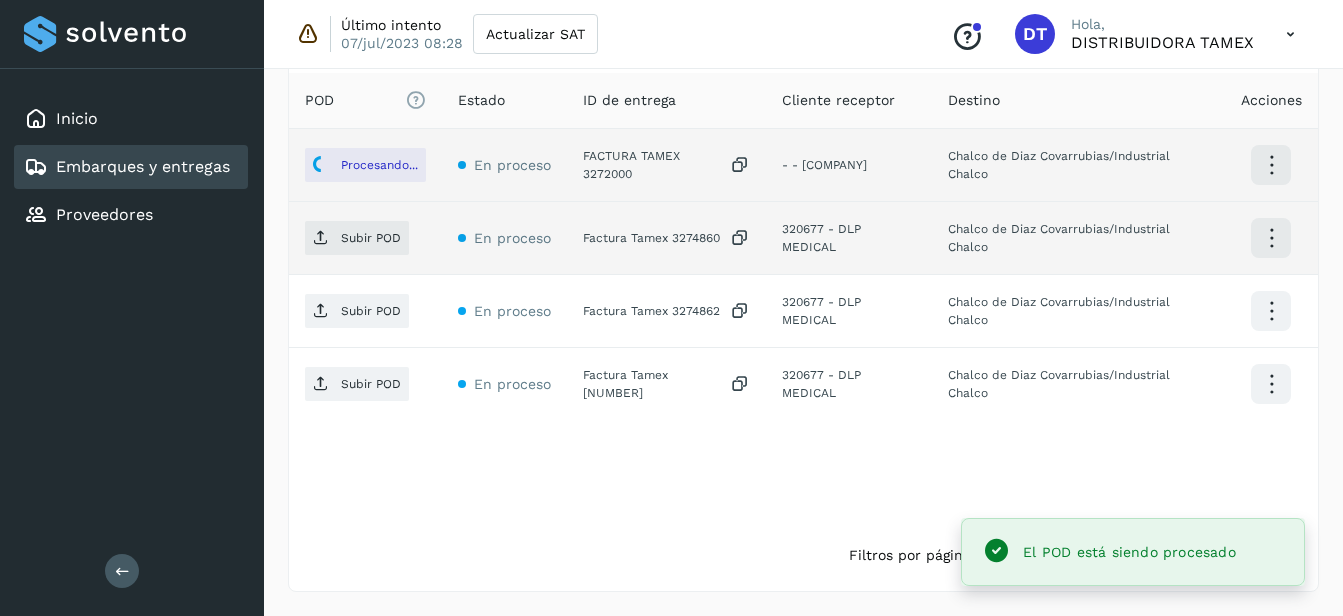 click on "Factura Tamex 3274860" 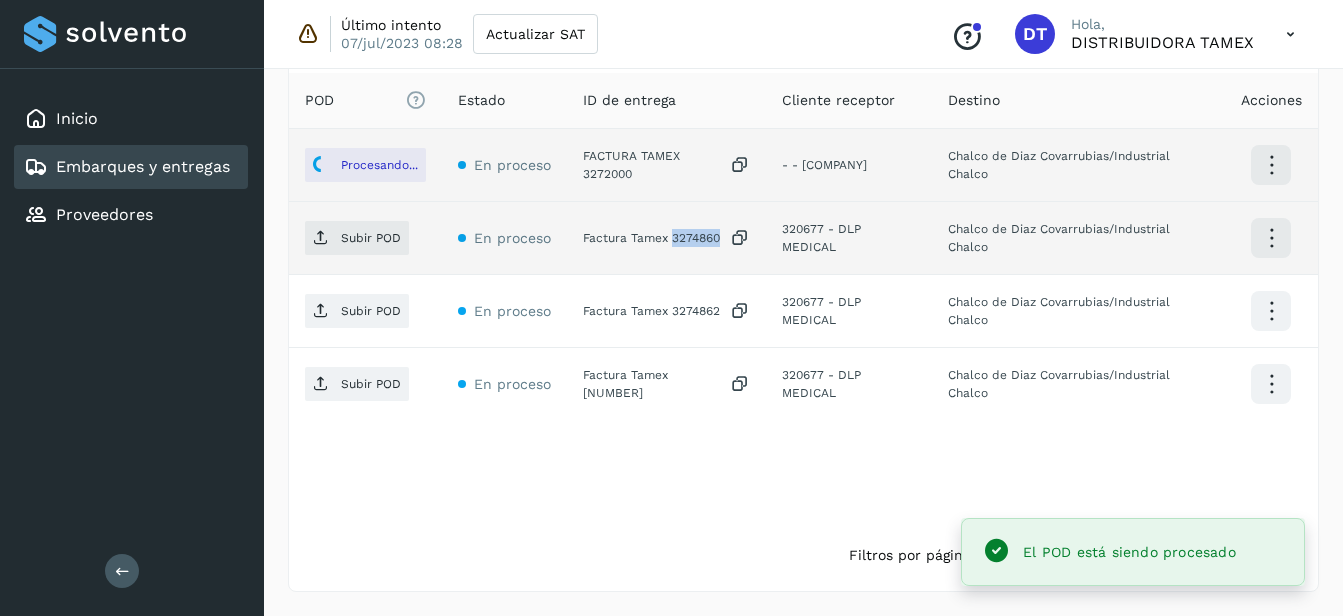 click on "Factura Tamex 3274860" 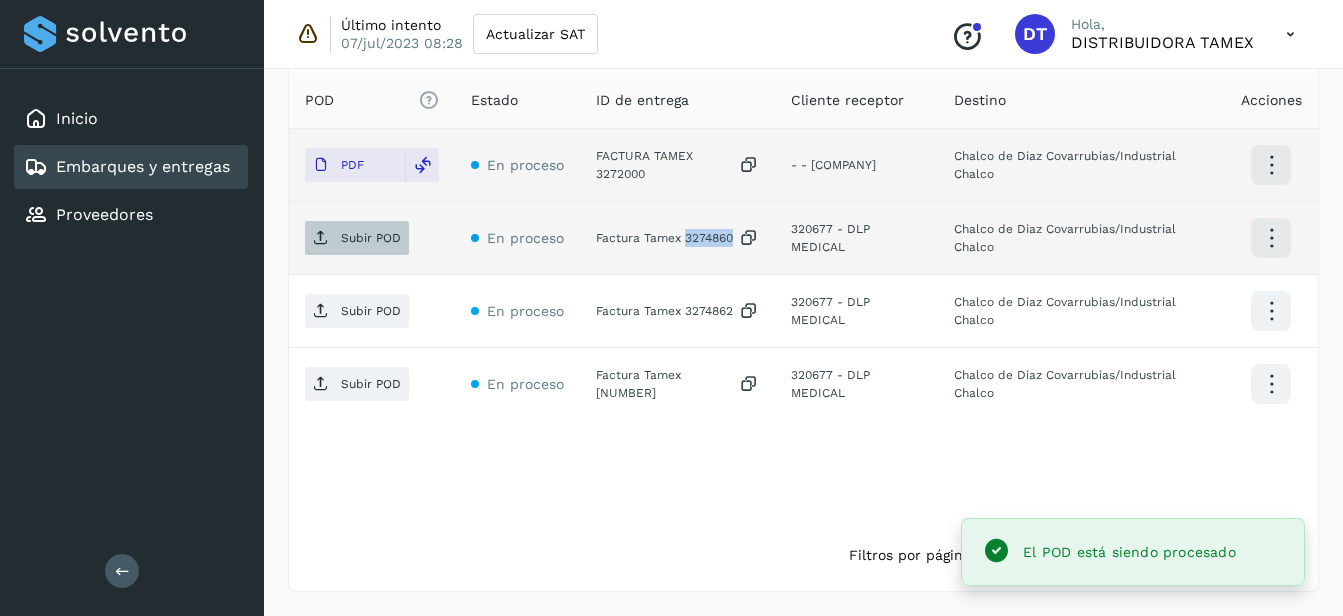 click on "Subir POD" at bounding box center [371, 238] 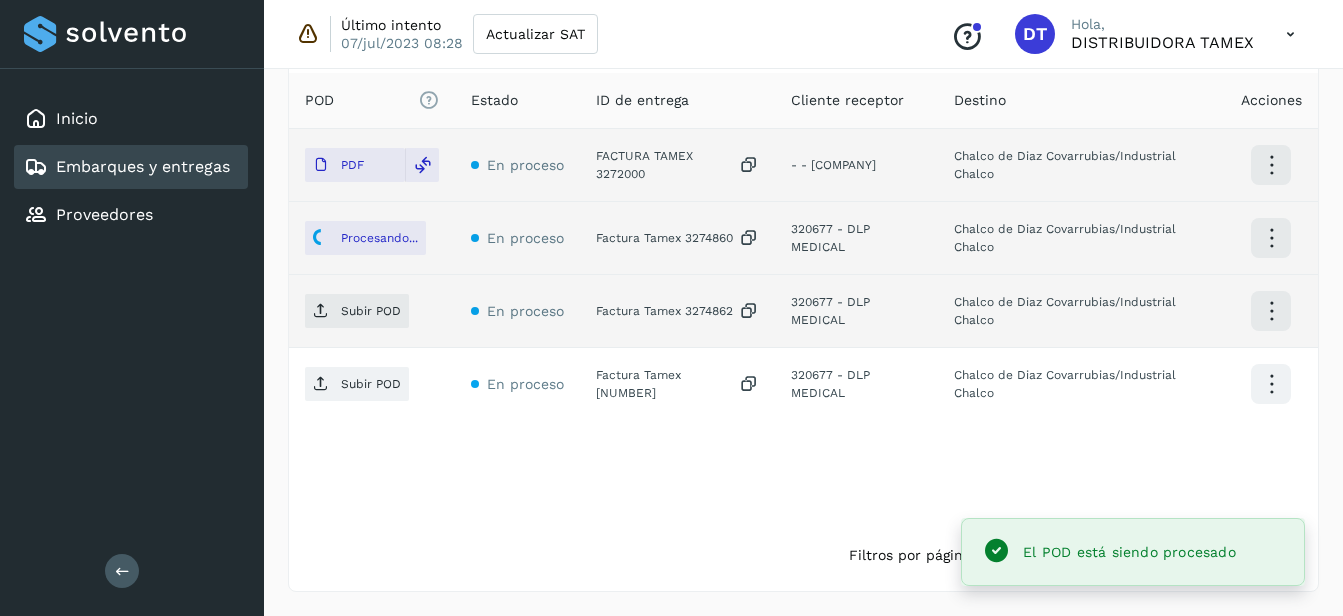 click on "Factura Tamex 3274862" 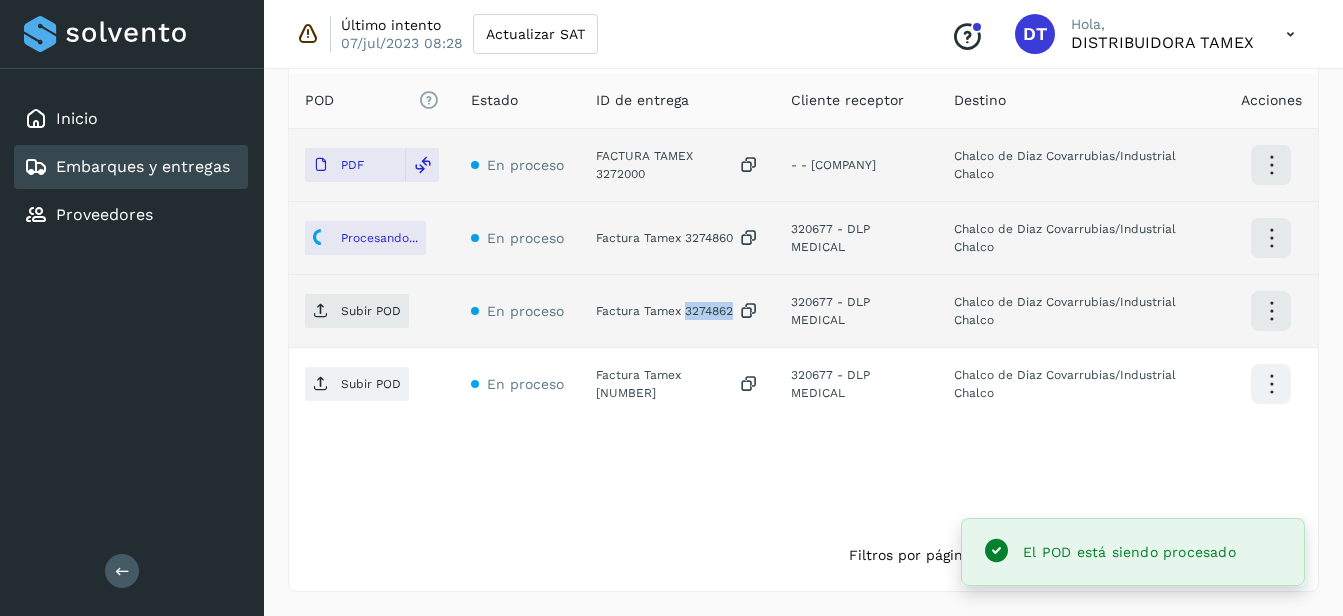 click on "Factura Tamex 3274862" 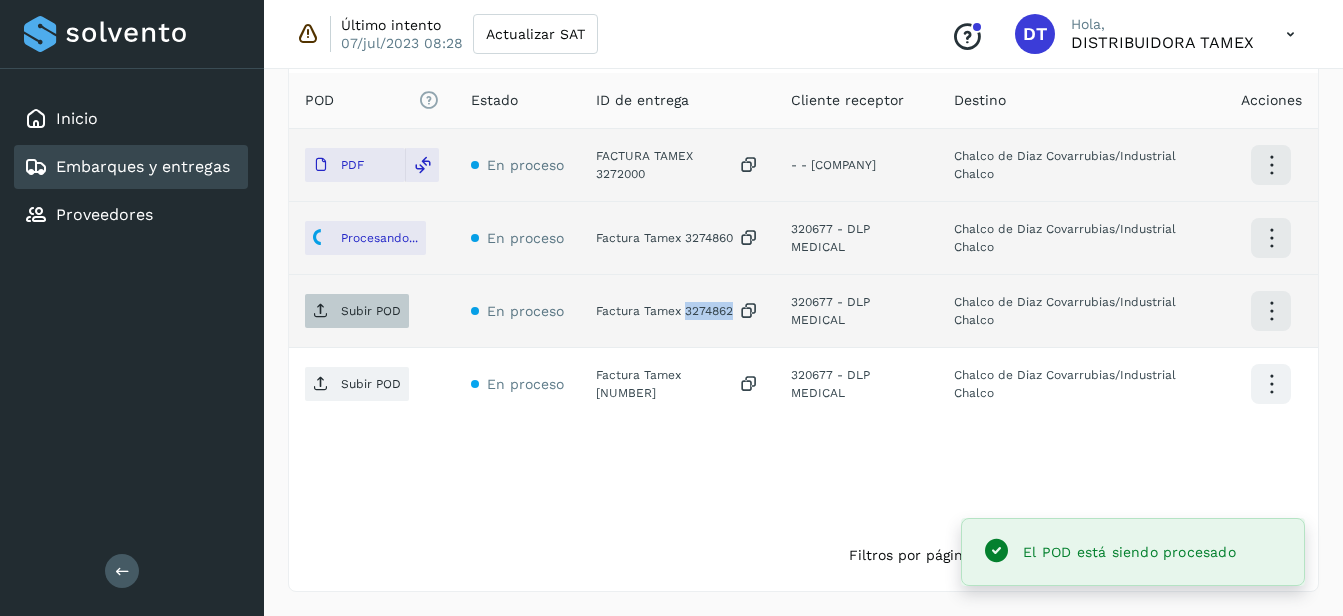 click on "Subir POD" at bounding box center [371, 311] 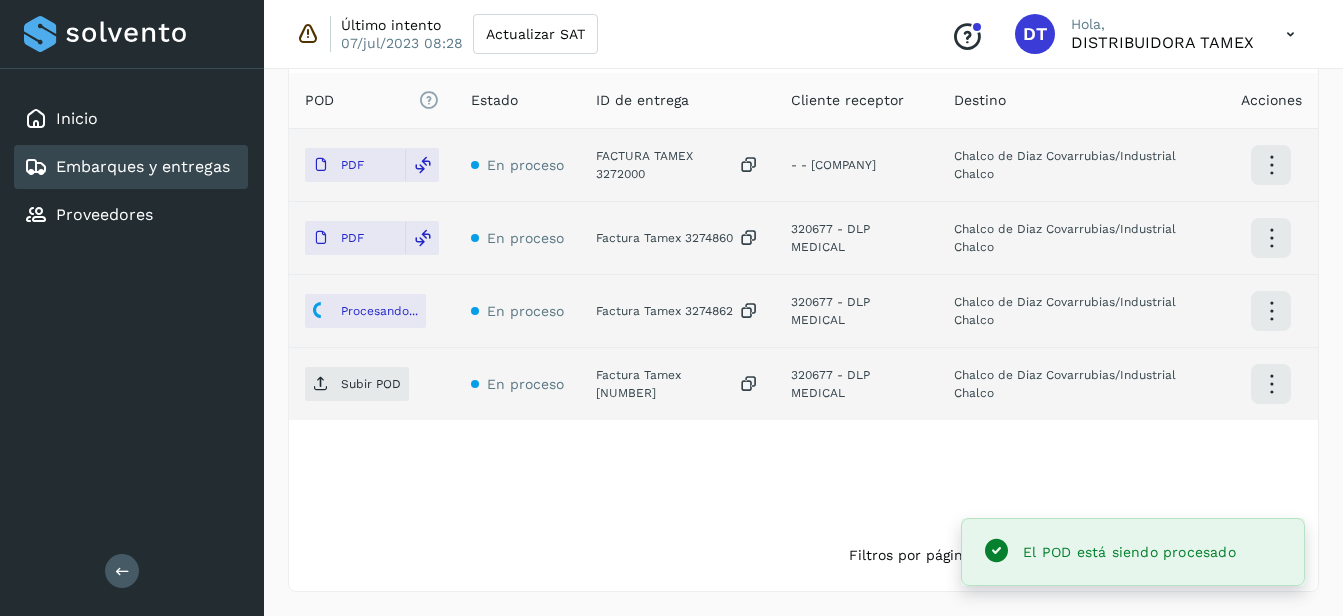click on "Factura Tamex [NUMBER]" 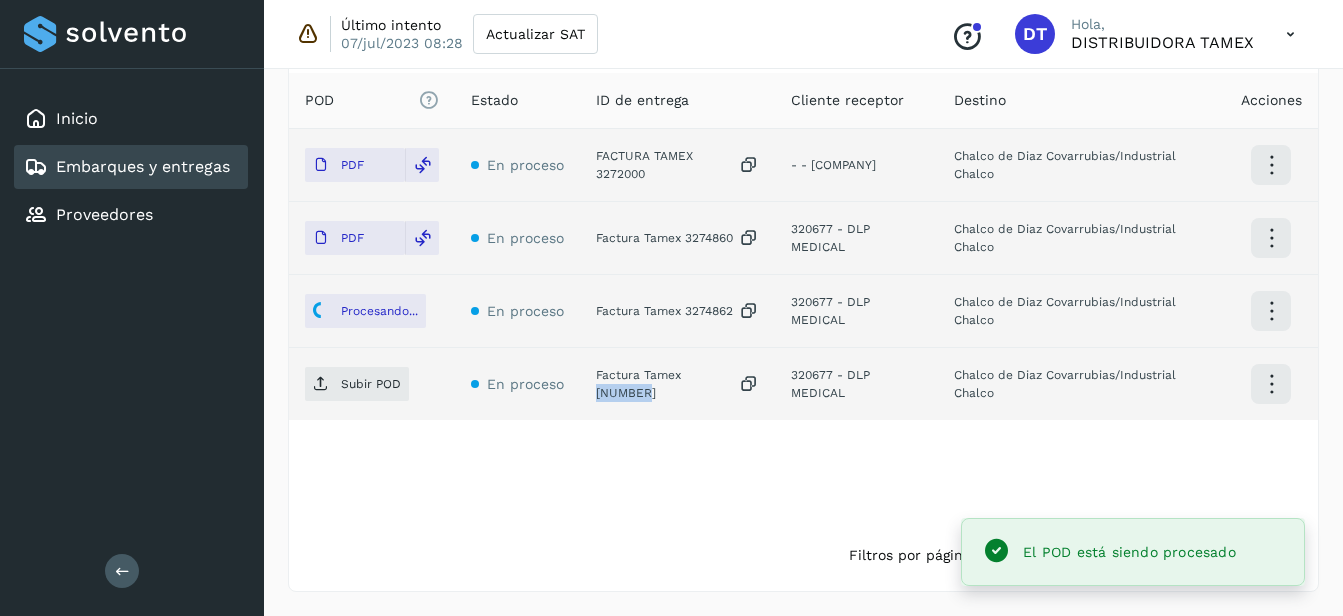 click on "Factura Tamex [NUMBER]" 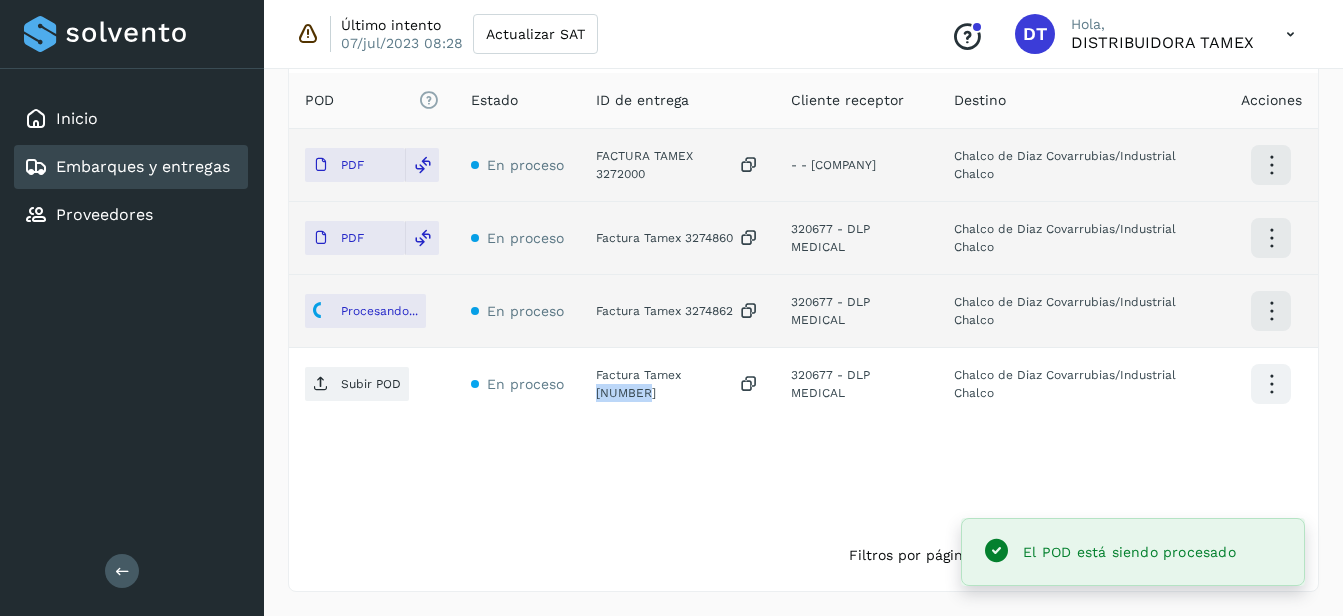 click on "Subir POD" at bounding box center [371, 384] 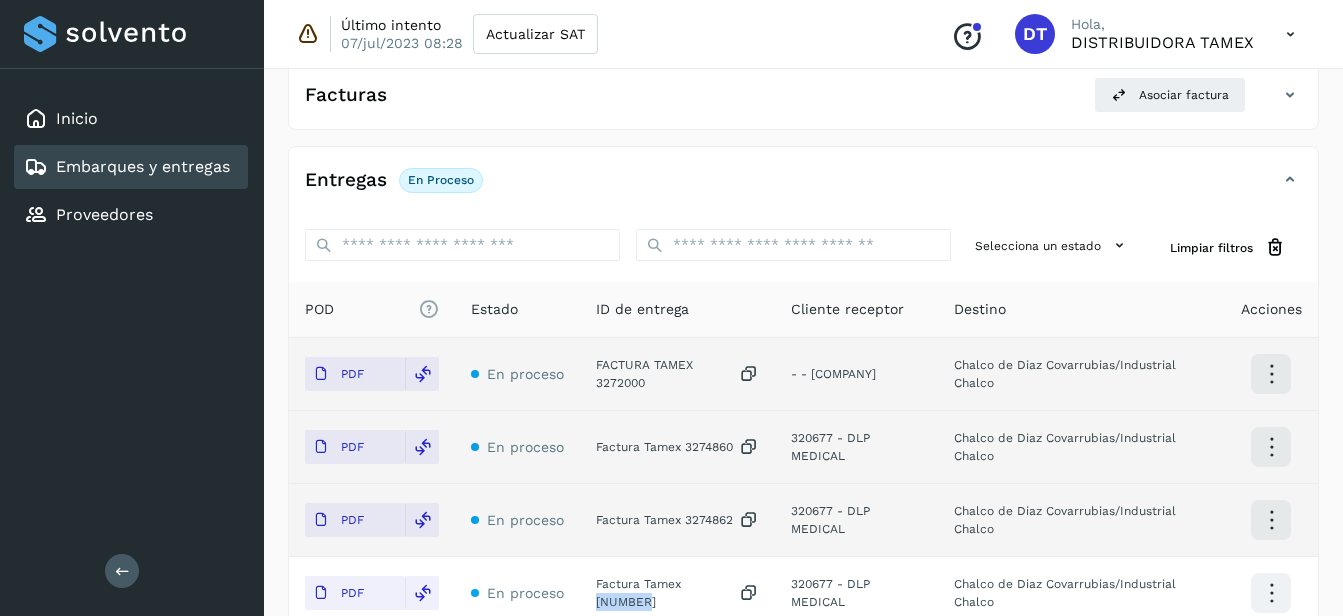 scroll, scrollTop: 0, scrollLeft: 0, axis: both 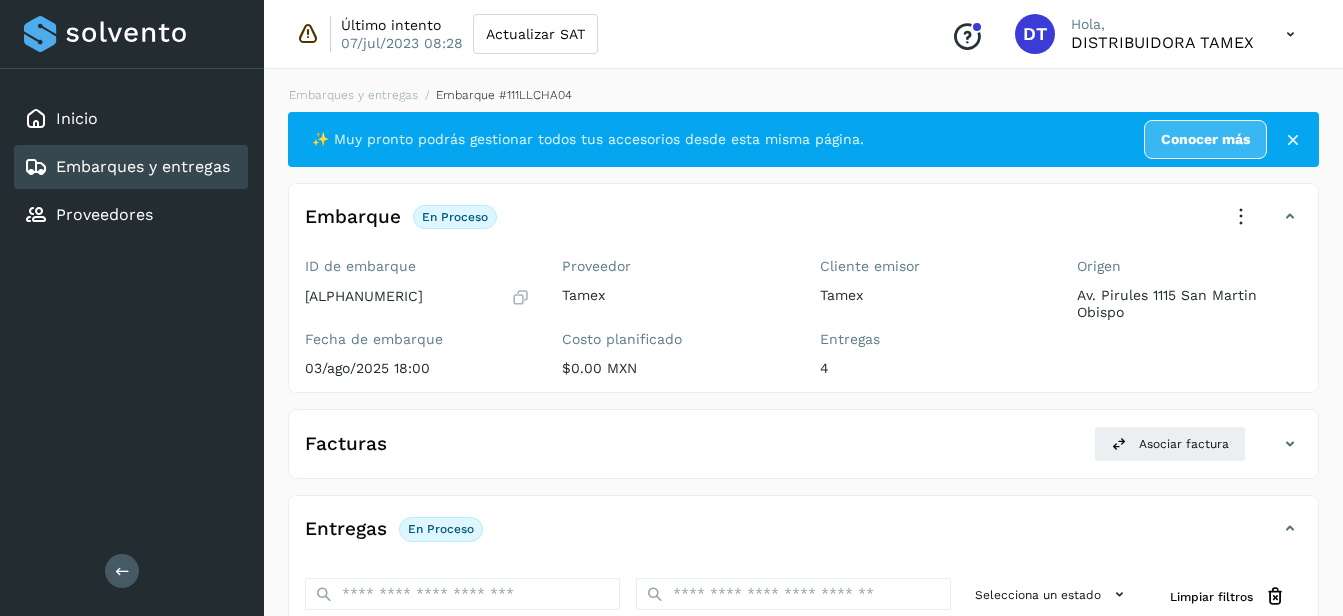 select on "**" 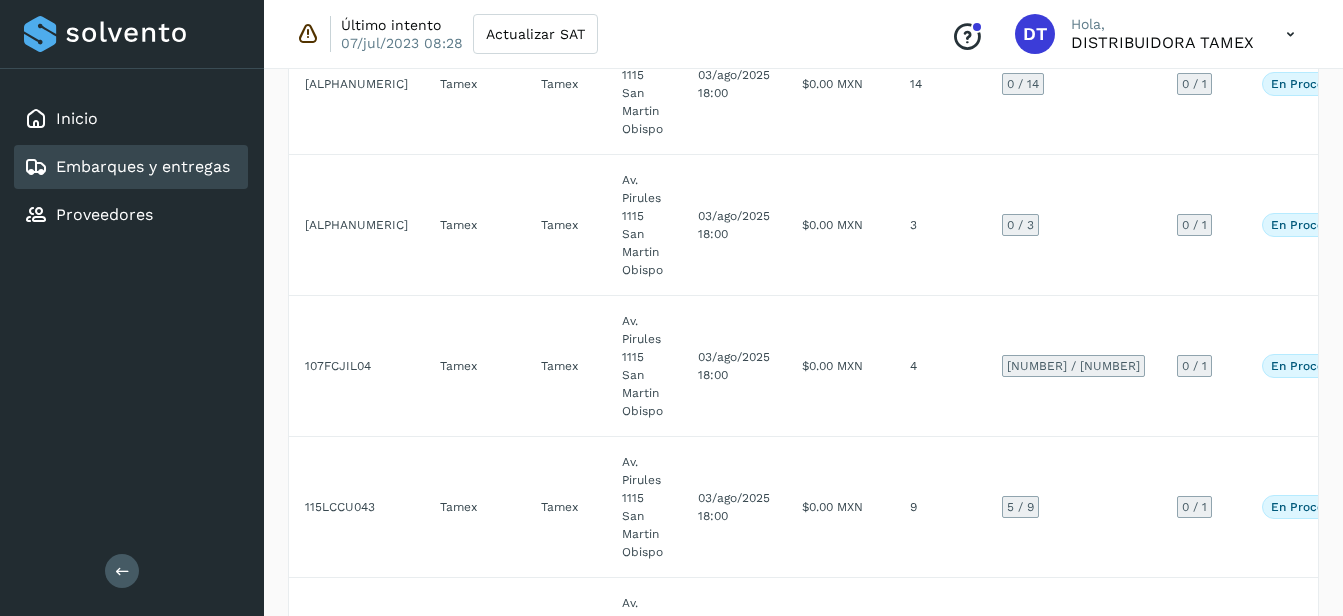 scroll, scrollTop: 2500, scrollLeft: 0, axis: vertical 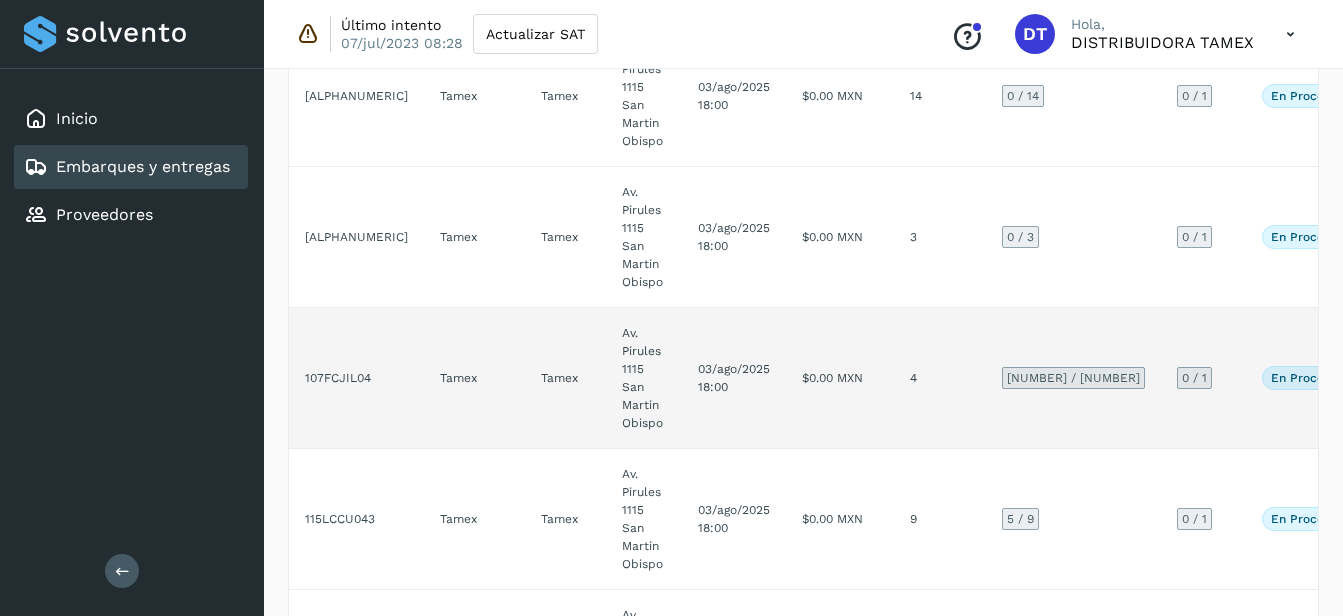 click on "03/ago/2025 18:00" 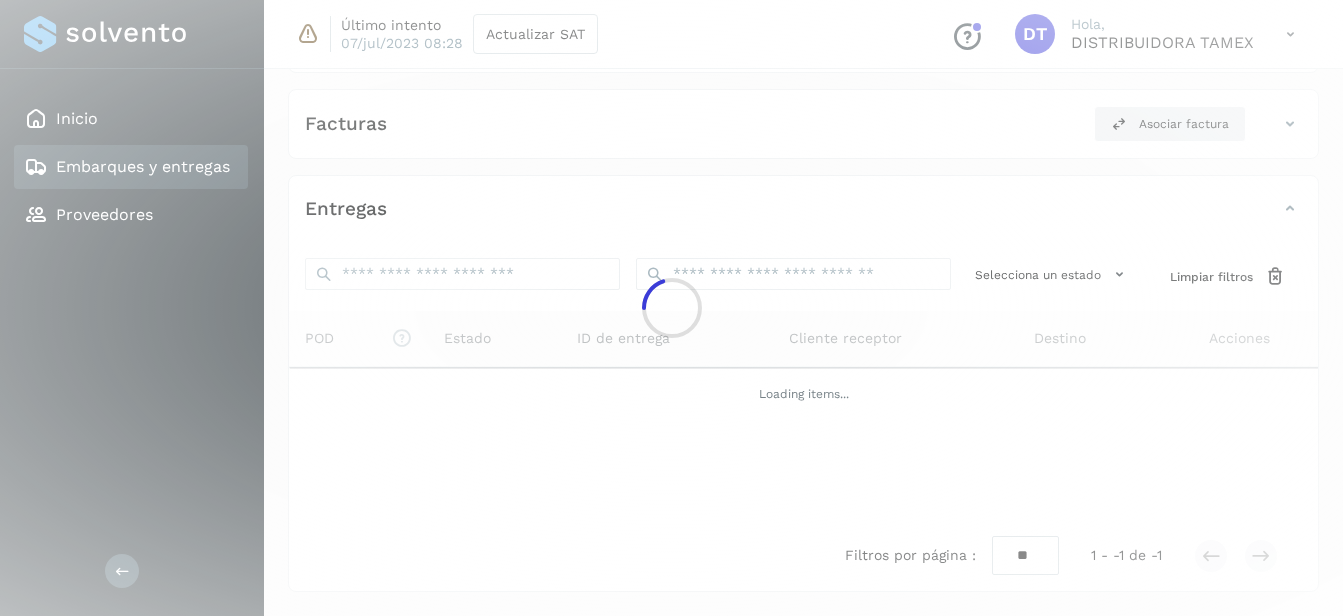 scroll, scrollTop: 558, scrollLeft: 0, axis: vertical 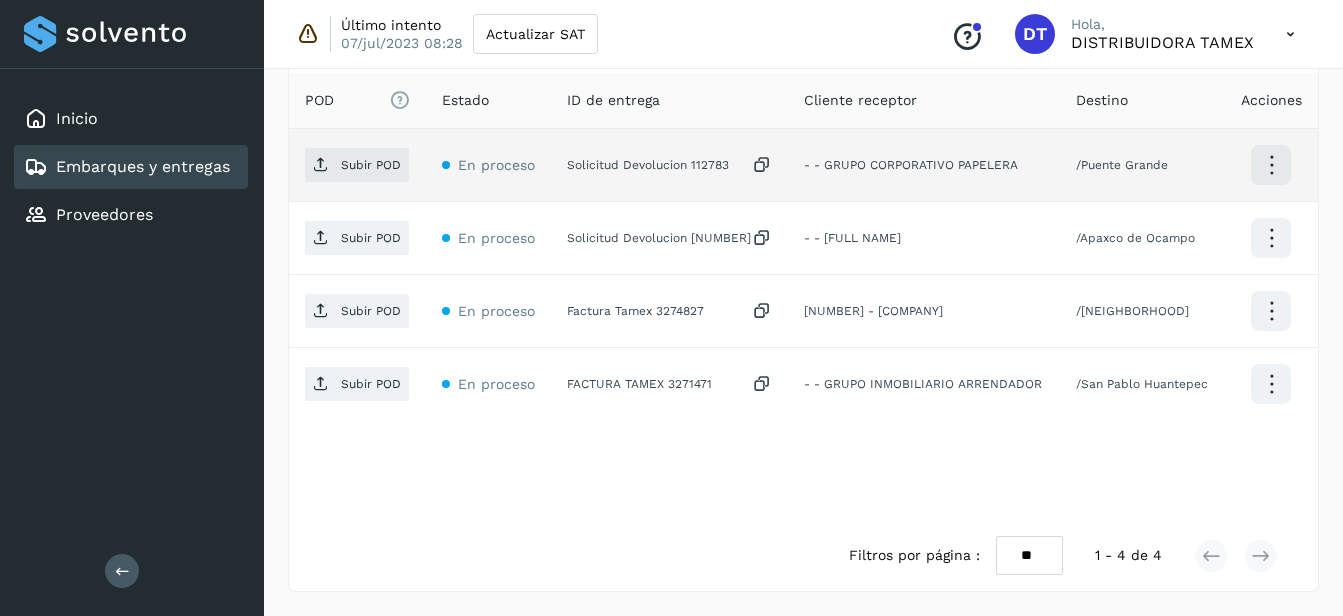 click on "Solicitud Devolucion 112783" 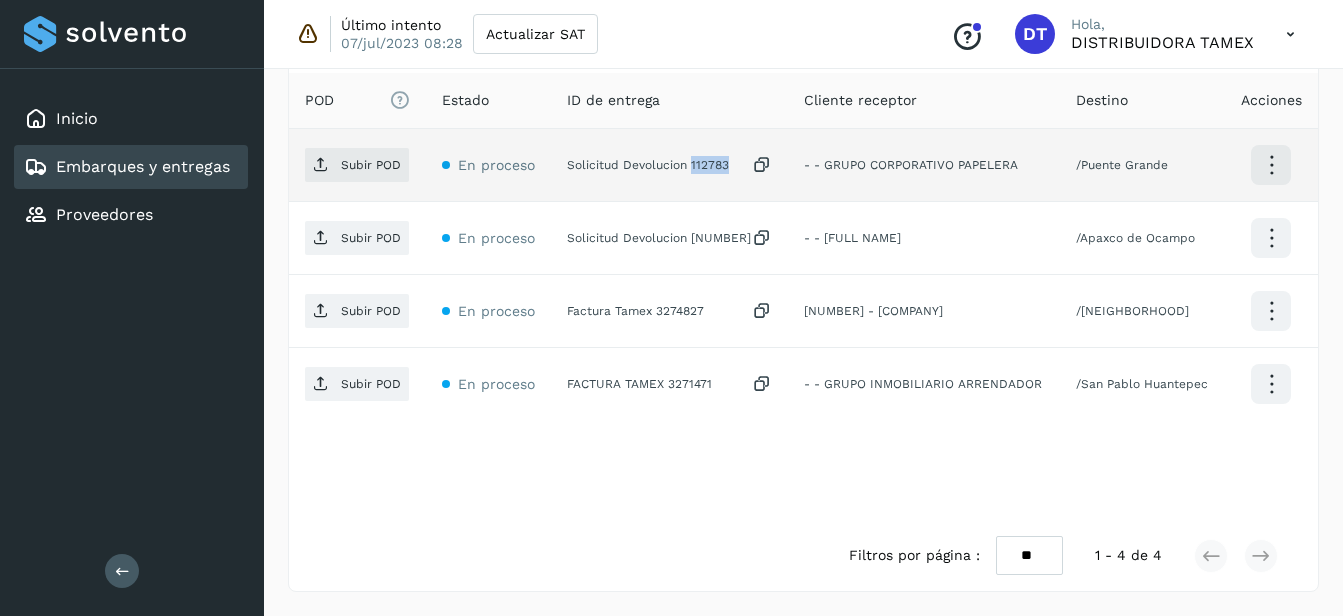click on "Solicitud Devolucion 112783" 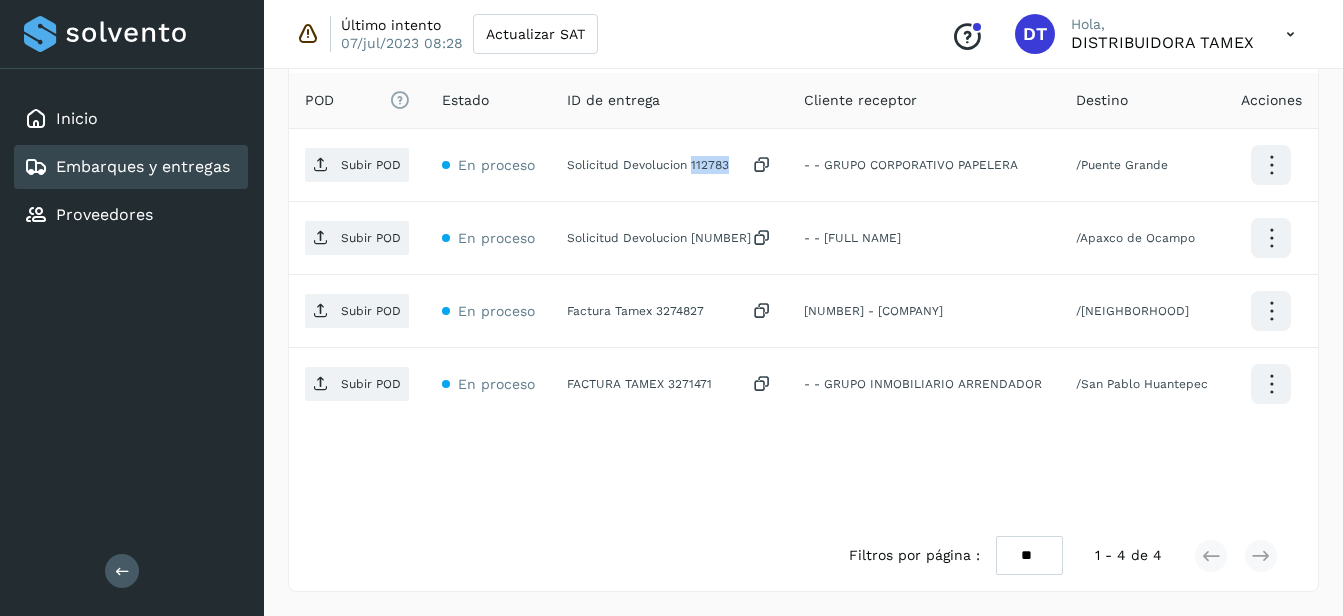 select on "**" 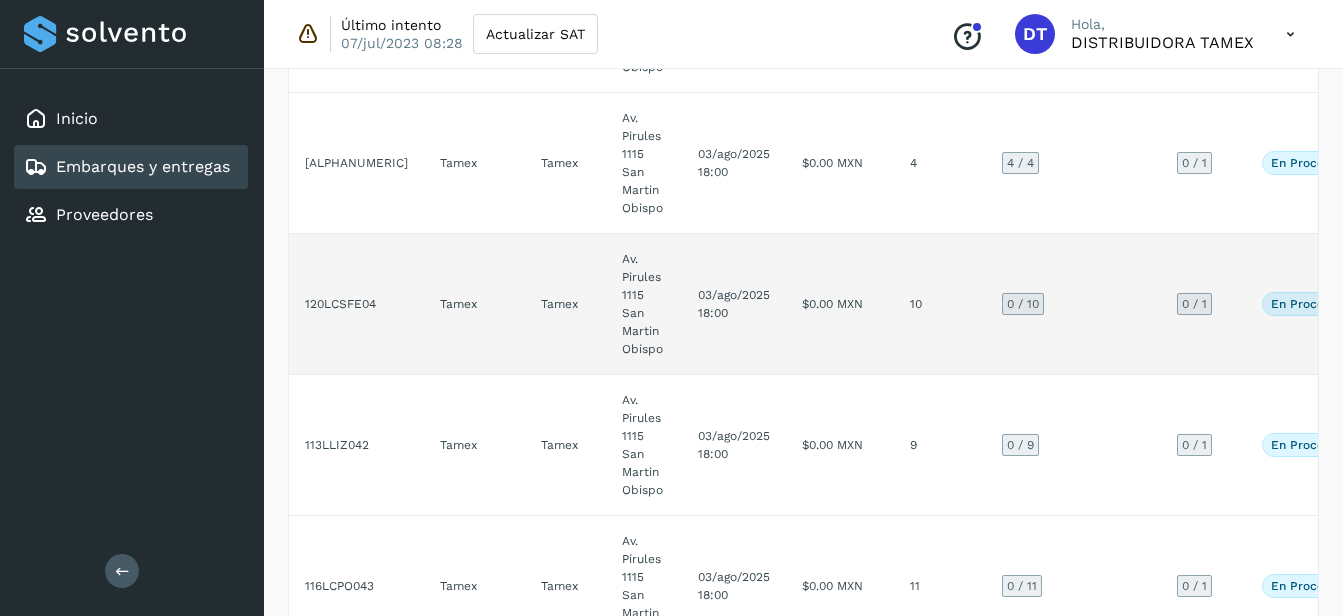scroll, scrollTop: 700, scrollLeft: 0, axis: vertical 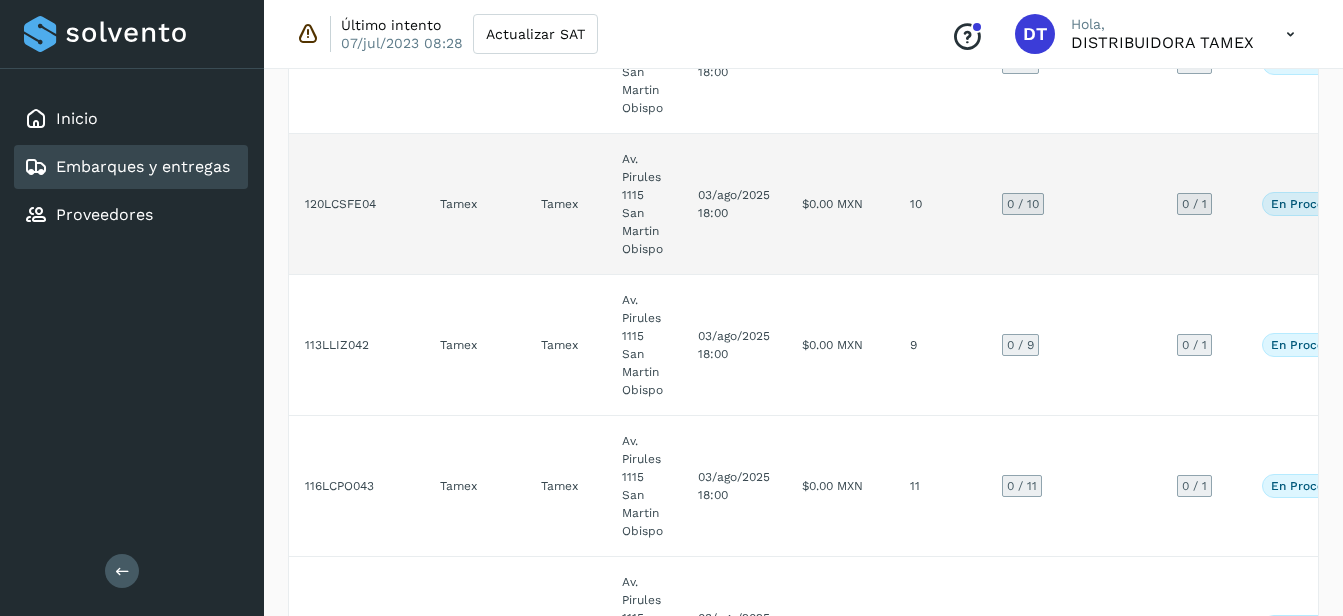 click on "03/ago/2025 18:00" 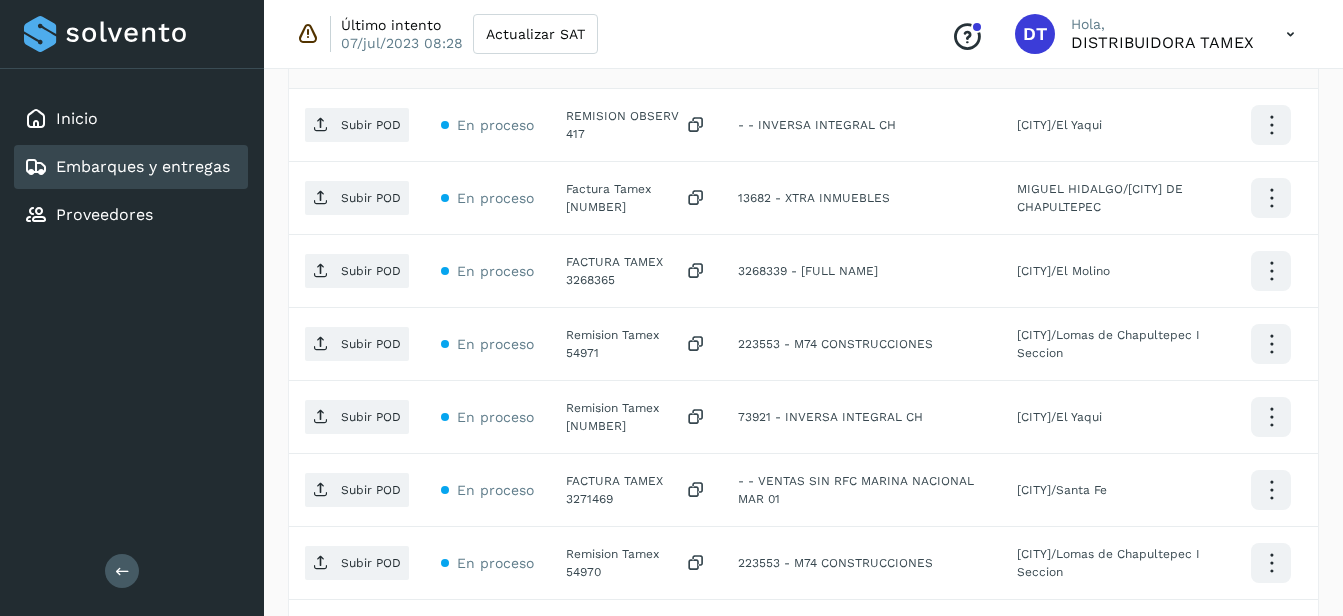 scroll, scrollTop: 600, scrollLeft: 0, axis: vertical 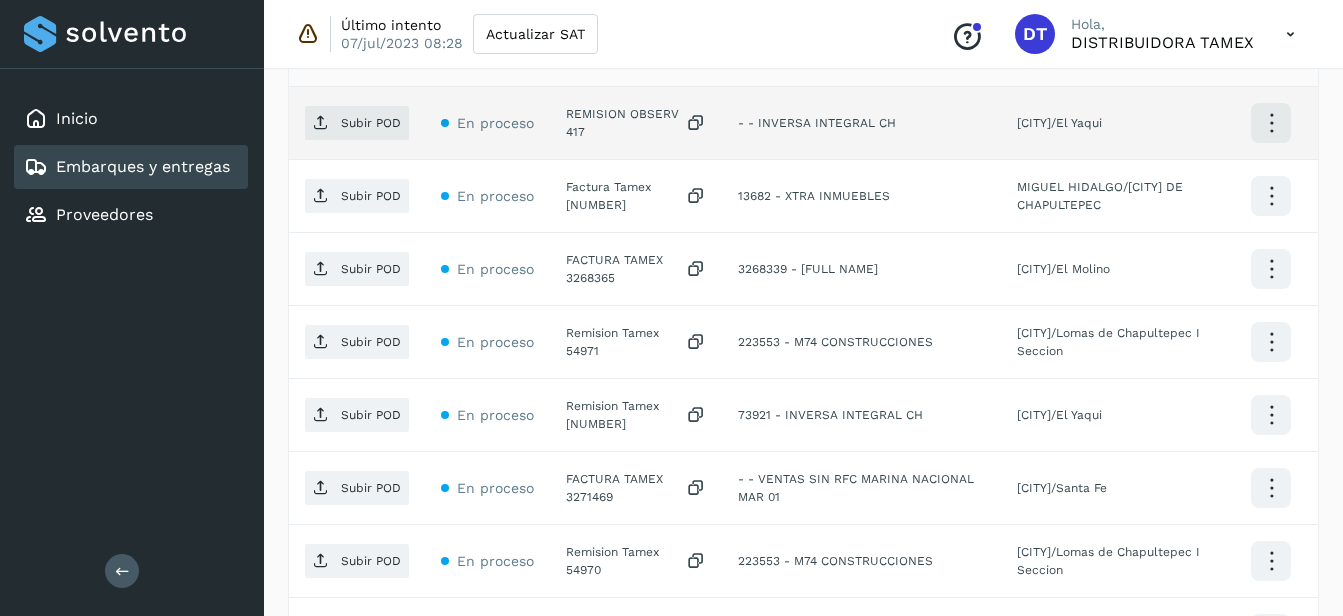 click on "REMISION OBSERV 417" 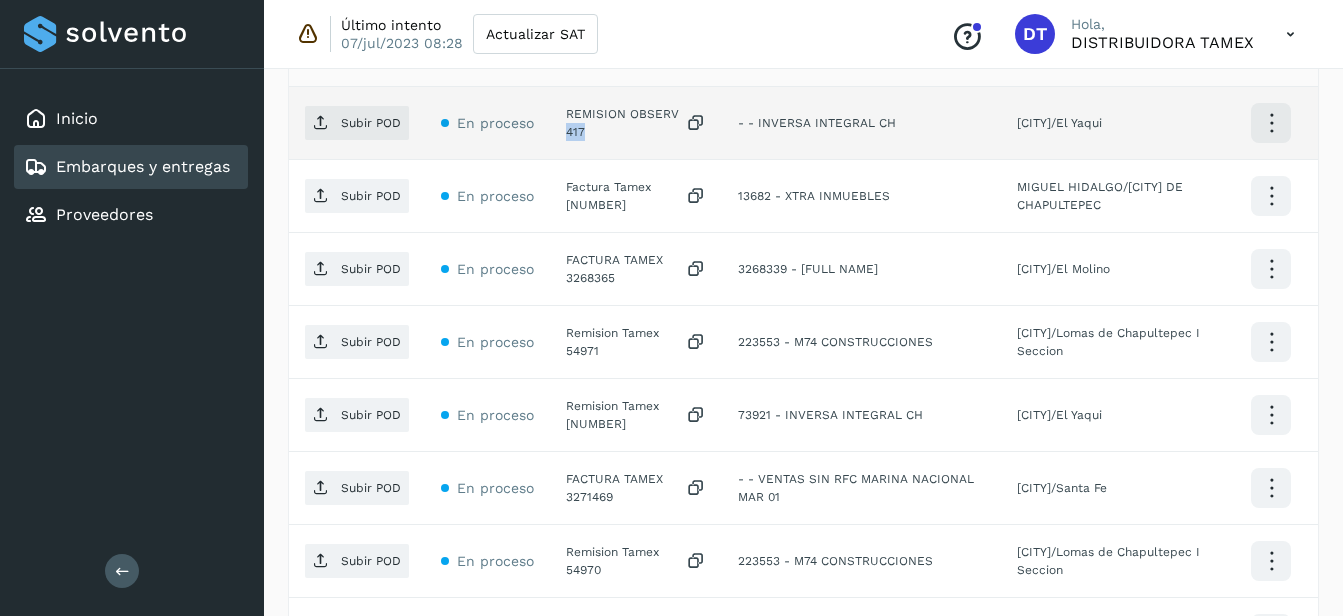 click on "REMISION OBSERV 417" 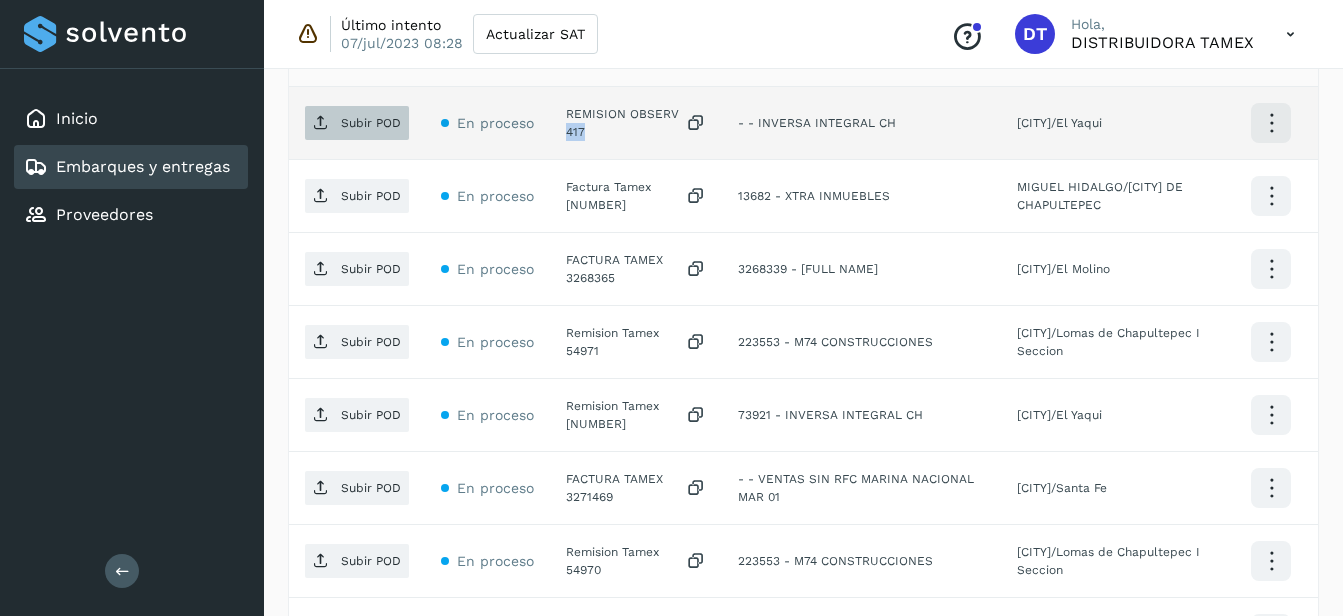 click on "Subir POD" at bounding box center [371, 123] 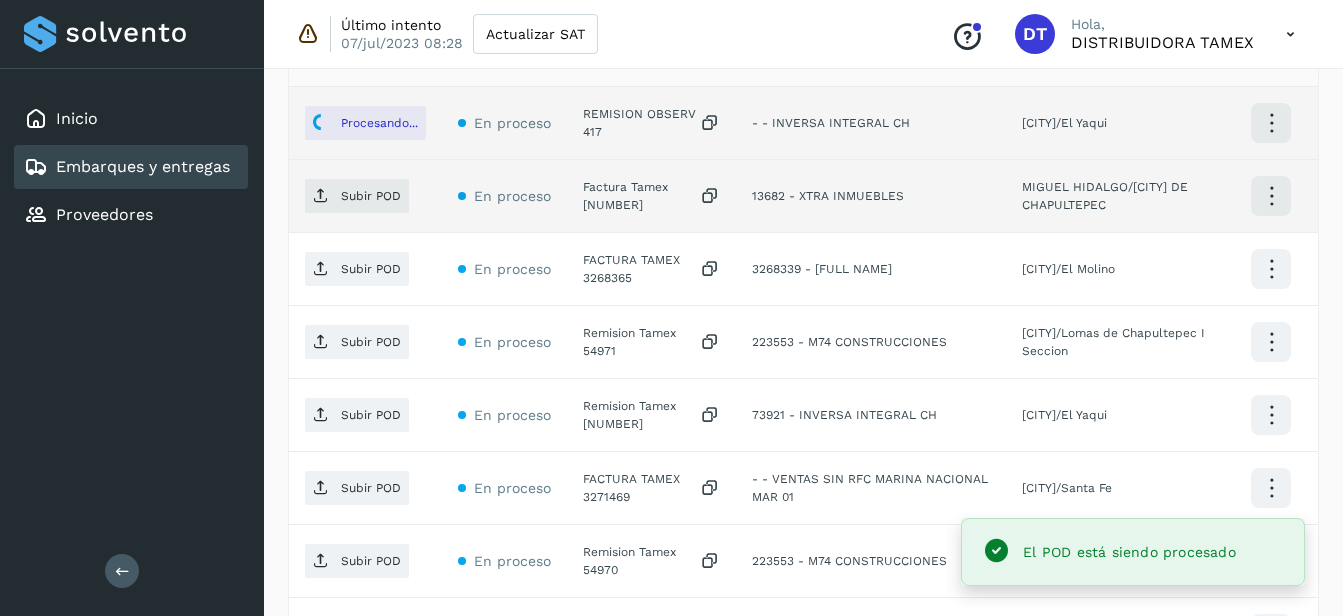 click on "Factura Tamex [NUMBER]" 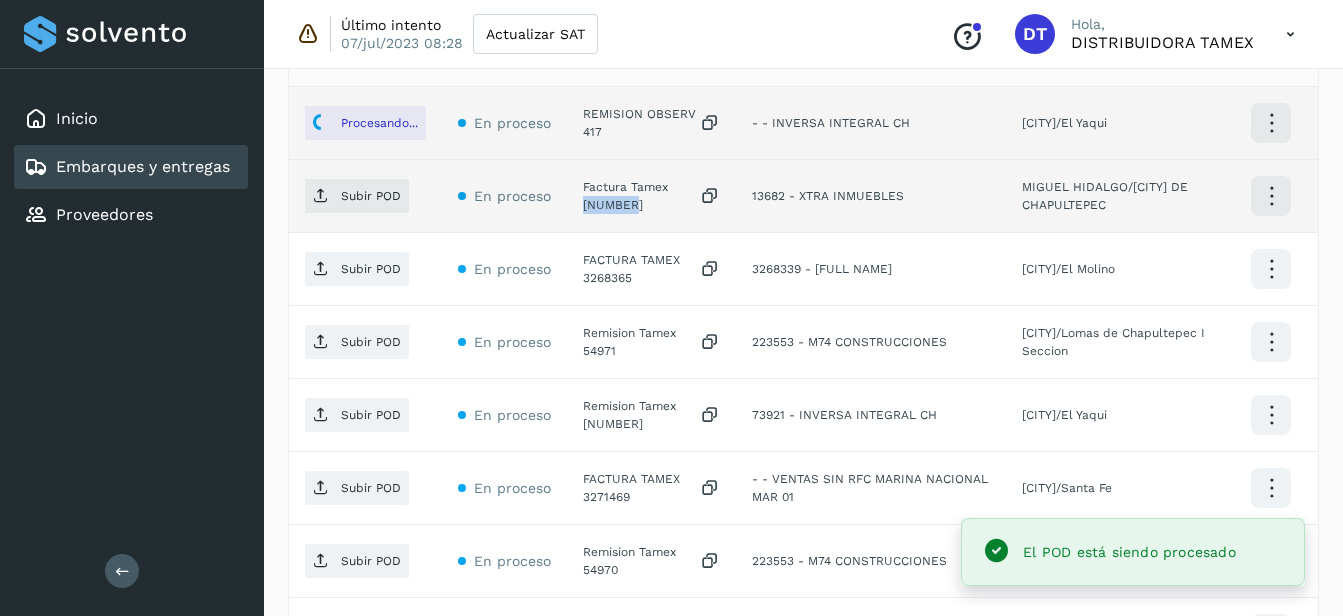 click on "Factura Tamex [NUMBER]" 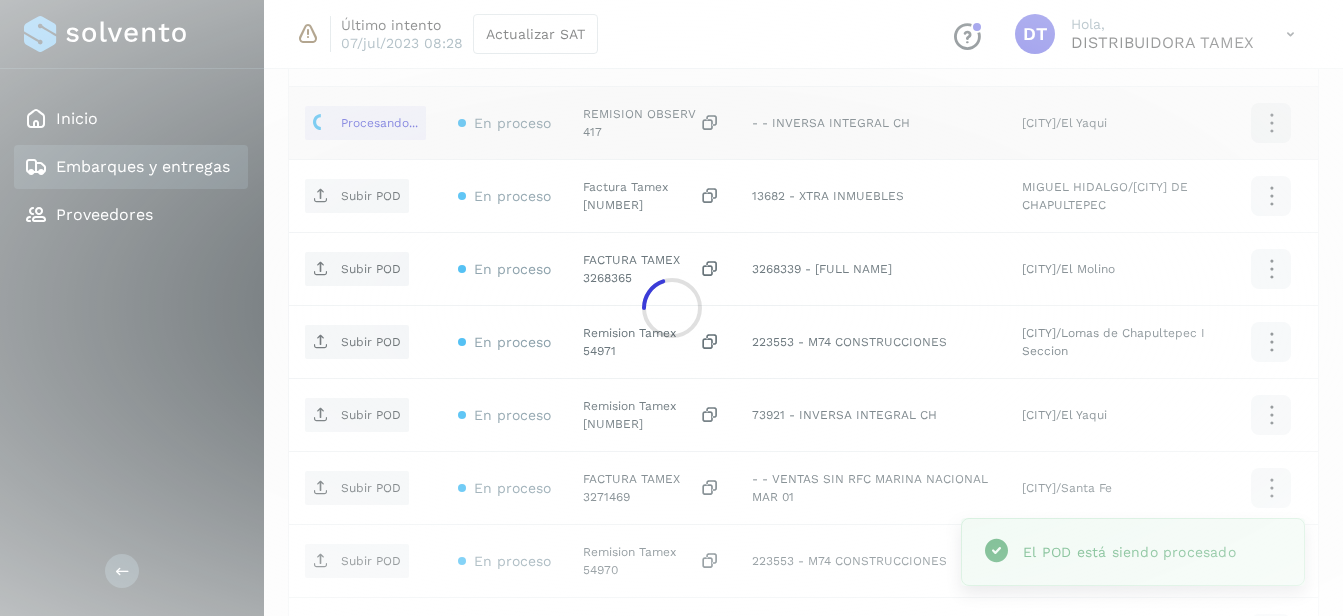 click 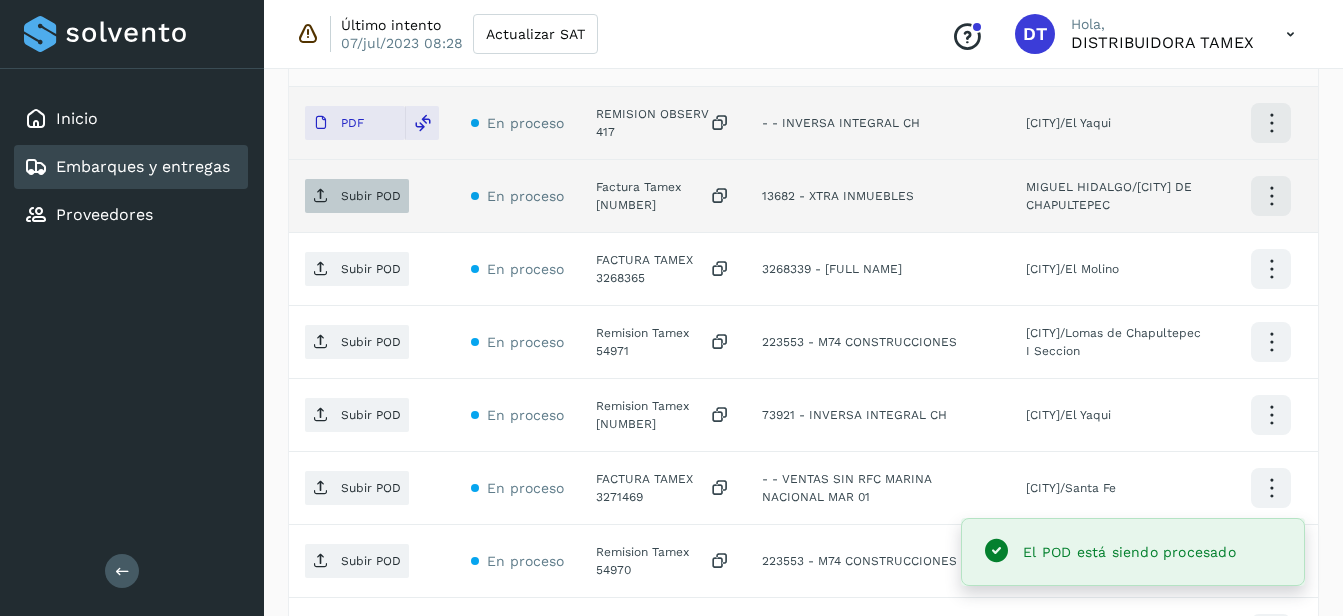 click on "Subir POD" at bounding box center [371, 196] 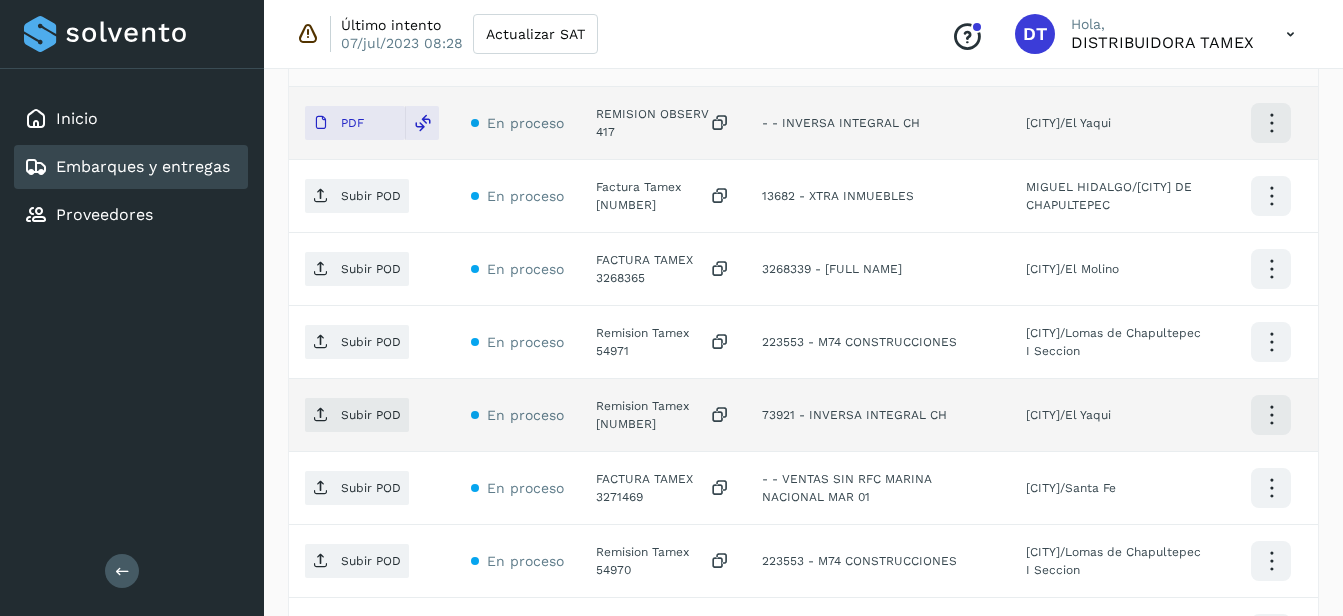 scroll, scrollTop: 700, scrollLeft: 0, axis: vertical 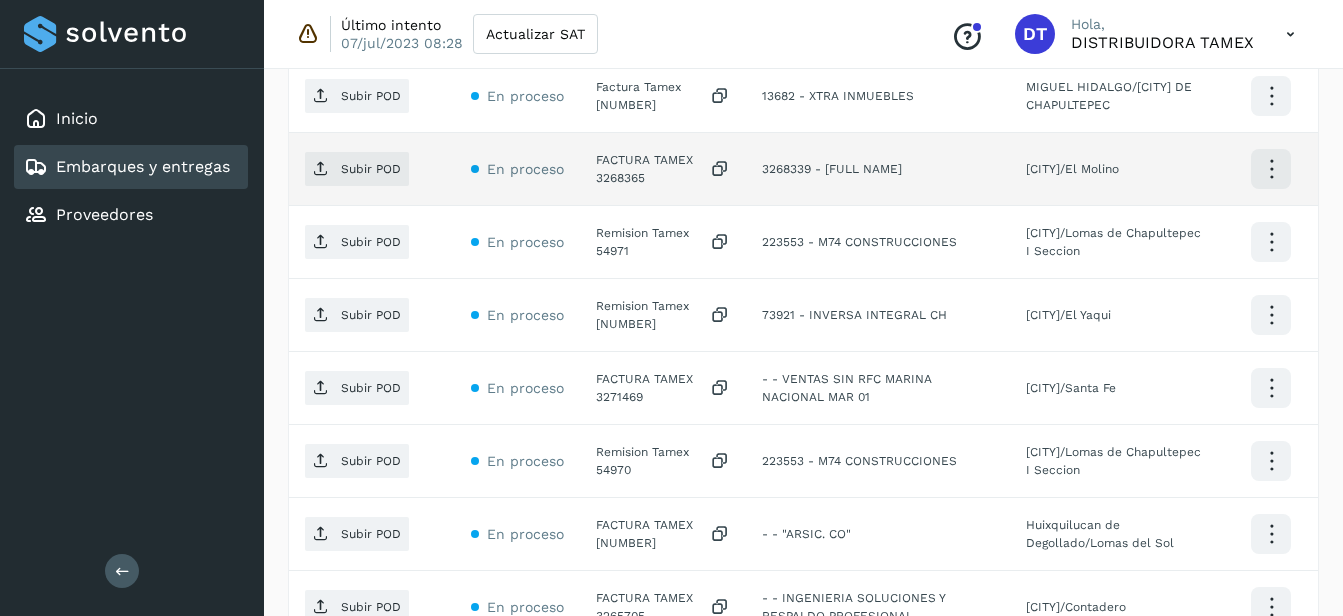 click on "FACTURA TAMEX 3268365" 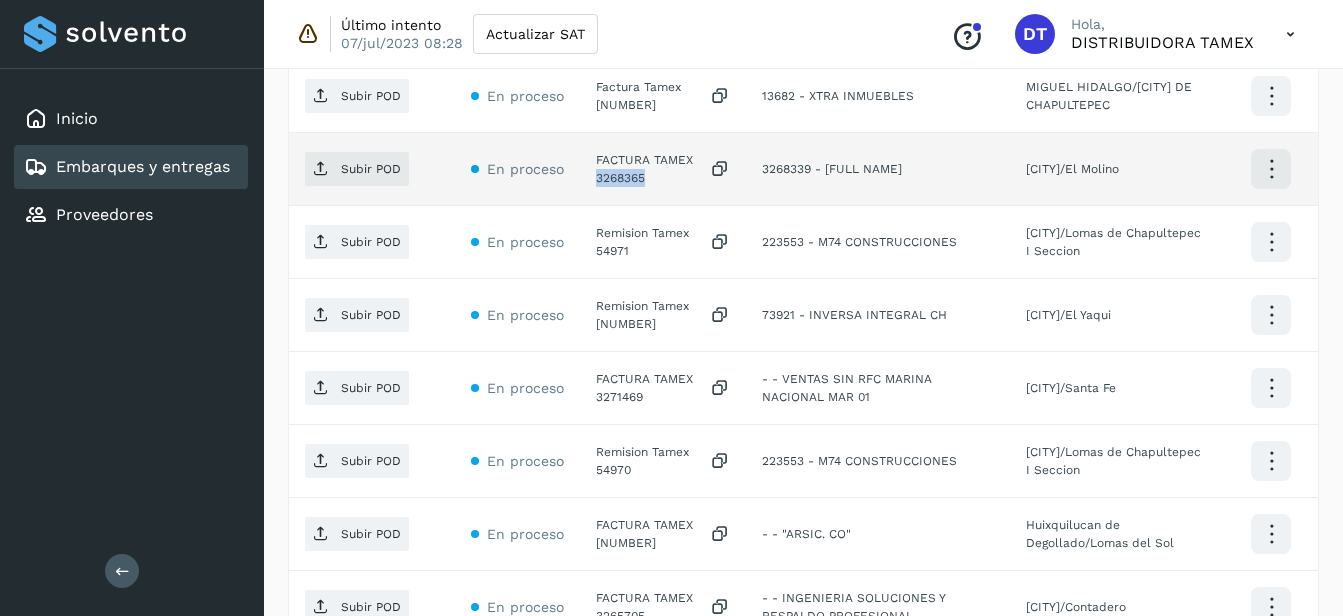 click on "FACTURA TAMEX 3268365" 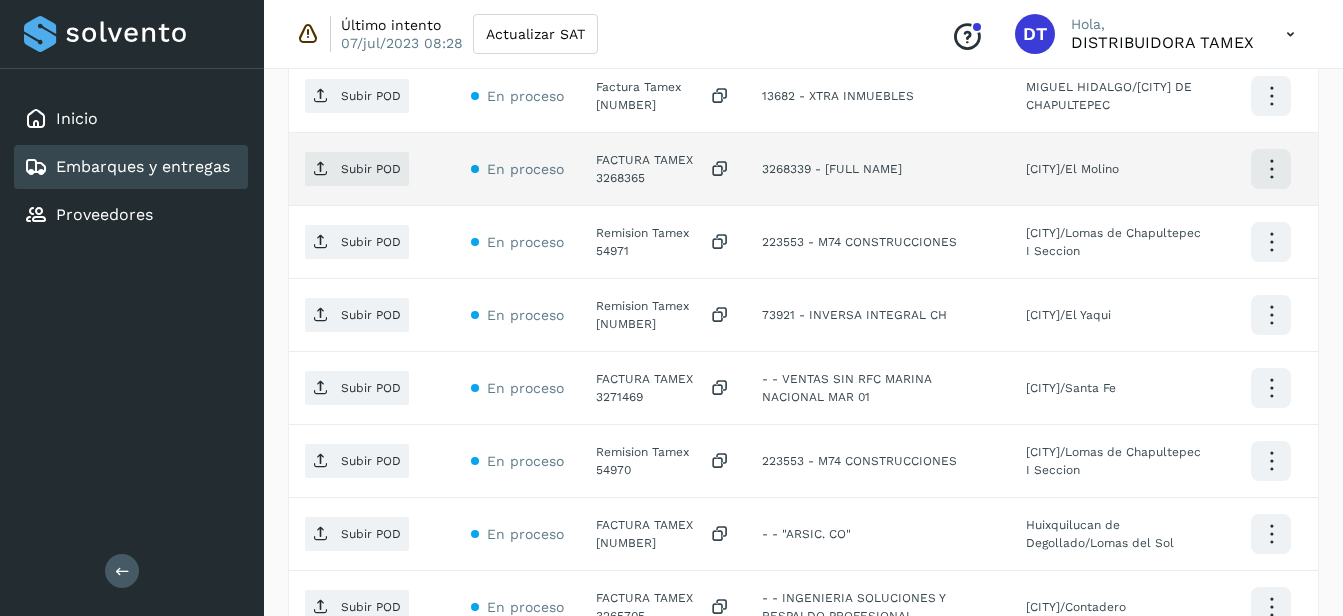 click on "Subir POD" 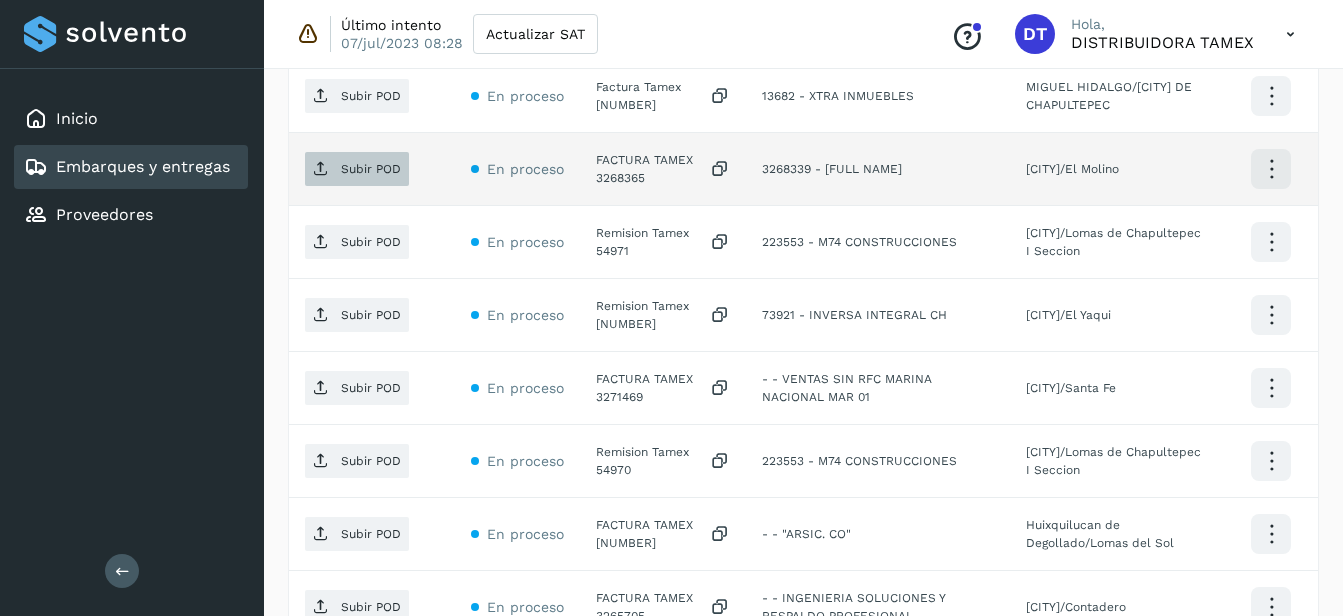 click on "Subir POD" at bounding box center (371, 169) 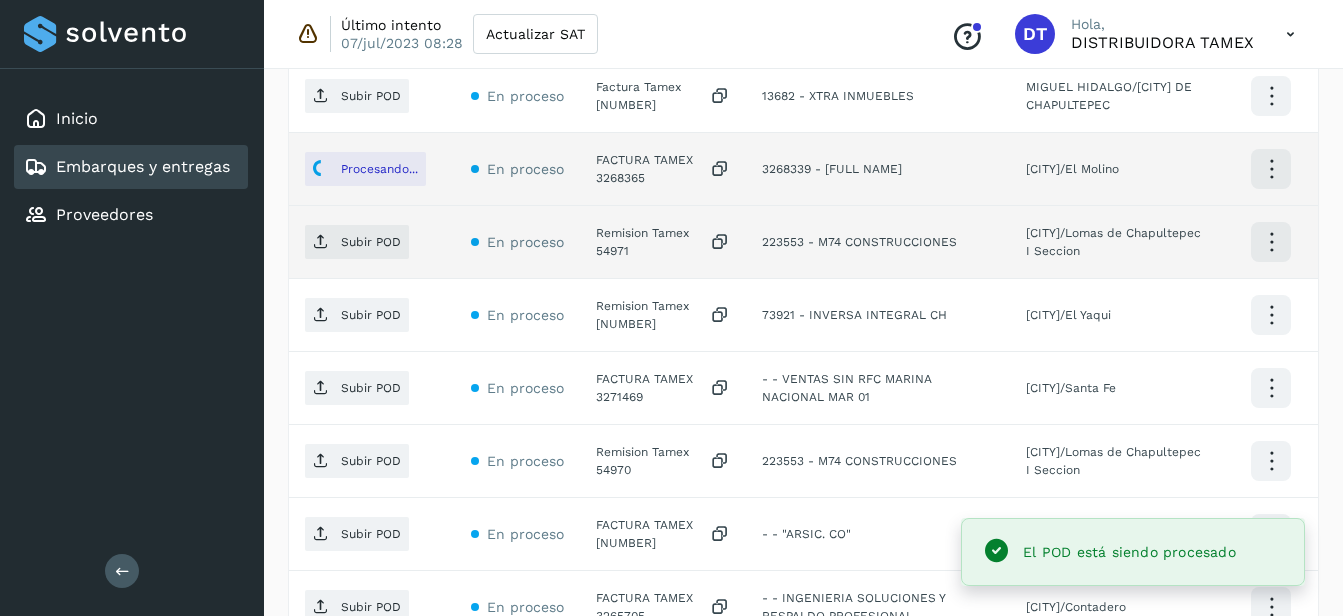 click on "Remision Tamex 54971" 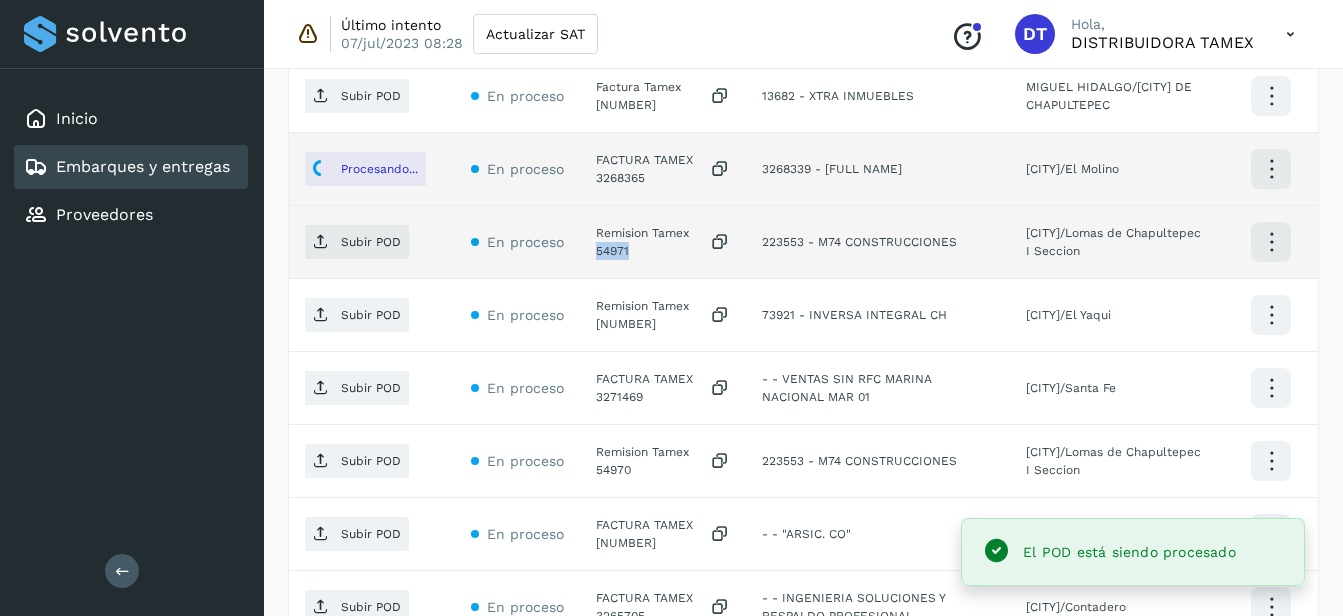 click on "Remision Tamex 54971" 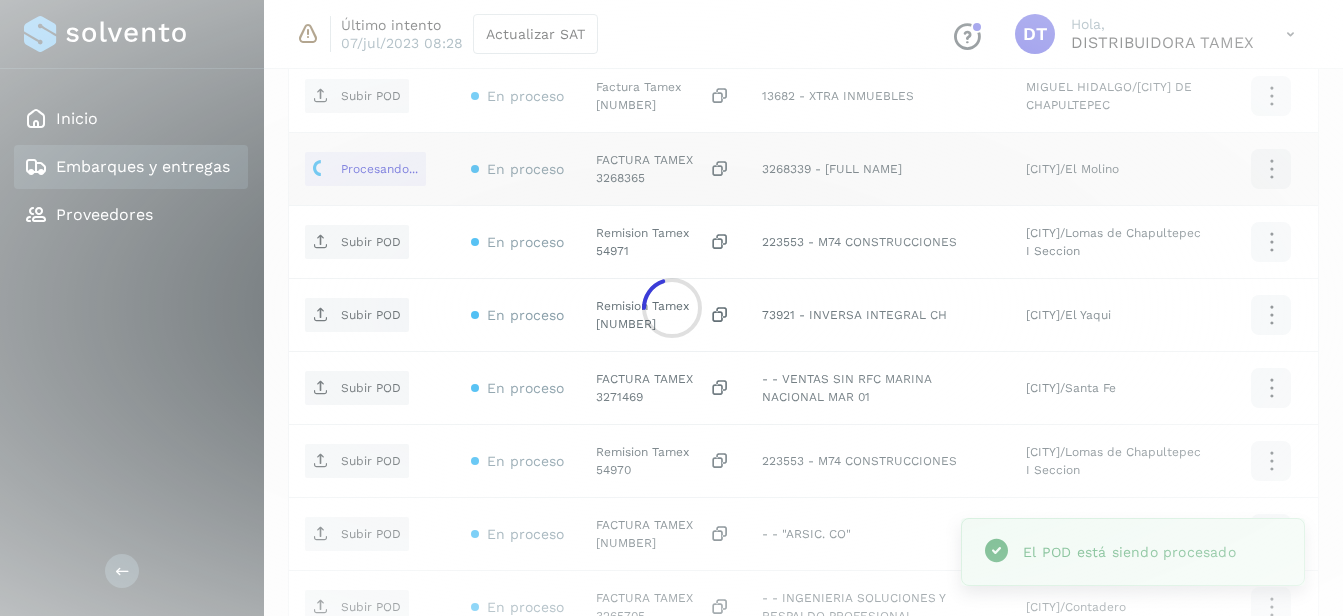click 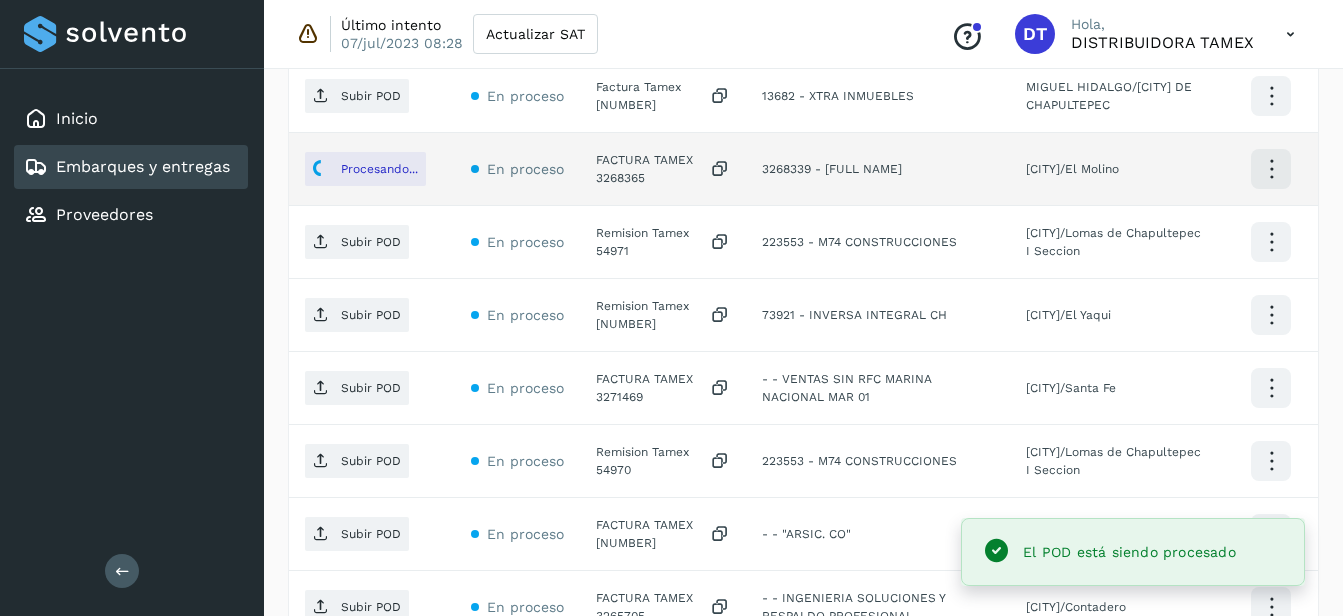 click on "Subir POD" at bounding box center (371, 242) 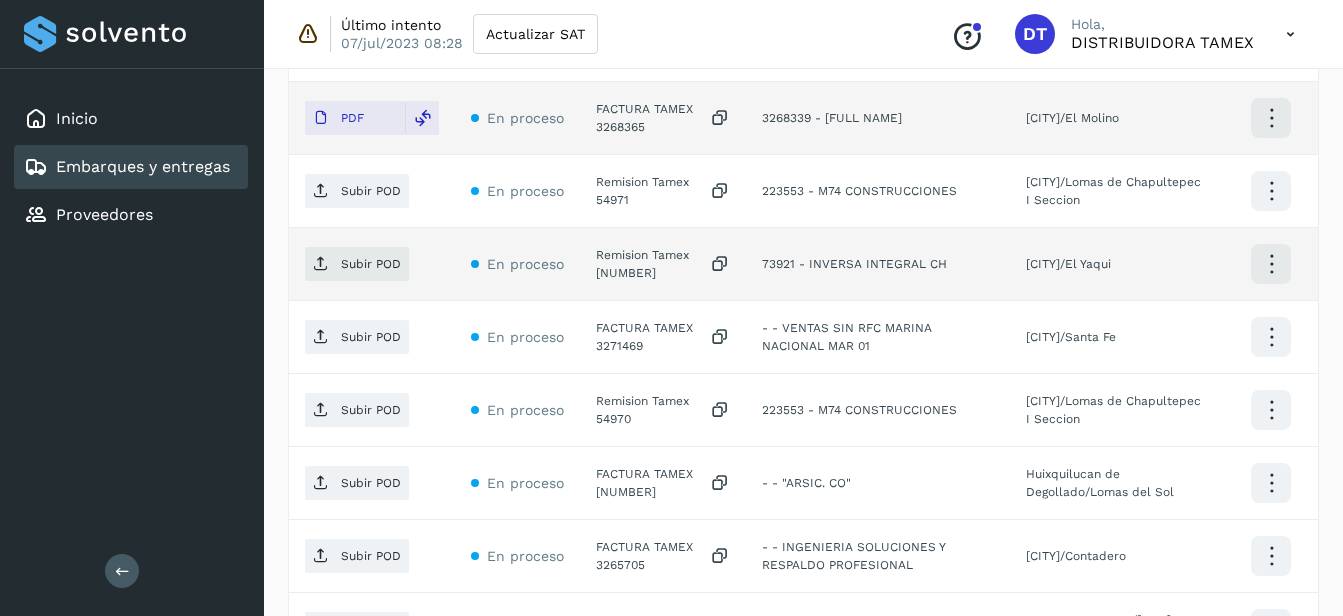 scroll, scrollTop: 800, scrollLeft: 0, axis: vertical 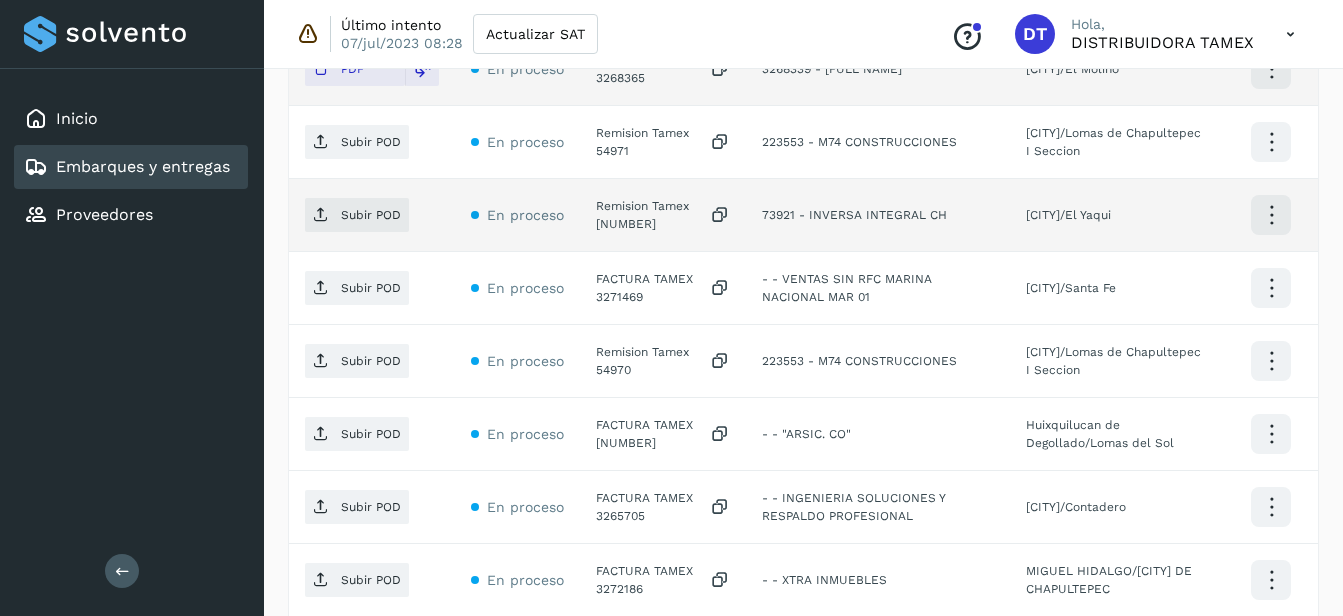 click on "Remision Tamex [NUMBER]" 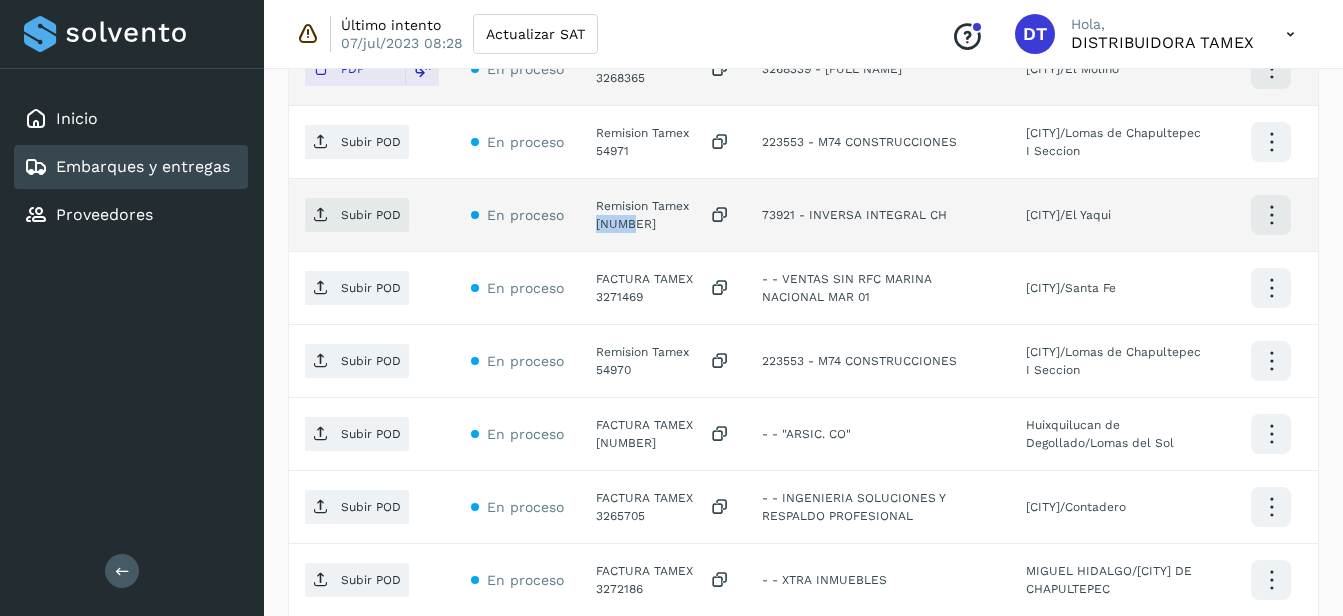 click on "Remision Tamex [NUMBER]" 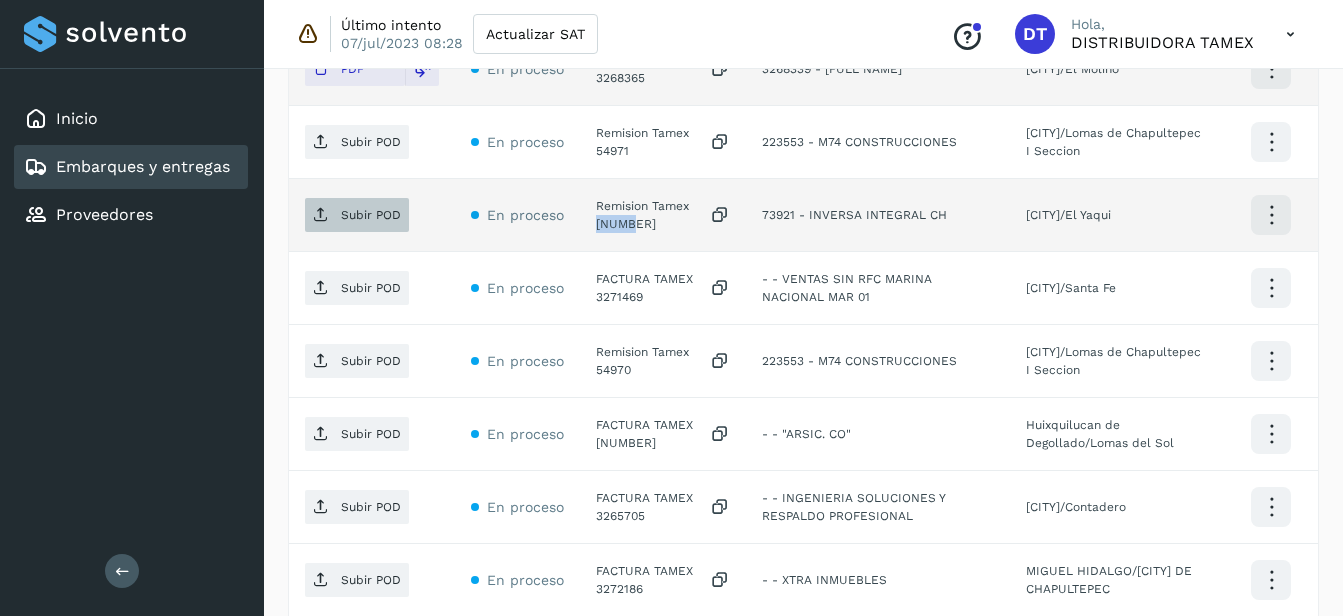click on "Subir POD" at bounding box center [357, 215] 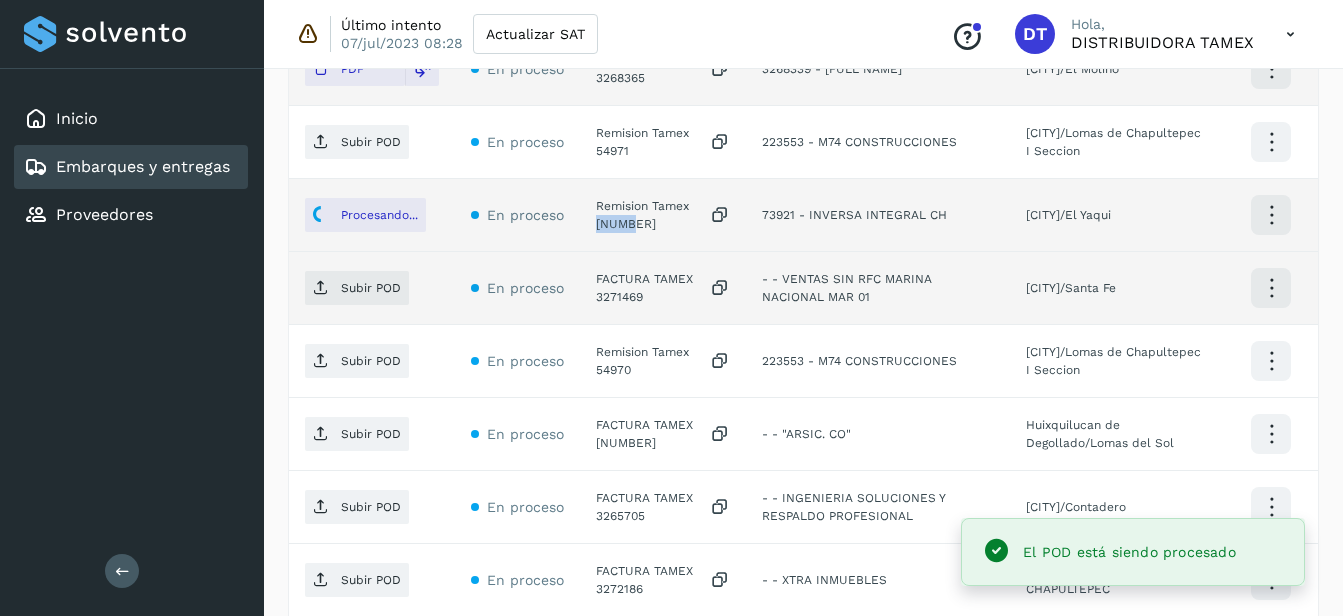 scroll, scrollTop: 900, scrollLeft: 0, axis: vertical 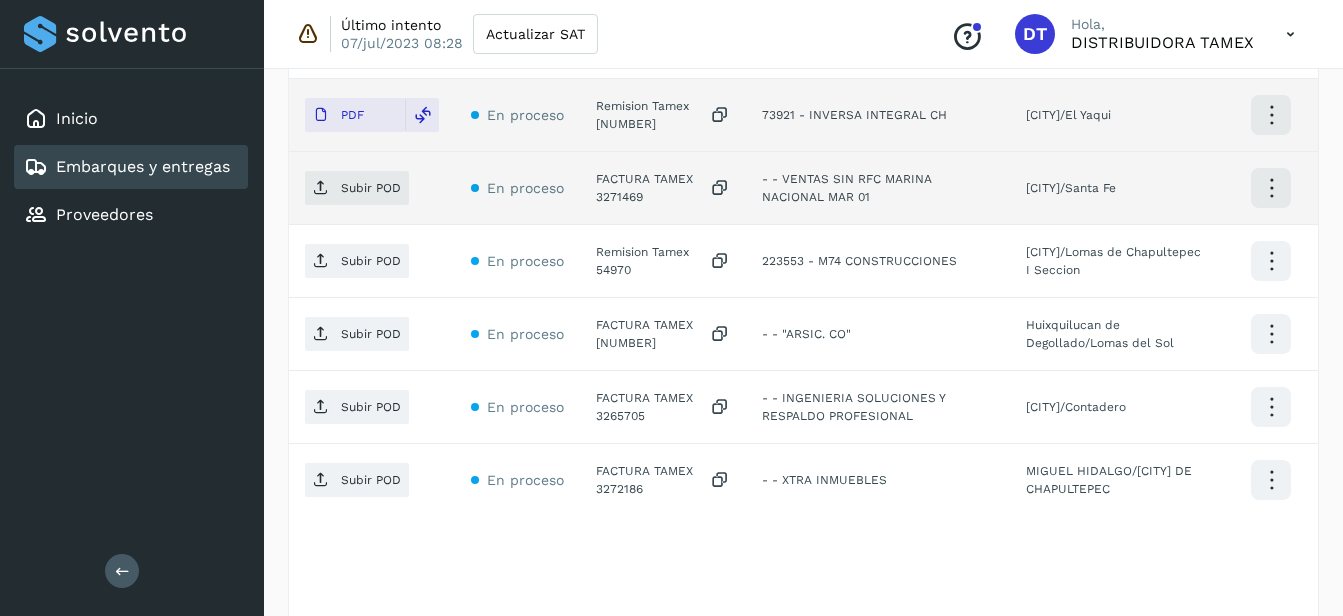click on "FACTURA TAMEX 3271469" 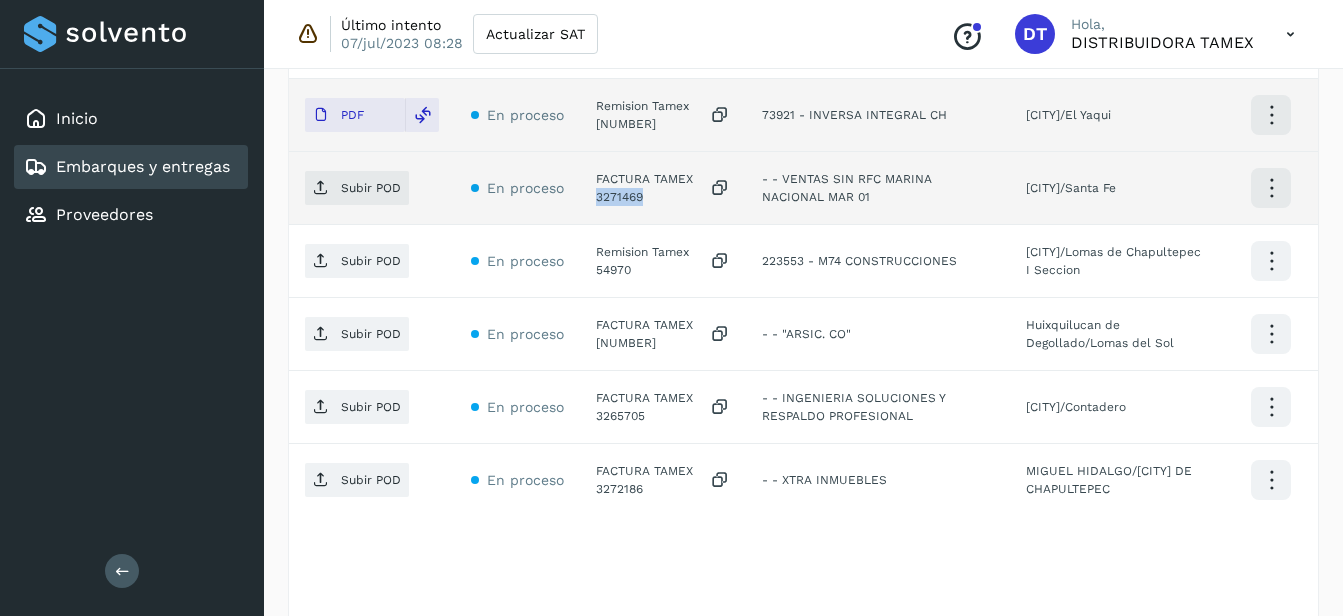 click on "FACTURA TAMEX 3271469" 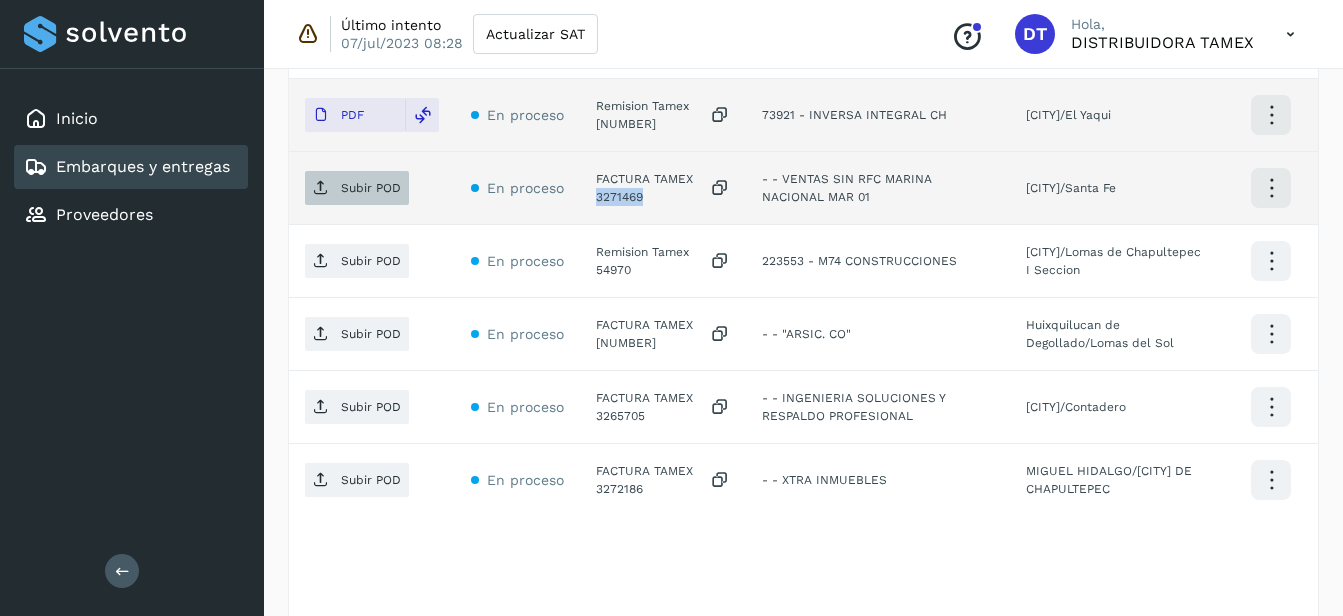 click on "Subir POD" at bounding box center [371, 188] 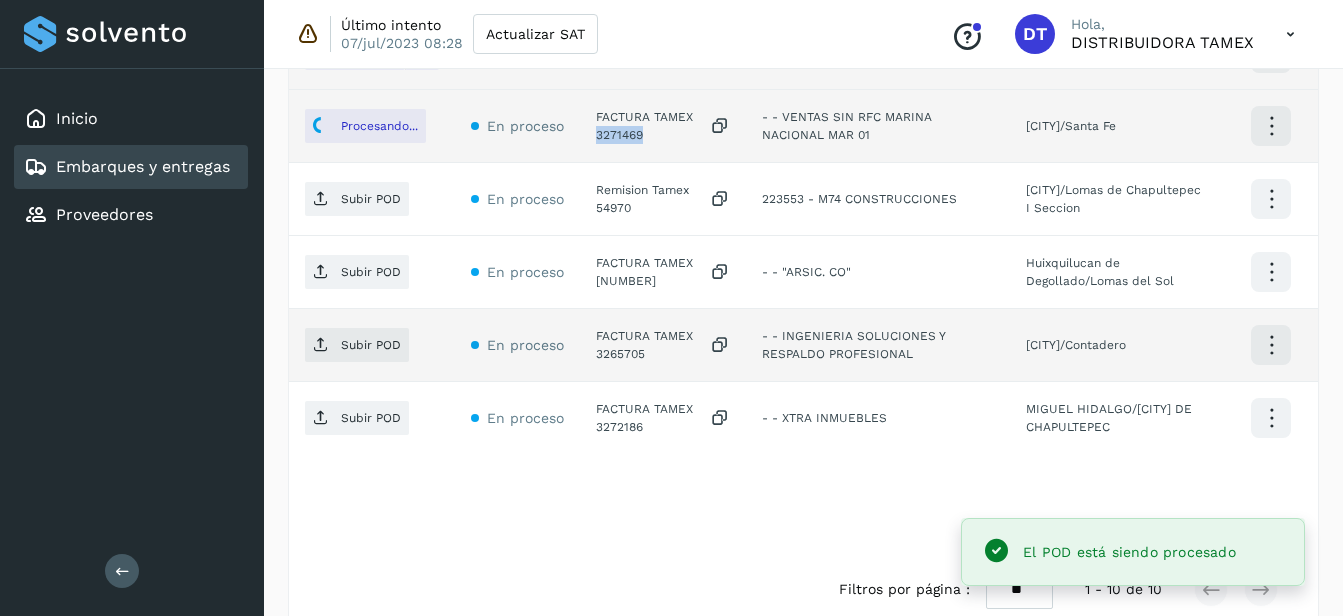 scroll, scrollTop: 996, scrollLeft: 0, axis: vertical 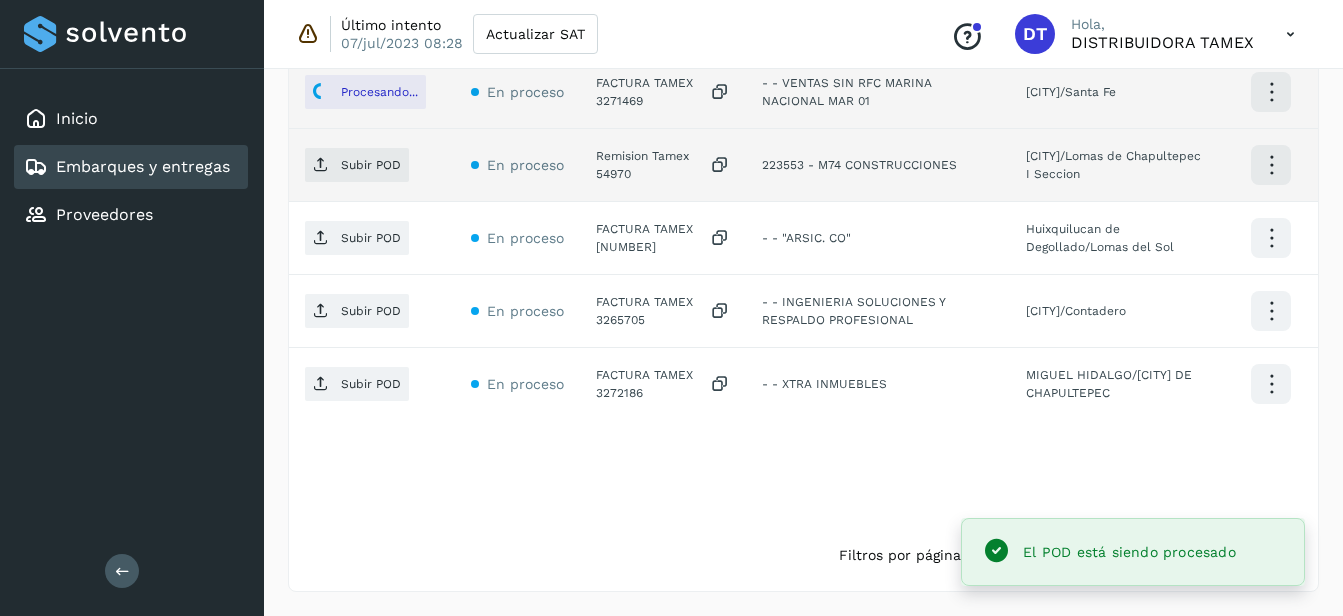 click on "Remision Tamex 54970" 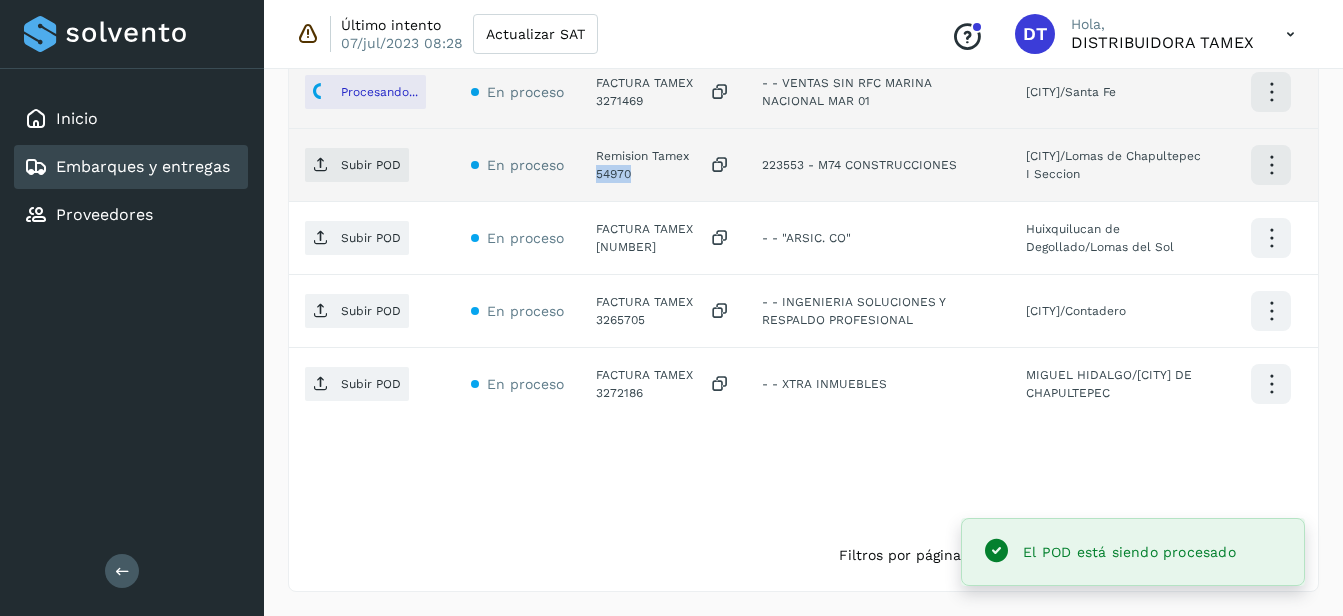 click on "Remision Tamex 54970" 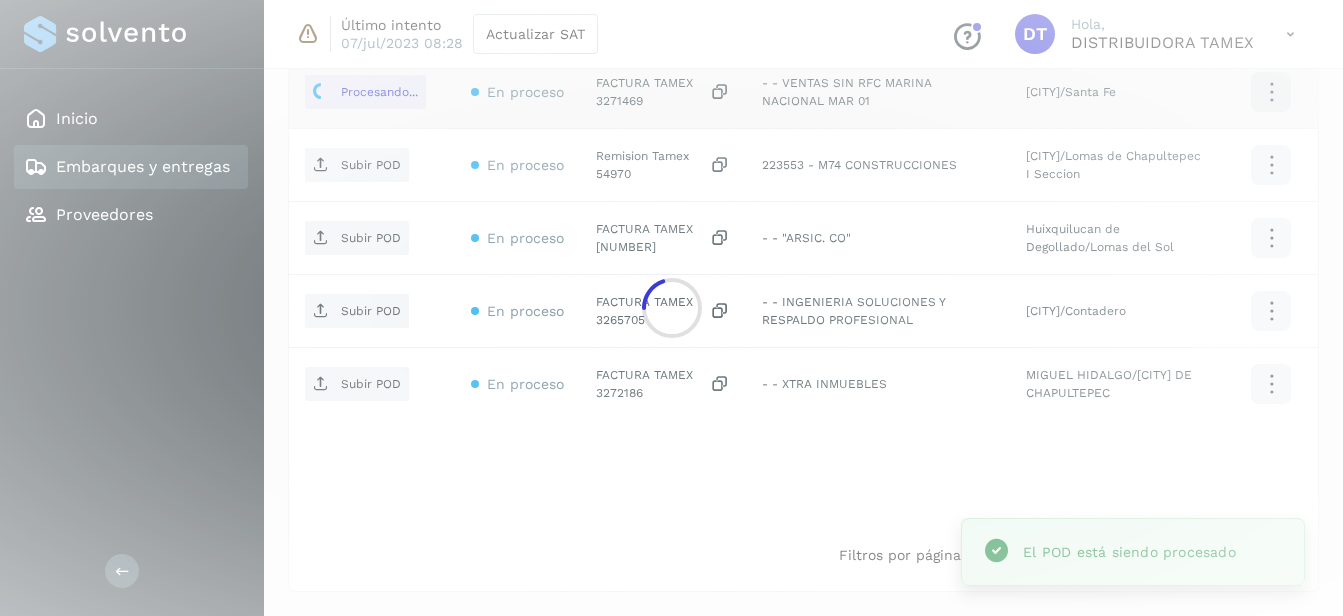 click 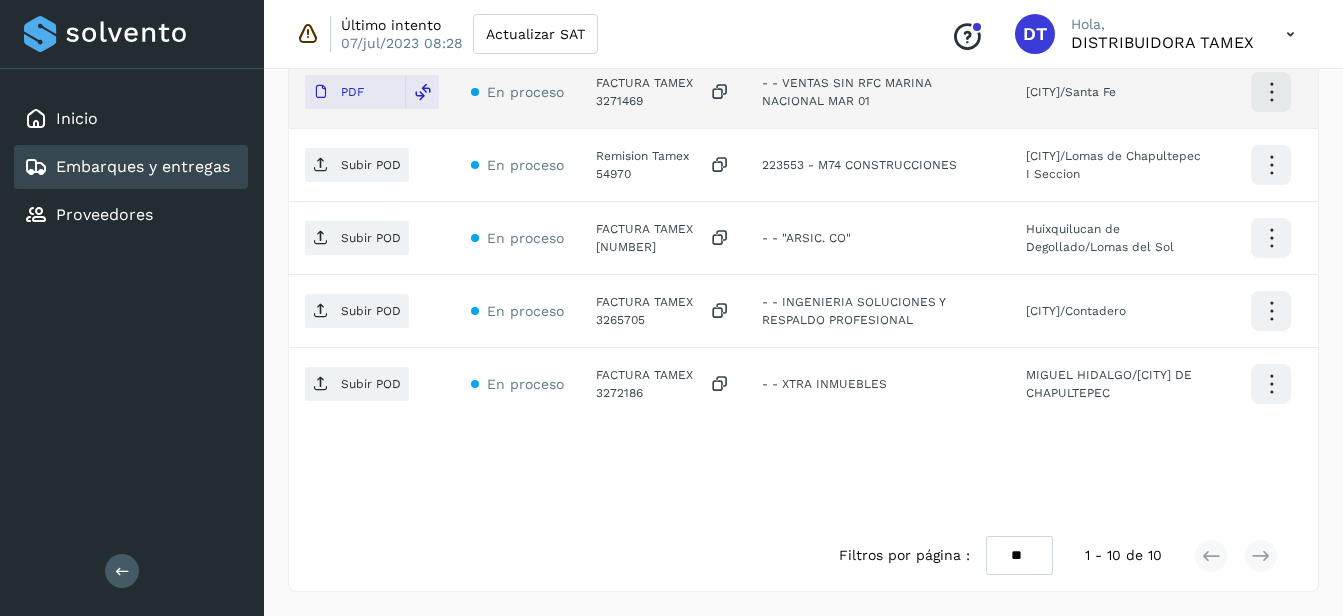 click on "Subir POD" at bounding box center (371, 165) 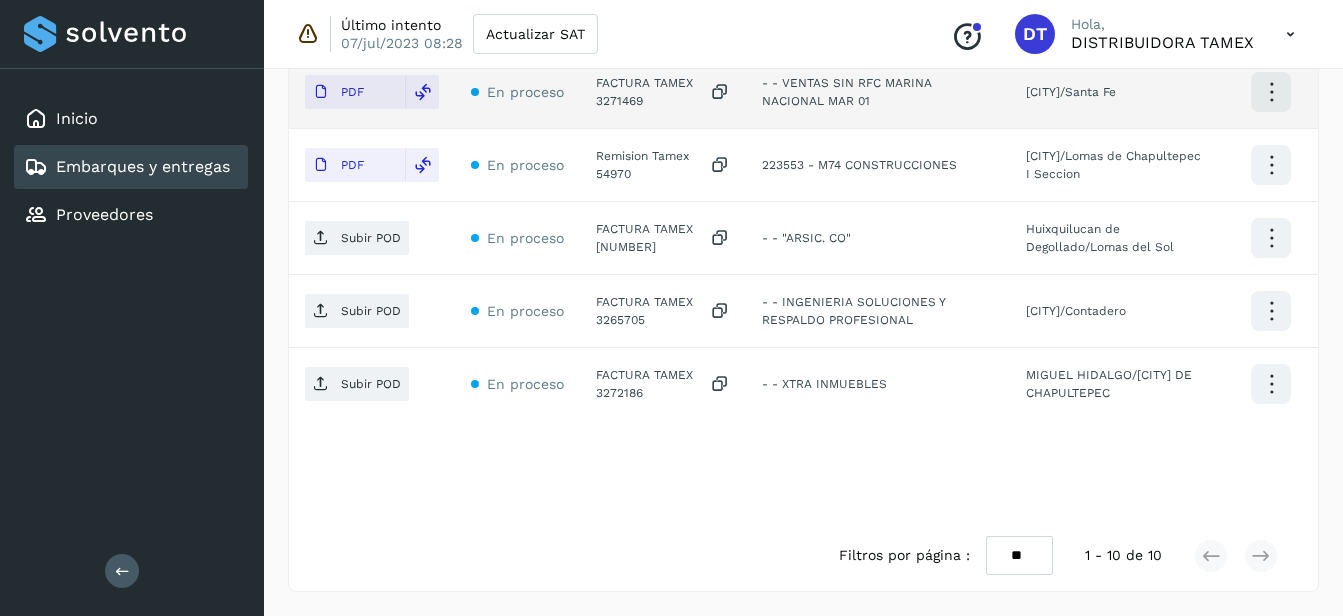 click on "FACTURA TAMEX [NUMBER]" 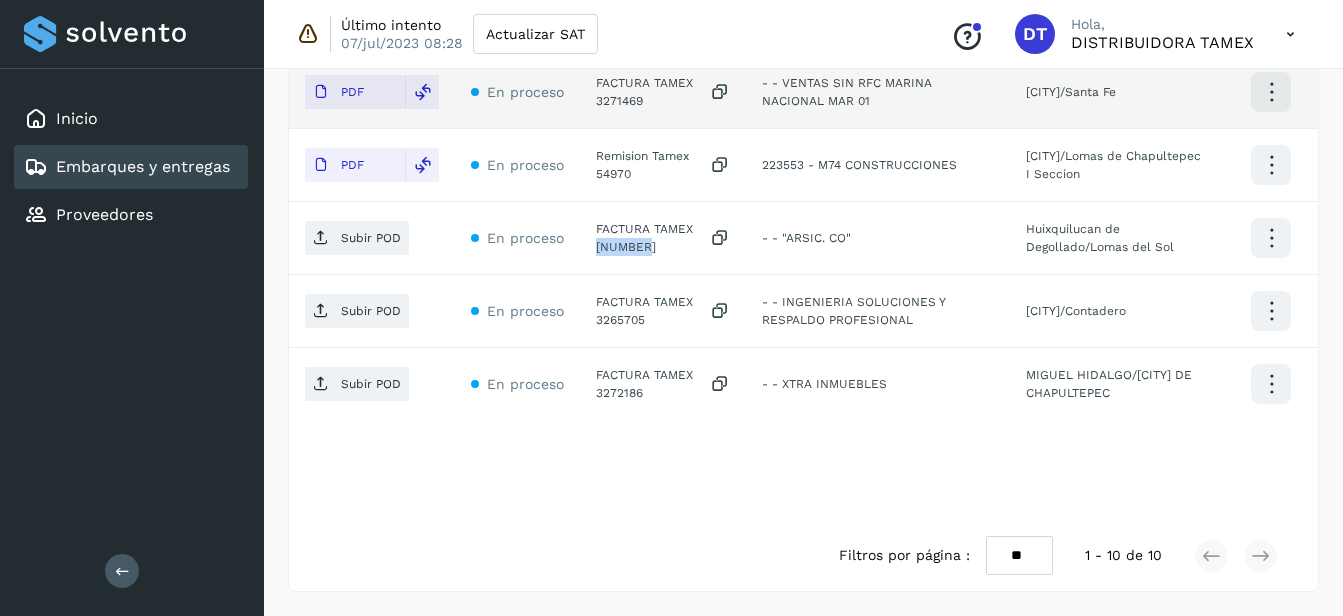 click on "FACTURA TAMEX [NUMBER]" 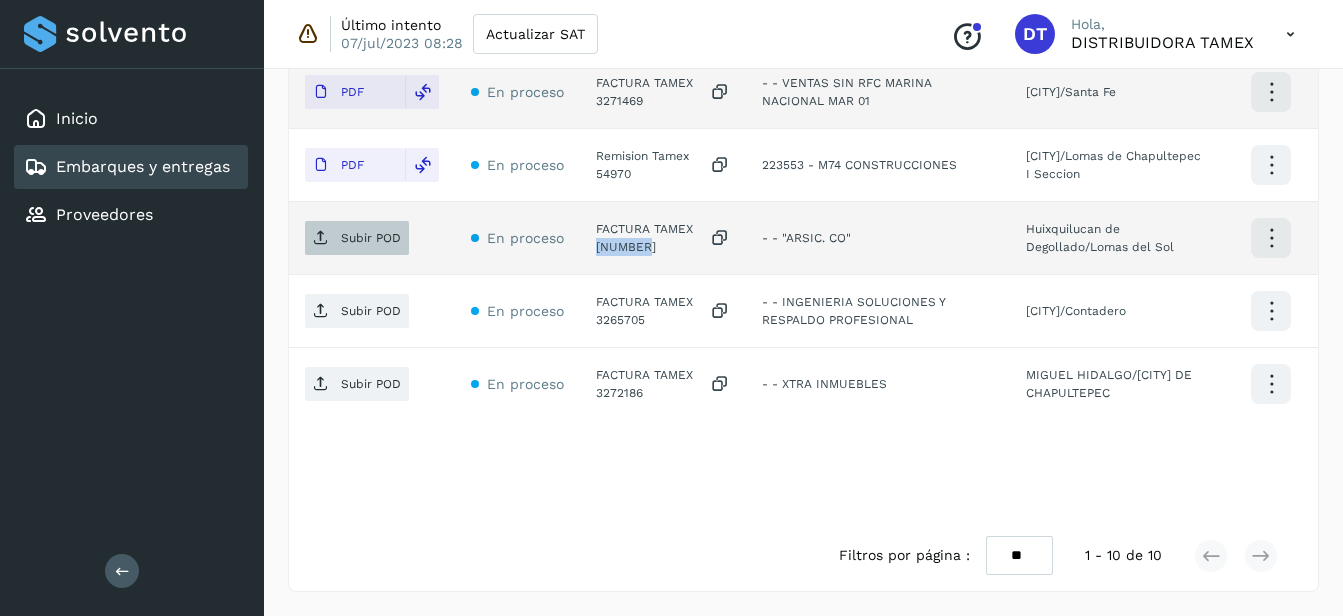 click on "Subir POD" at bounding box center [357, 238] 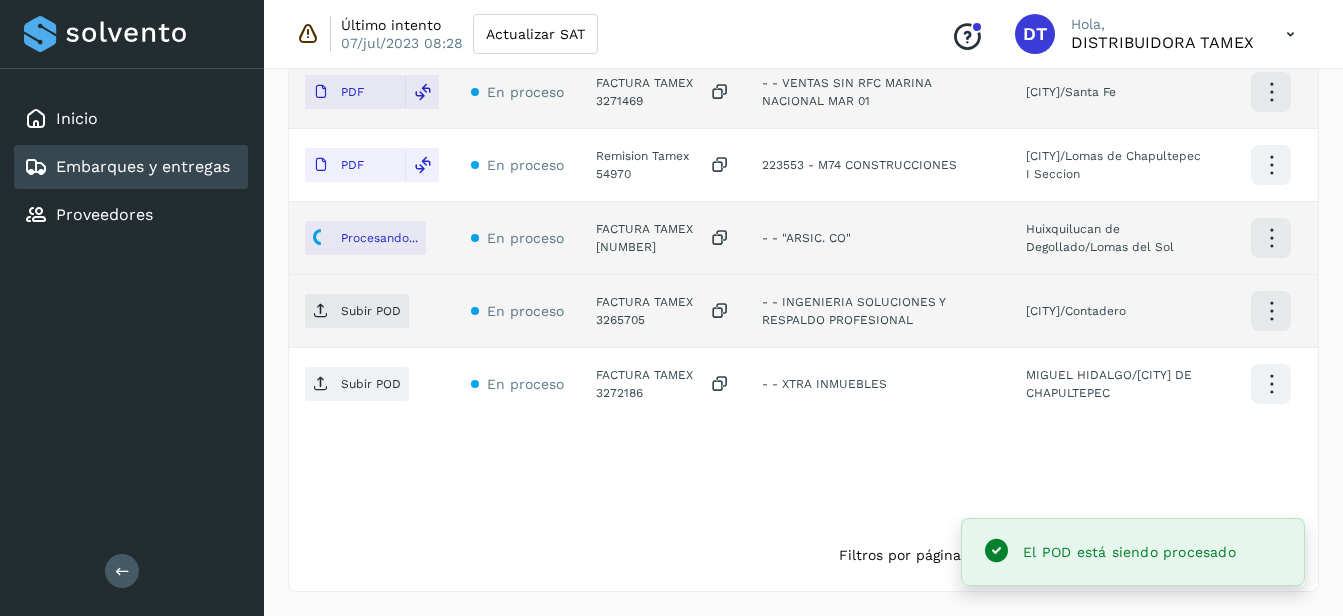 click on "FACTURA TAMEX 3265705" 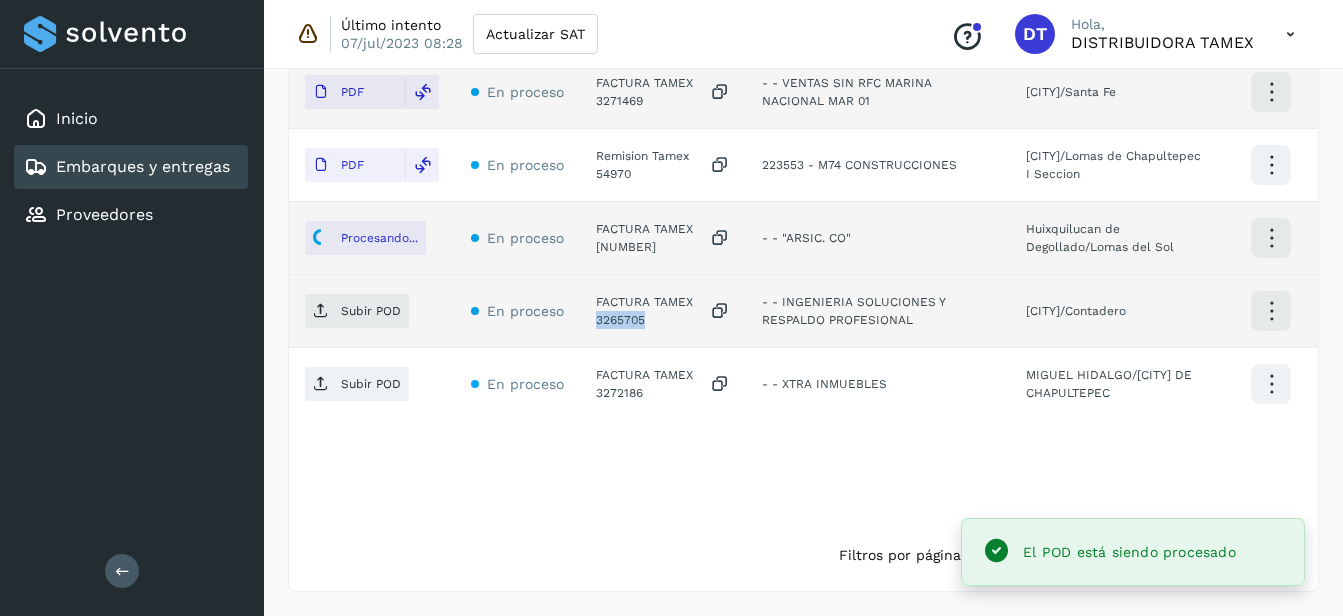click on "FACTURA TAMEX 3265705" 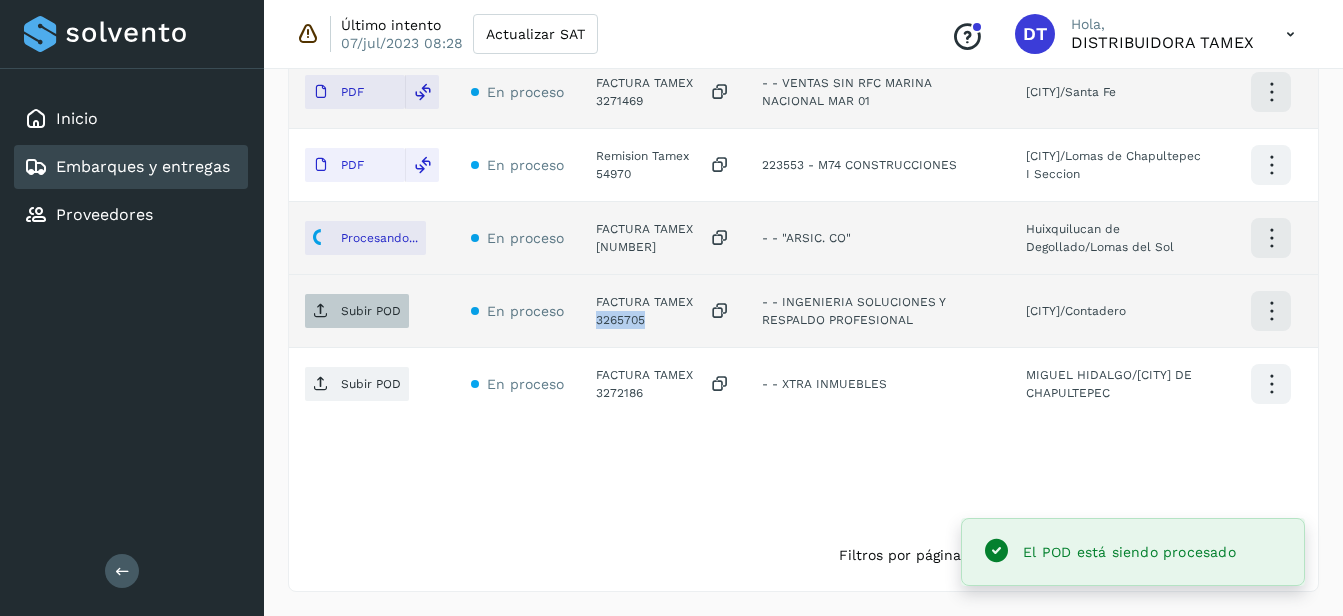 click on "Subir POD" at bounding box center (357, 311) 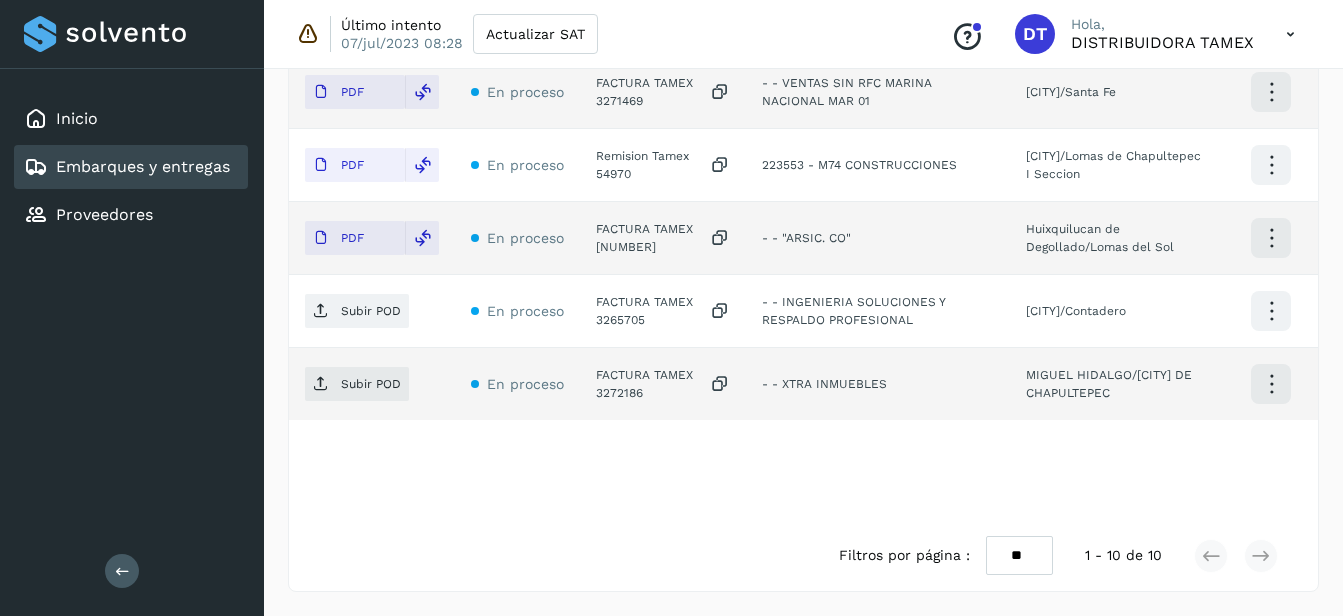 click on "FACTURA TAMEX 3272186" 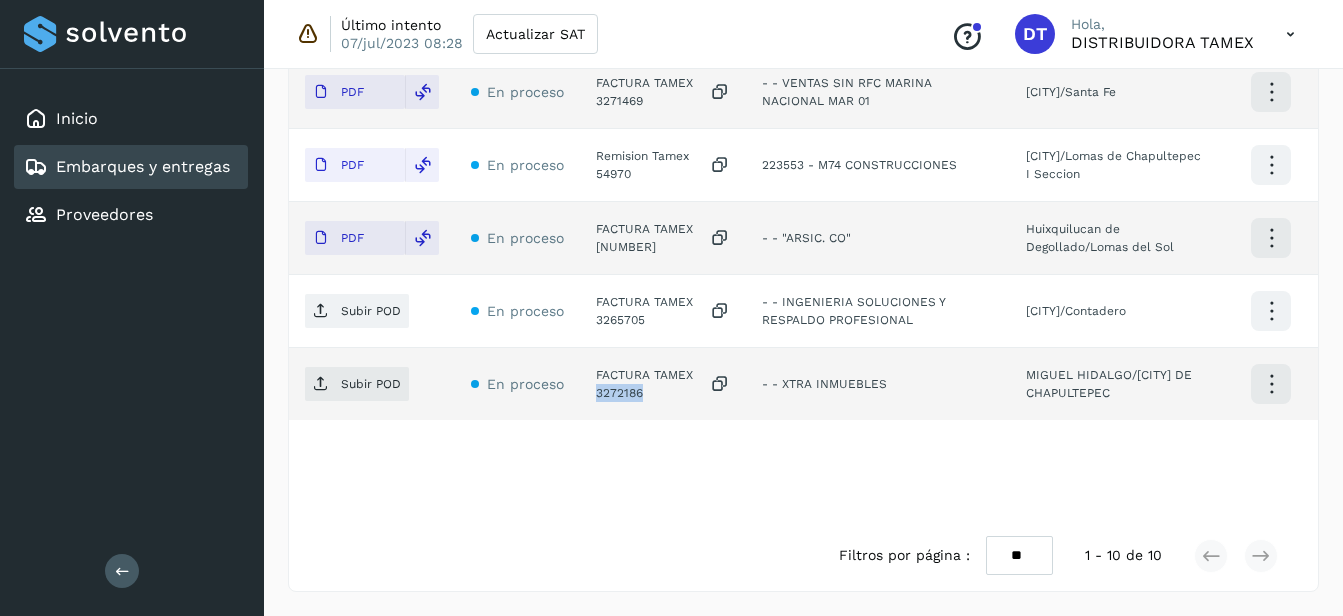 click on "FACTURA TAMEX 3272186" 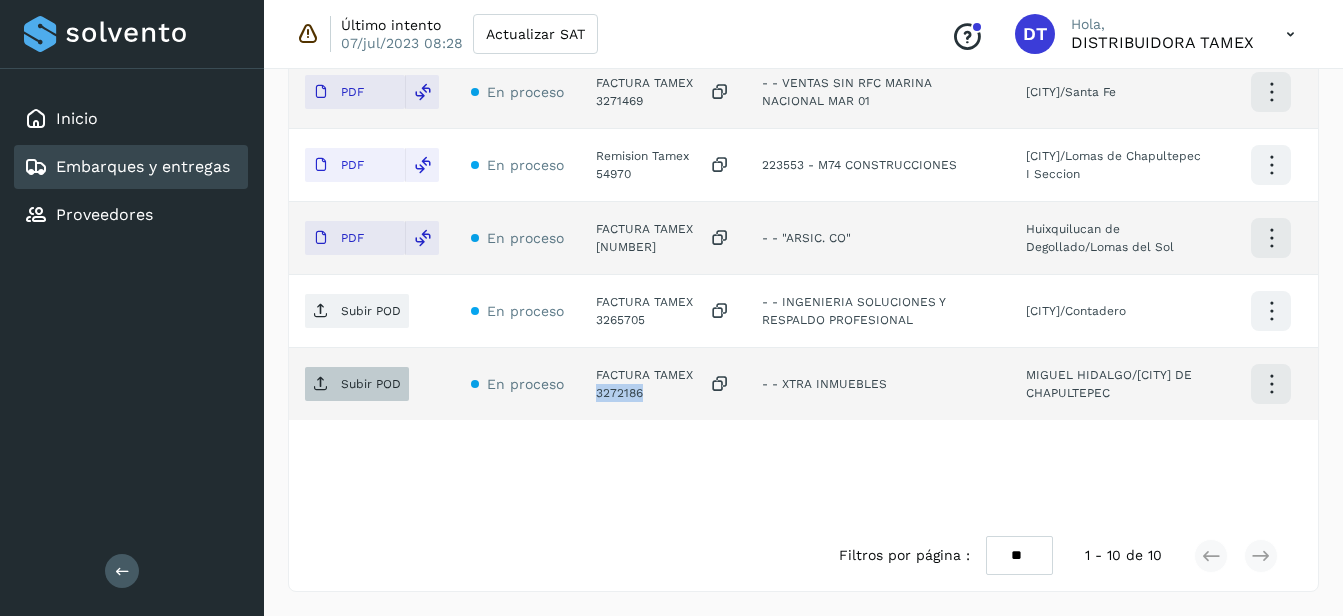 click on "Subir POD" at bounding box center [371, 384] 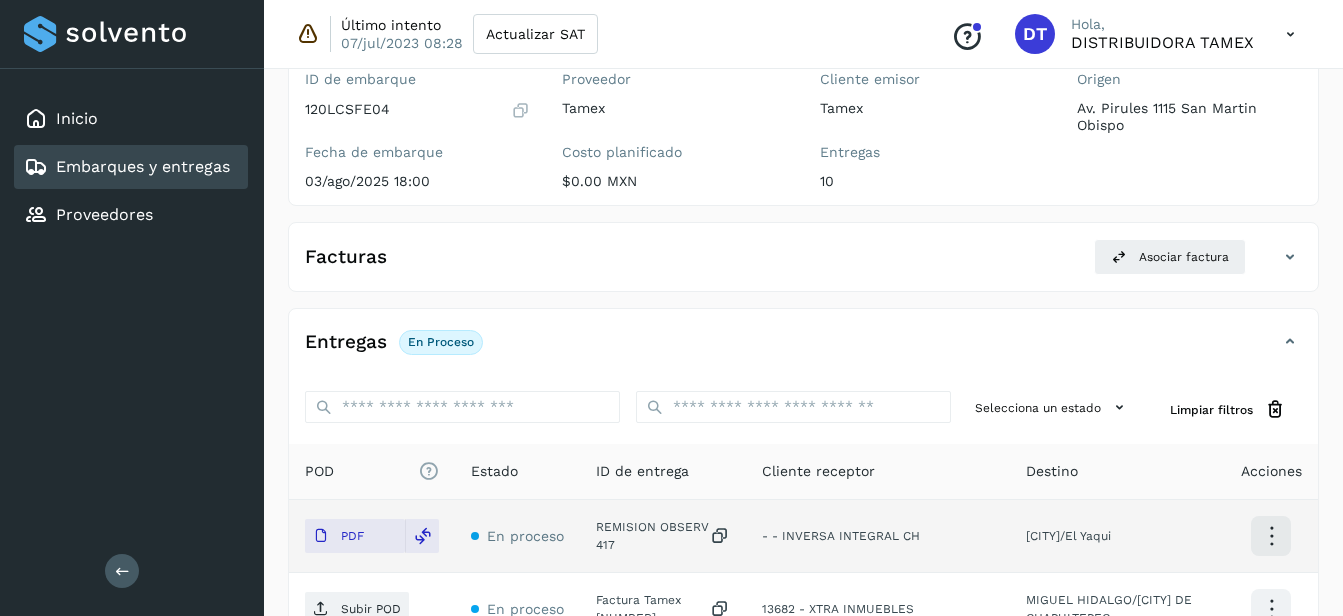 scroll, scrollTop: 0, scrollLeft: 0, axis: both 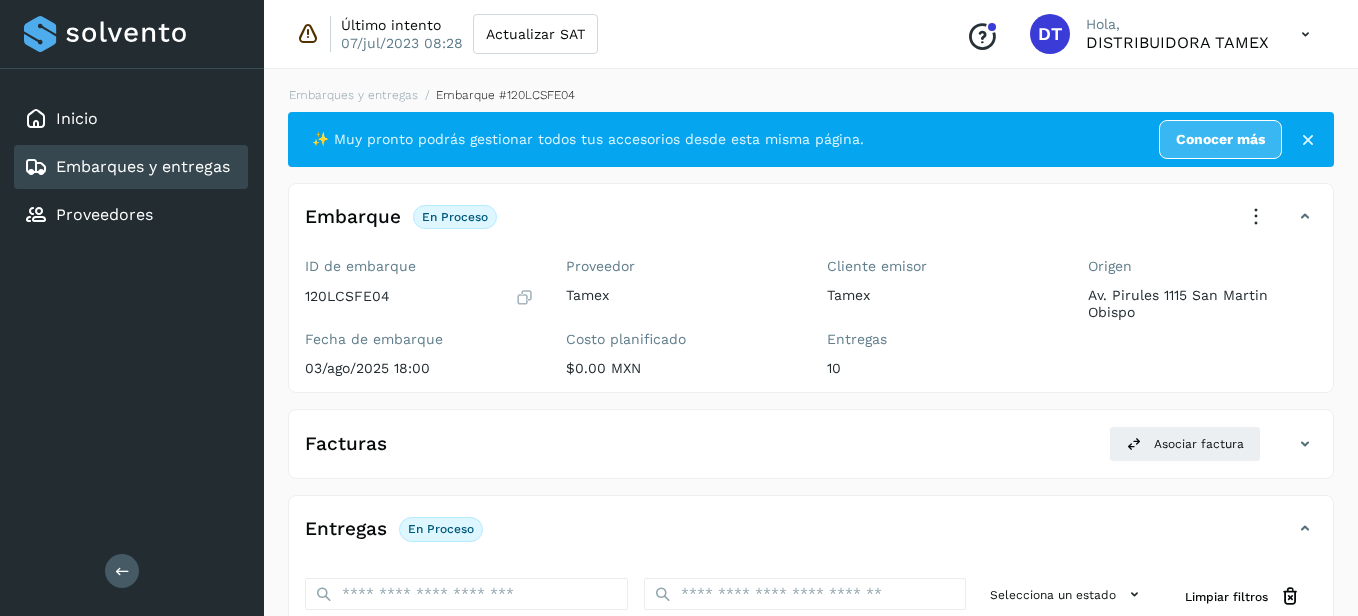 select on "**" 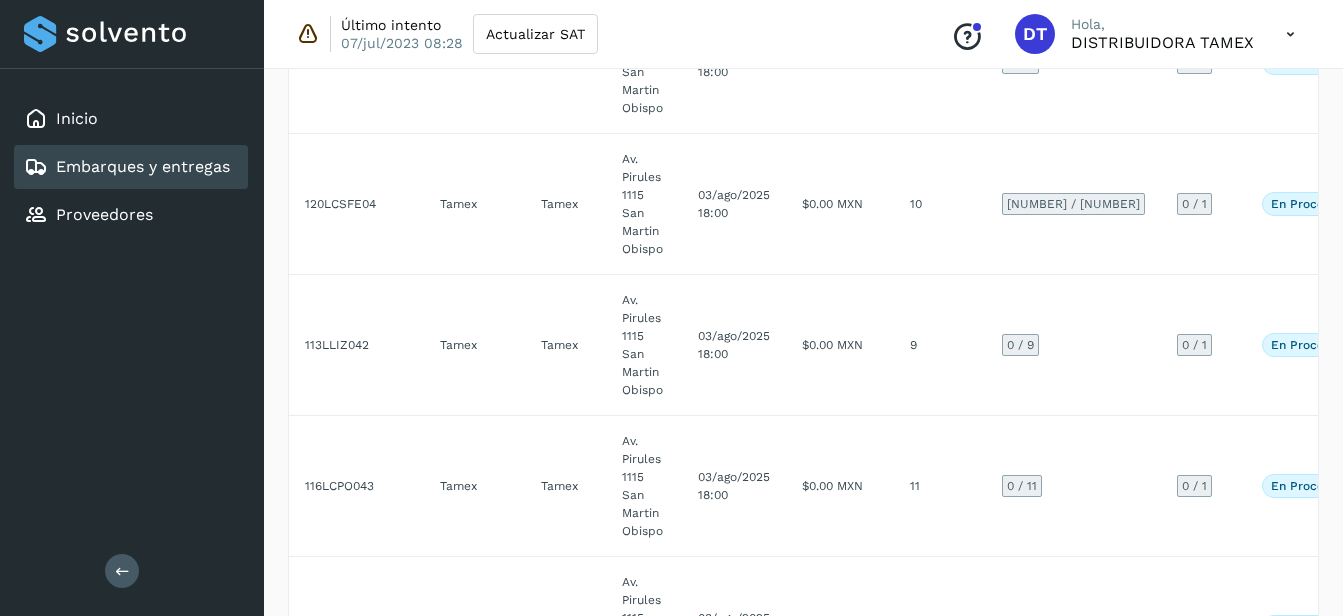 scroll, scrollTop: 800, scrollLeft: 0, axis: vertical 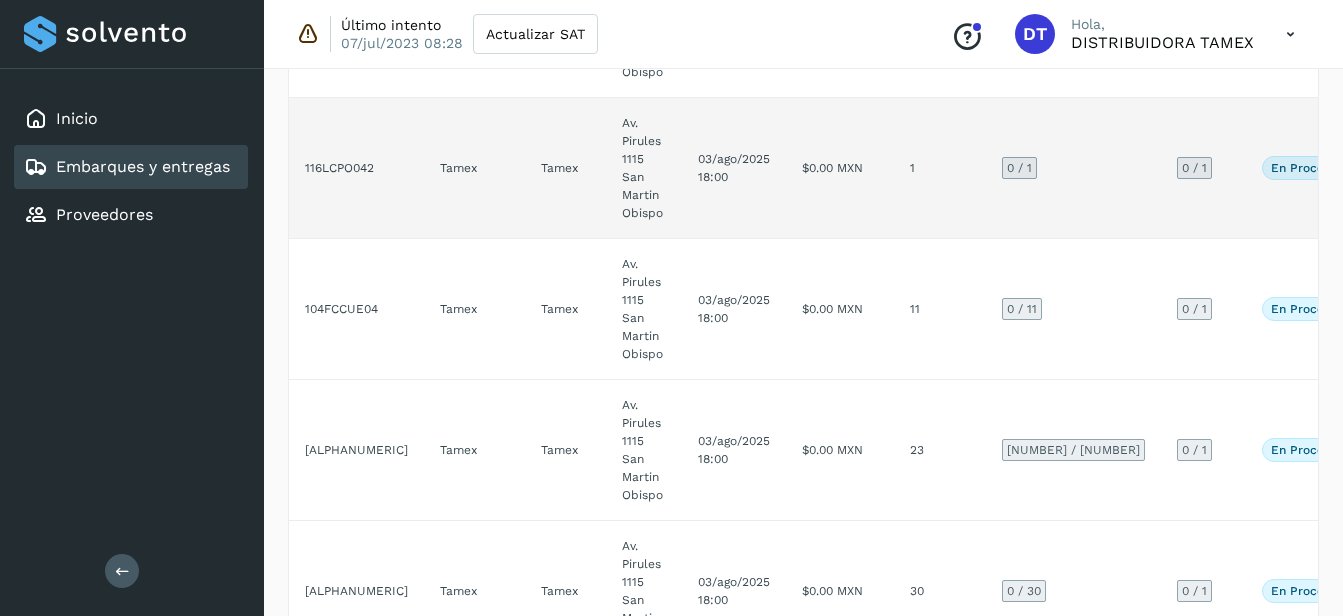 click on "$0.00 MXN" 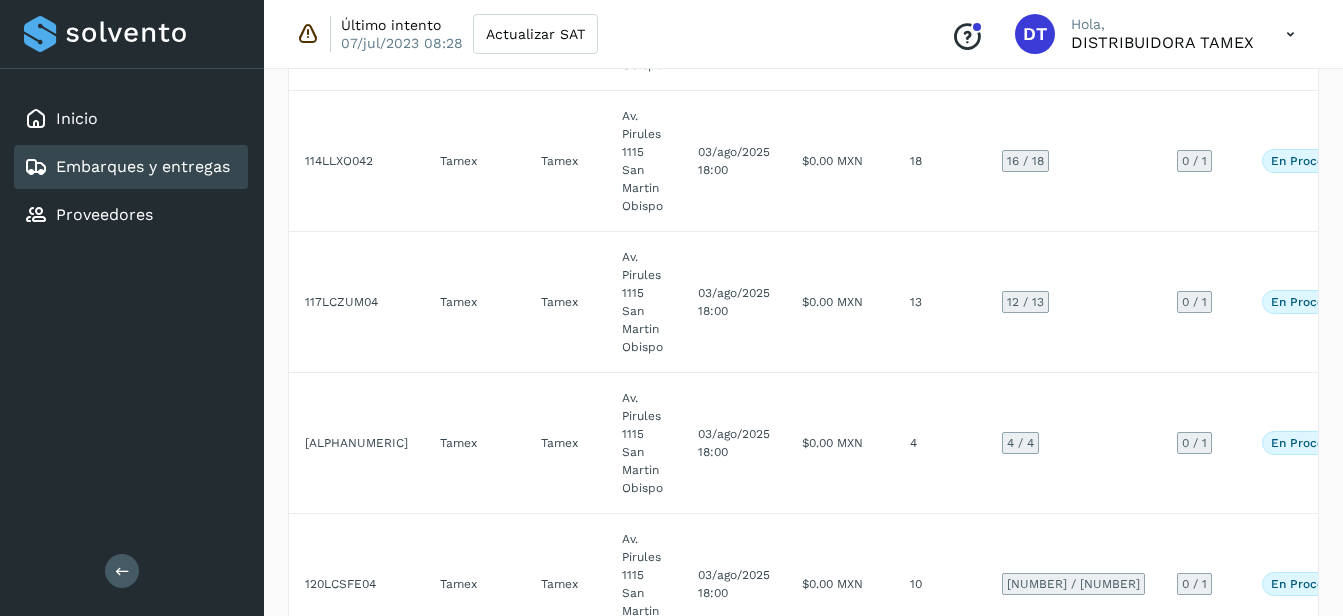 select on "**" 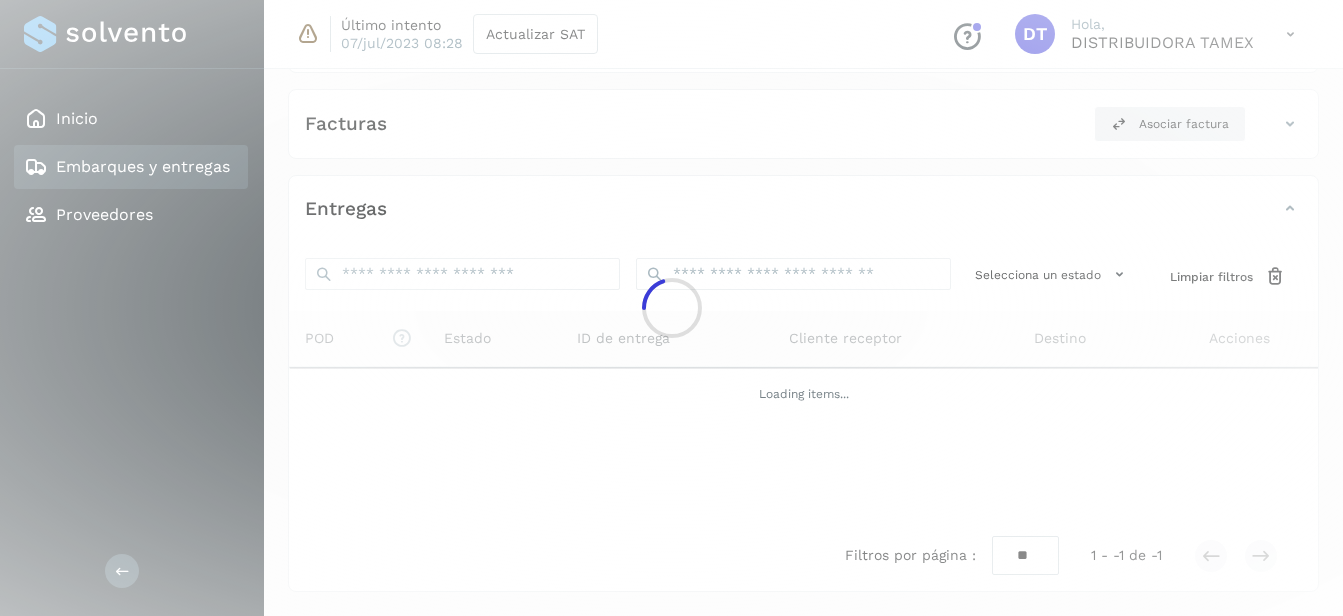 scroll, scrollTop: 339, scrollLeft: 0, axis: vertical 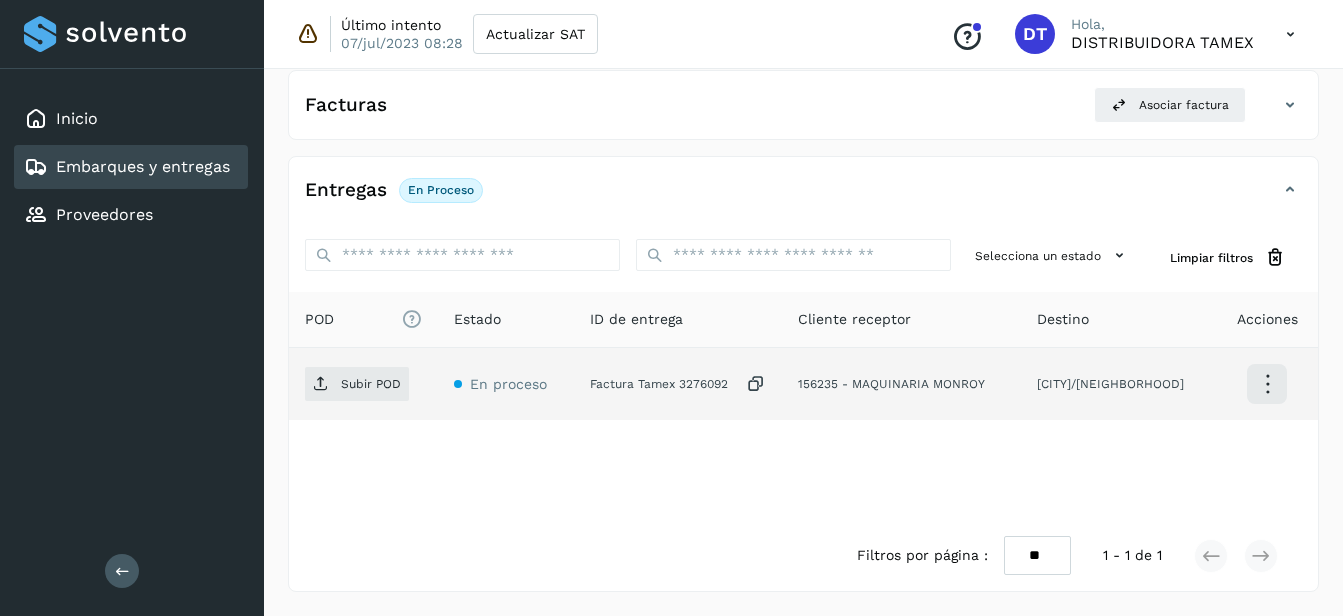 click on "Factura Tamex 3276092" 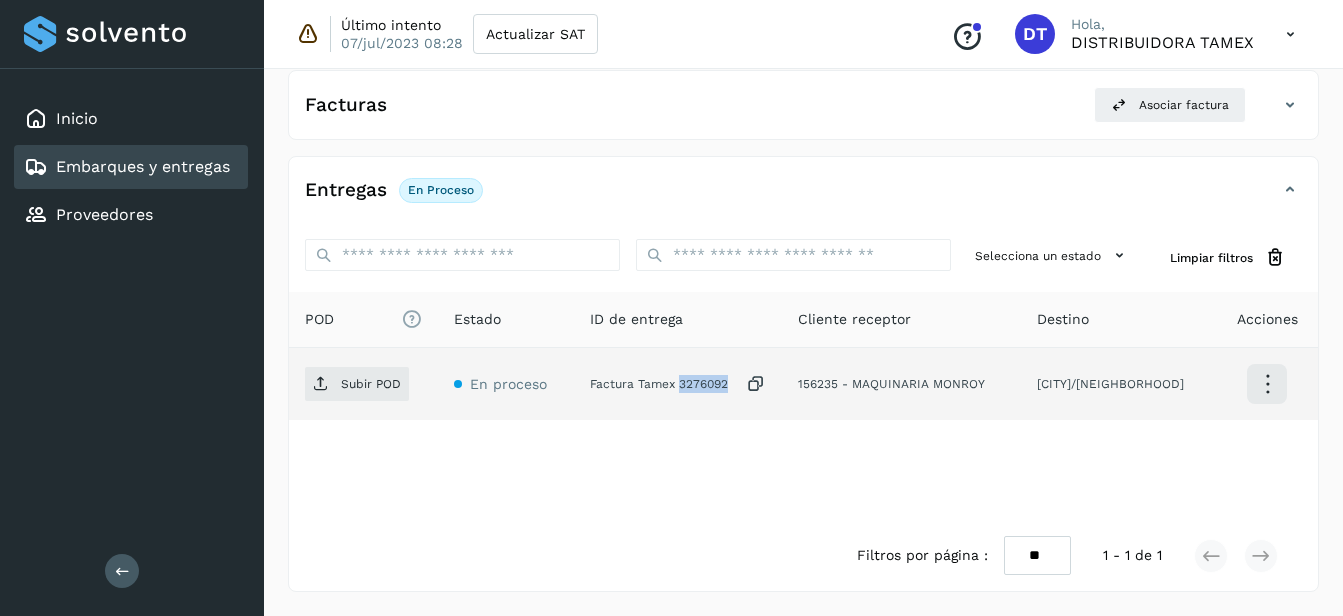 click on "Factura Tamex 3276092" 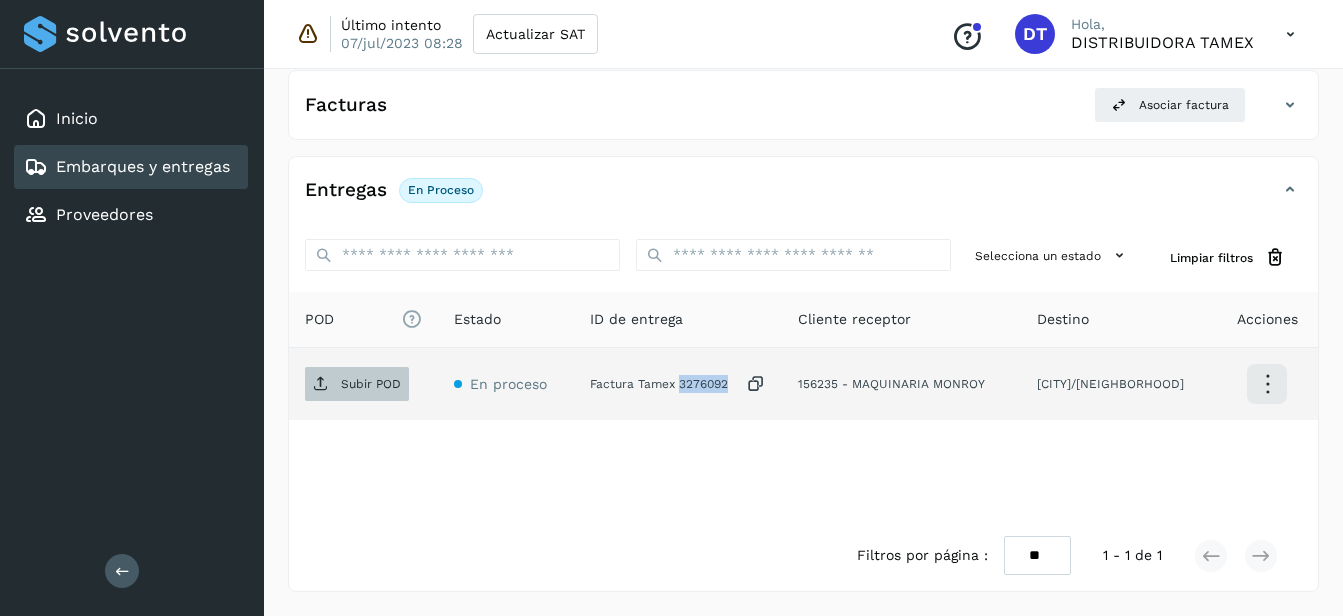 click on "Subir POD" at bounding box center (357, 384) 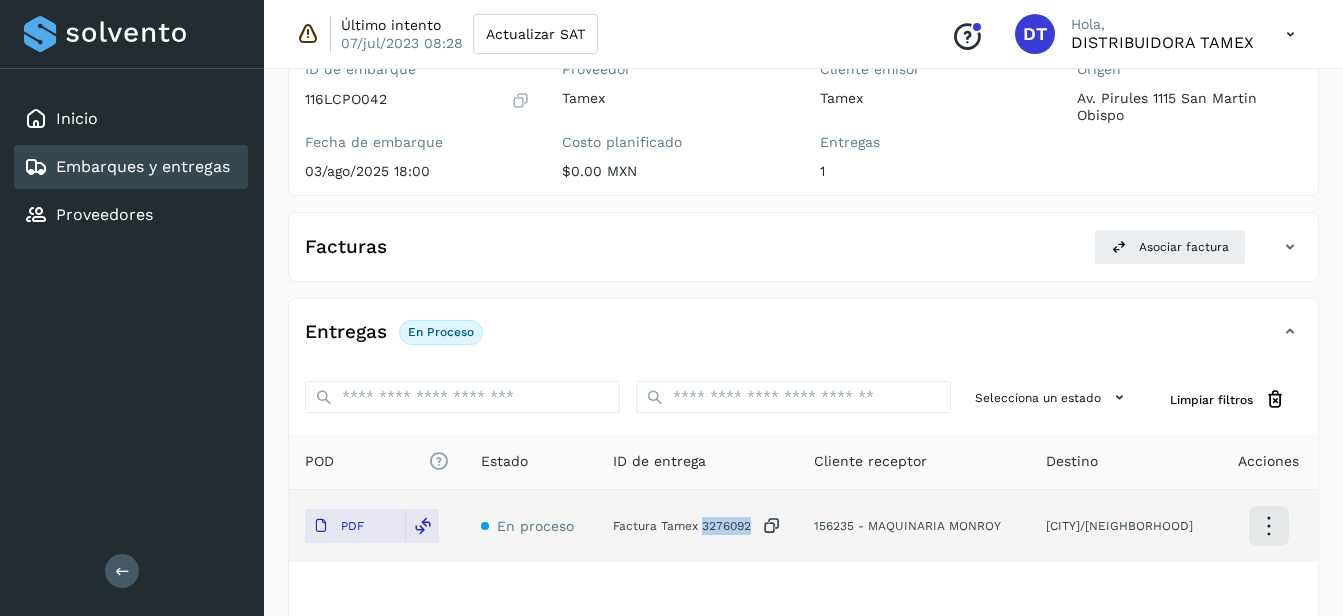 scroll, scrollTop: 0, scrollLeft: 0, axis: both 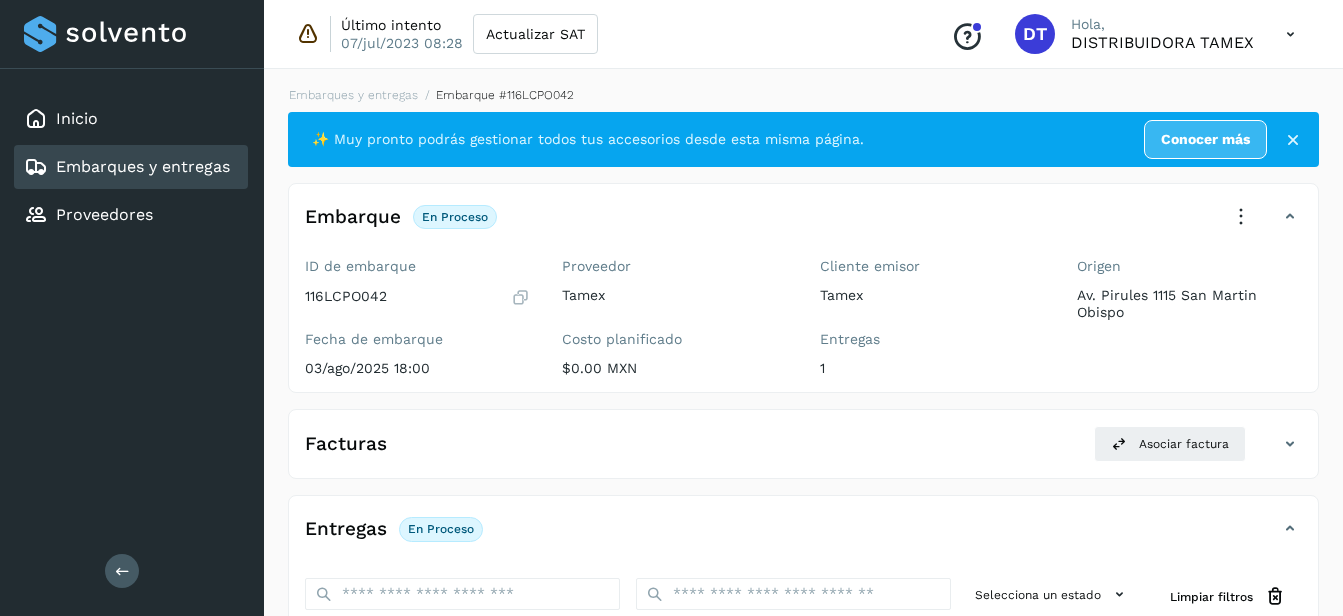select on "**" 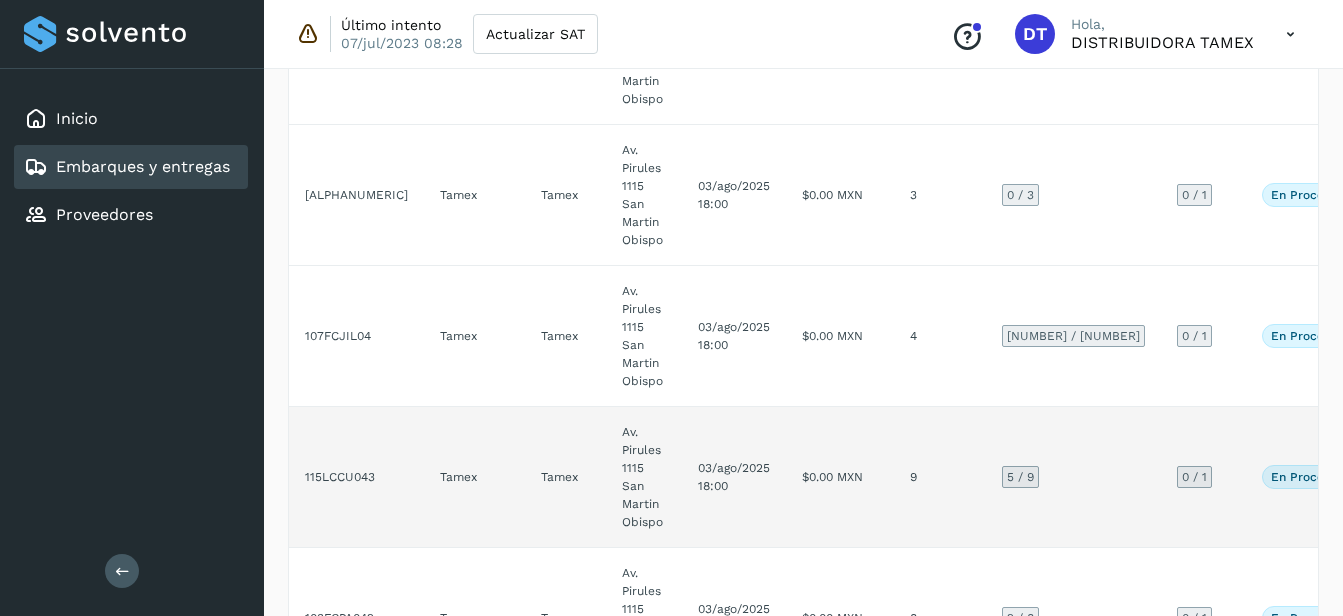 scroll, scrollTop: 2539, scrollLeft: 0, axis: vertical 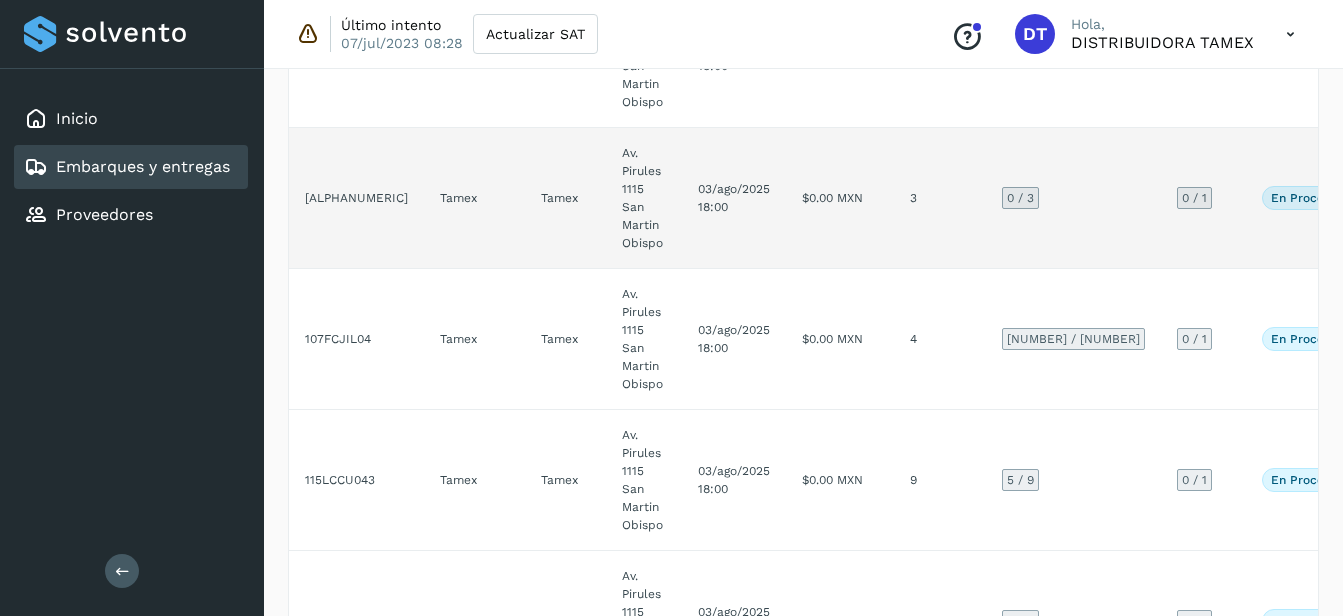 click on "$0.00 MXN" 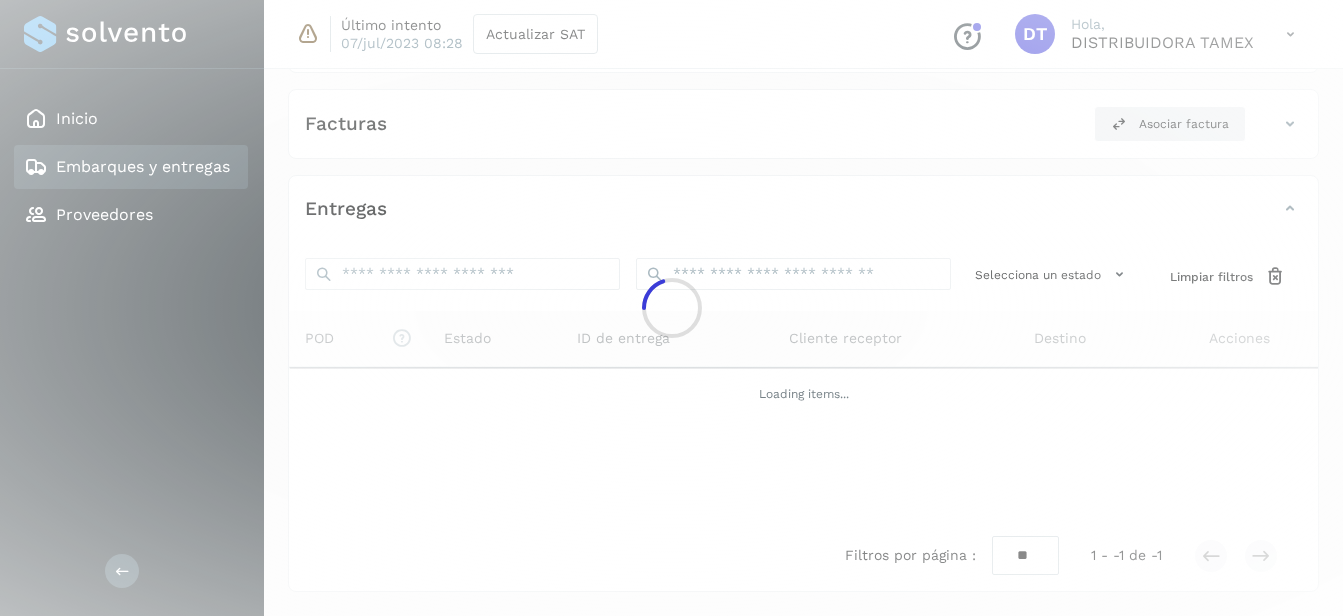 scroll, scrollTop: 485, scrollLeft: 0, axis: vertical 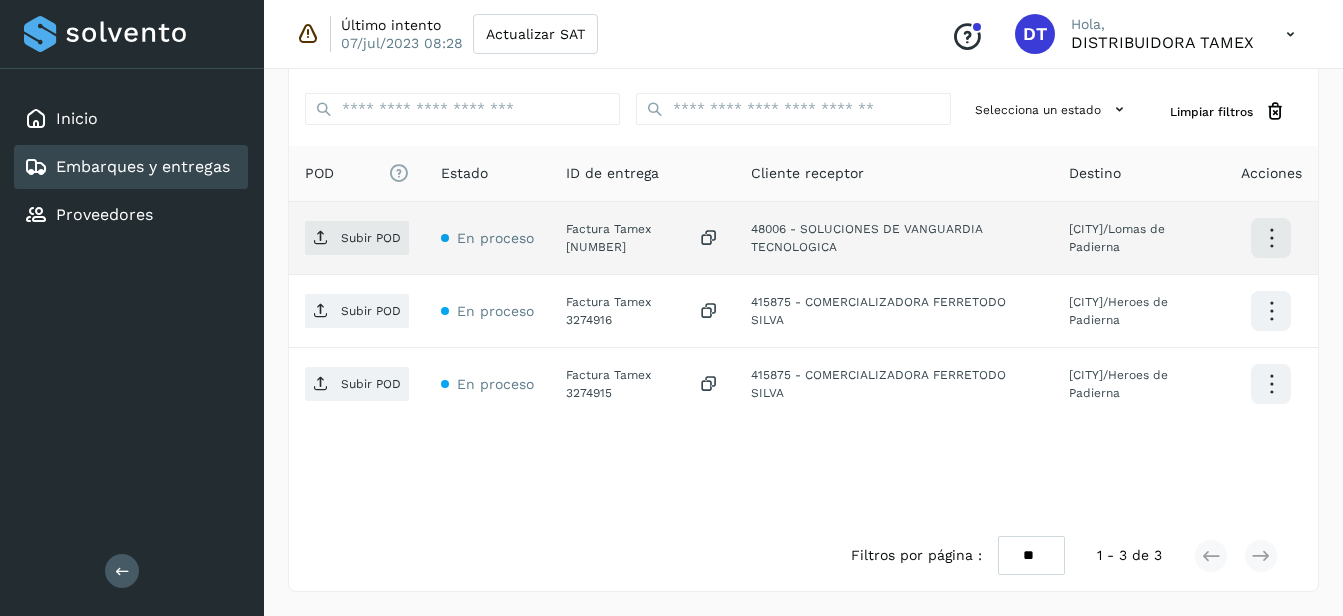click on "Factura Tamex [NUMBER]" 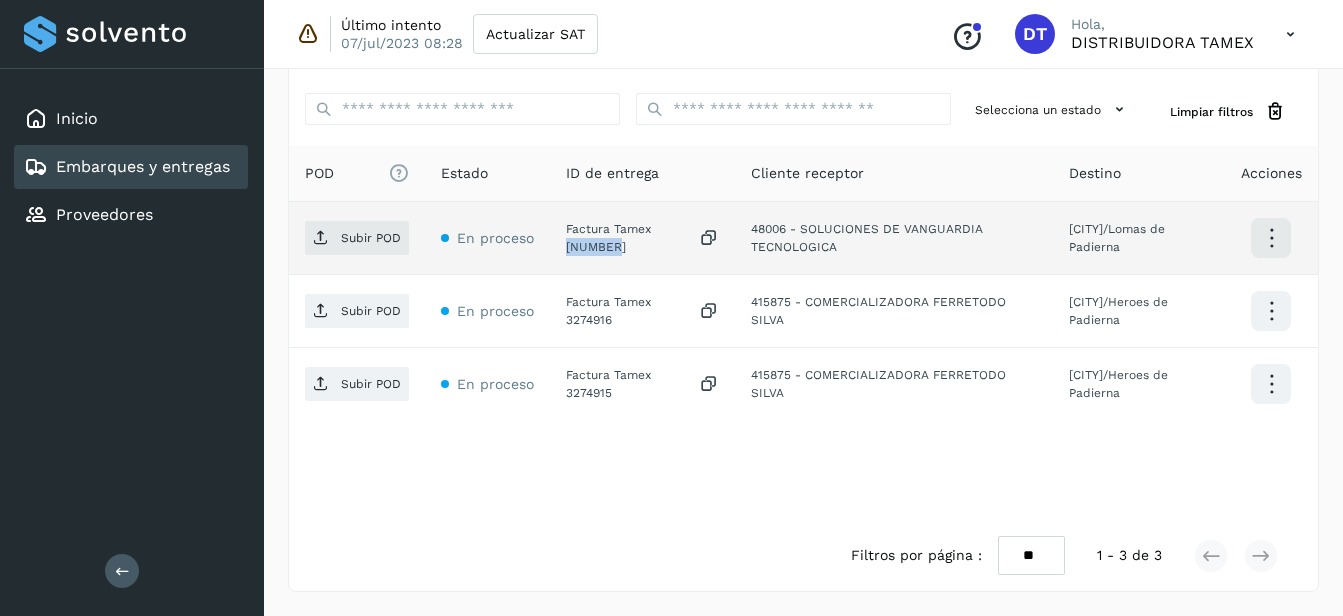 click on "Factura Tamex [NUMBER]" 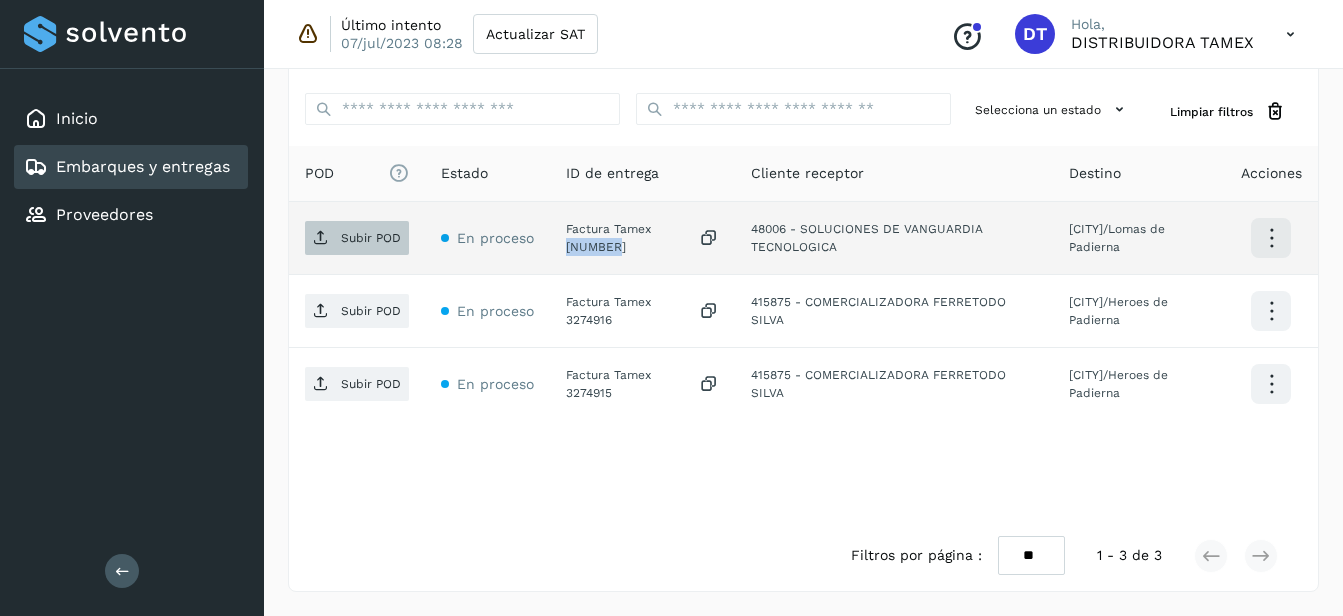 click on "Subir POD" at bounding box center [357, 238] 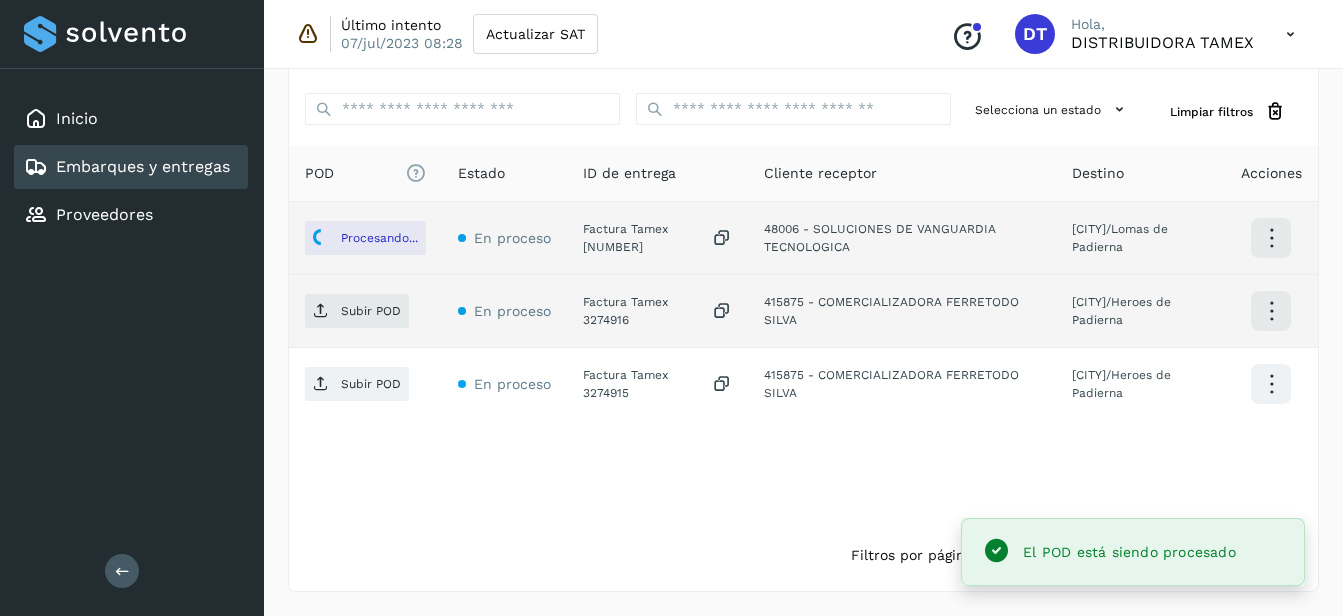 click on "Factura Tamex 3274916" 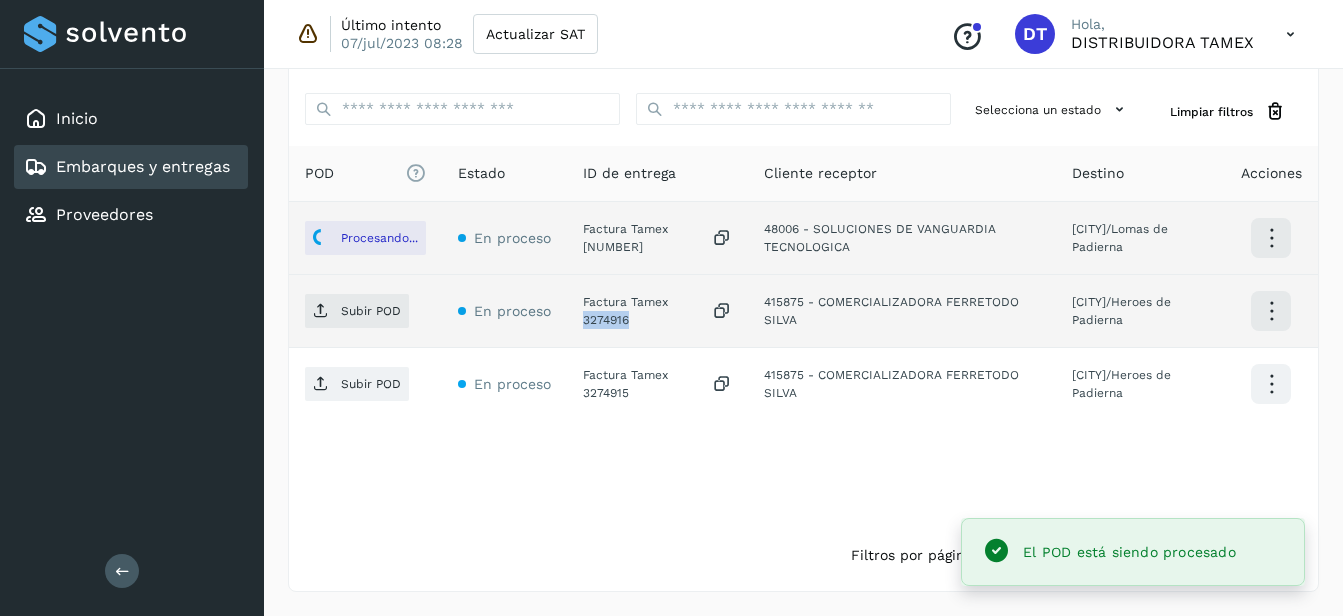 click on "Factura Tamex 3274916" 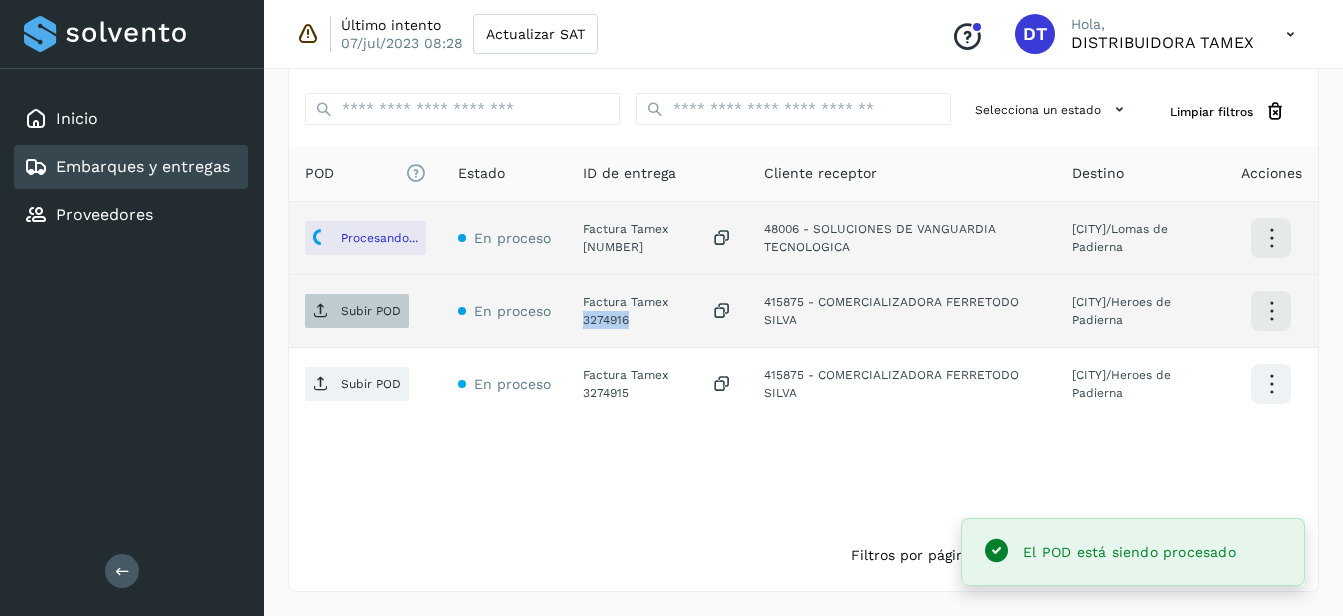click on "Subir POD" at bounding box center (357, 311) 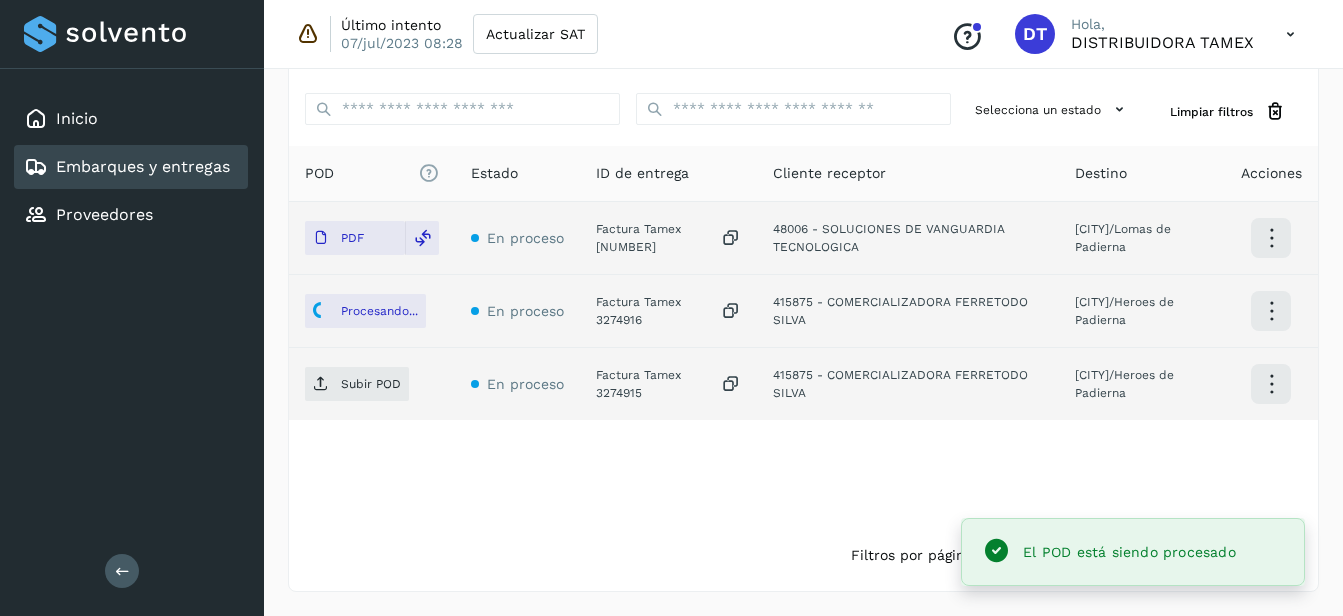 click on "Factura Tamex 3274915" 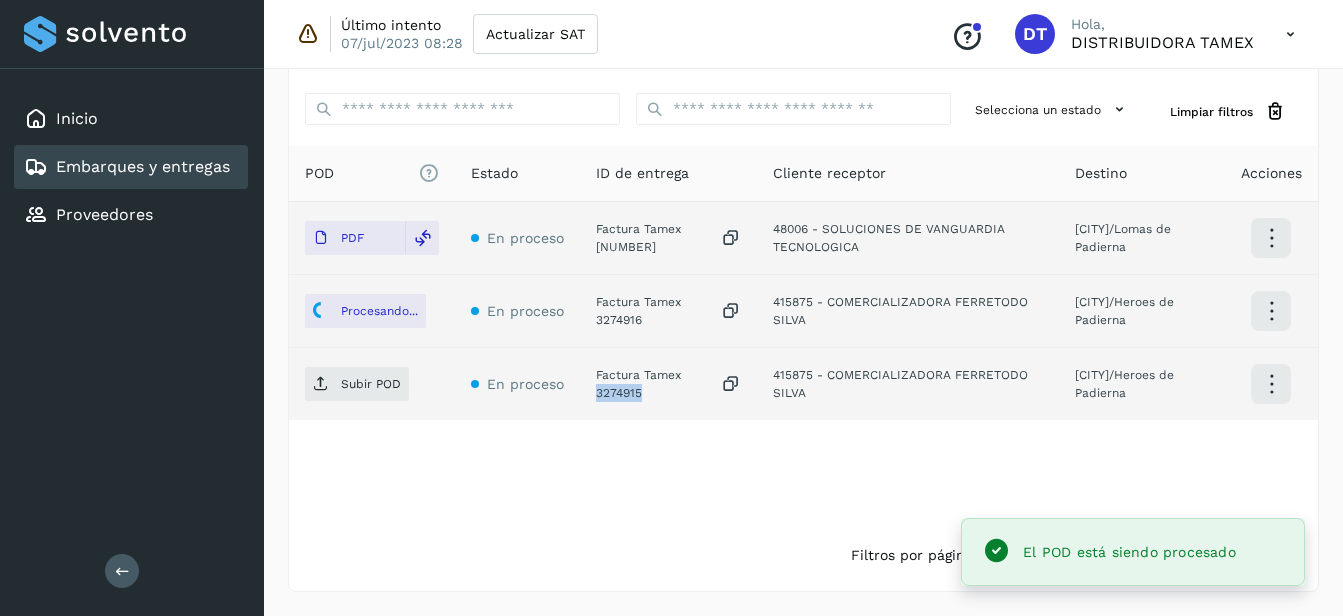 click on "Factura Tamex 3274915" 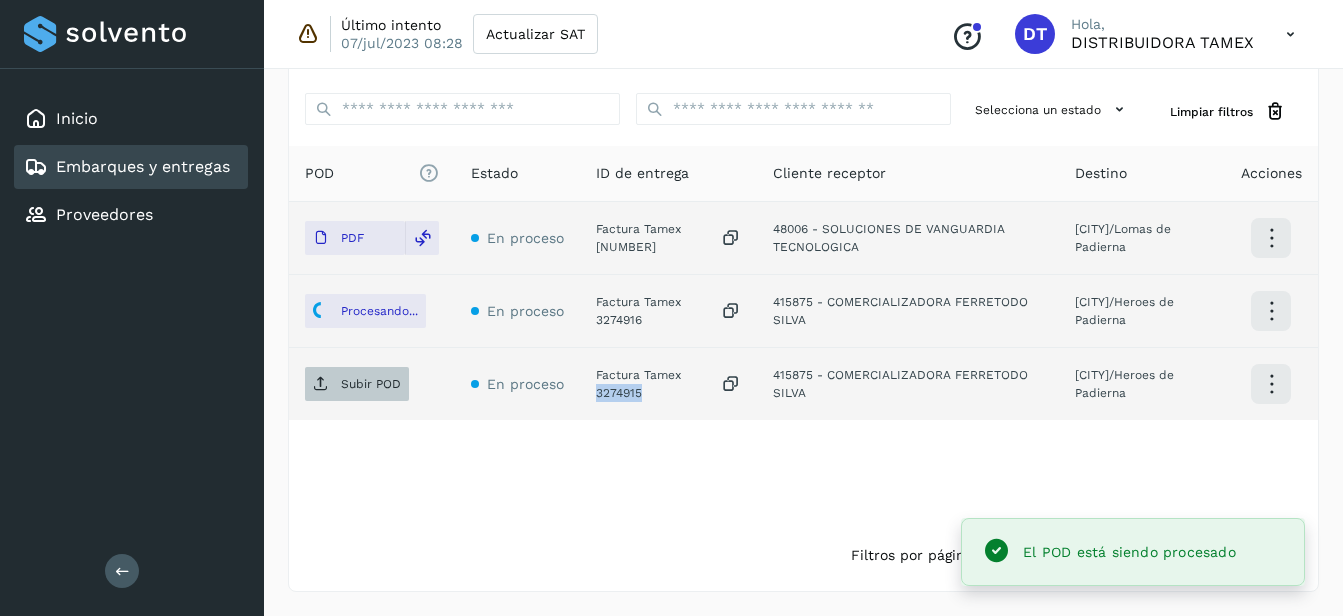 click on "Subir POD" at bounding box center [357, 384] 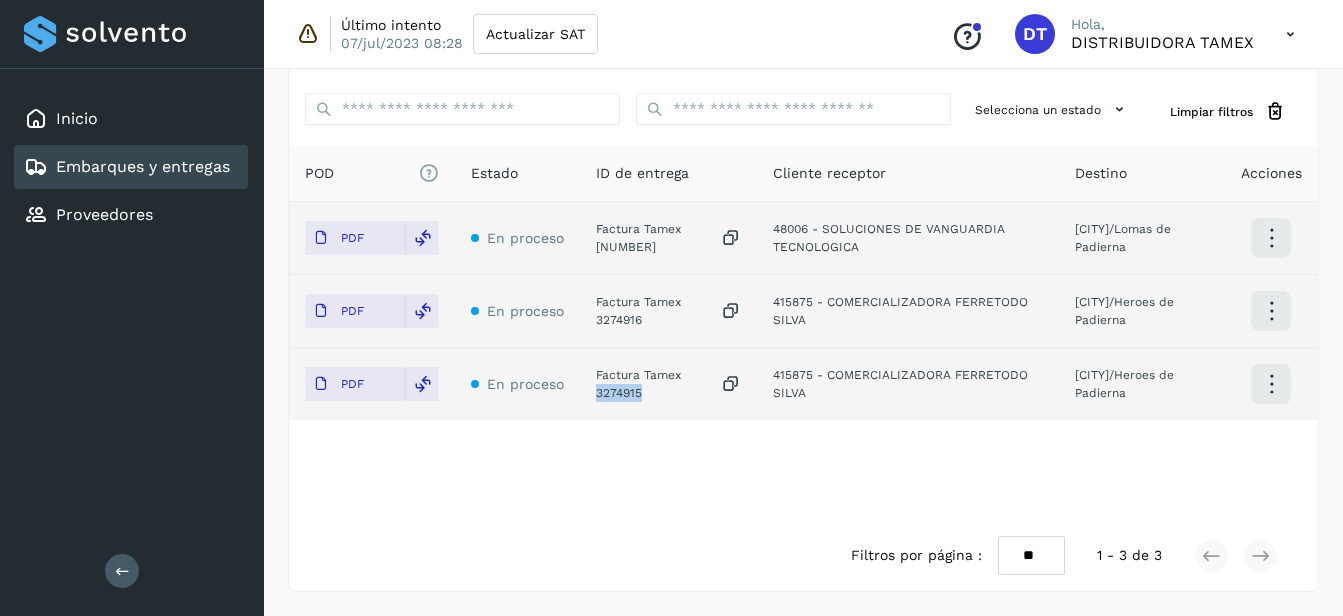 select on "**" 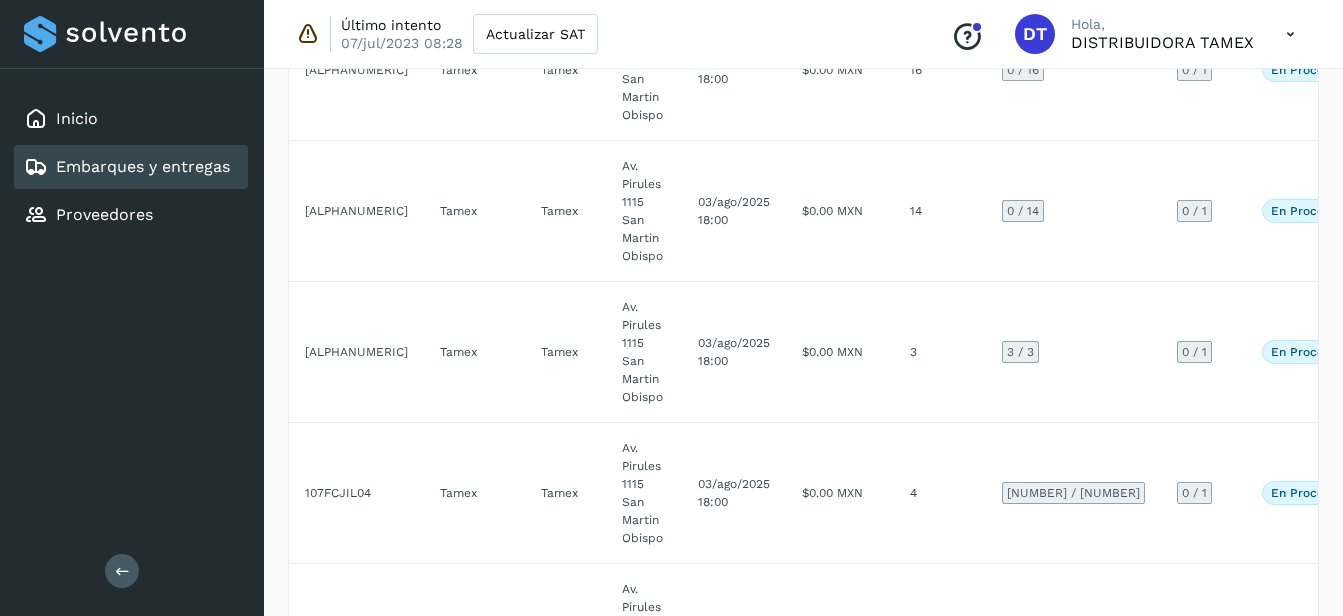 scroll, scrollTop: 2585, scrollLeft: 0, axis: vertical 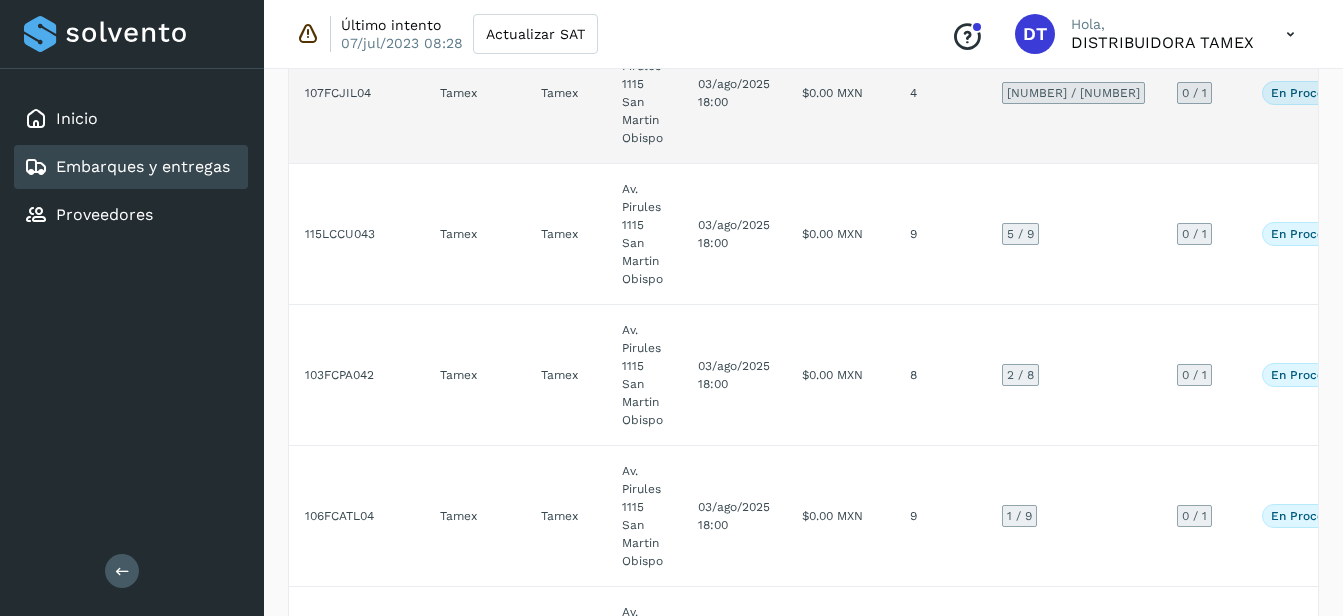 click on "03/ago/2025 18:00" 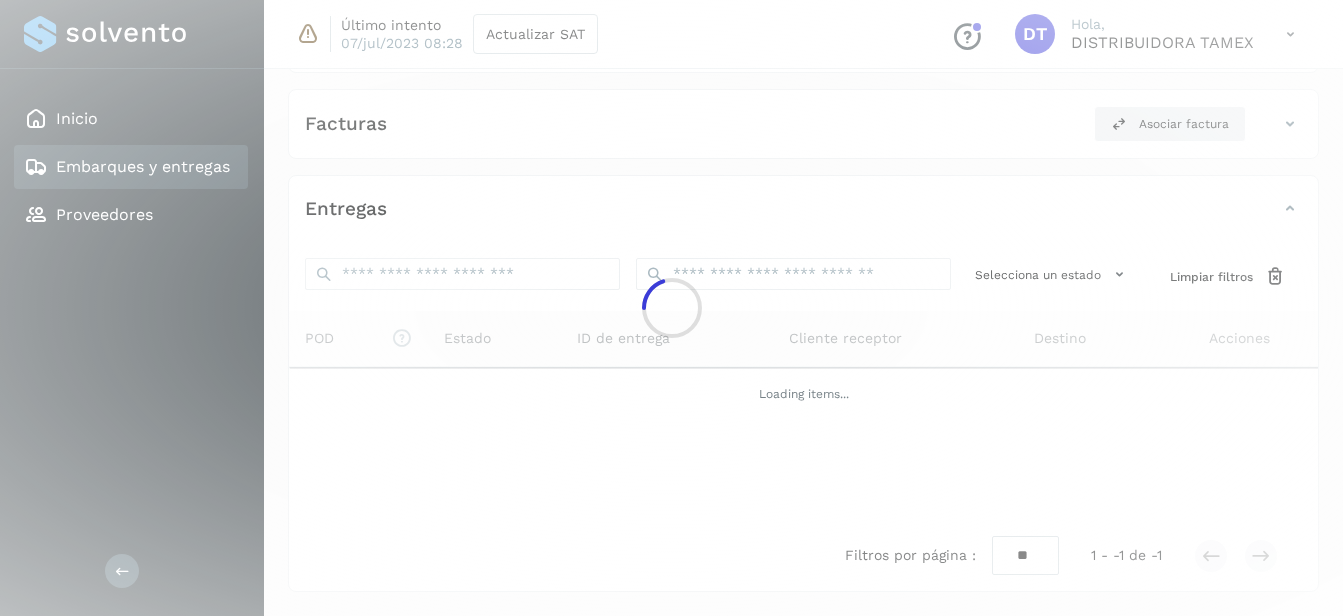 scroll, scrollTop: 558, scrollLeft: 0, axis: vertical 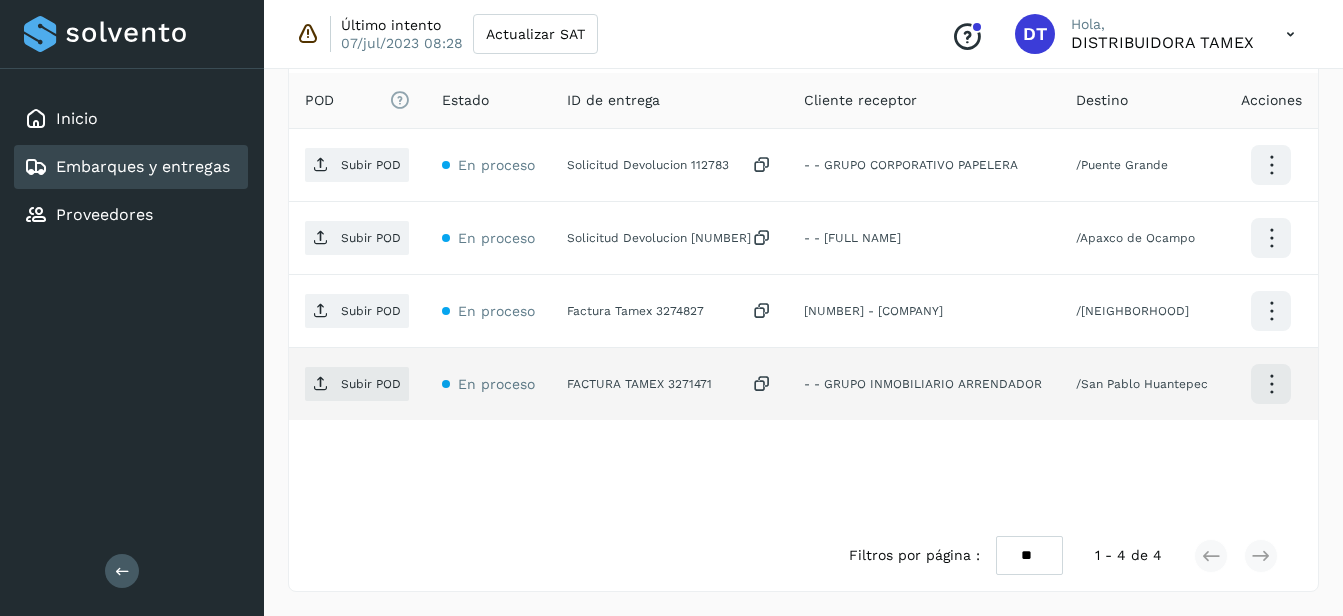 click on "FACTURA TAMEX 3271471" 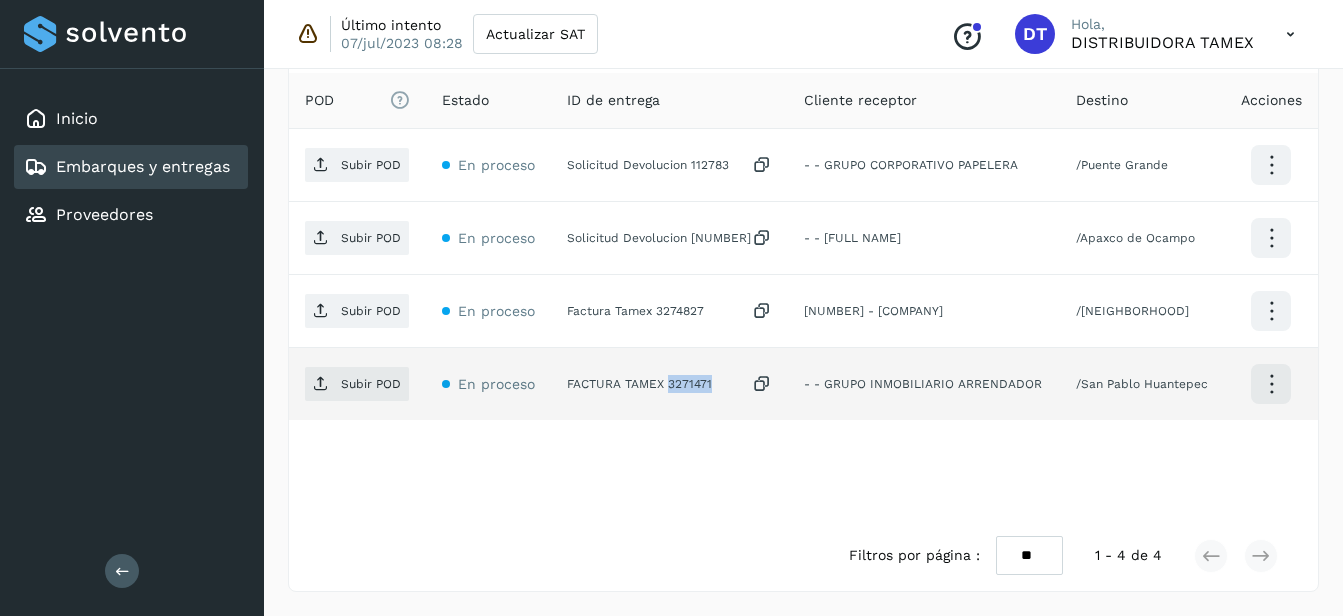 click on "FACTURA TAMEX 3271471" 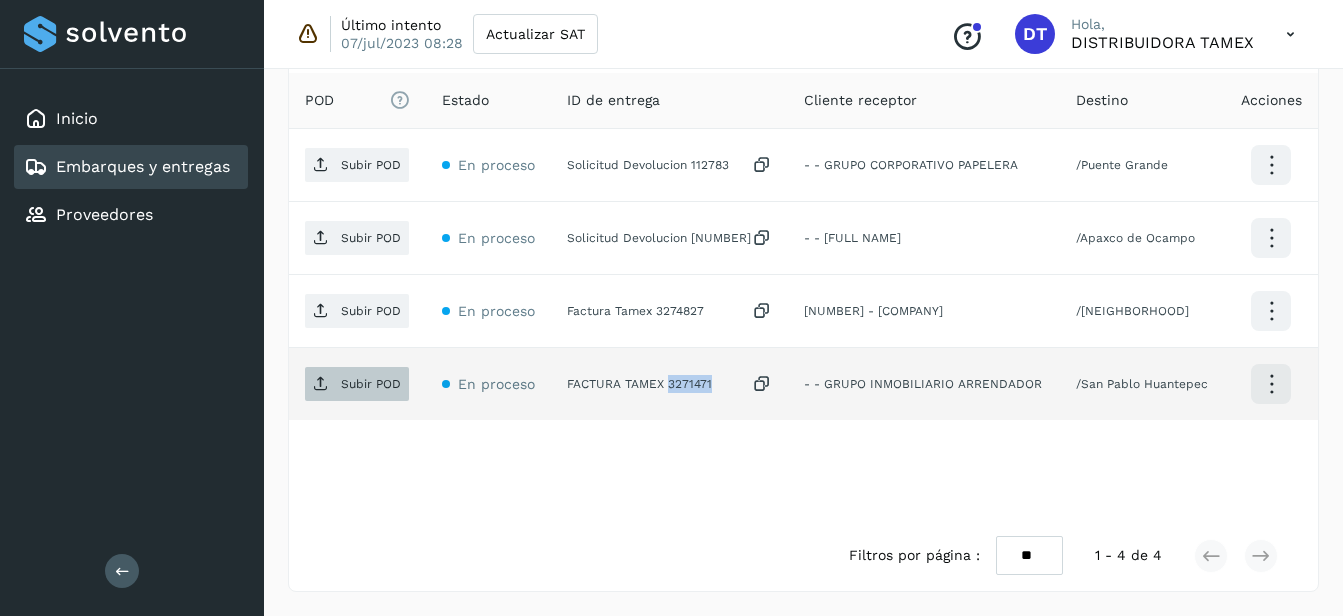 click on "Subir POD" at bounding box center [371, 384] 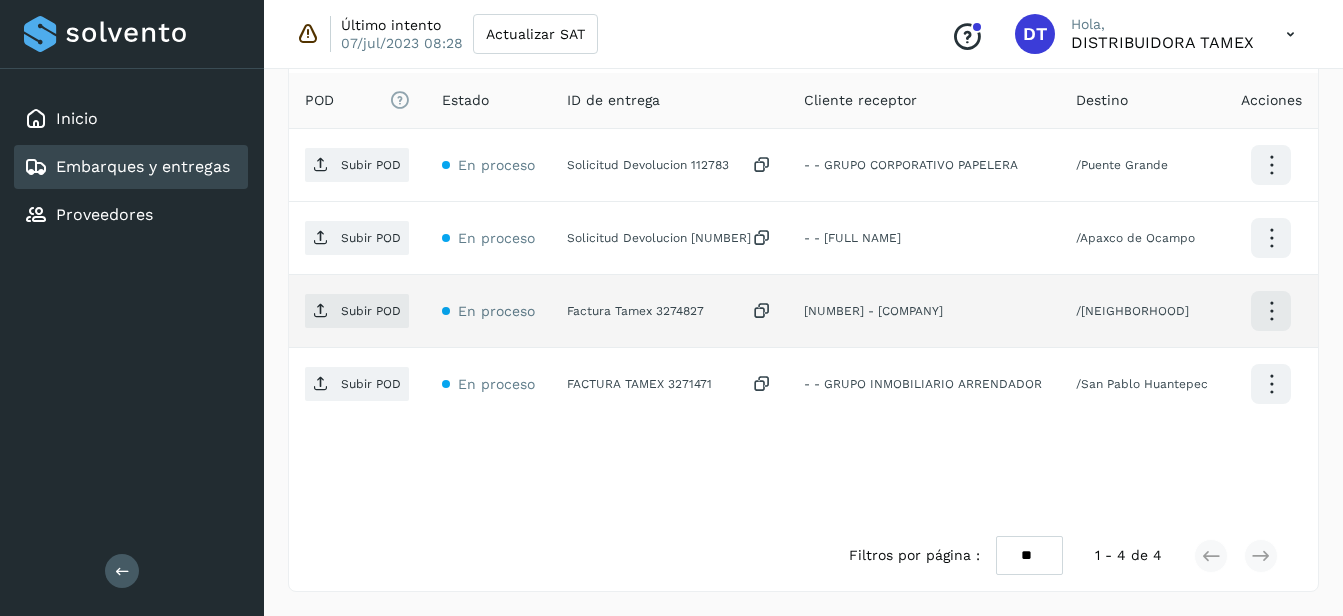 click on "Factura Tamex 3274827" 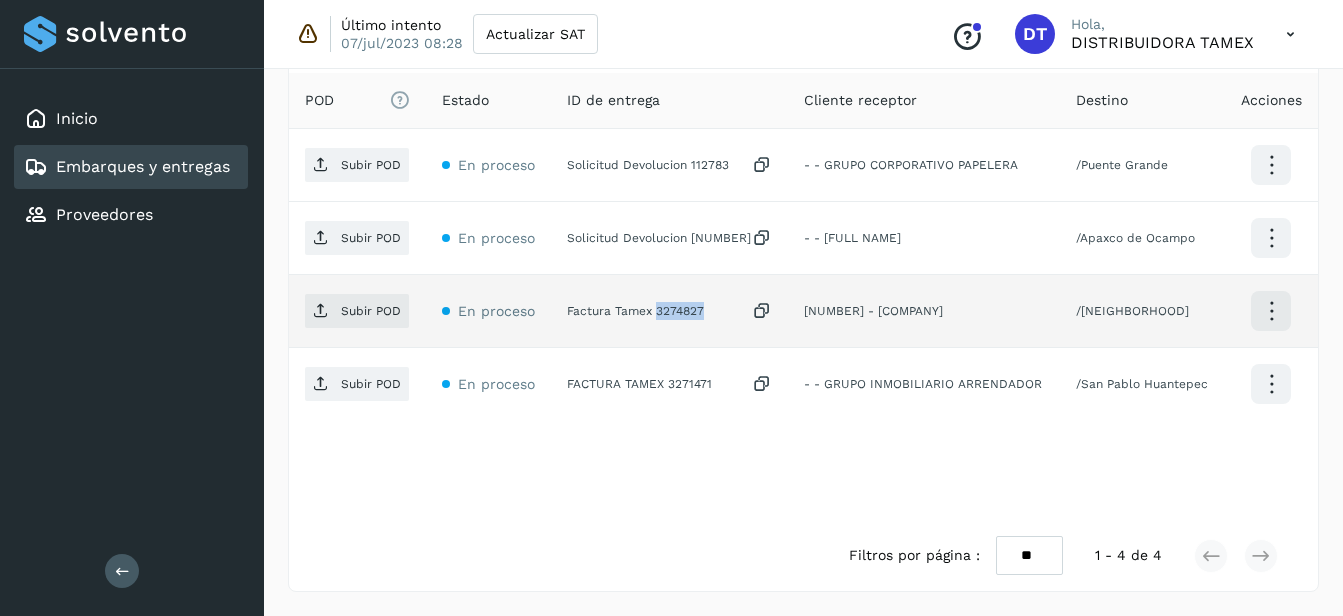 click on "Factura Tamex 3274827" 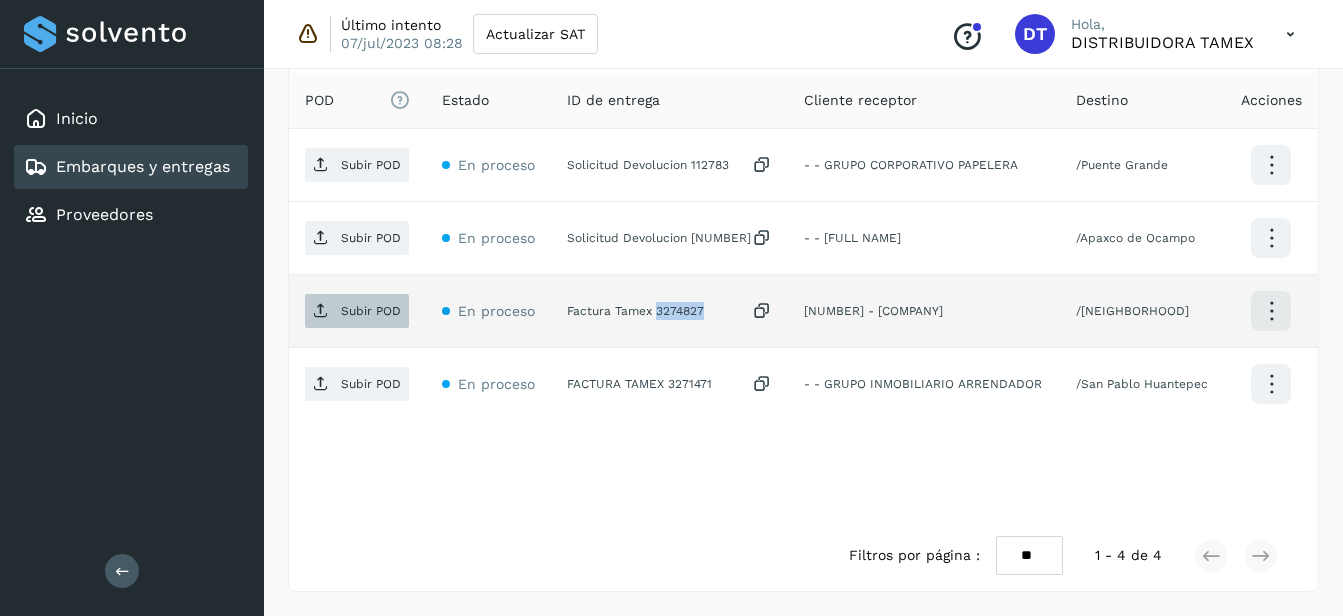 click on "Subir POD" at bounding box center (371, 311) 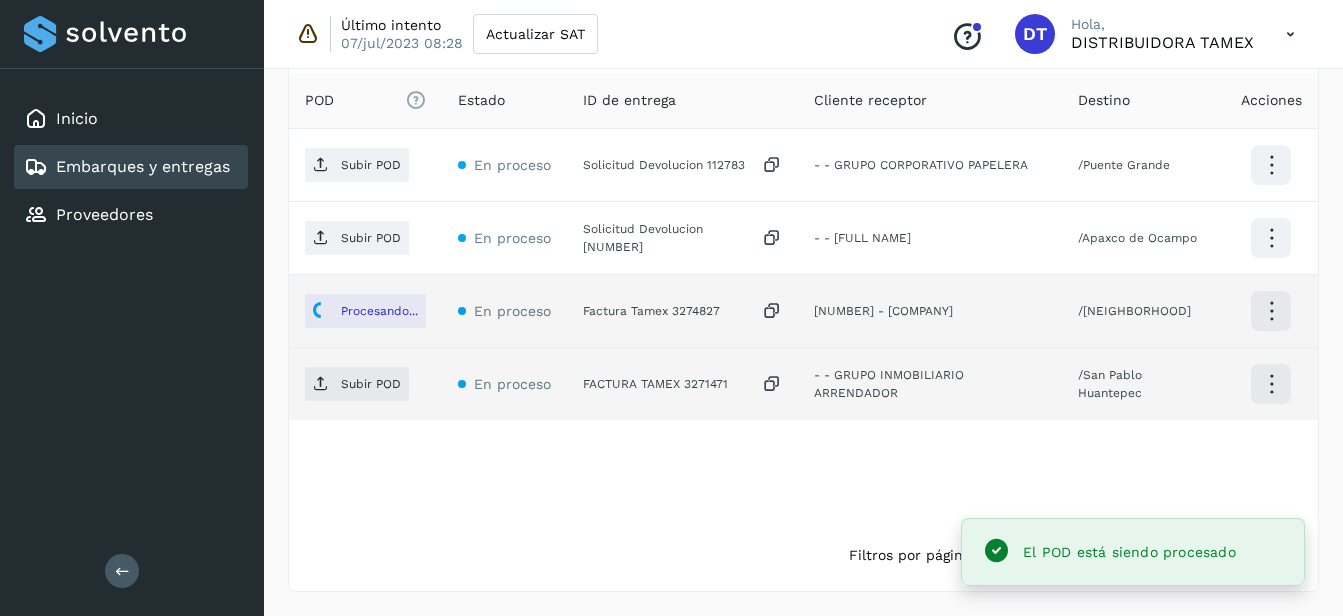 click on "FACTURA TAMEX 3271471" 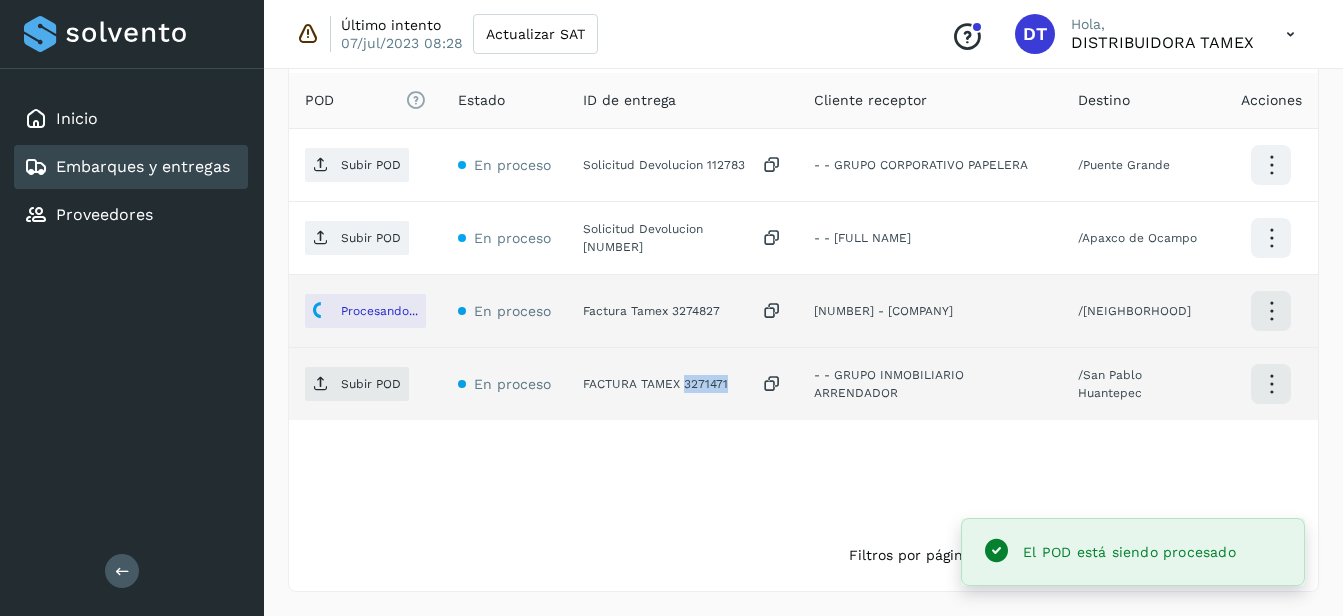 click on "FACTURA TAMEX 3271471" 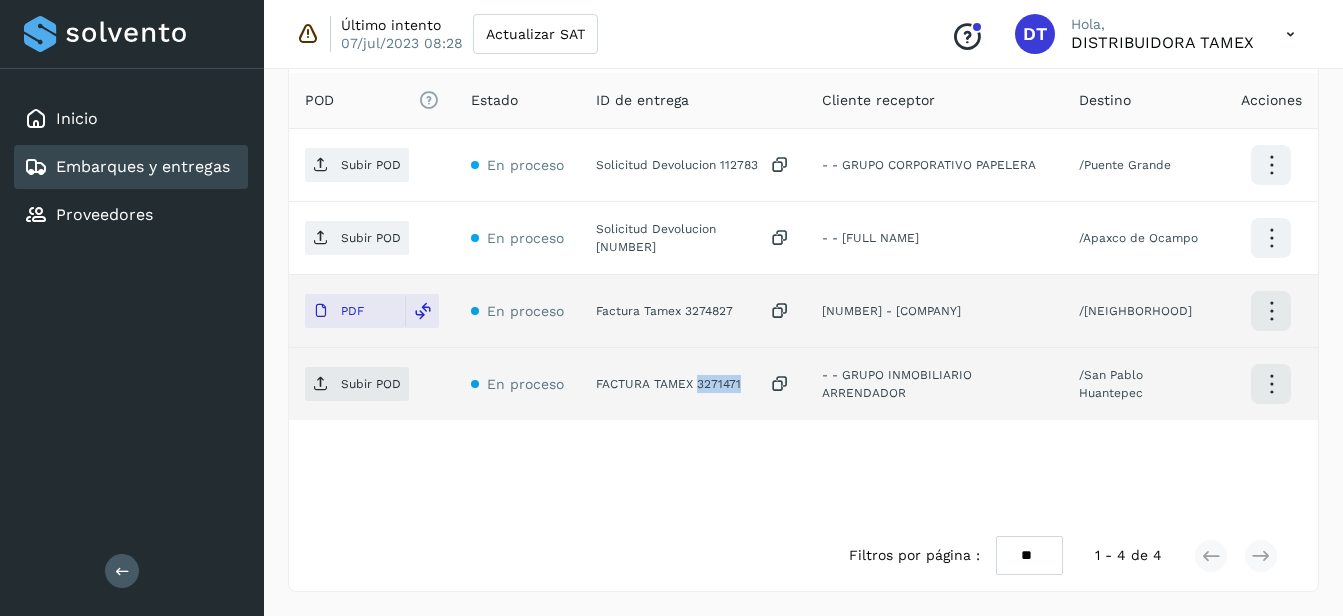 scroll, scrollTop: 458, scrollLeft: 0, axis: vertical 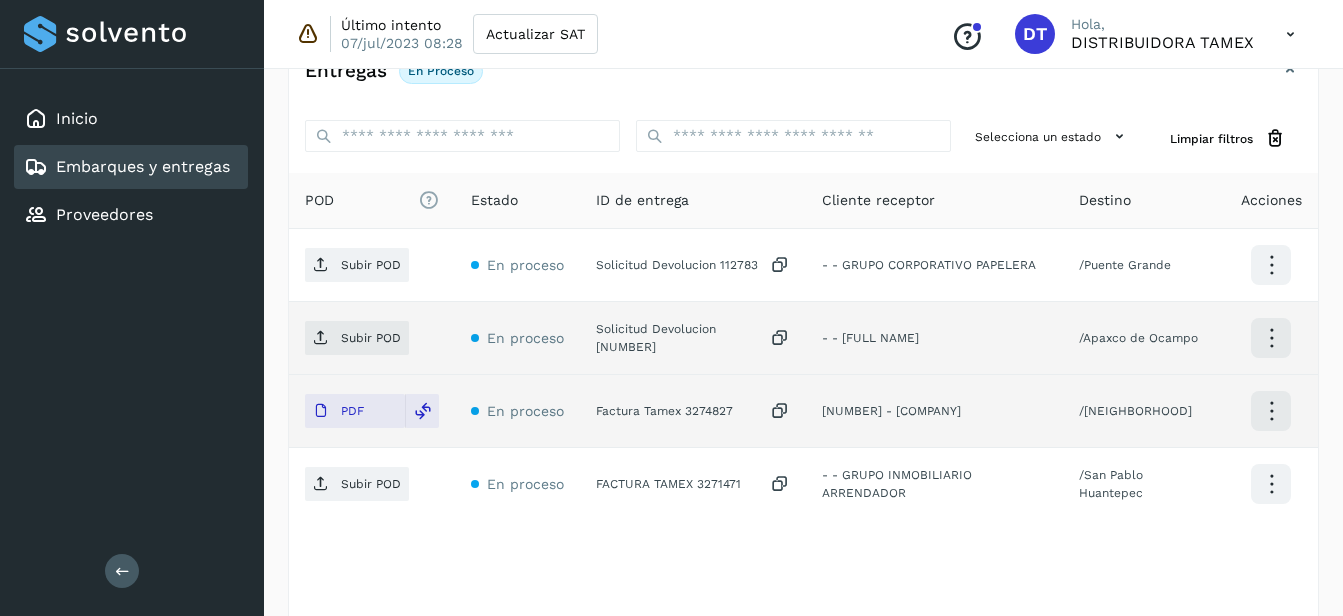 click on "Solicitud Devolucion [NUMBER]" 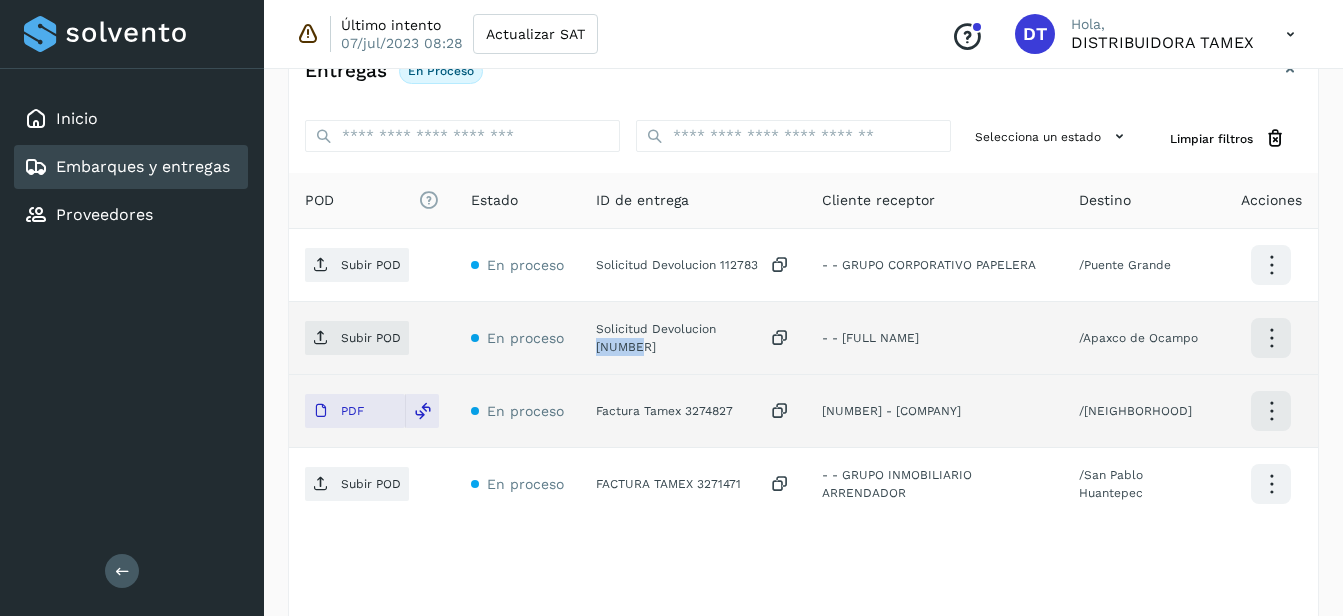 click on "Solicitud Devolucion [NUMBER]" 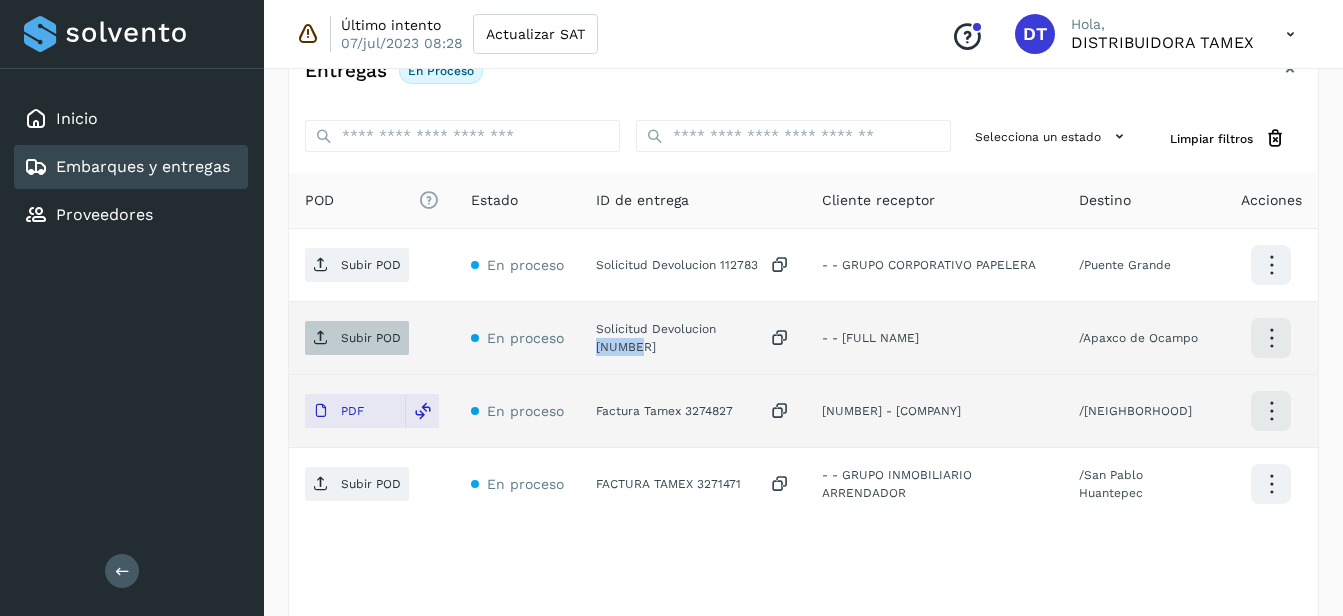 click on "Subir POD" at bounding box center [357, 338] 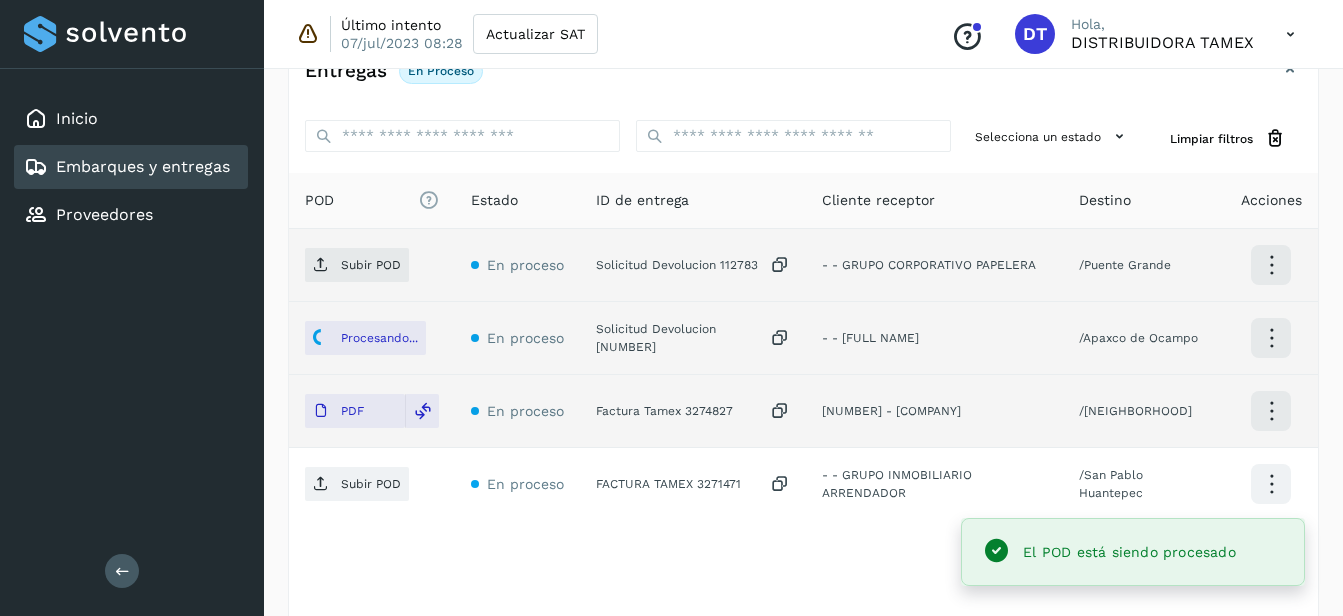 click on "Solicitud Devolucion 112783" 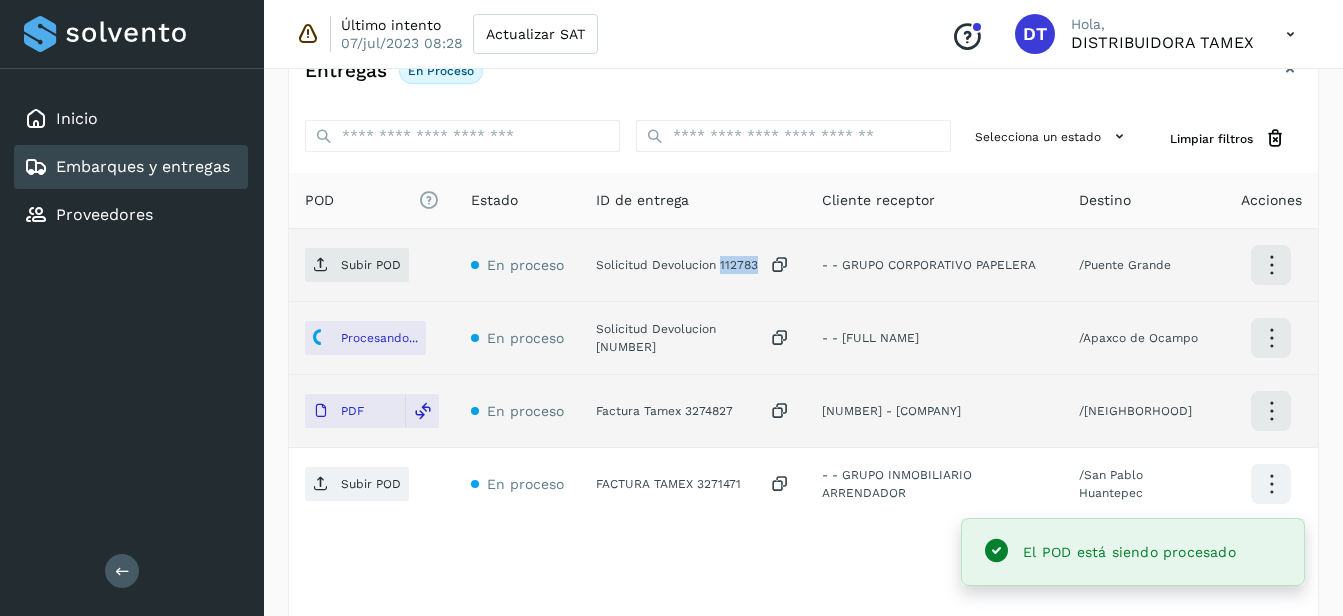 click on "Solicitud Devolucion 112783" 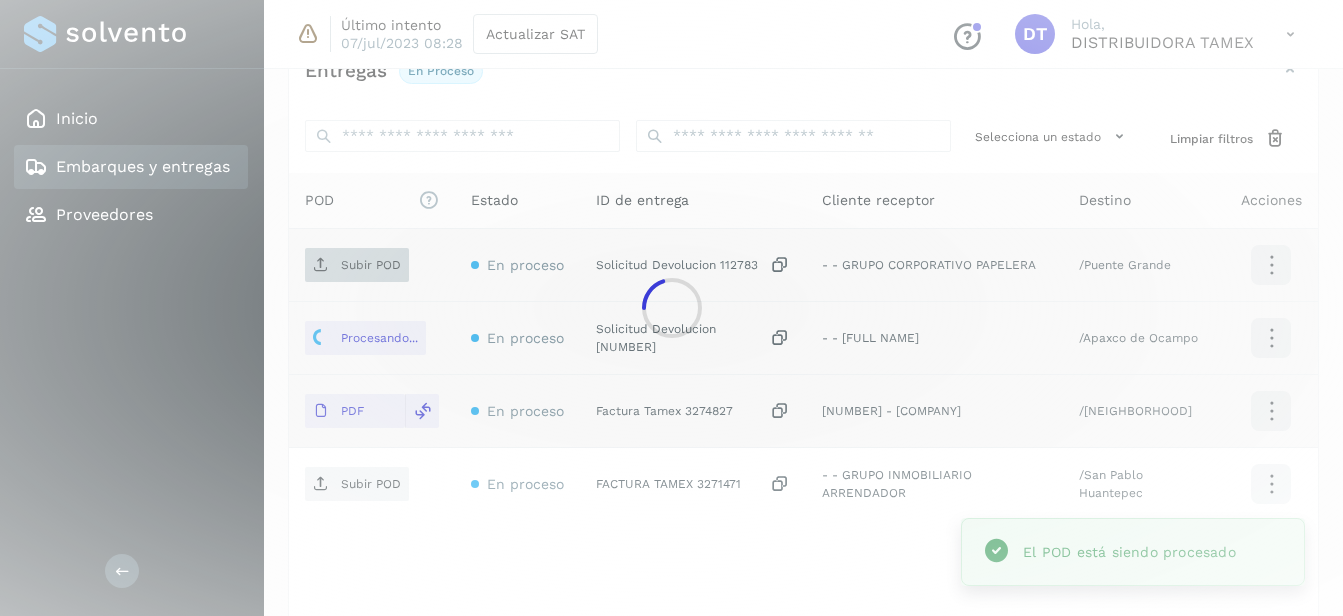 click 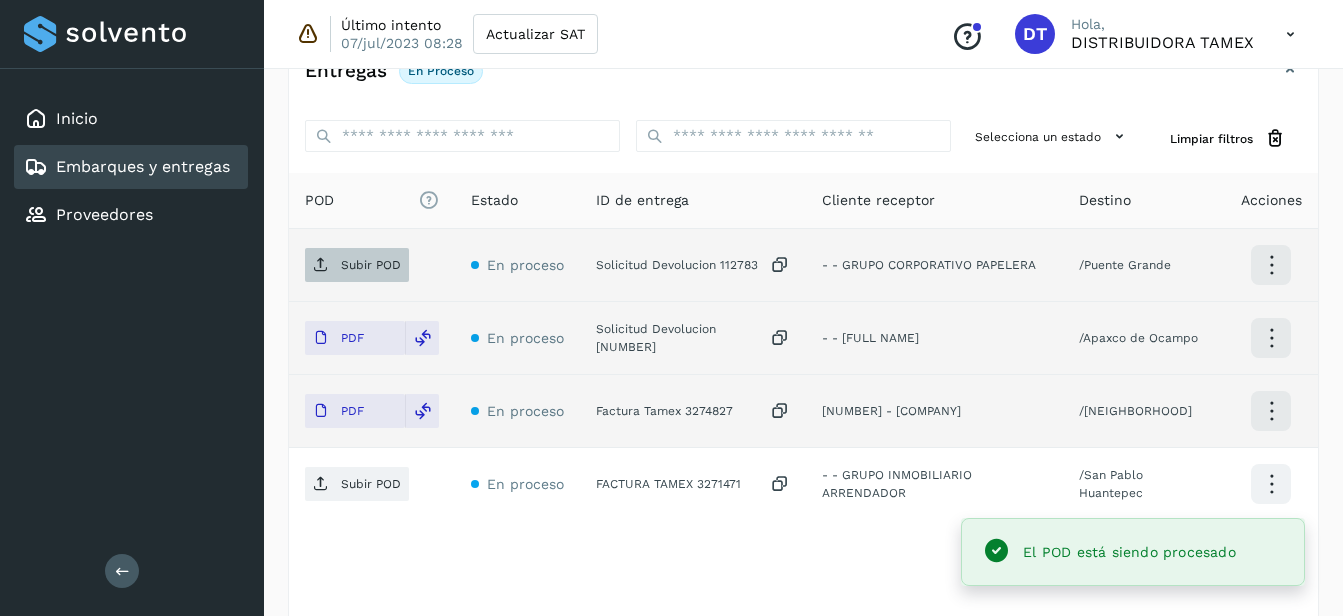 click on "Subir POD" at bounding box center (371, 265) 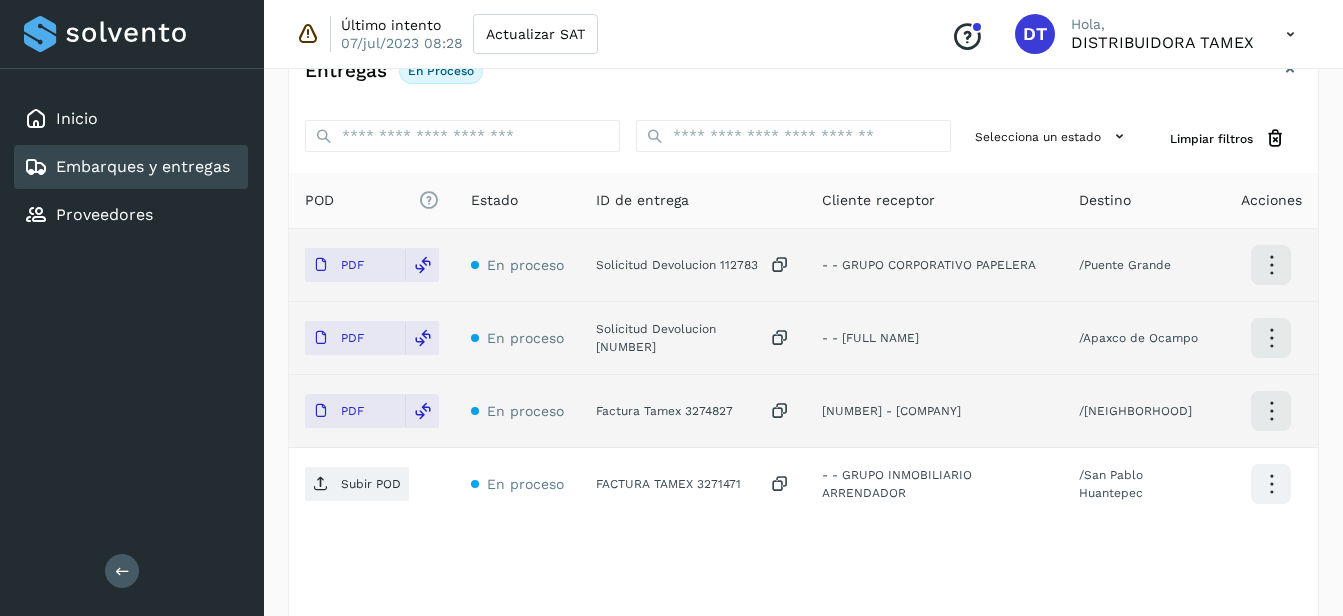 select on "**" 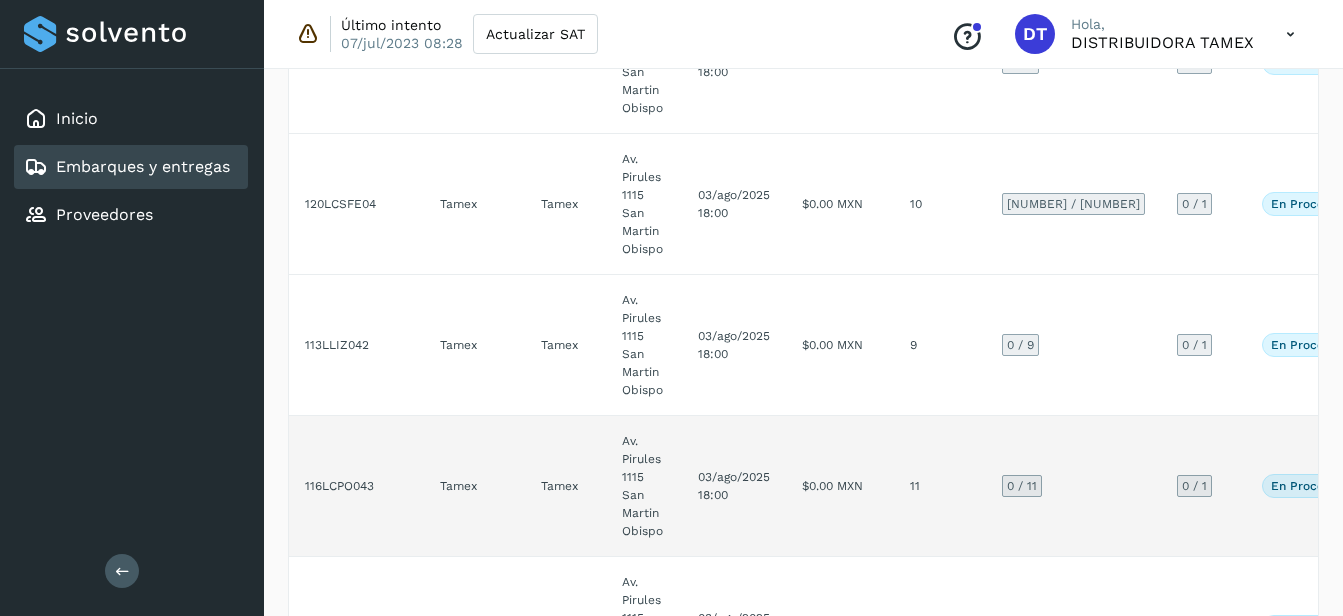 scroll, scrollTop: 800, scrollLeft: 0, axis: vertical 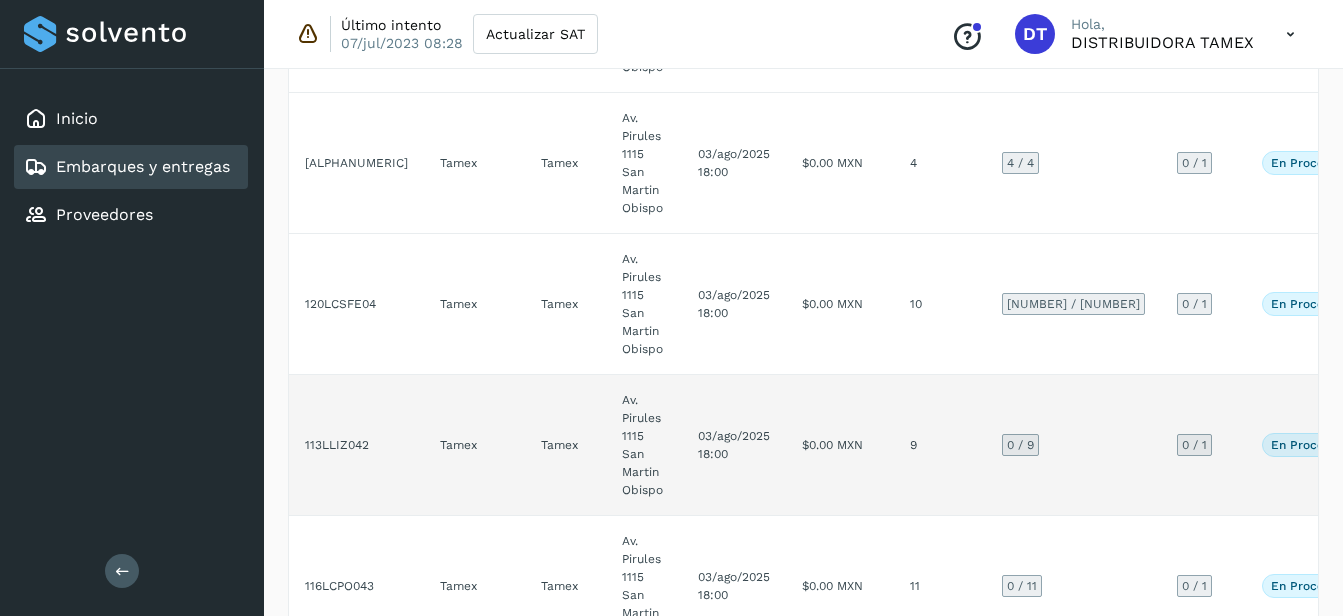 click on "$0.00 MXN" 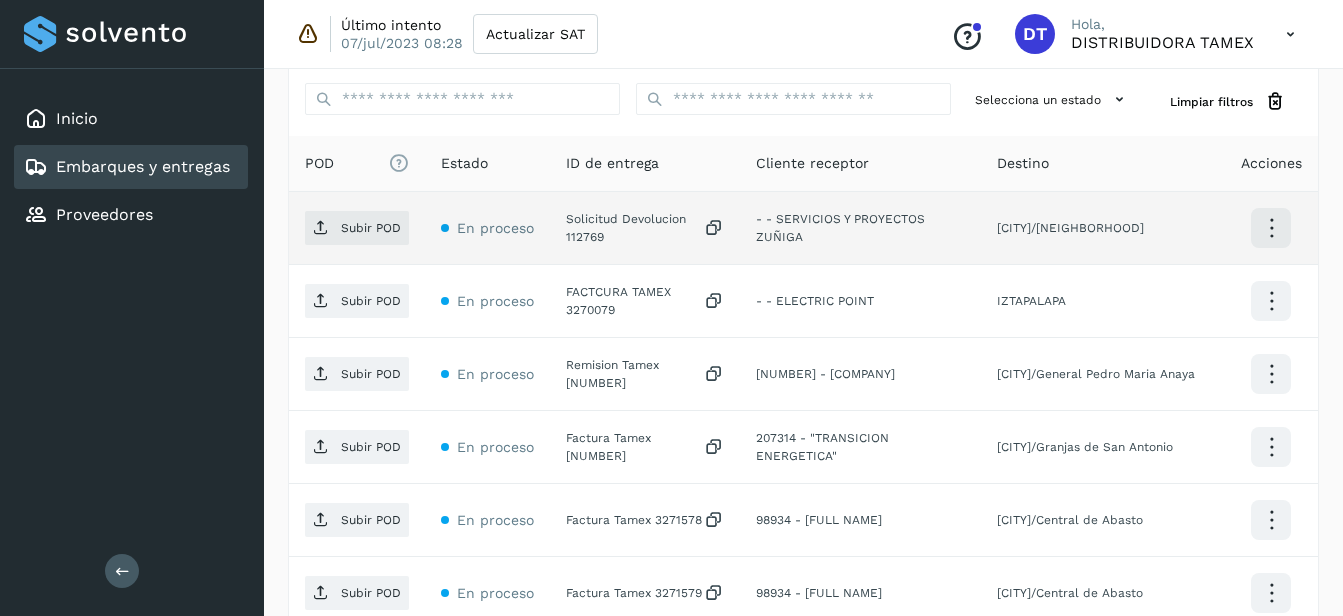 scroll, scrollTop: 523, scrollLeft: 0, axis: vertical 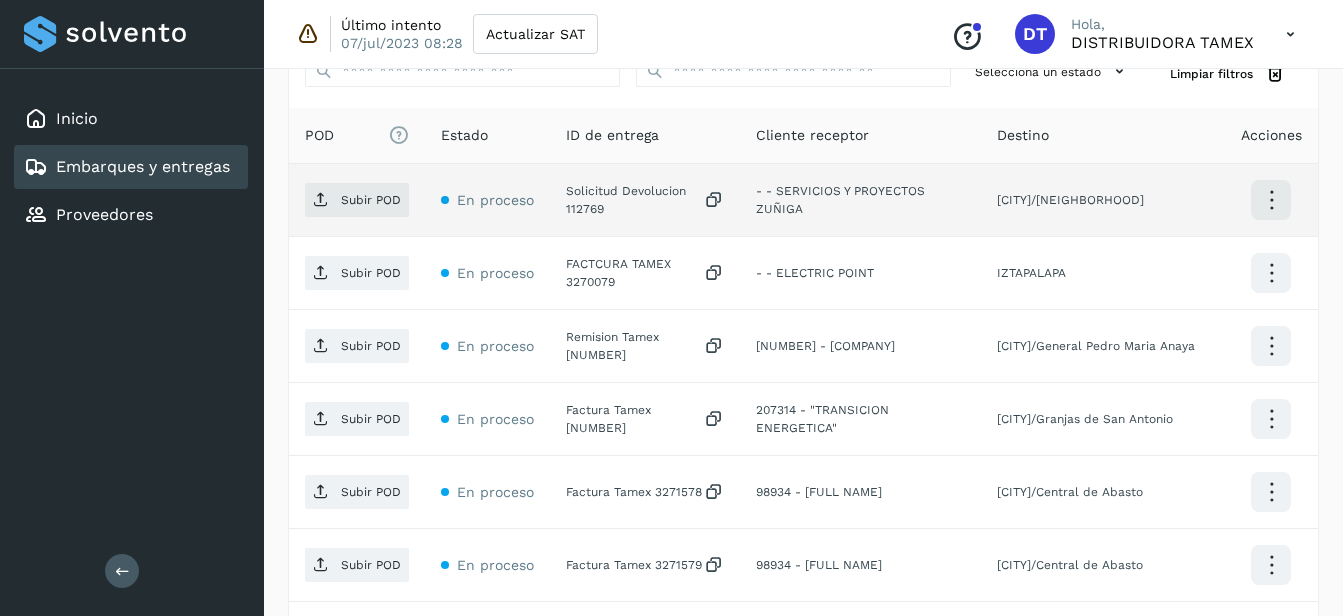 click on "Solicitud Devolucion 112769" 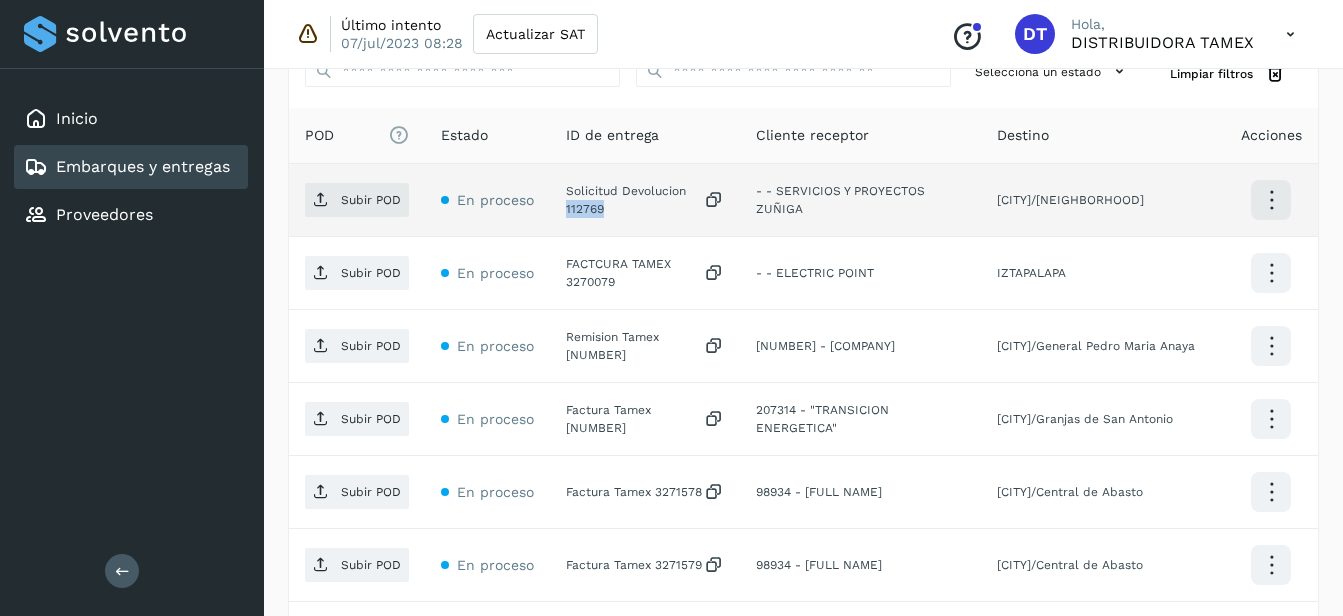 click on "Solicitud Devolucion 112769" 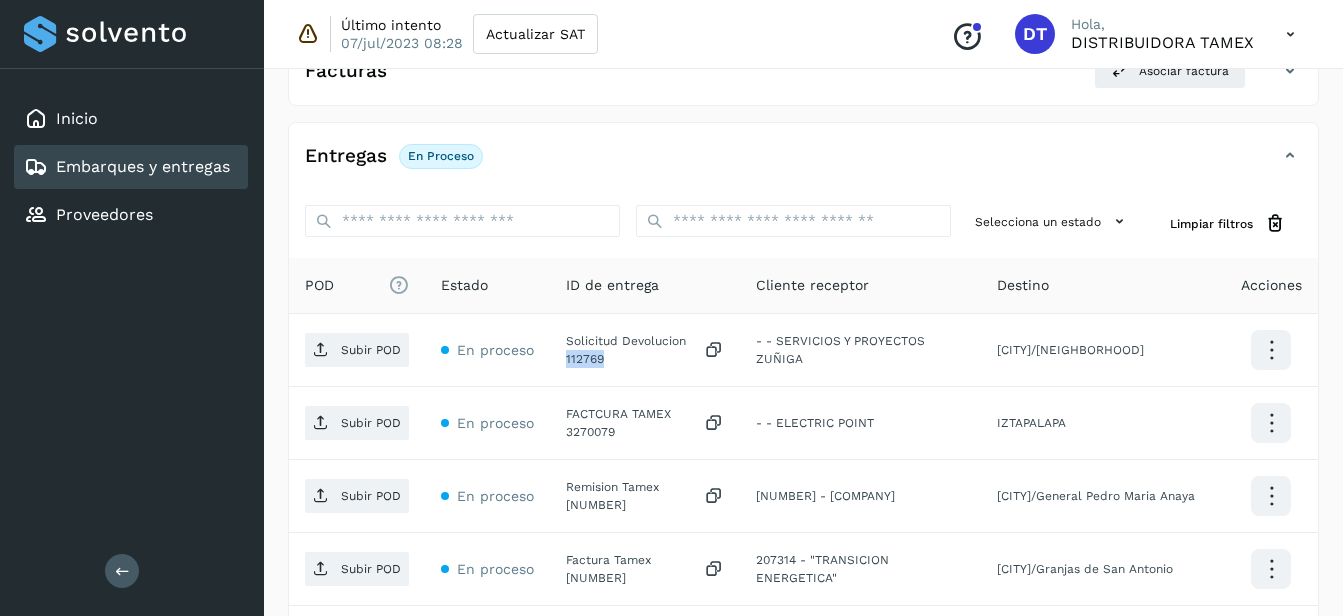 scroll, scrollTop: 623, scrollLeft: 0, axis: vertical 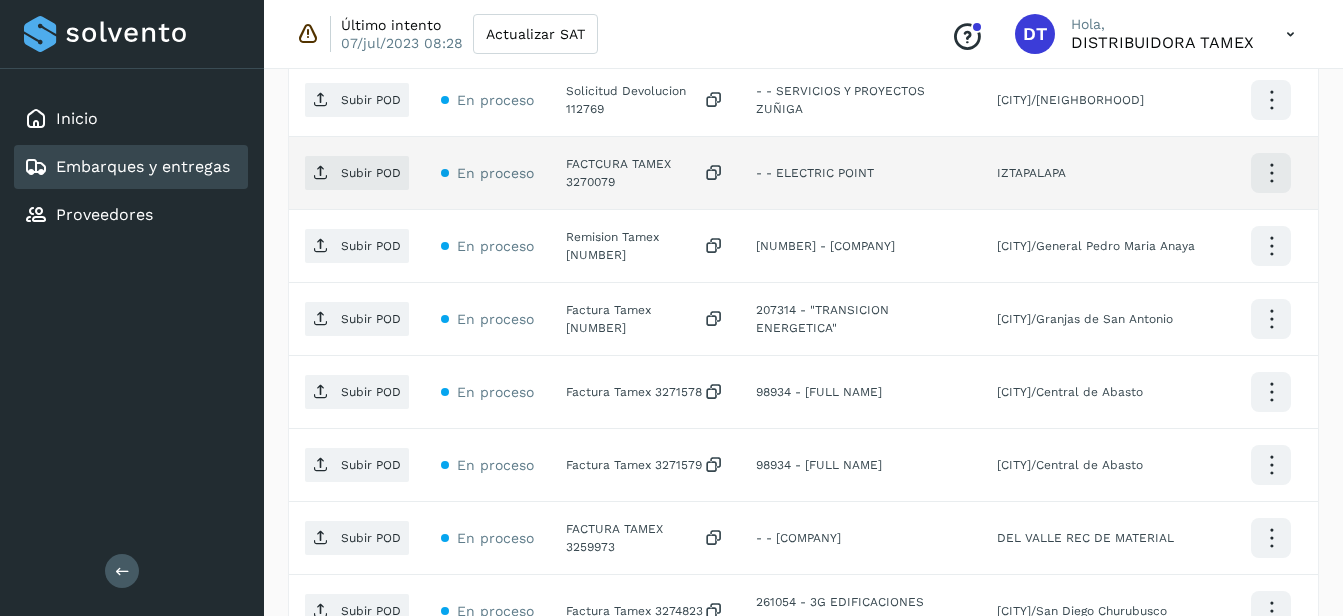 click on "FACTCURA TAMEX 3270079" 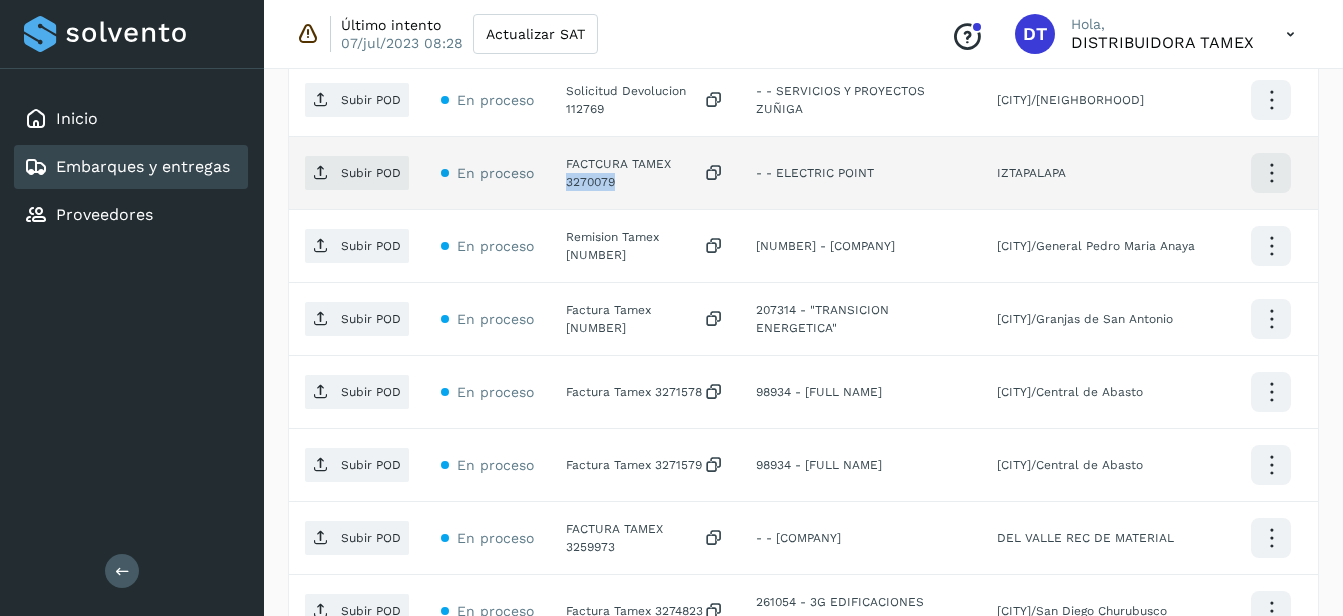 click on "FACTCURA TAMEX 3270079" 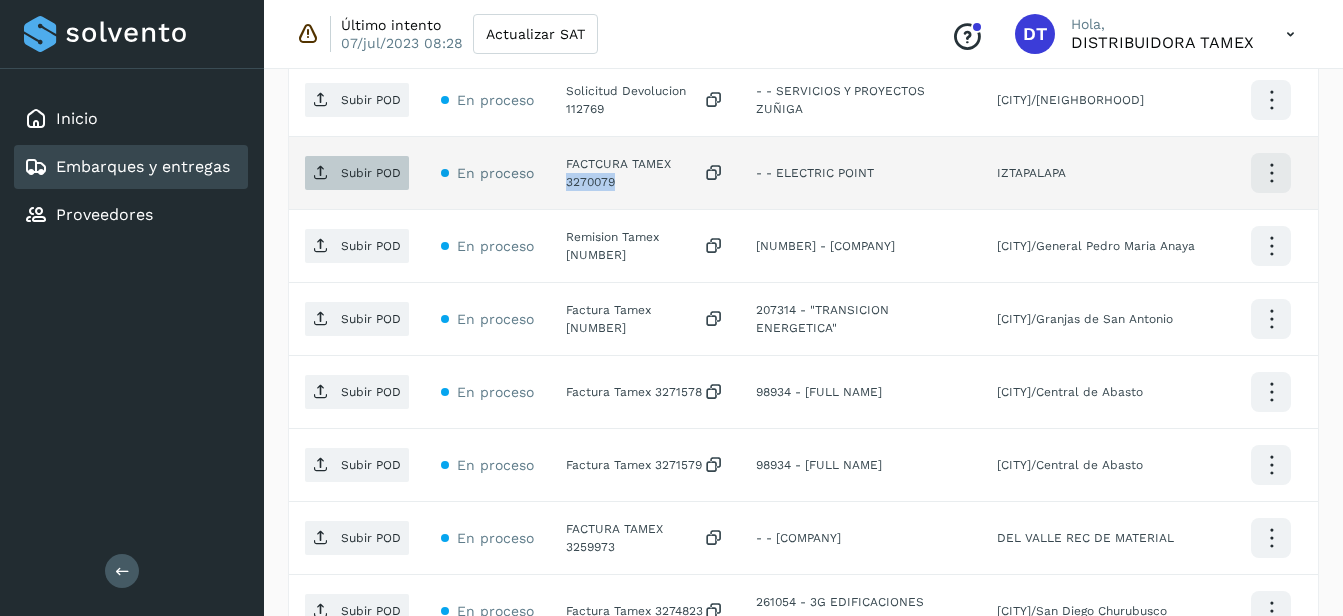 click on "Subir POD" at bounding box center (357, 173) 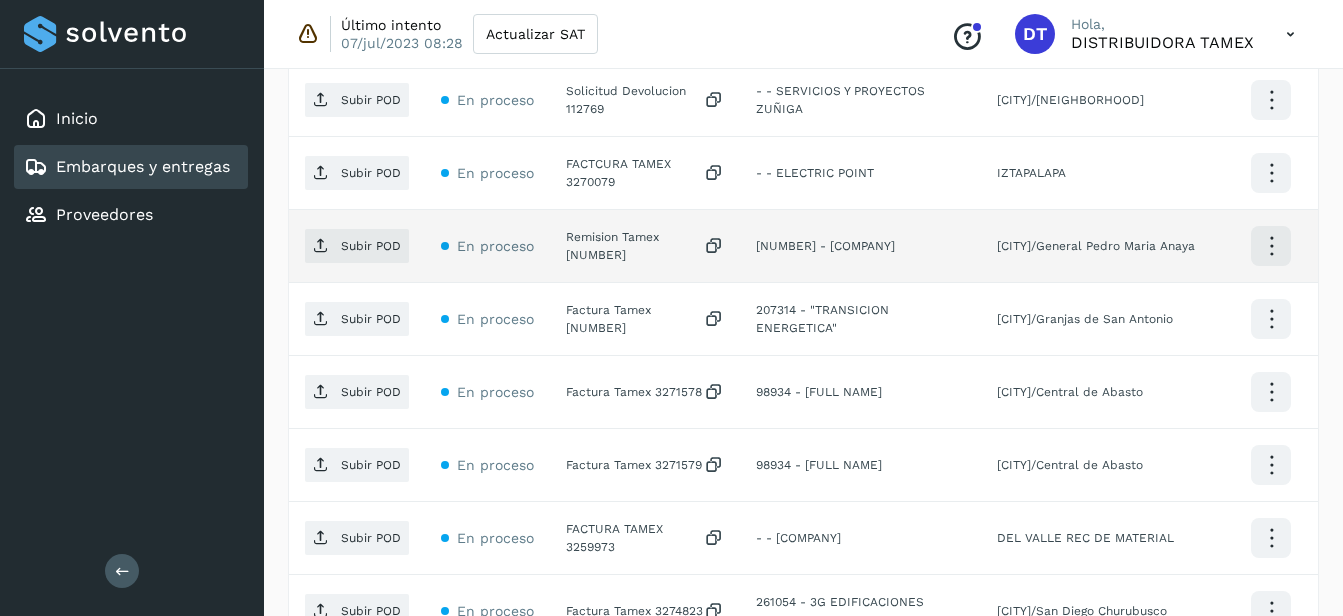 click on "Remision Tamex [NUMBER]" 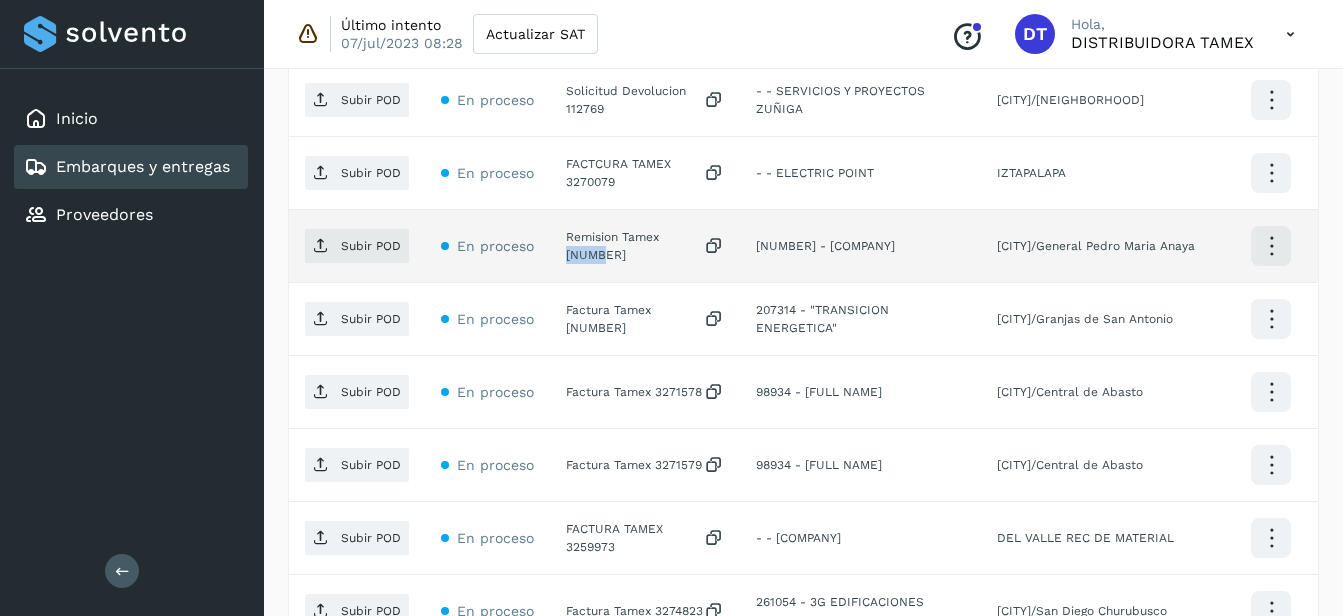 click on "Remision Tamex [NUMBER]" 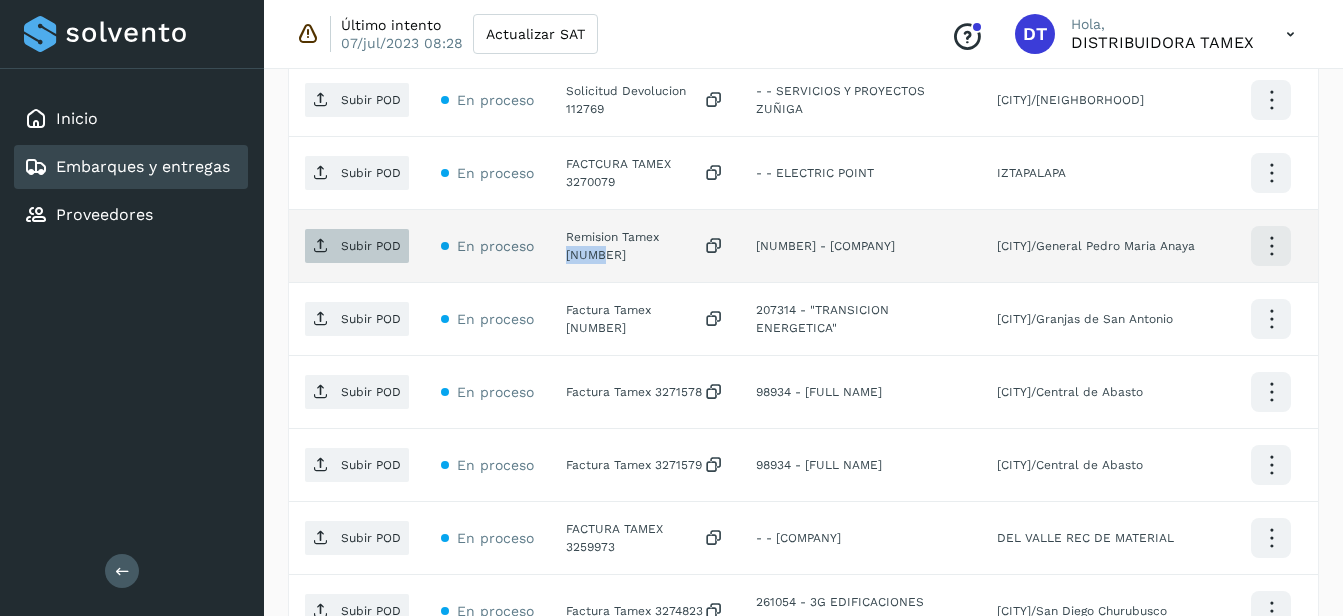 click on "Subir POD" at bounding box center [357, 246] 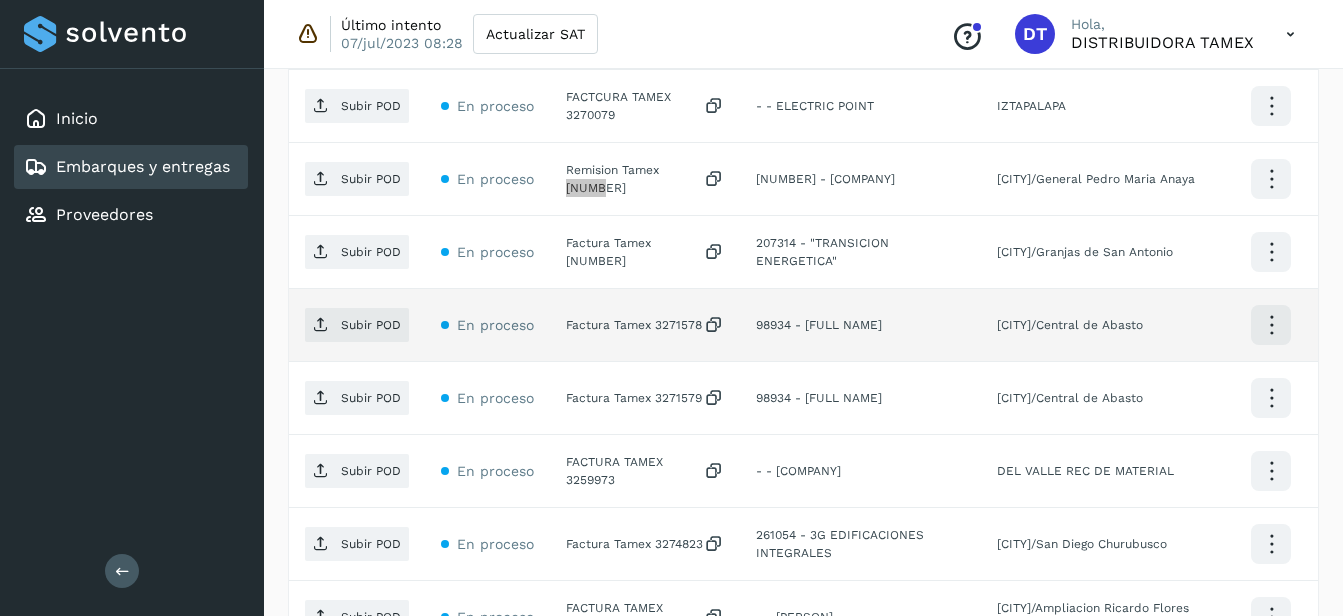 scroll, scrollTop: 723, scrollLeft: 0, axis: vertical 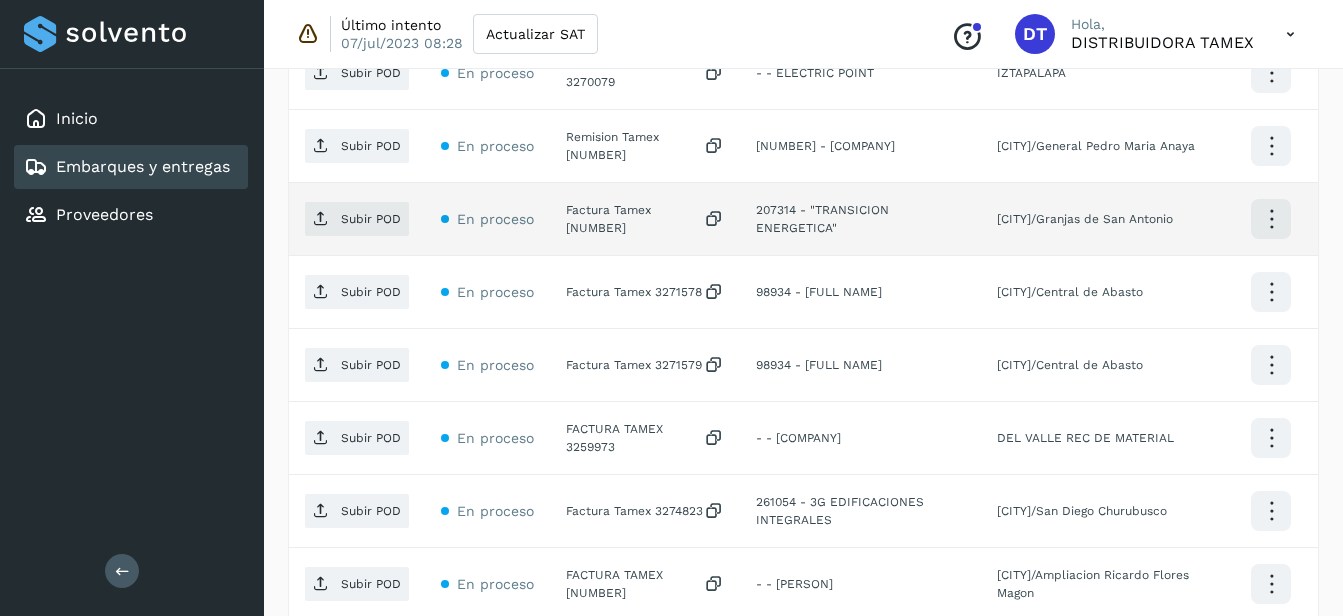 click on "Factura Tamex [NUMBER]" 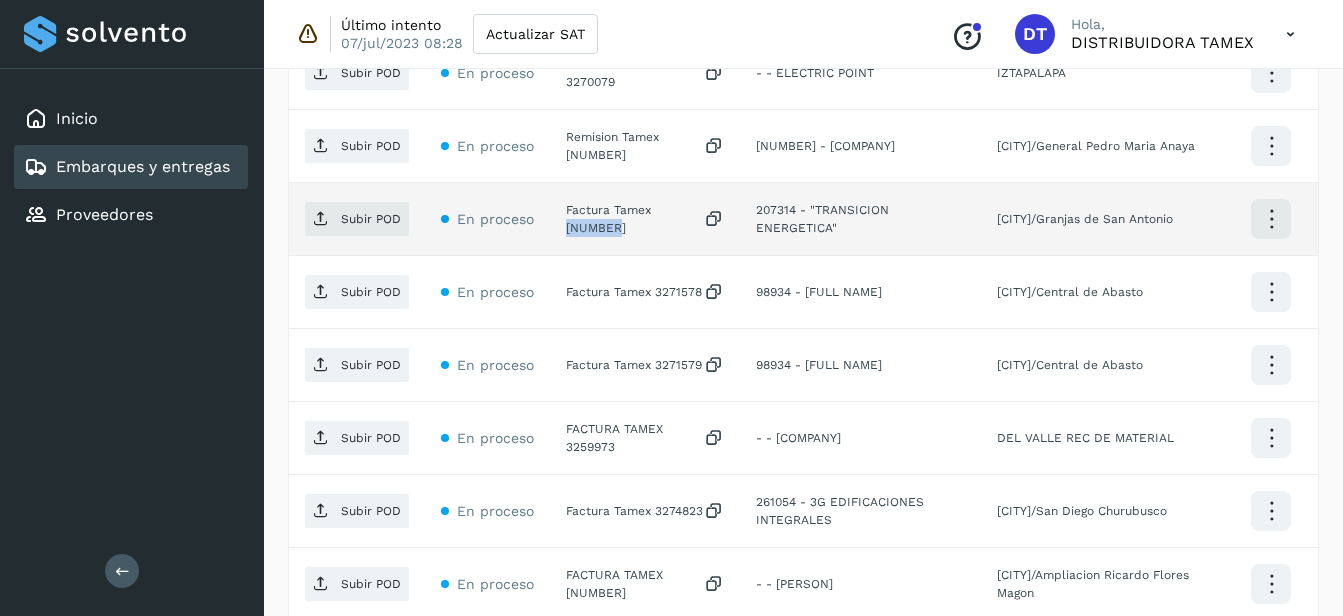 click on "Factura Tamex [NUMBER]" 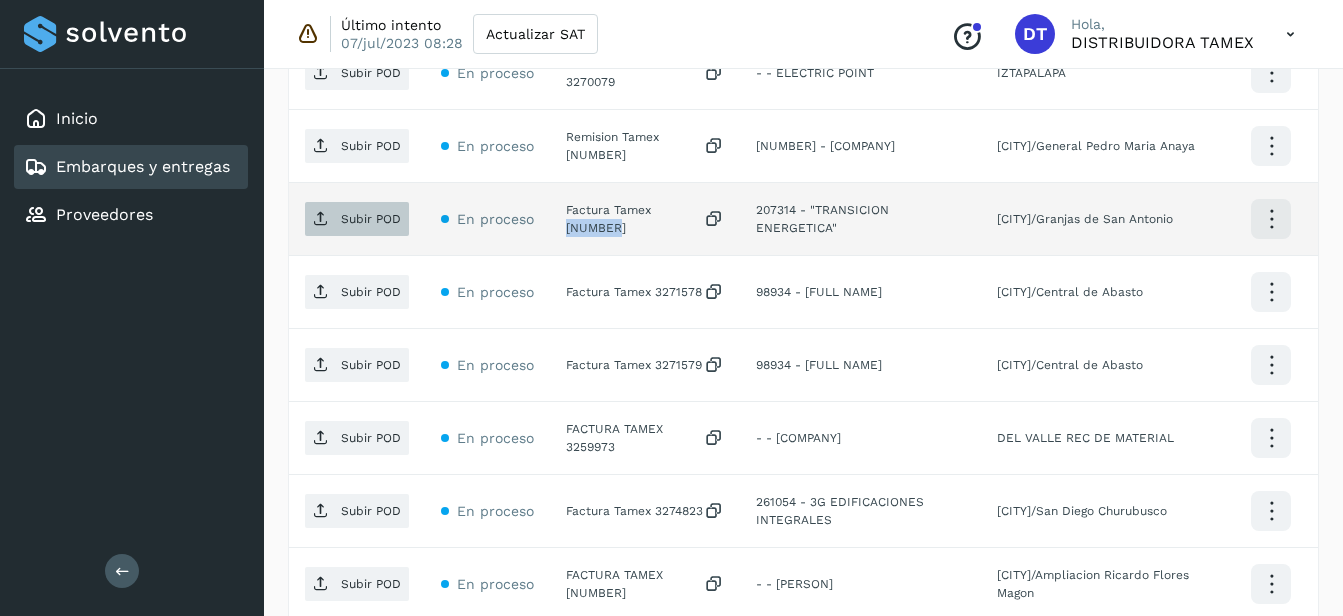 click on "Subir POD" at bounding box center (371, 219) 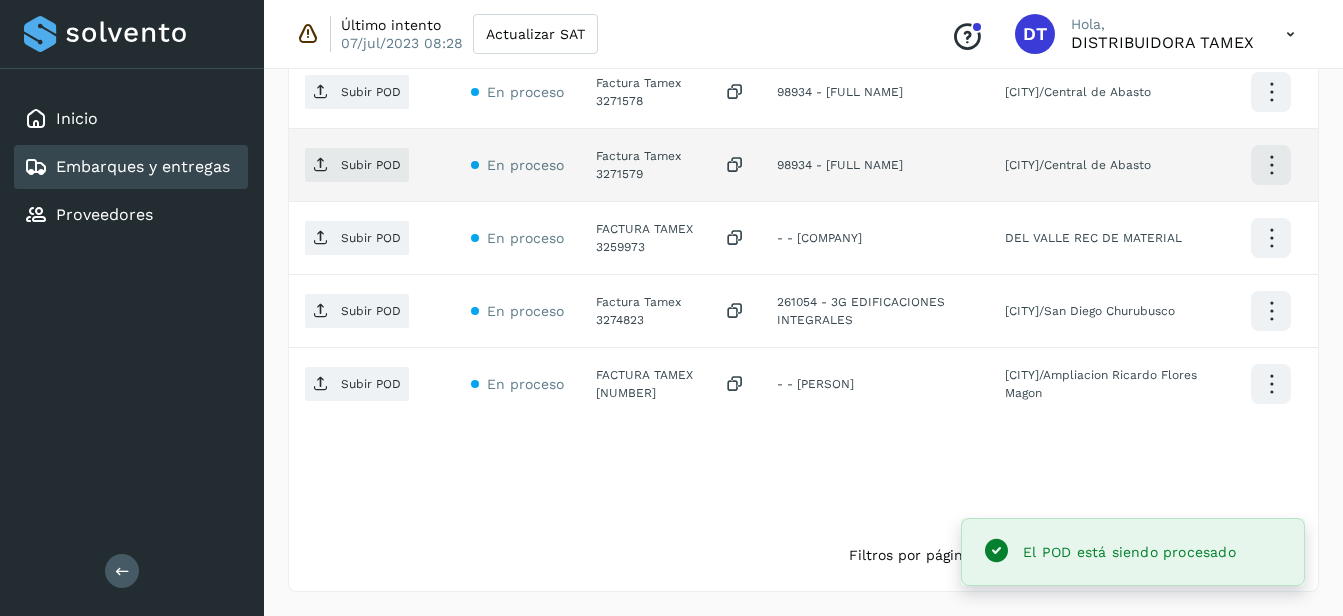scroll, scrollTop: 823, scrollLeft: 0, axis: vertical 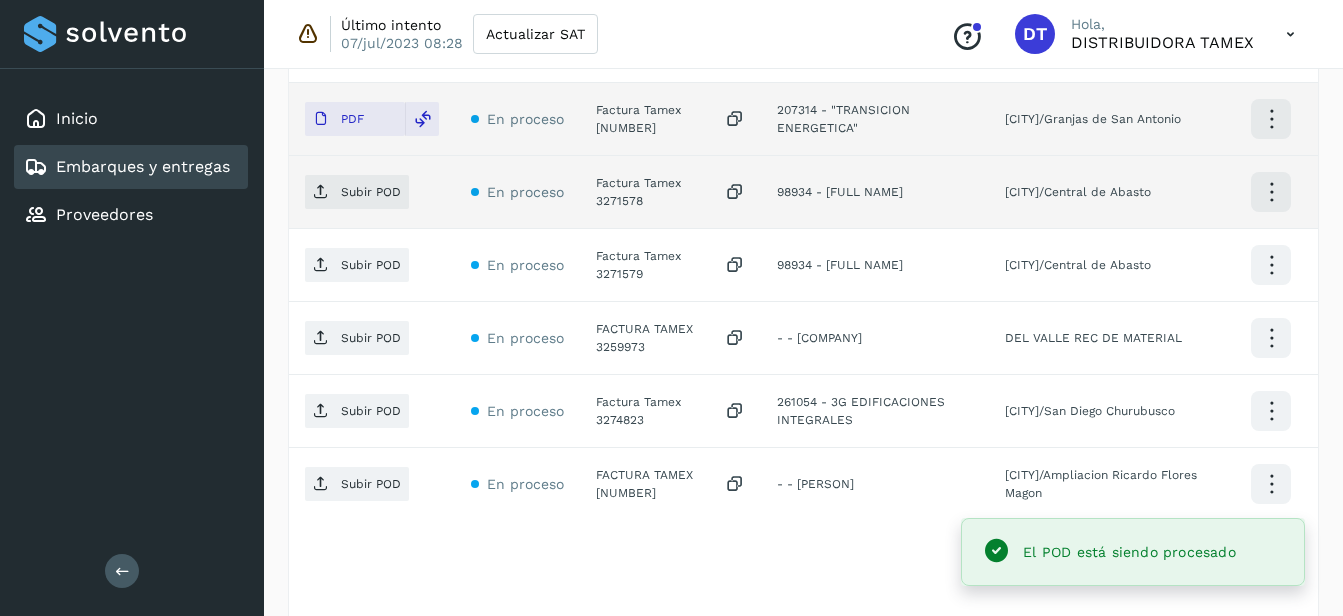 click on "Factura Tamex 3271578" 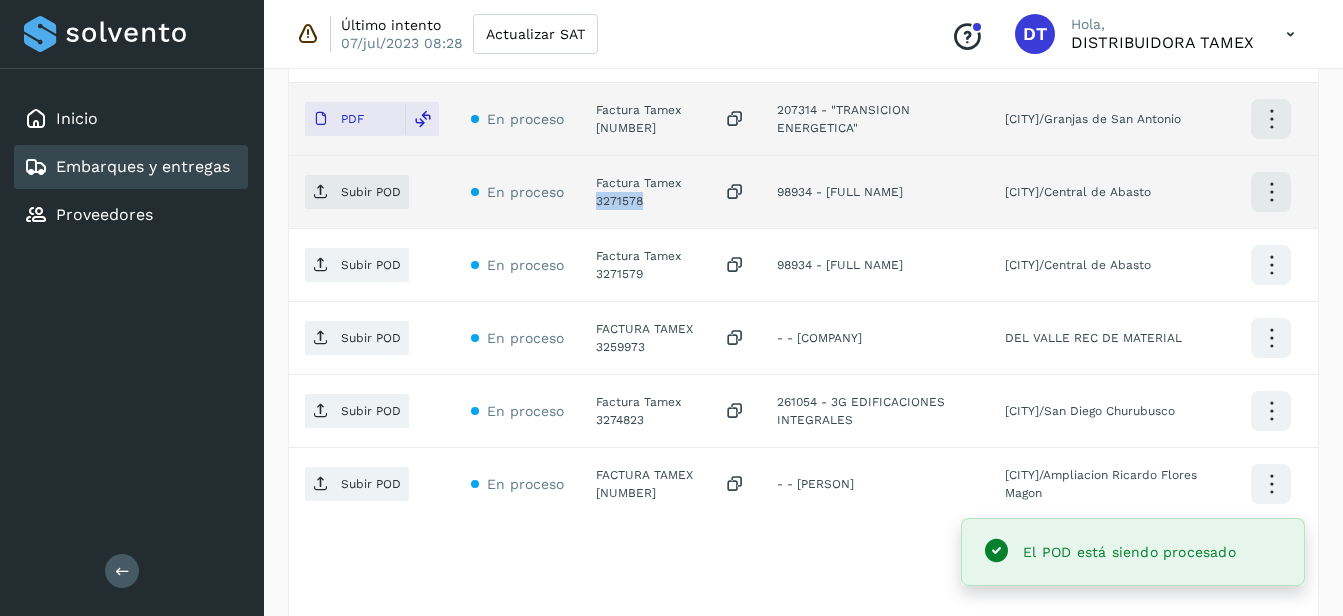 click on "Factura Tamex 3271578" 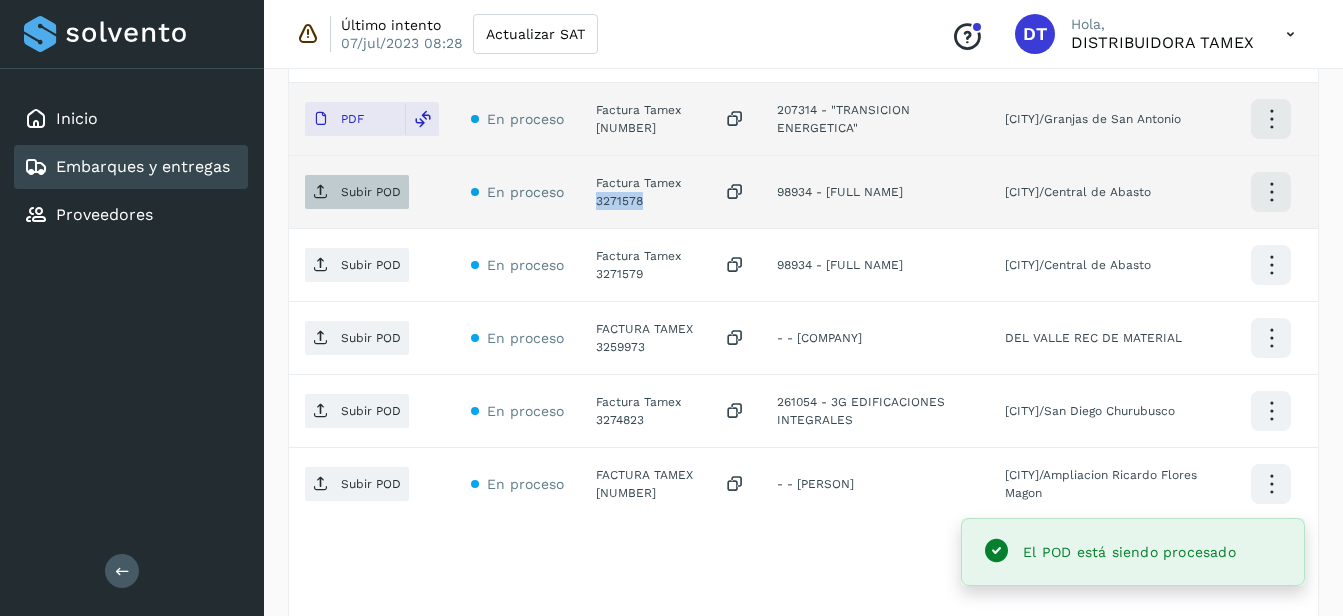click on "Subir POD" at bounding box center (371, 192) 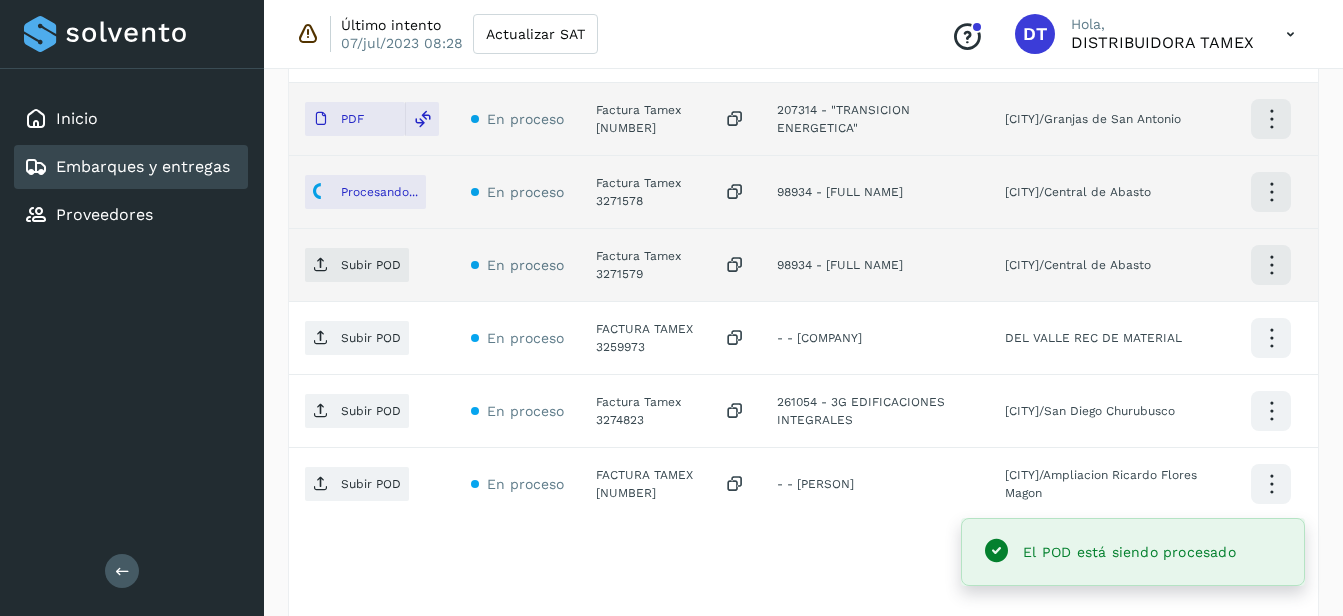 click on "Factura Tamex 3271579" 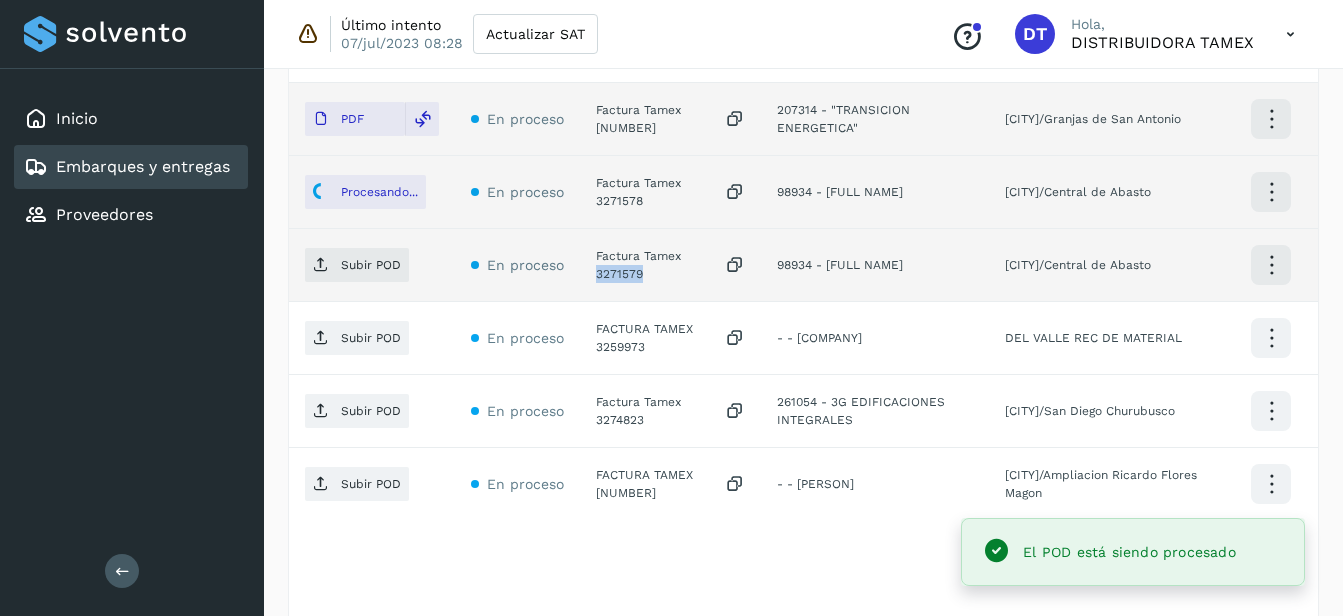 click on "Factura Tamex 3271579" 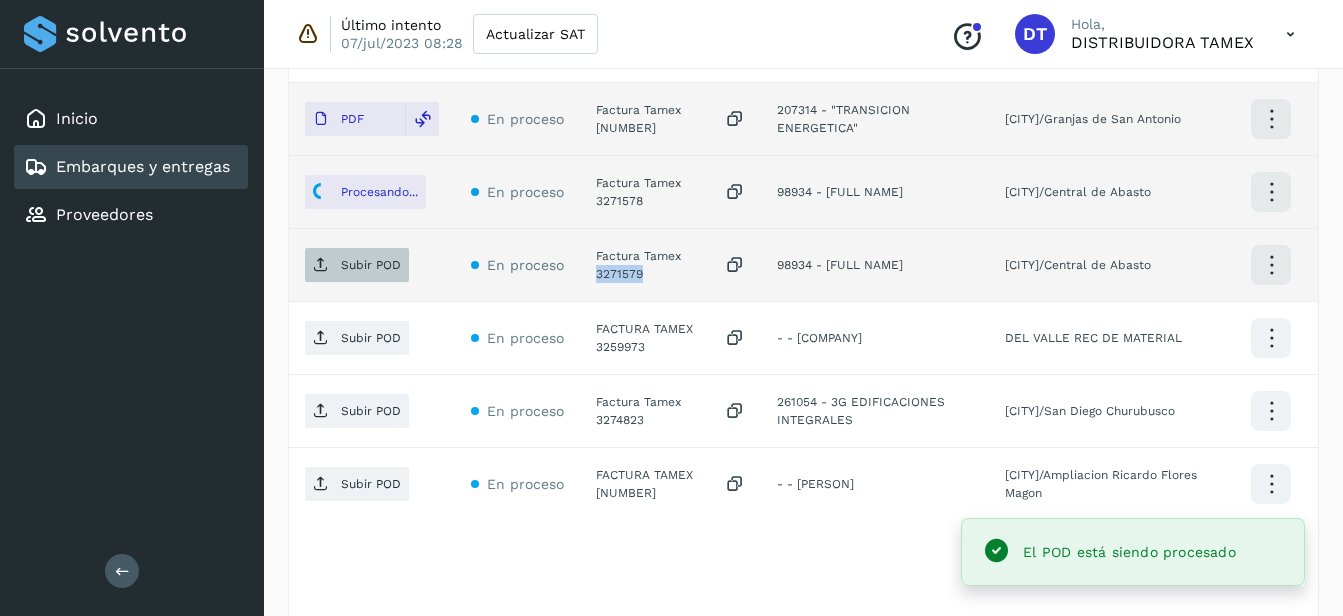 click on "Inicio Embarques y entregas Proveedores Salir Último intento [DD]/[MMM]/[YYYY] [HH]:[MM] Actualizar SAT
Conoce nuestros beneficios
DT Hola, DISTRIBUIDORA TAMEX Embarques y entregas Embarque #[ALPHANUMERIC]  ✨ Muy pronto podrás gestionar todos tus accesorios desde esta misma página. Conocer más Embarque En proceso
Verifica el estado de la factura o entregas asociadas a este embarque
ID de embarque [ALPHANUMERIC] Fecha de embarque [DD]/[MMM]/[YYYY] [HH]:[MM] Proveedor Tamex Costo planificado  $[PRICE] [CURRENCY]  Cliente emisor Tamex Entregas [NUMBER] Origen Av. Pirules [NUMBER] [NEIGHBORHOOD] Facturas Asociar factura Aún no has subido ninguna factura Entregas En proceso Selecciona un estado Limpiar filtros POD
El tamaño máximo de archivo es de [NUMBER] Mb.
Estado ID de entrega Cliente receptor Destino Acciones Subir POD En proceso Solicitud Devolucion [NUMBER]  - - [COMPANY] PDF" 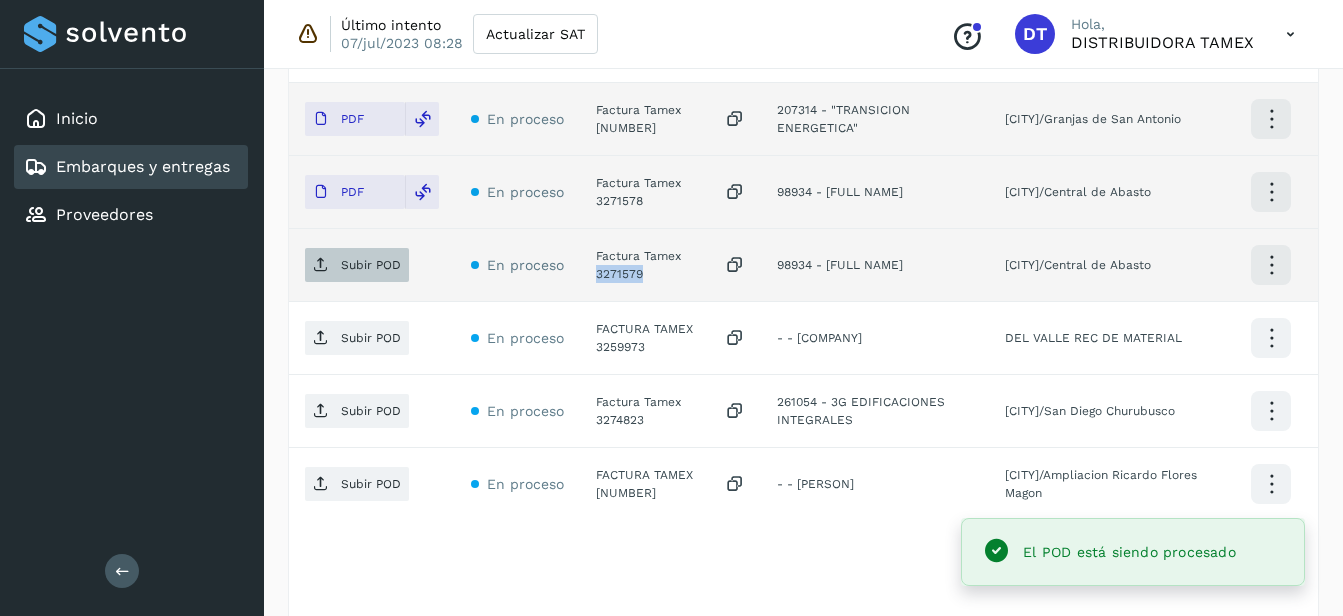 click on "Subir POD" at bounding box center (357, 265) 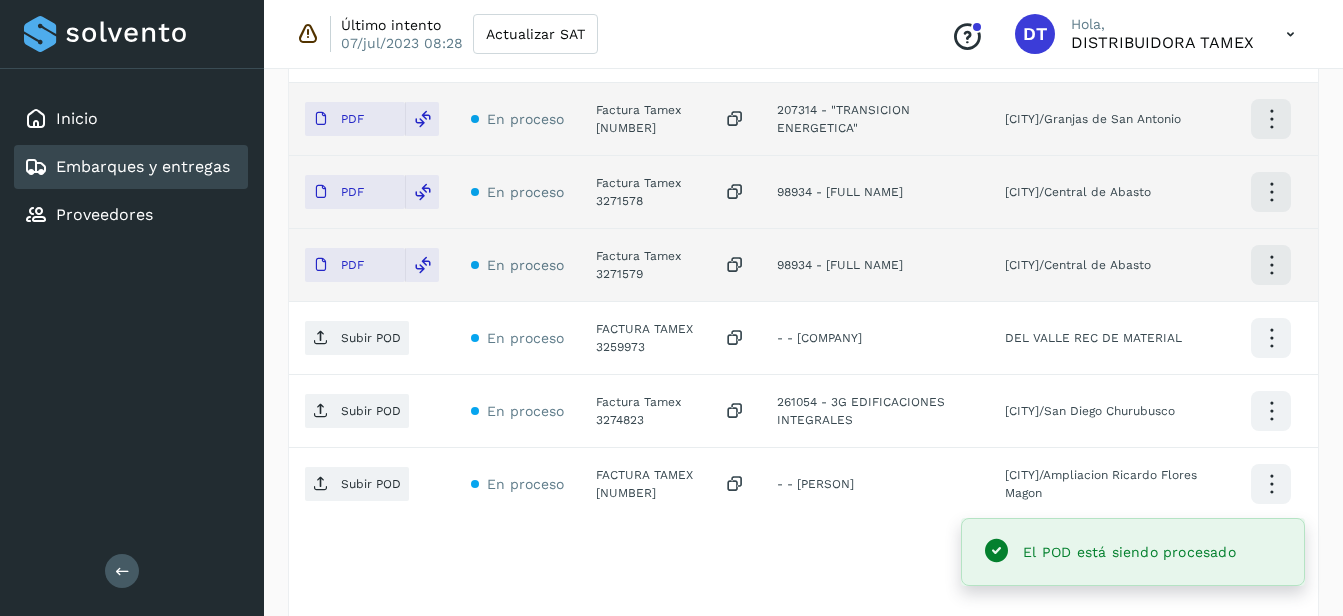 click on "FACTURA TAMEX 3259973" 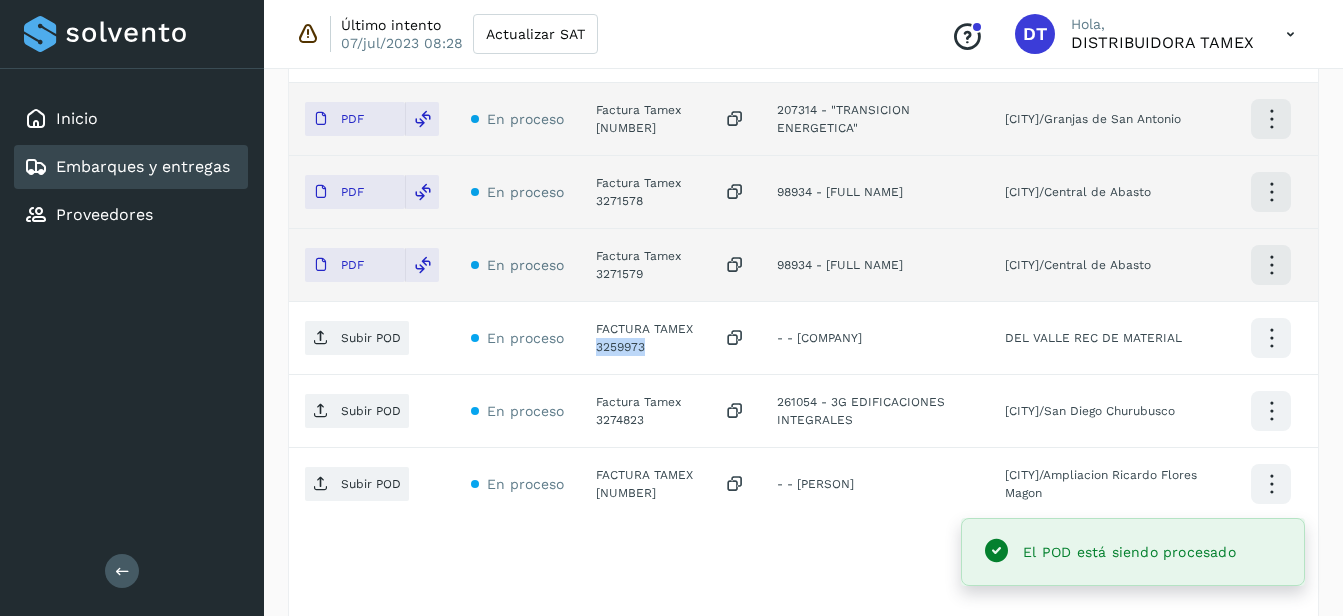 click on "FACTURA TAMEX 3259973" 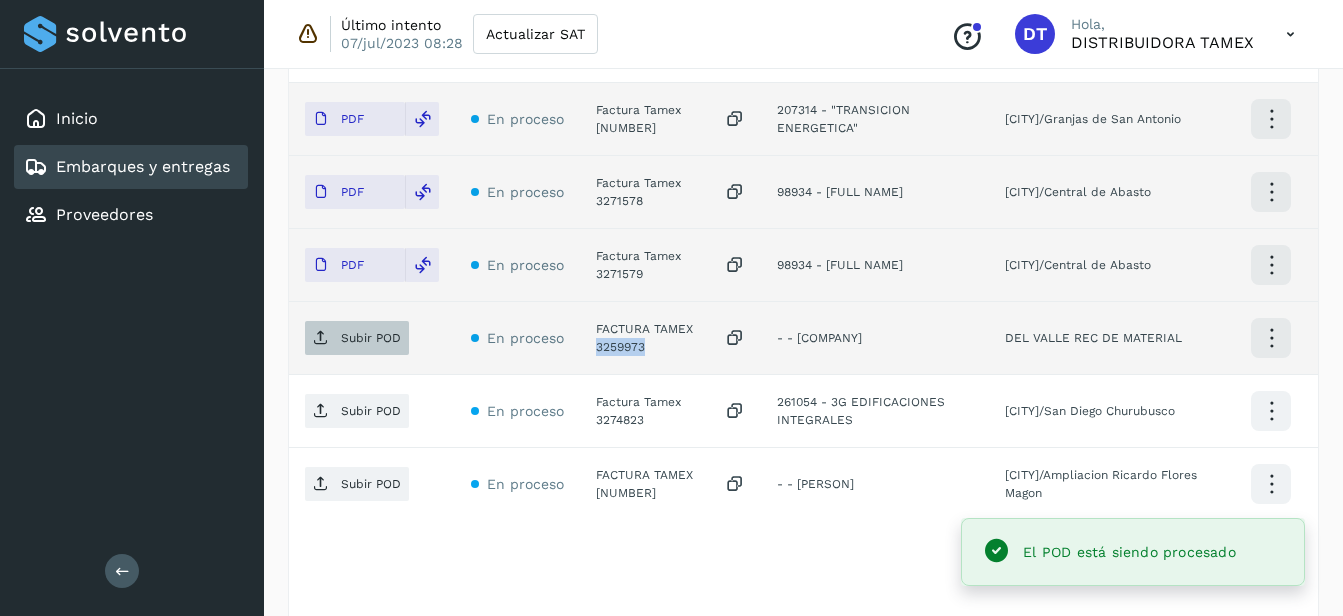 click on "Subir POD" at bounding box center (357, 338) 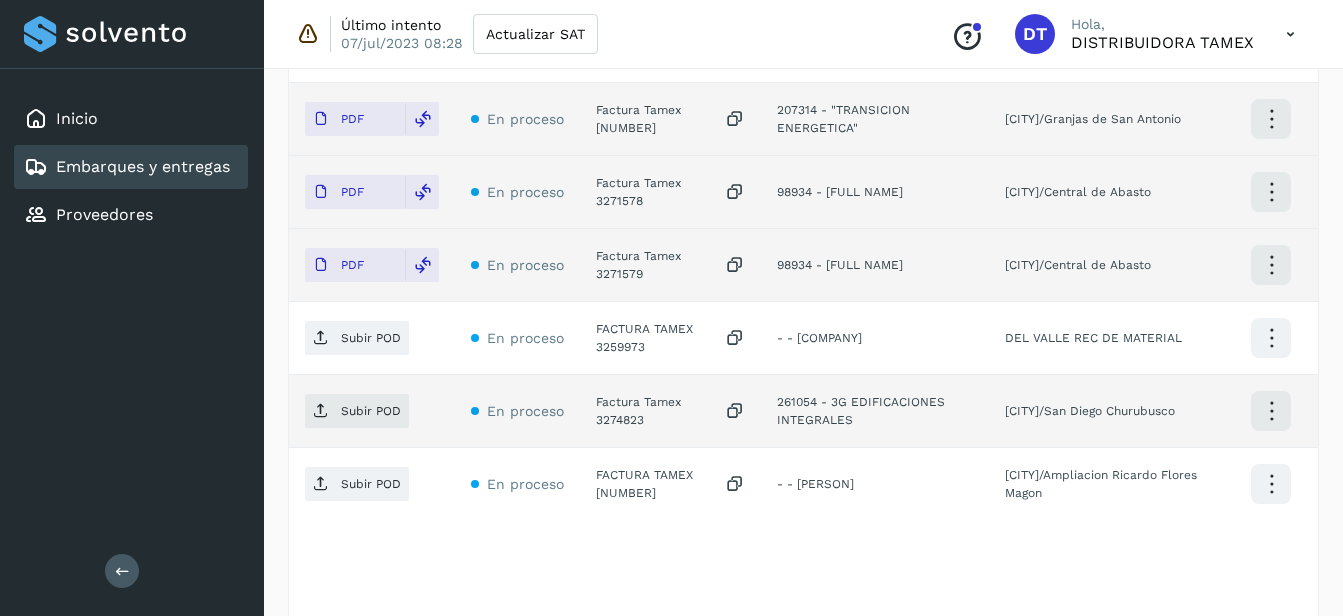 click on "Factura Tamex 3274823" 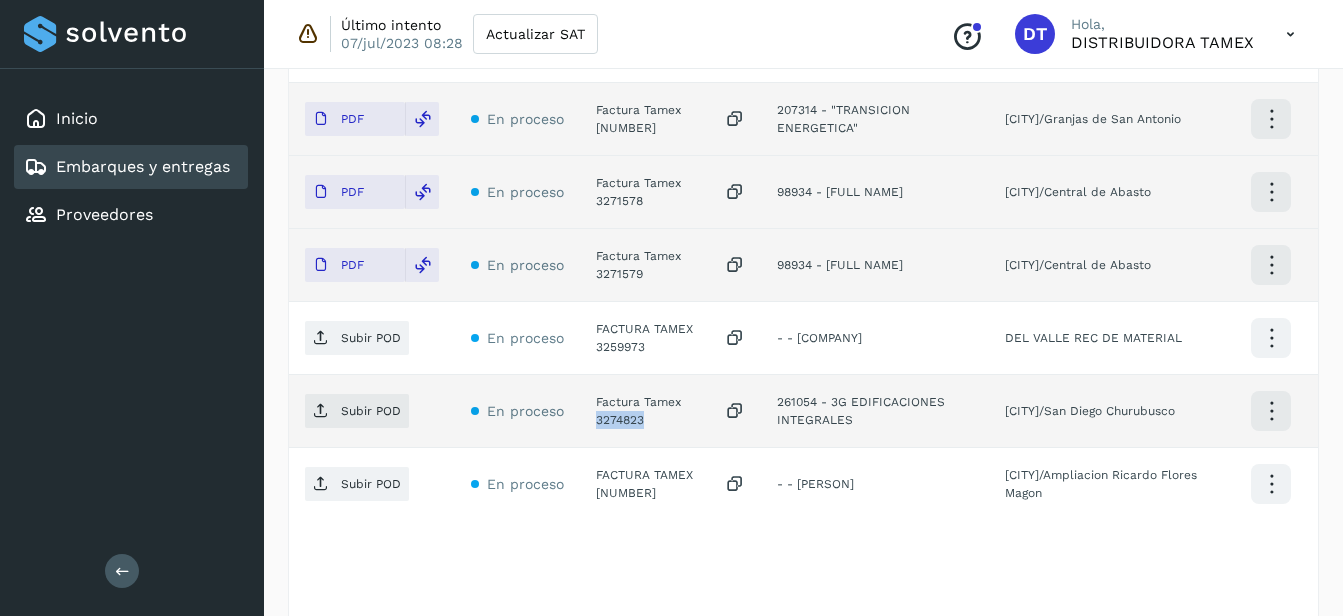 click on "Factura Tamex 3274823" 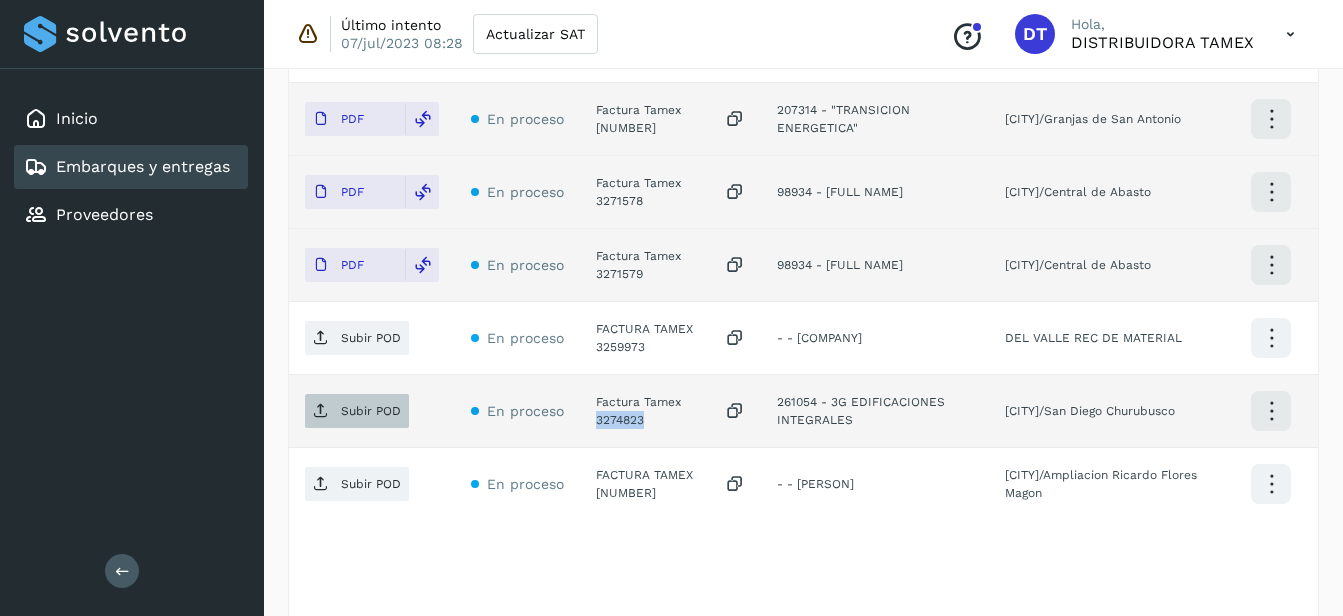 click on "Subir POD" at bounding box center (371, 411) 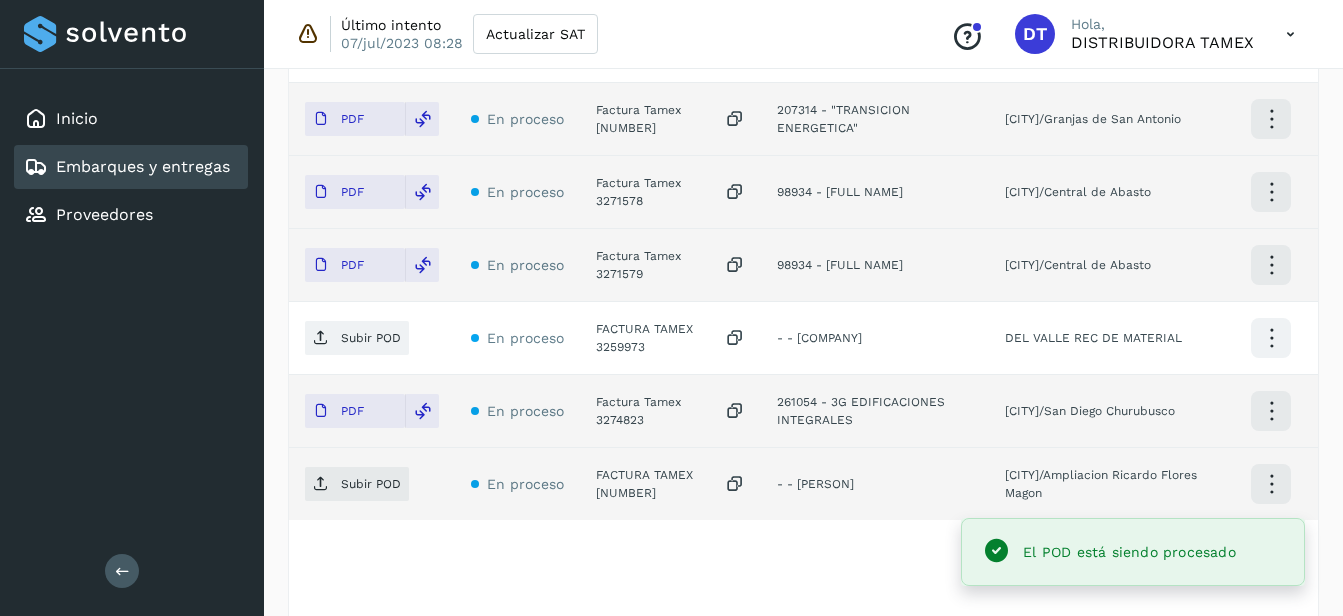 click on "FACTURA TAMEX [NUMBER]" 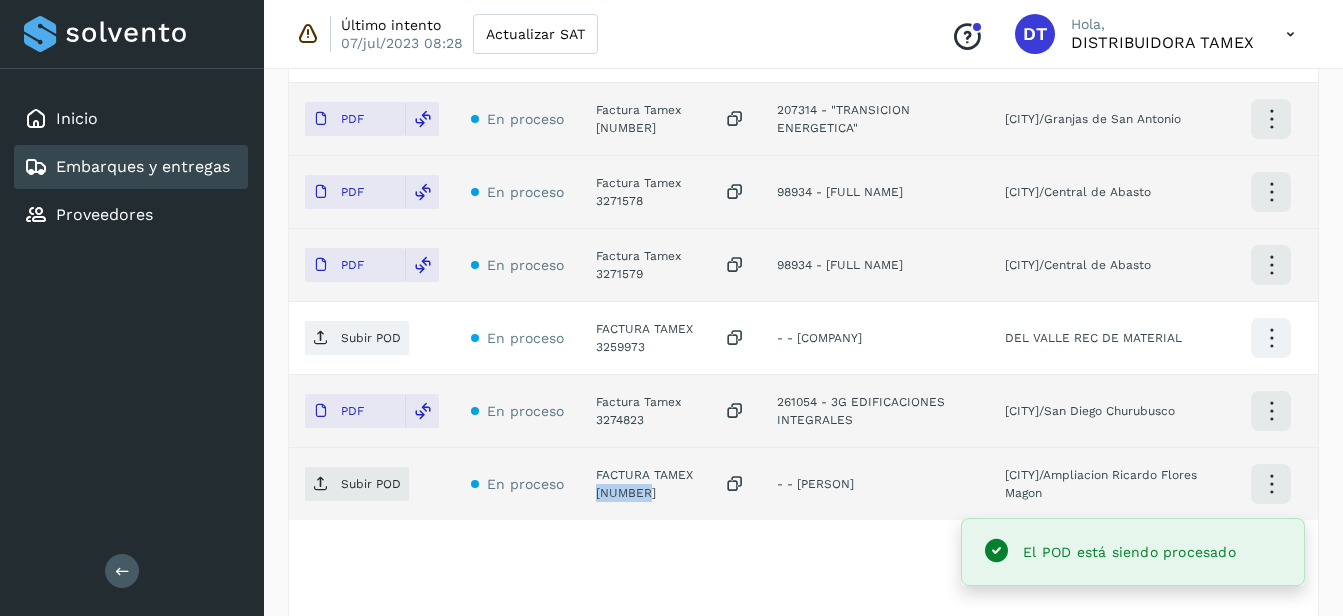 click on "FACTURA TAMEX [NUMBER]" 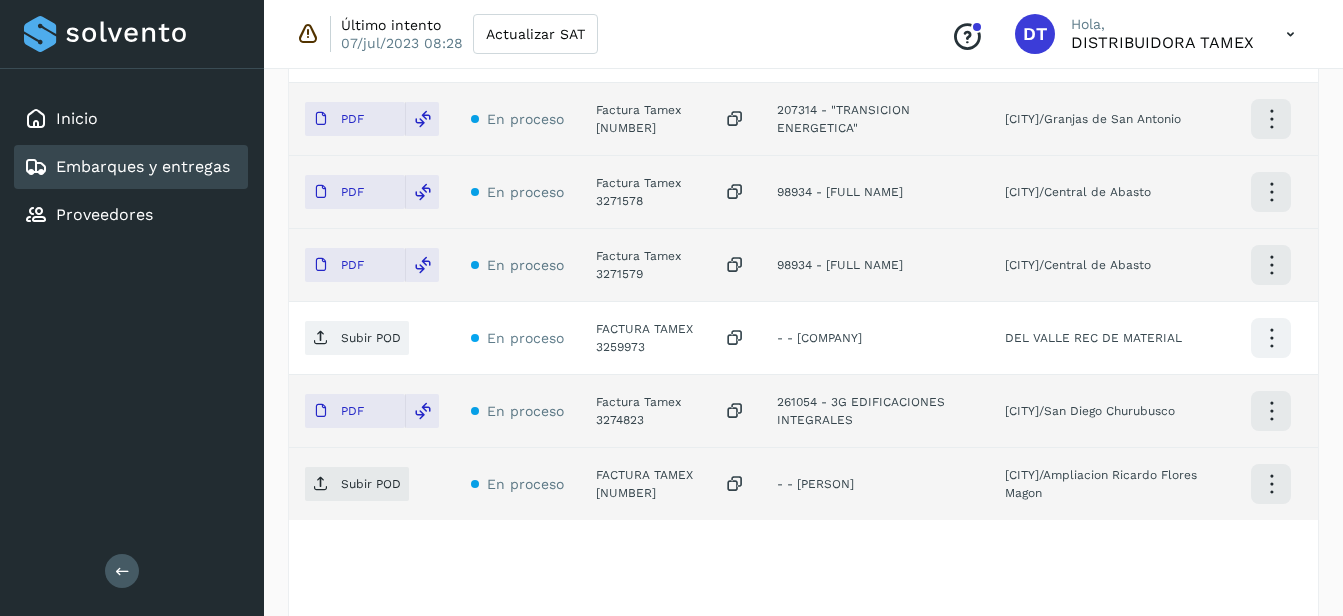 click on "Subir POD" 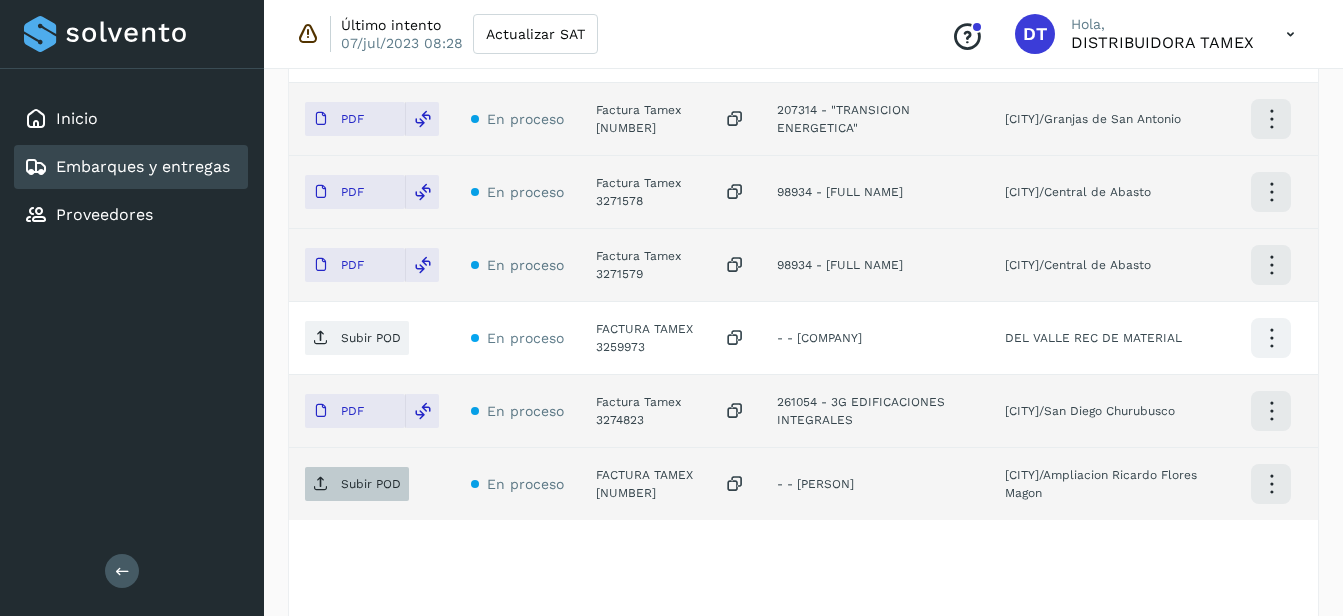 click on "Subir POD" at bounding box center (357, 484) 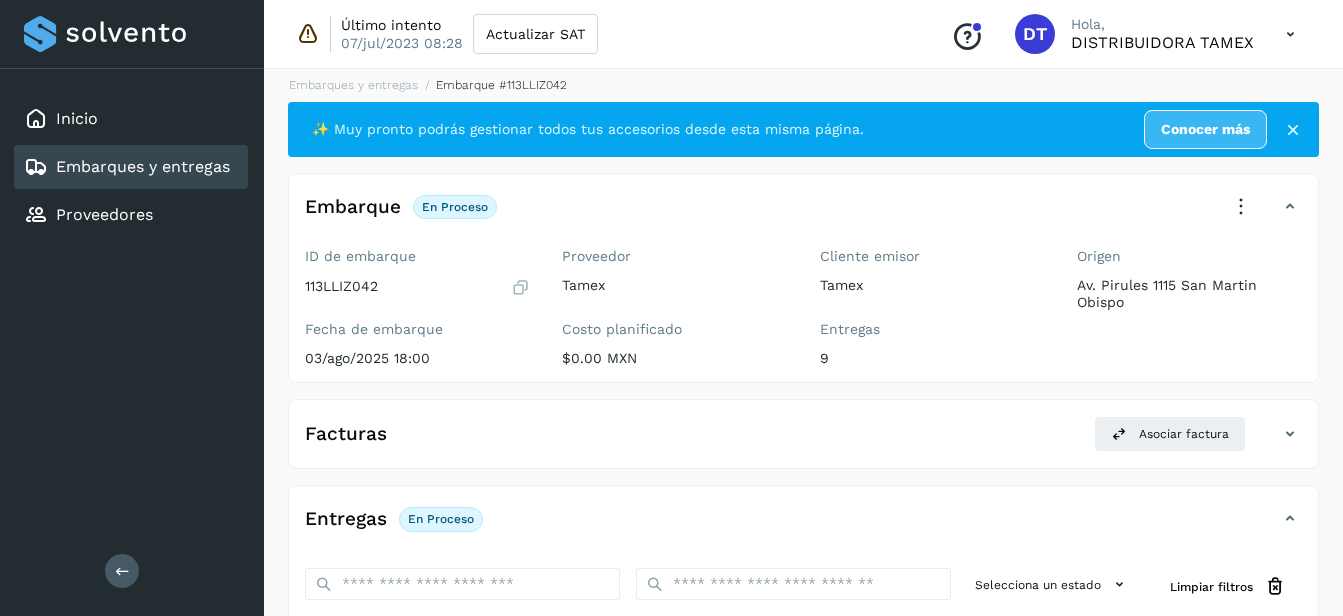 scroll, scrollTop: 0, scrollLeft: 0, axis: both 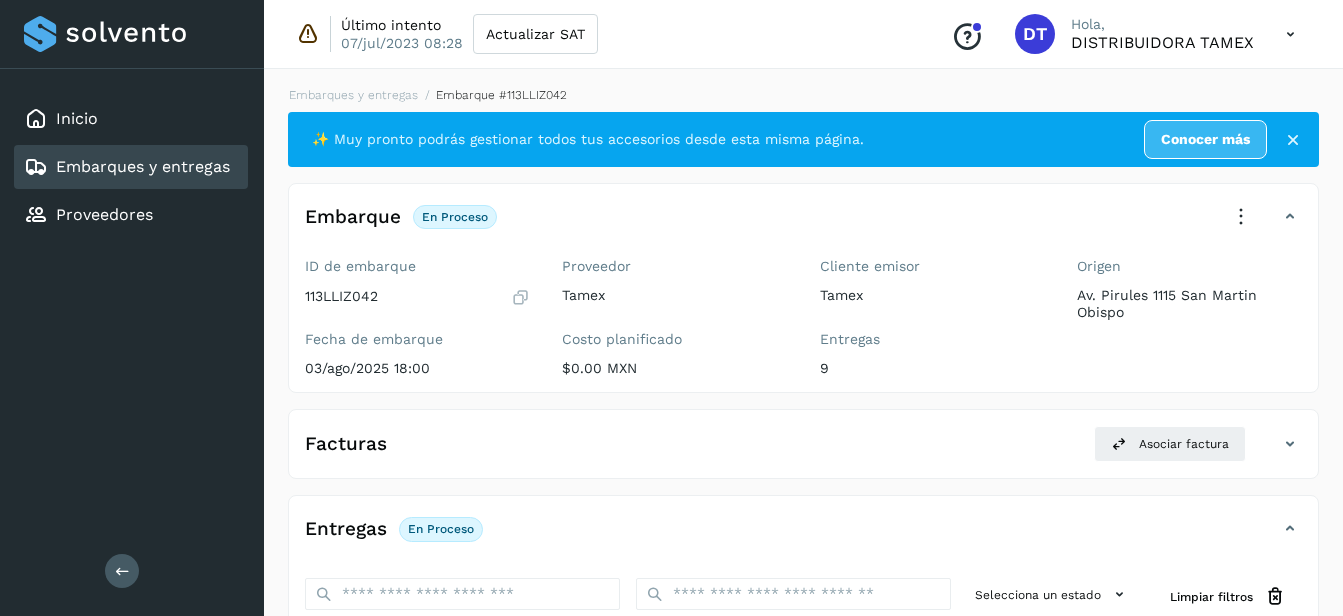 select on "**" 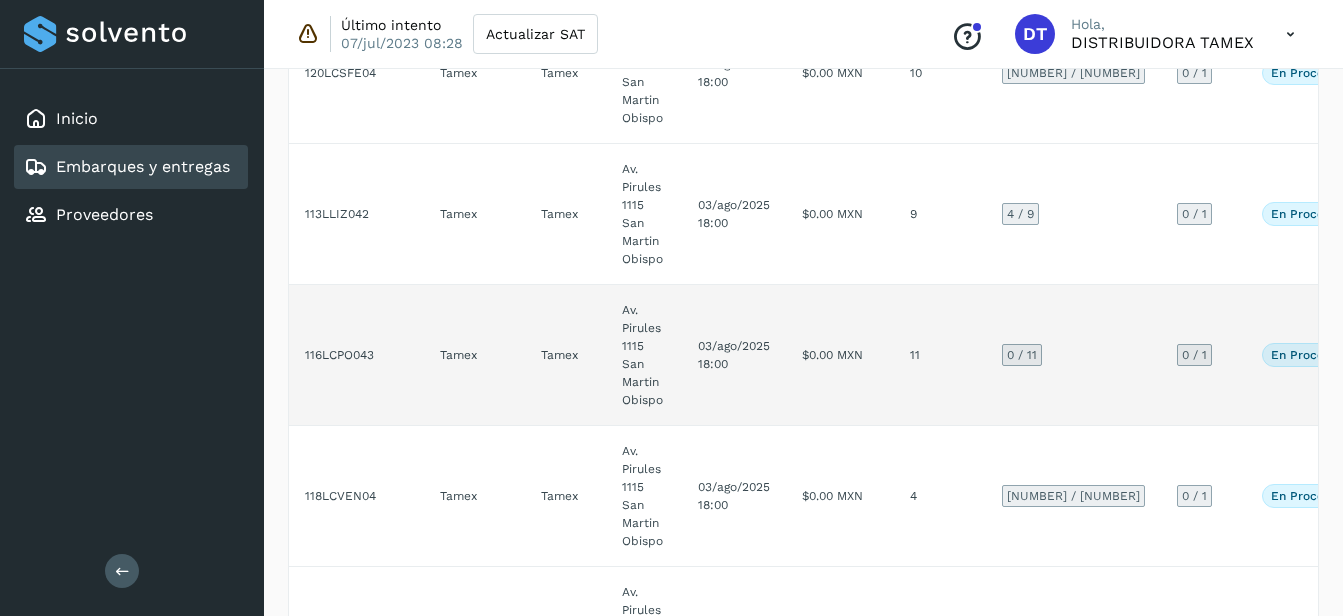 scroll, scrollTop: 800, scrollLeft: 0, axis: vertical 